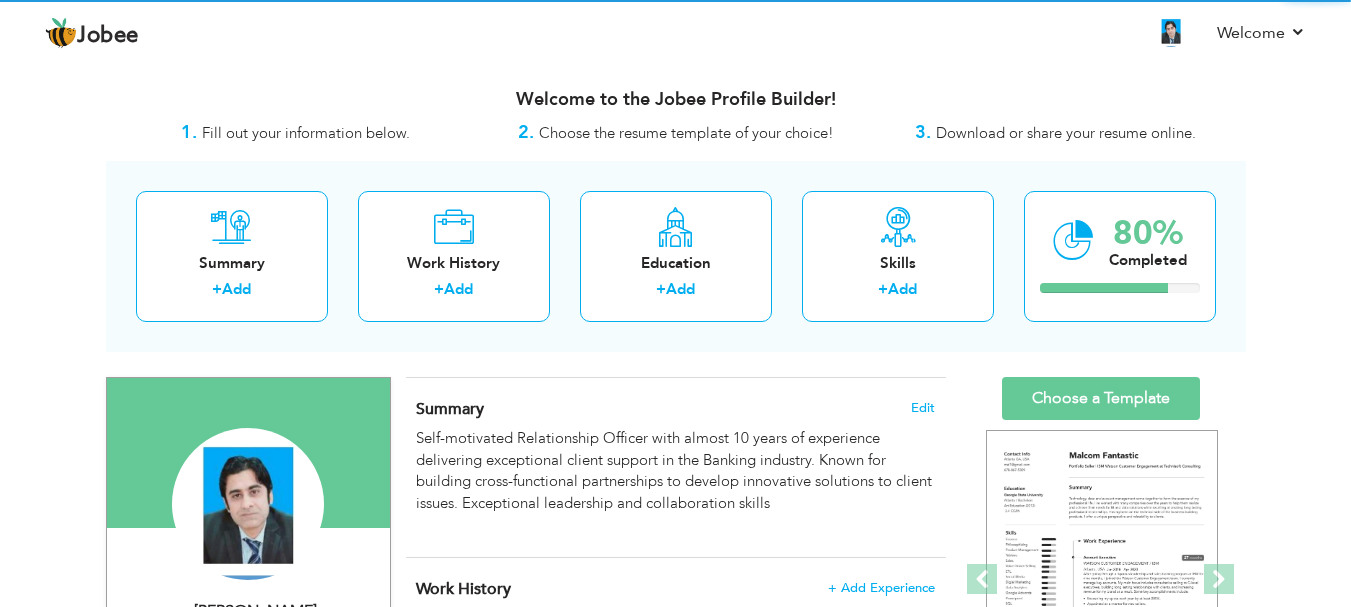 scroll, scrollTop: 0, scrollLeft: 0, axis: both 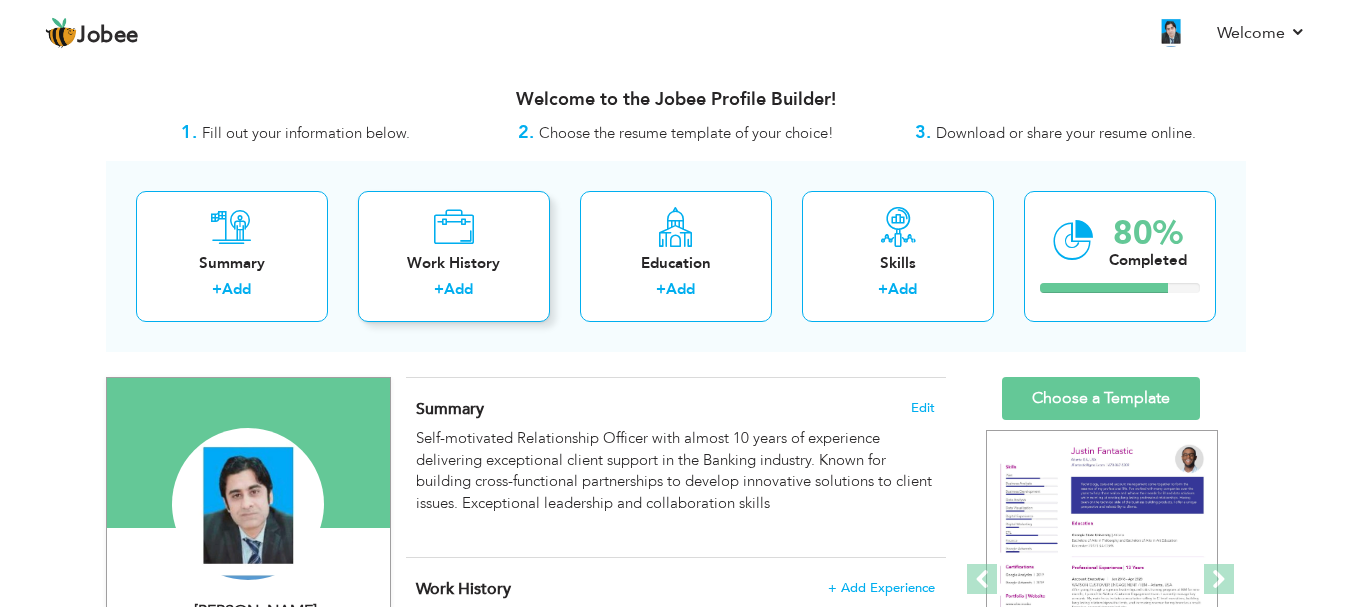 click on "Add" at bounding box center [458, 289] 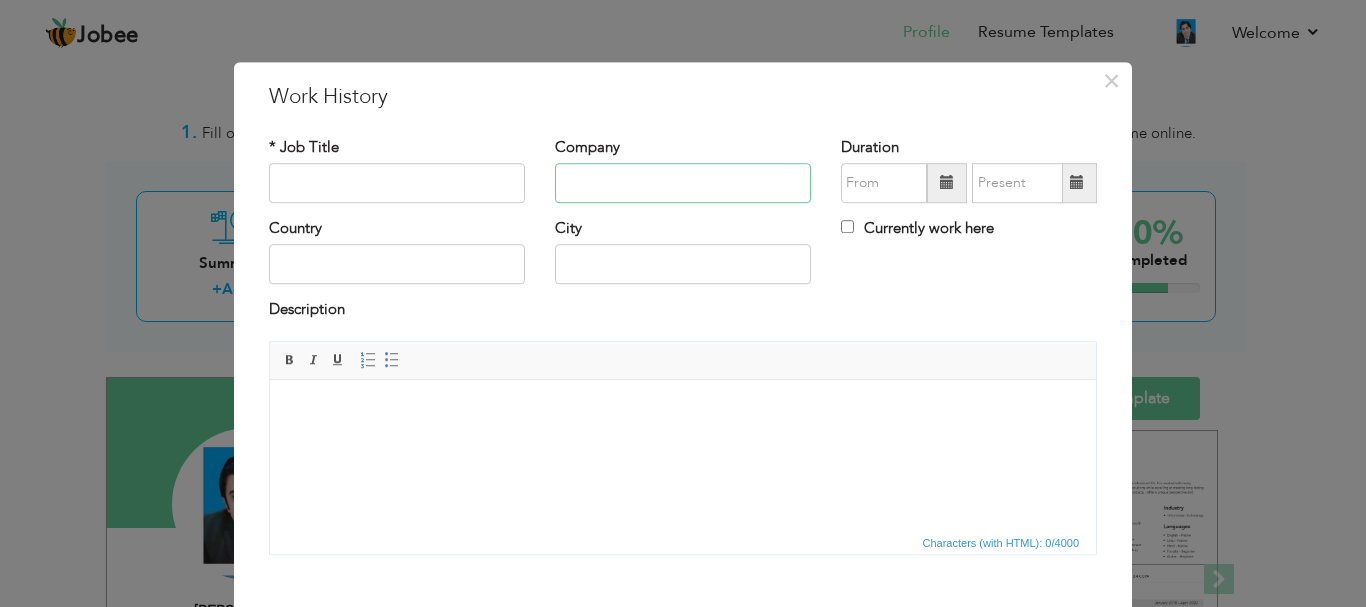 click at bounding box center [683, 183] 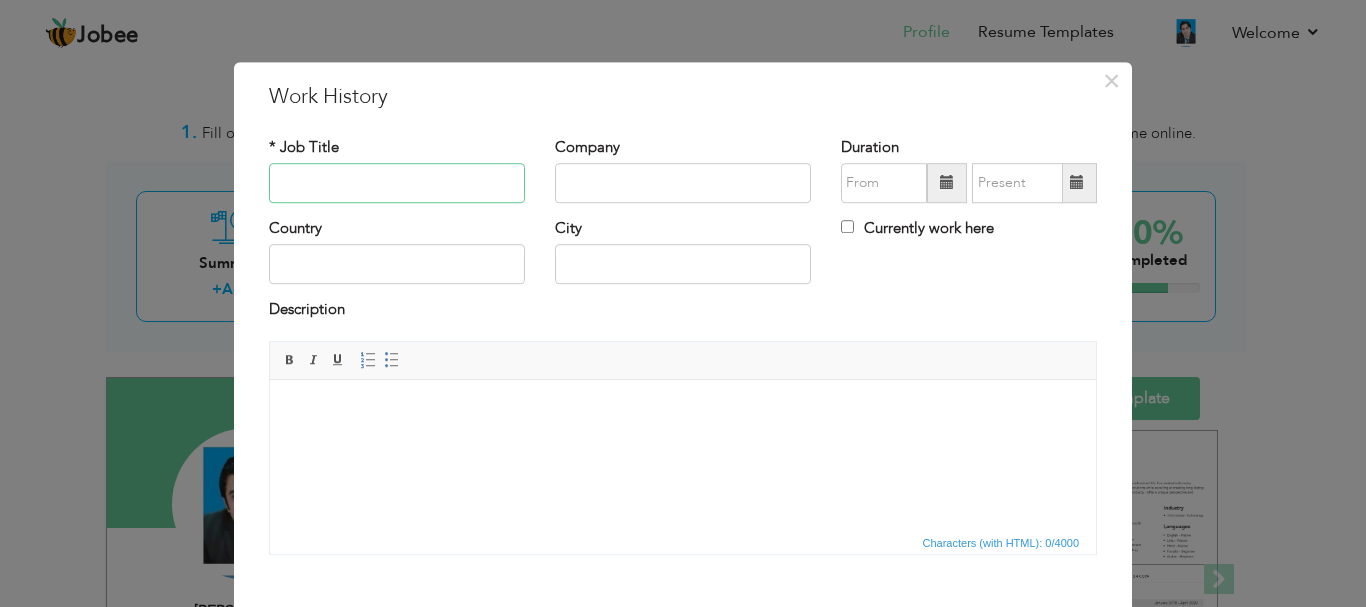 click at bounding box center [397, 183] 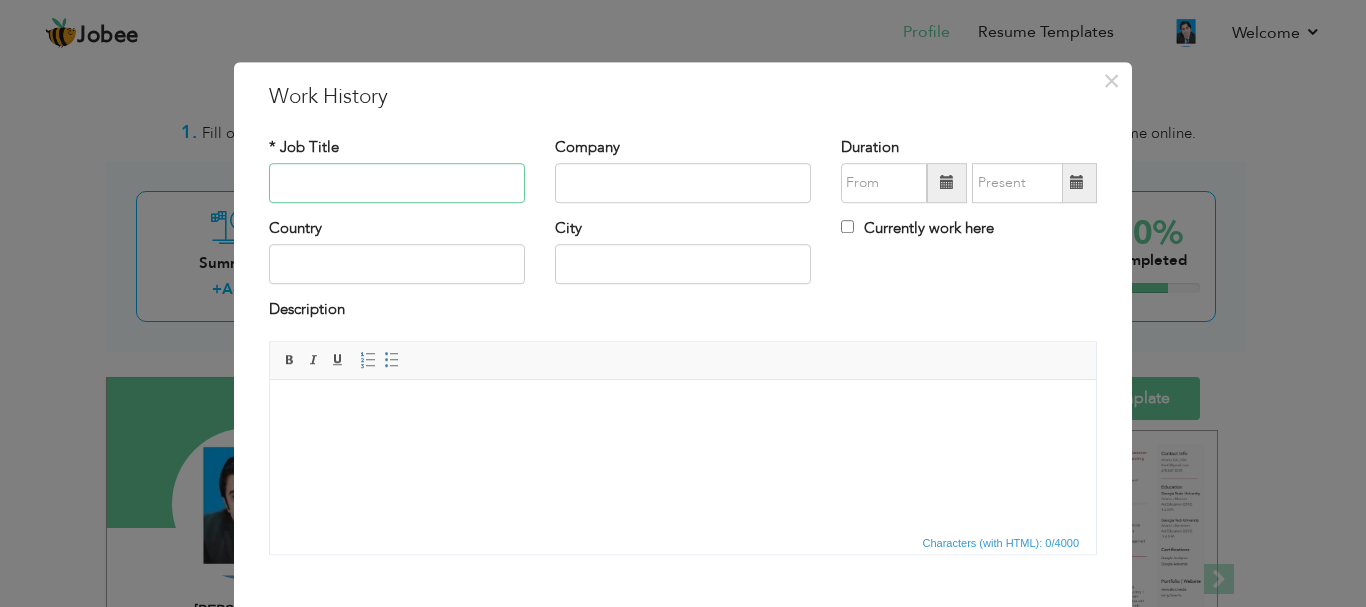 click at bounding box center [397, 183] 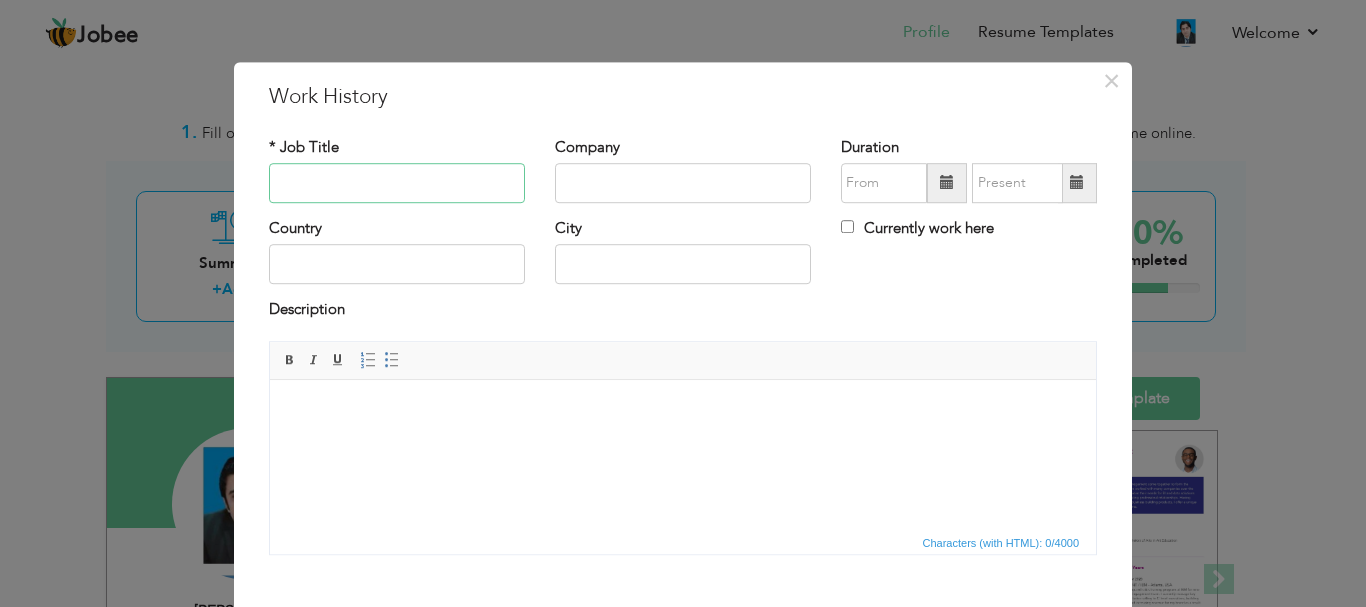 click at bounding box center (397, 183) 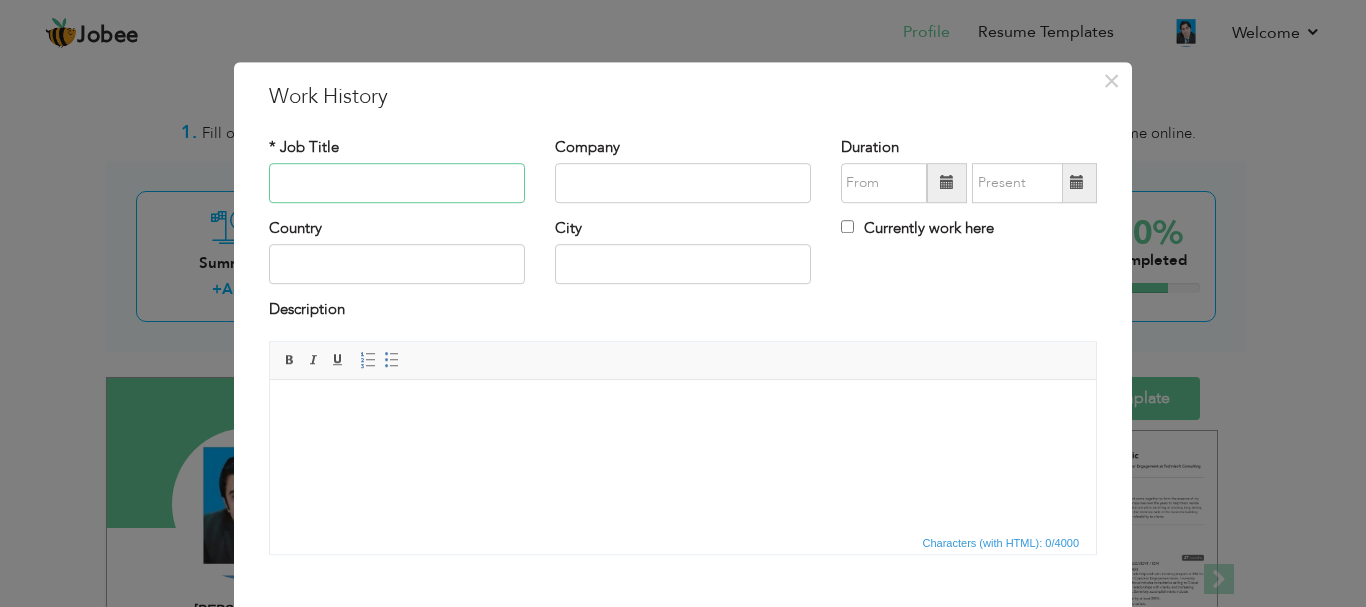 click at bounding box center (397, 183) 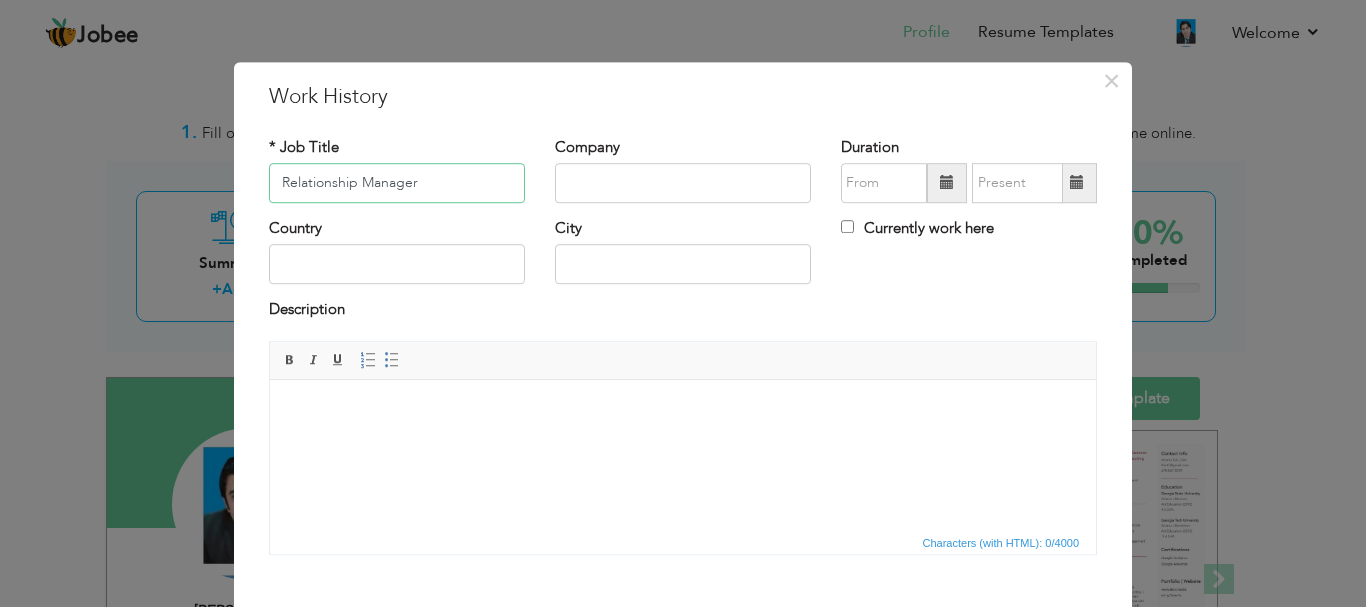 type on "Relationship Manager" 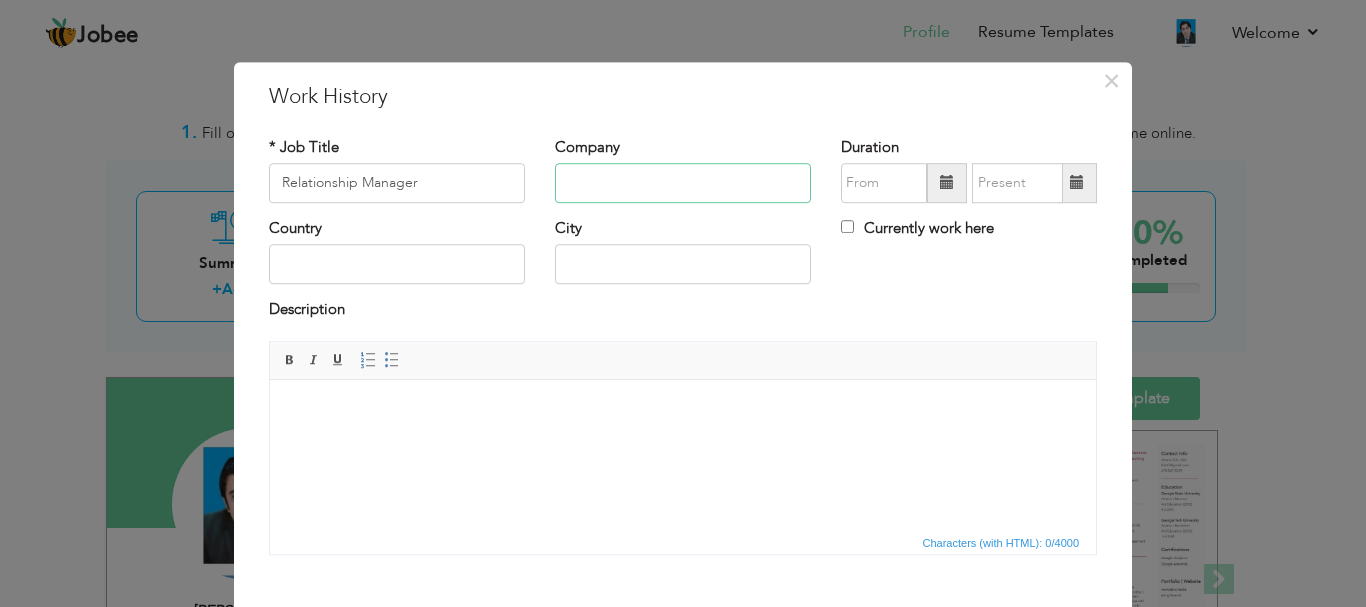 click at bounding box center [683, 183] 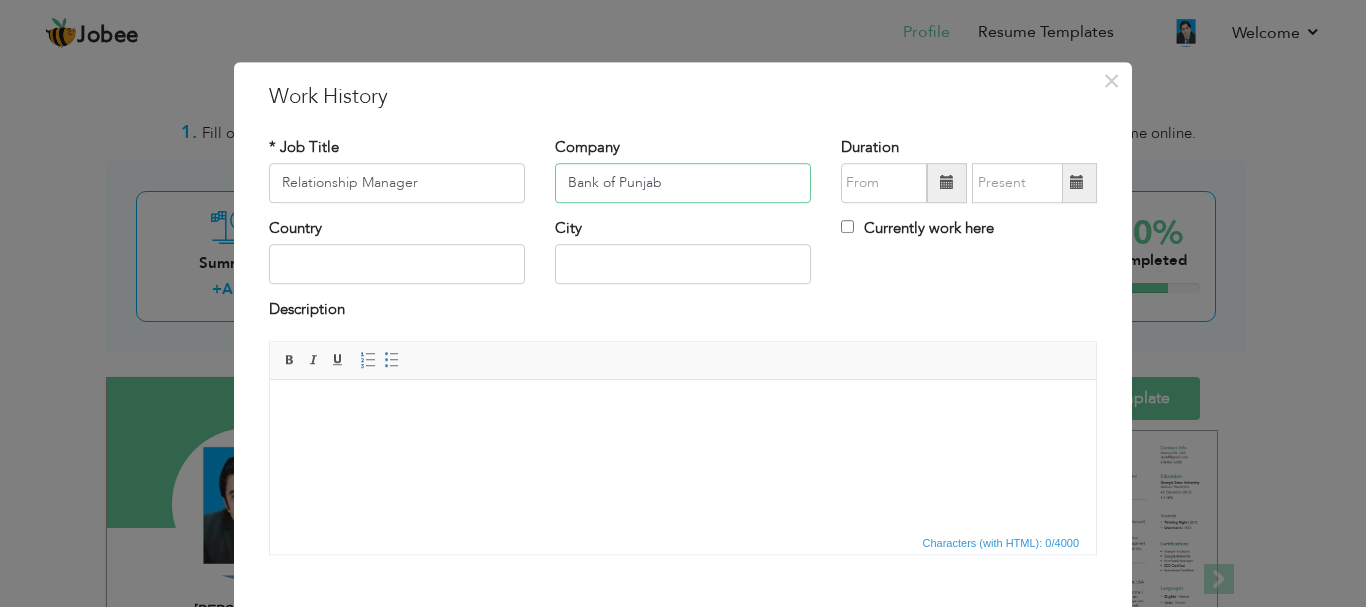 type on "Bank of Punjab" 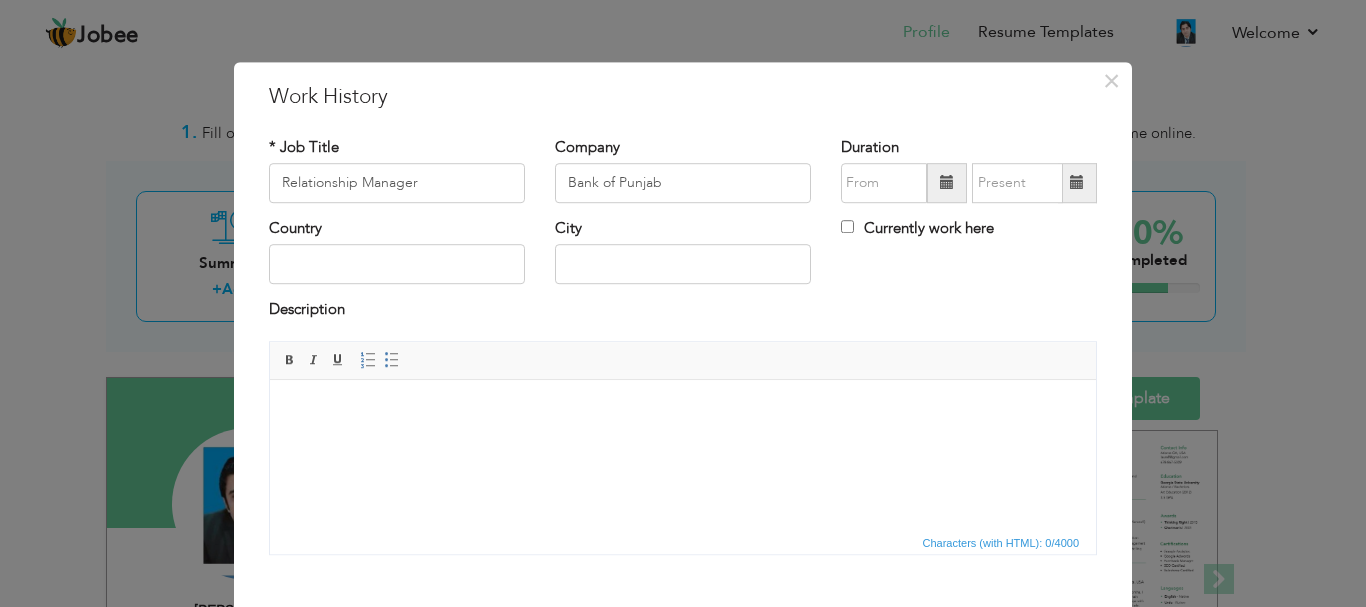 click at bounding box center [947, 183] 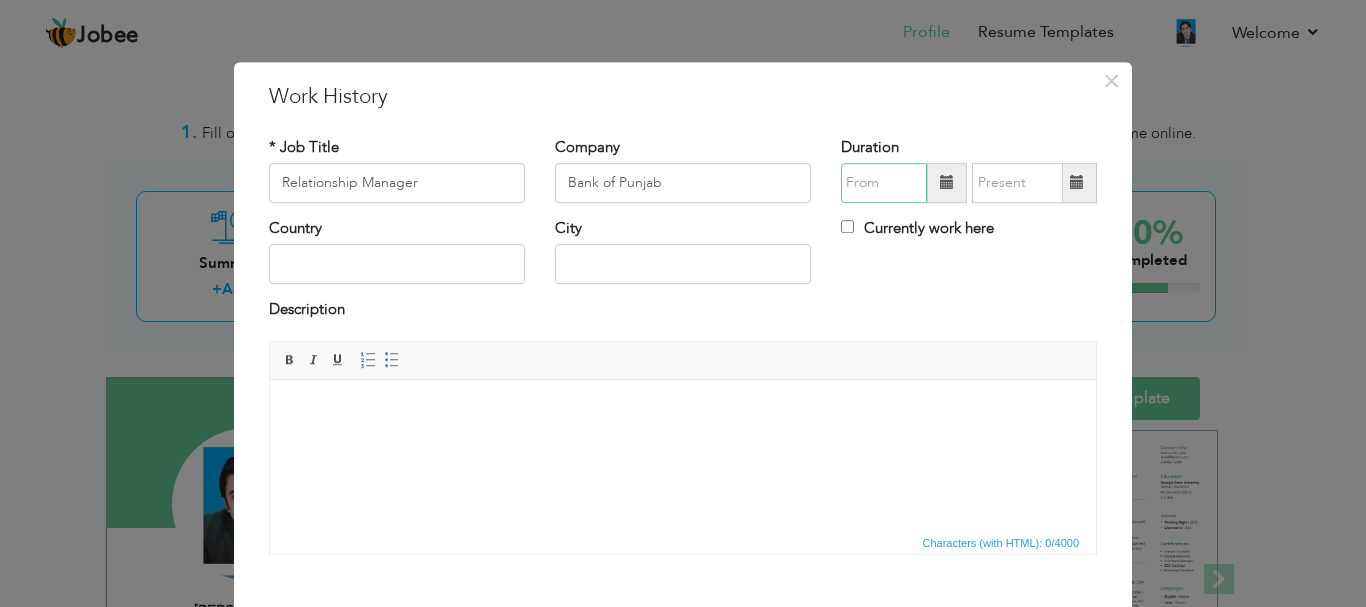 type on "07/2025" 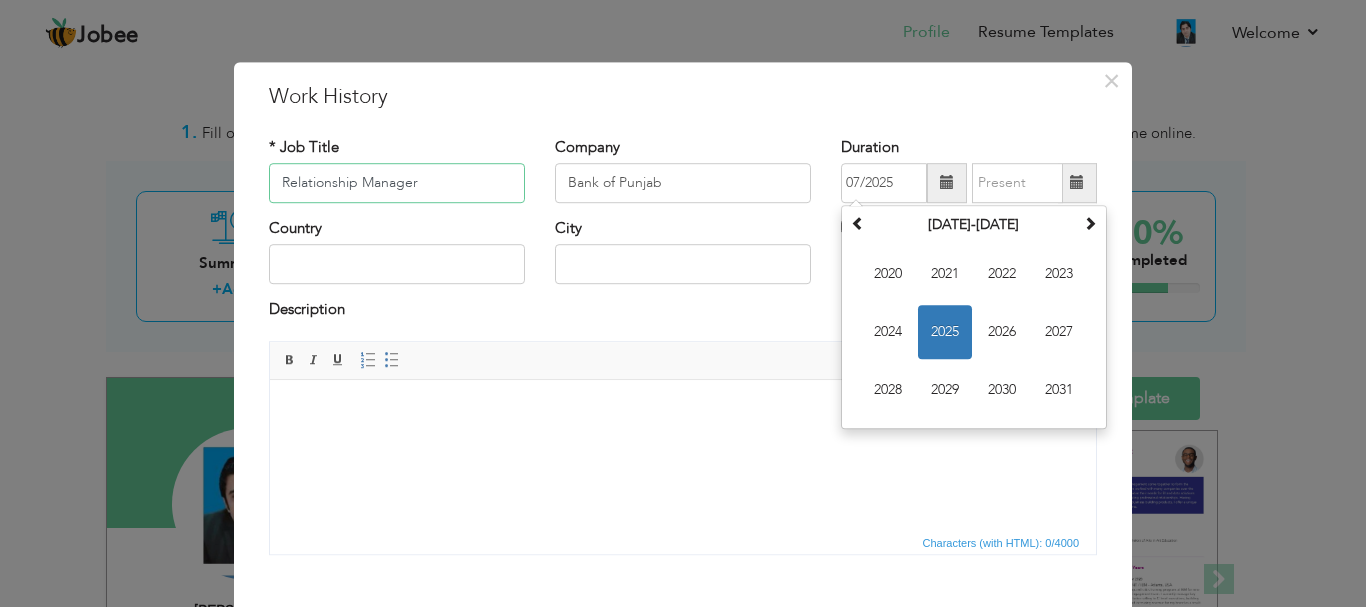 click on "Relationship Manager" at bounding box center (397, 183) 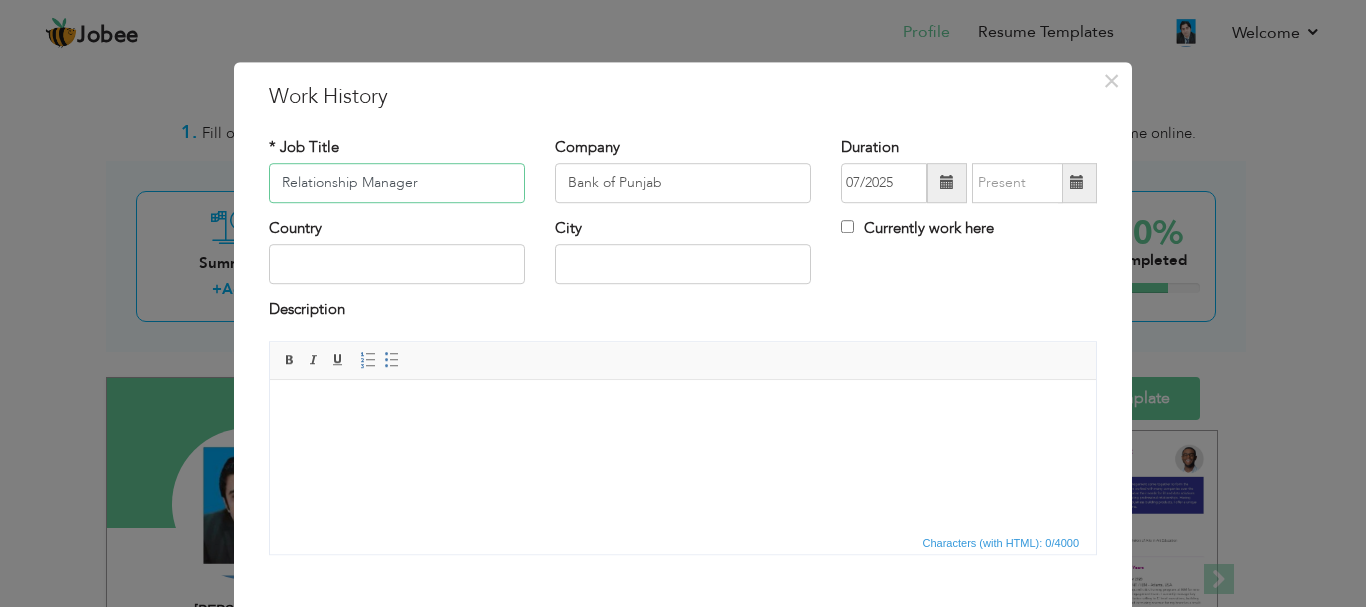 click on "Relationship Manager" at bounding box center (397, 183) 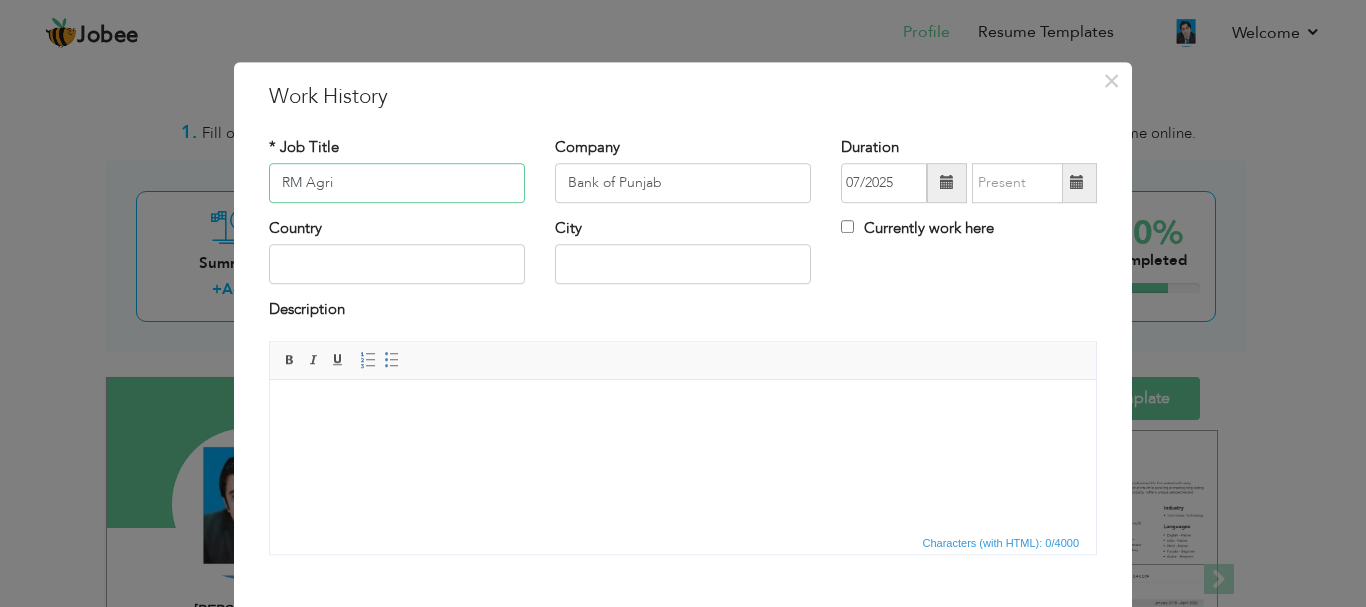 type on "RM Agri" 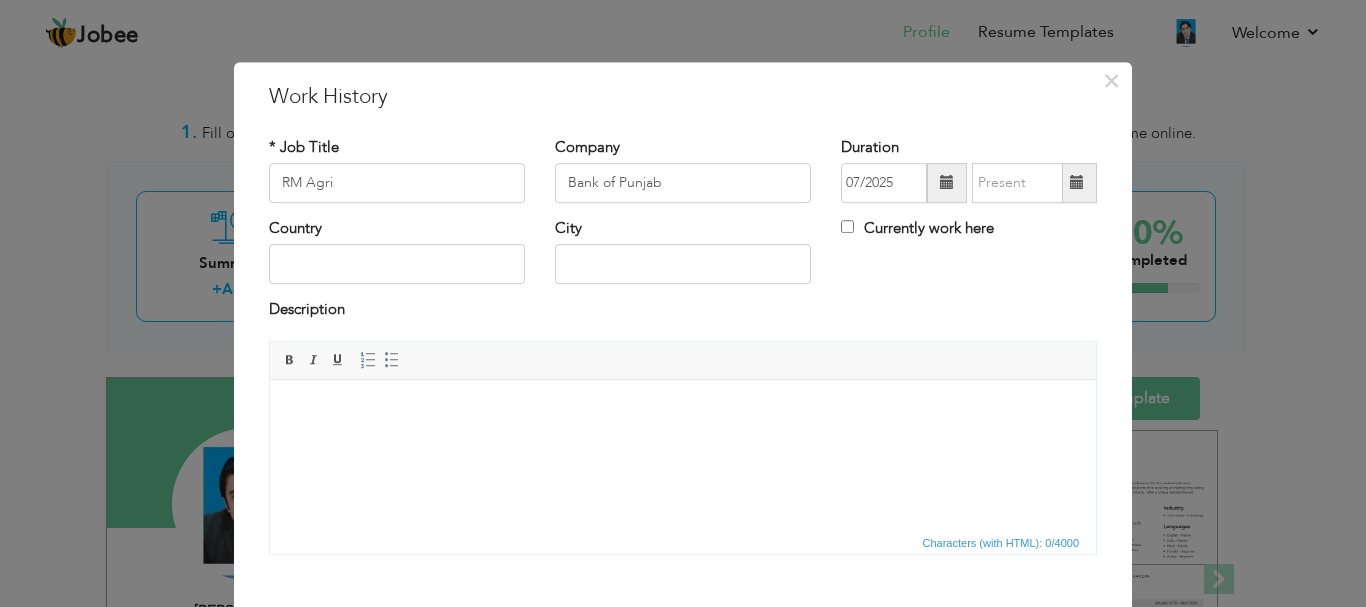 click at bounding box center [947, 183] 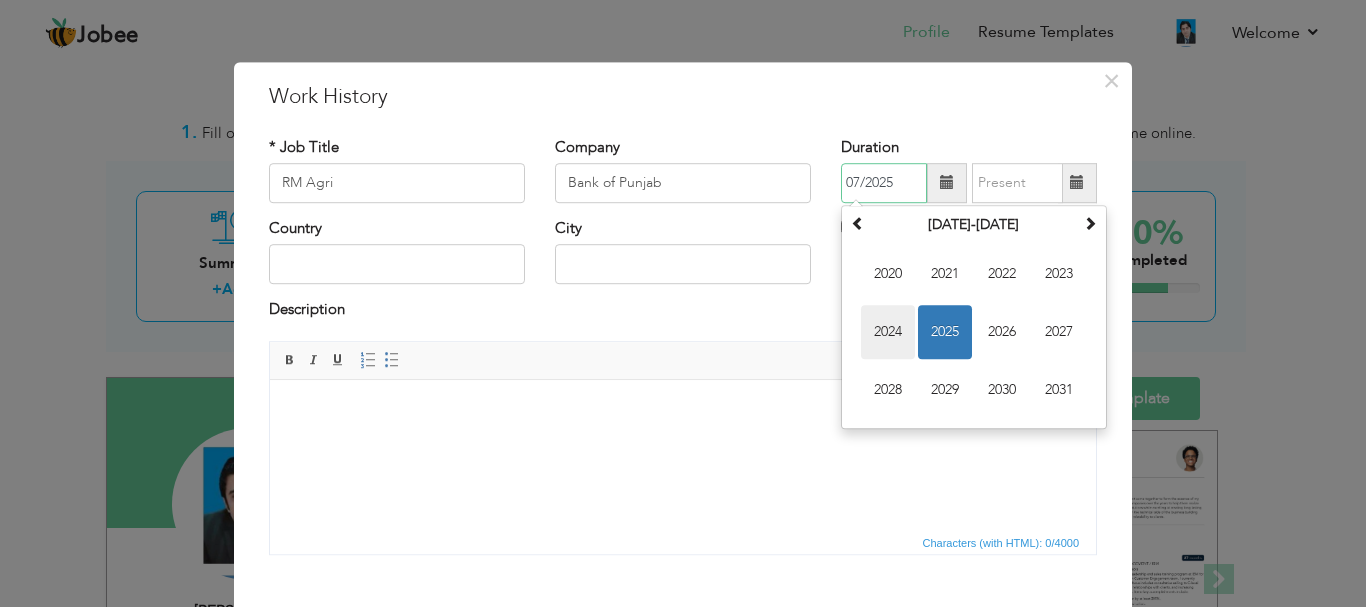 click on "2024" at bounding box center (888, 332) 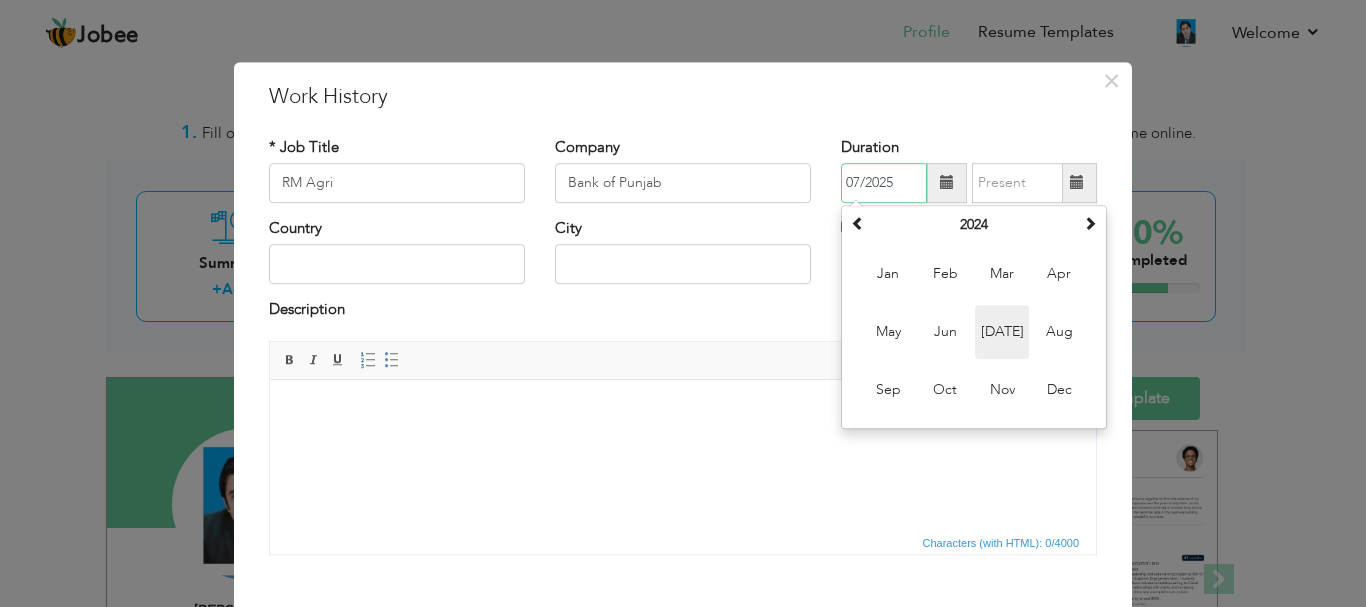 click on "Jul" at bounding box center (1002, 332) 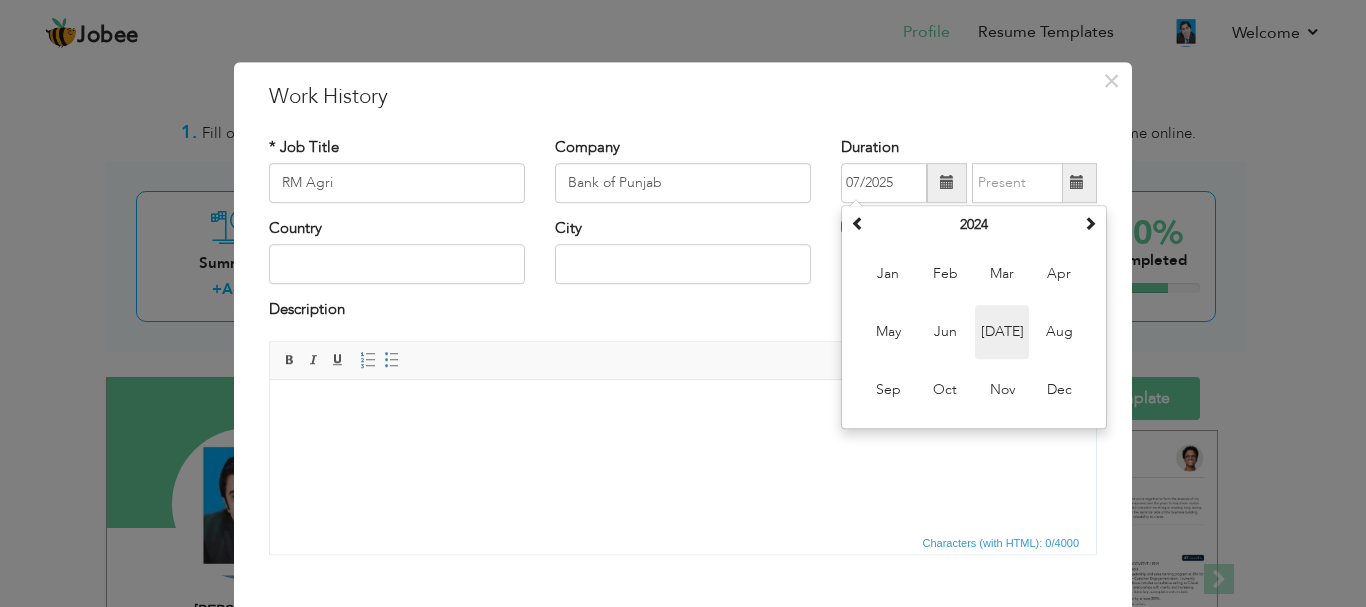 type on "07/2024" 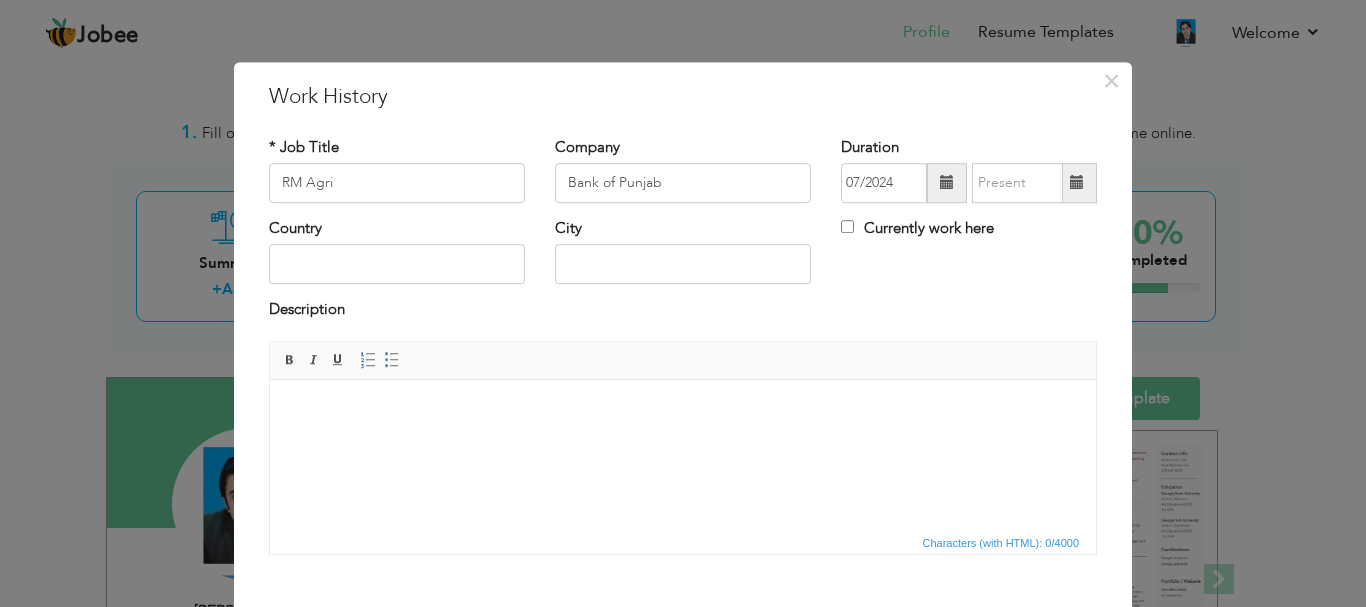 click at bounding box center (1077, 183) 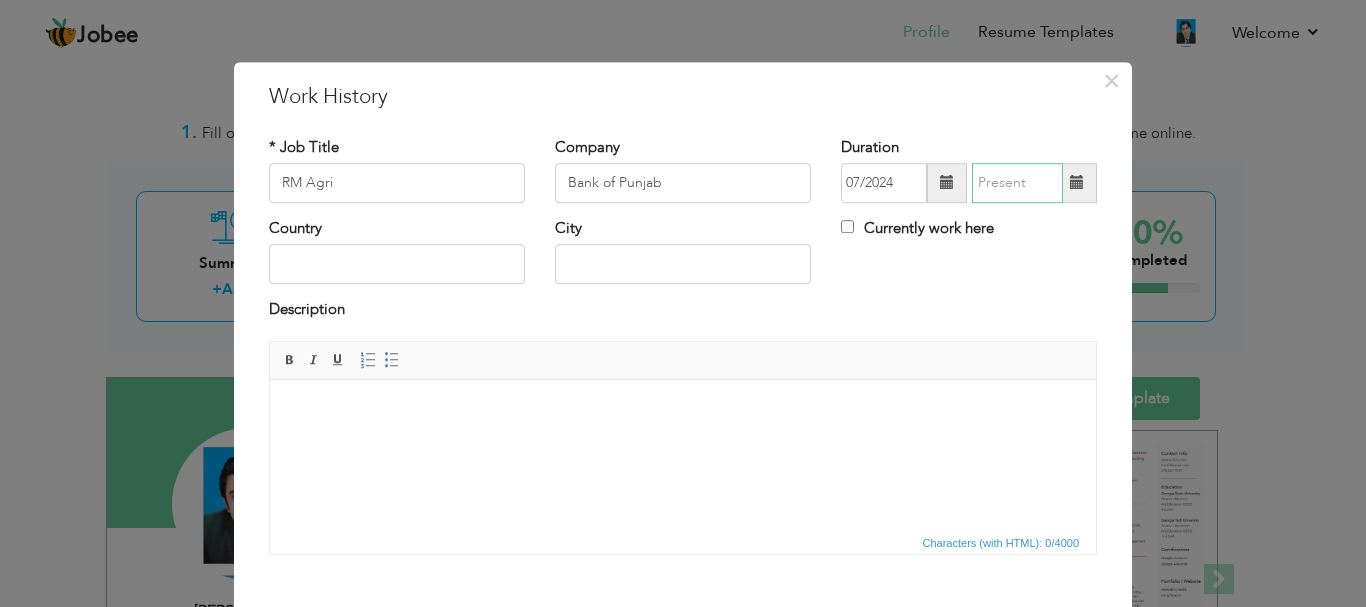 type on "07/2025" 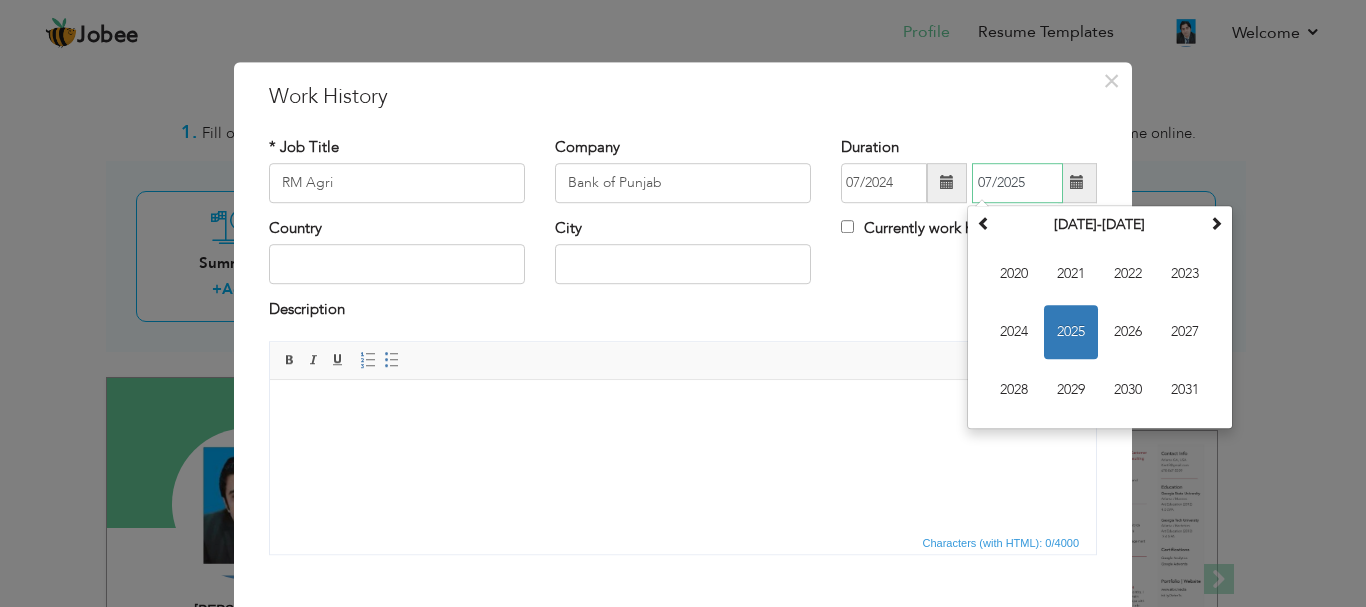 click on "2025" at bounding box center (1071, 332) 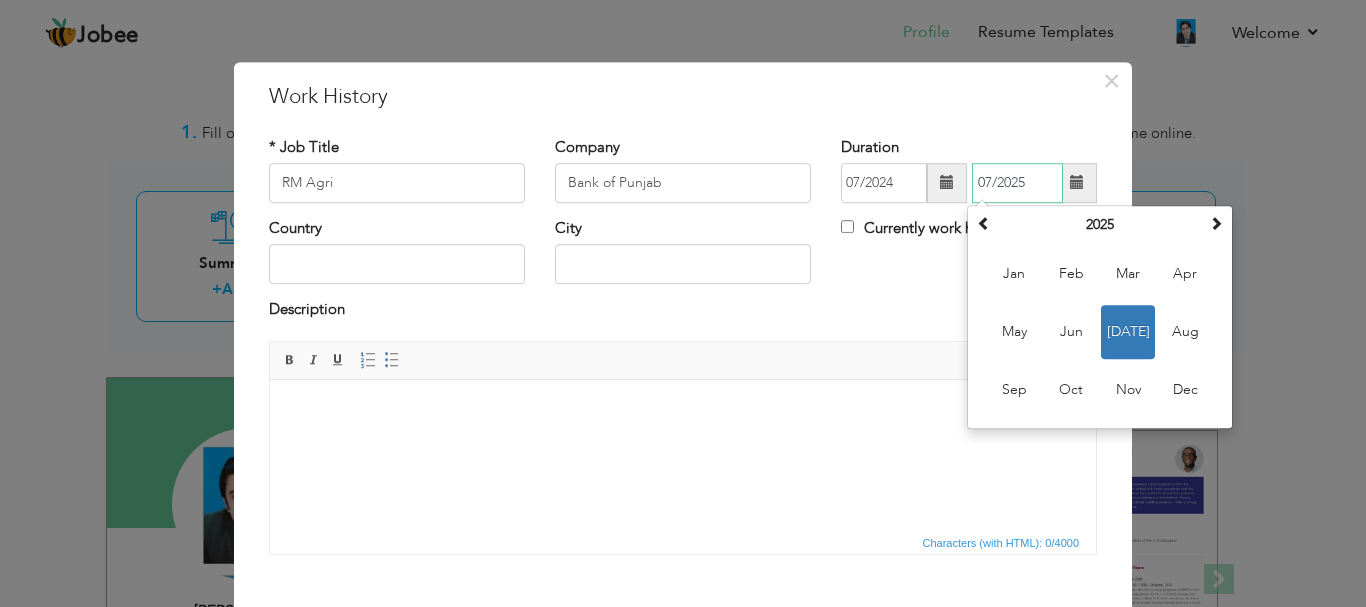 click on "Jul" at bounding box center [1128, 332] 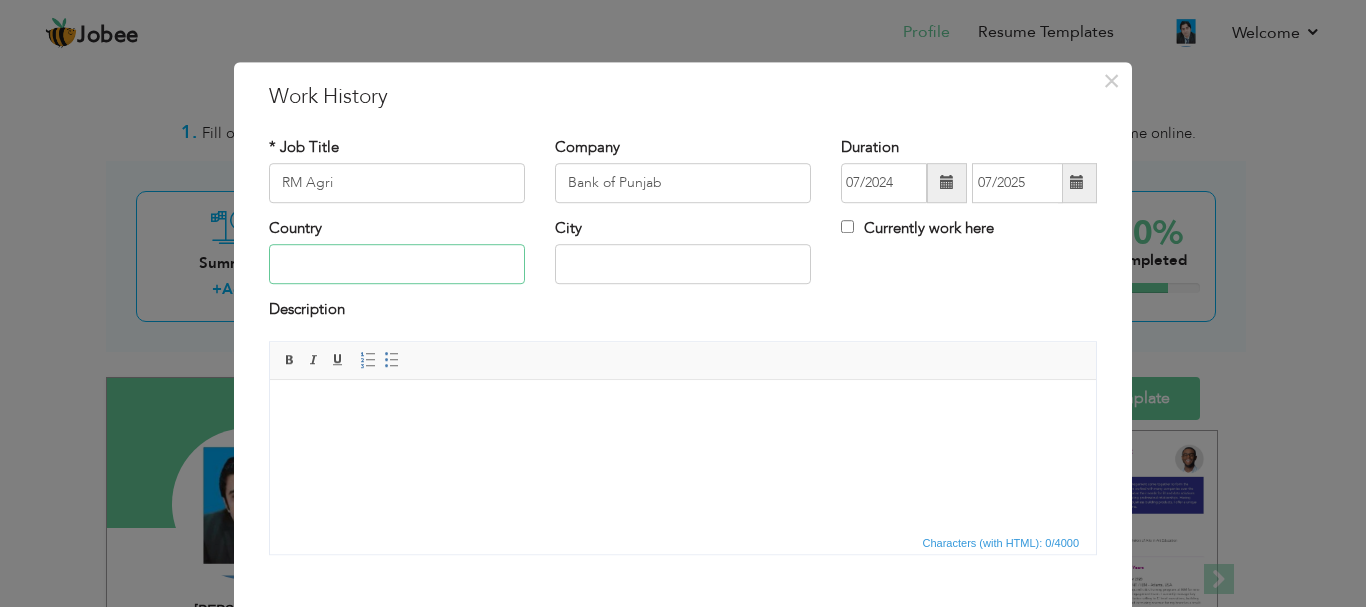 click at bounding box center (397, 265) 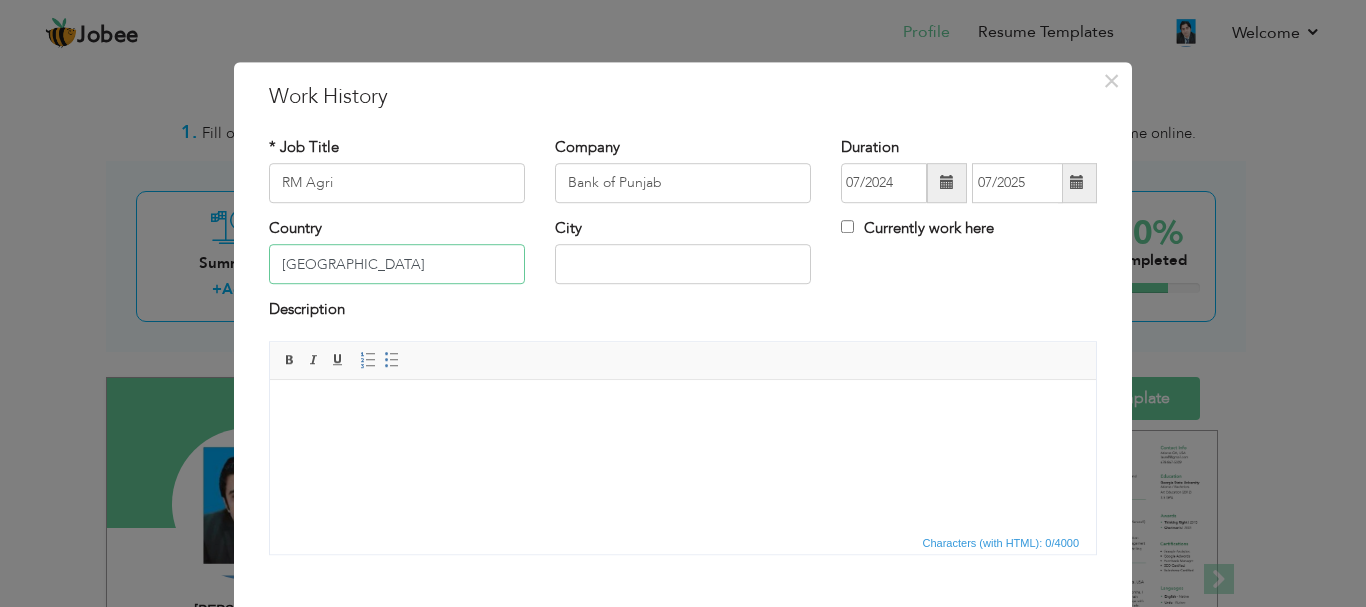 type on "Pakistan" 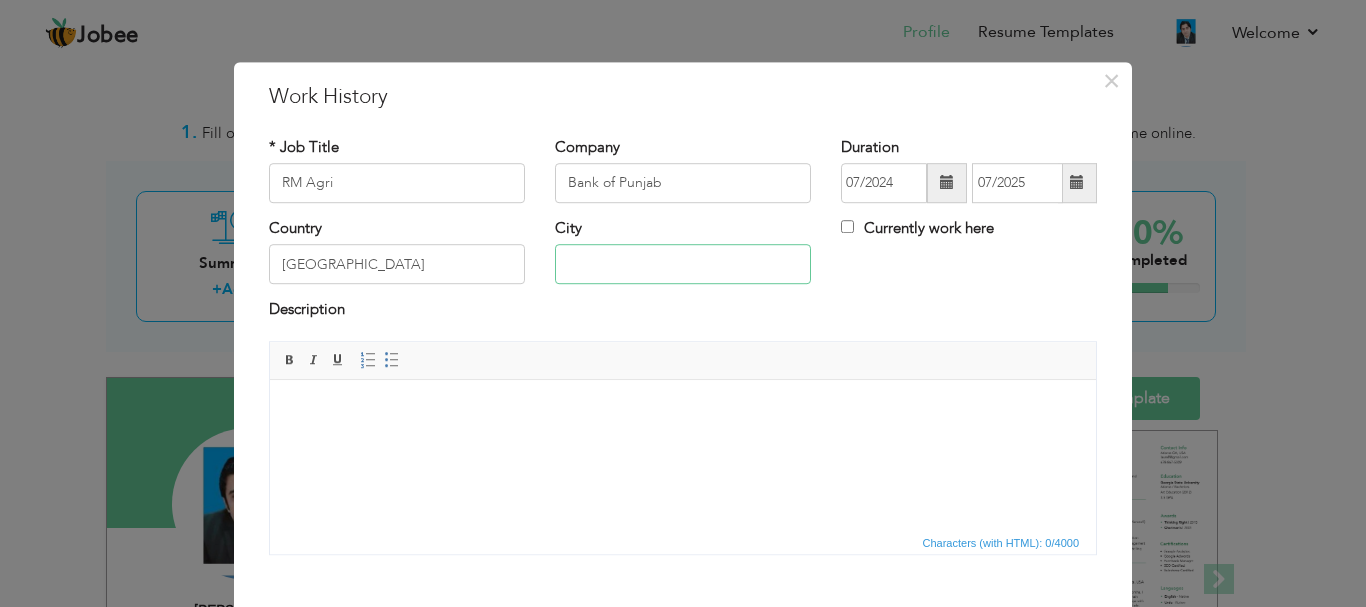 click at bounding box center (683, 265) 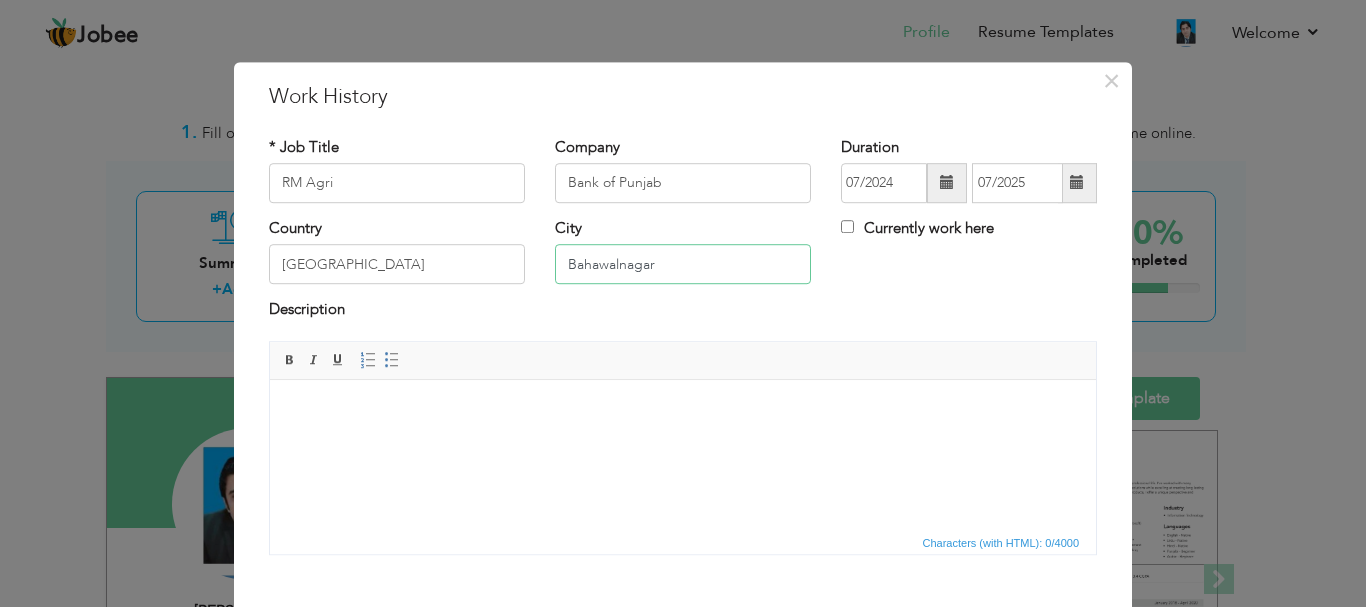type on "Bahawalnagar" 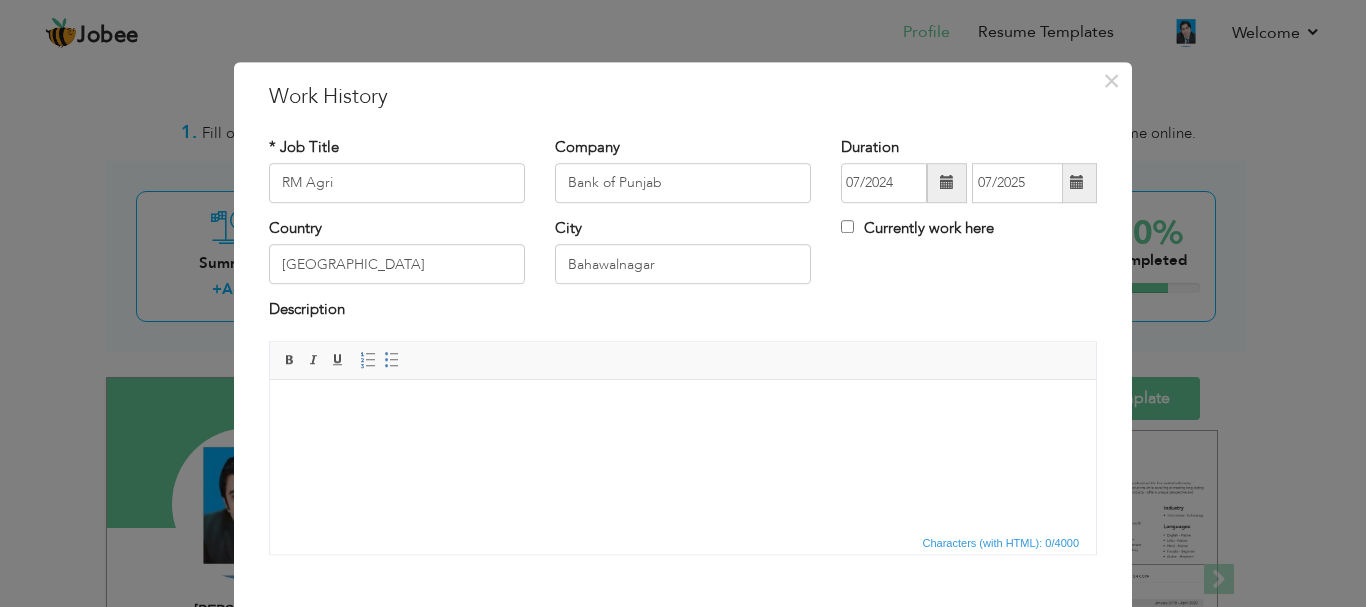 click at bounding box center (683, 409) 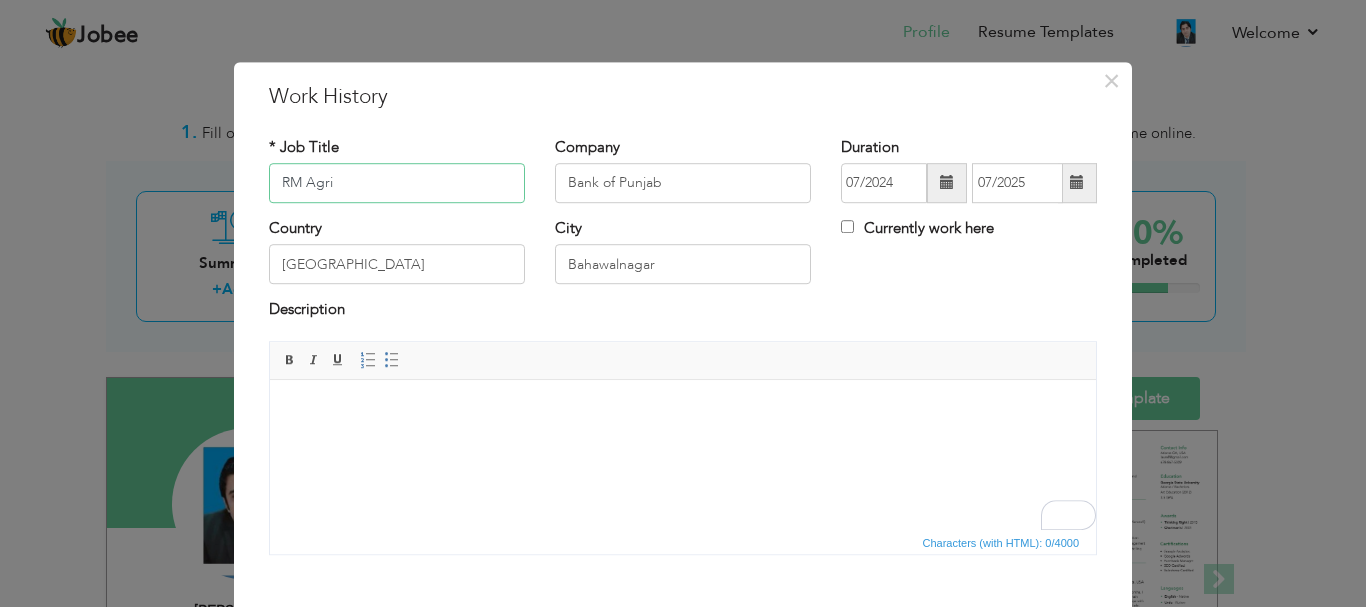 click on "RM Agri" at bounding box center [397, 183] 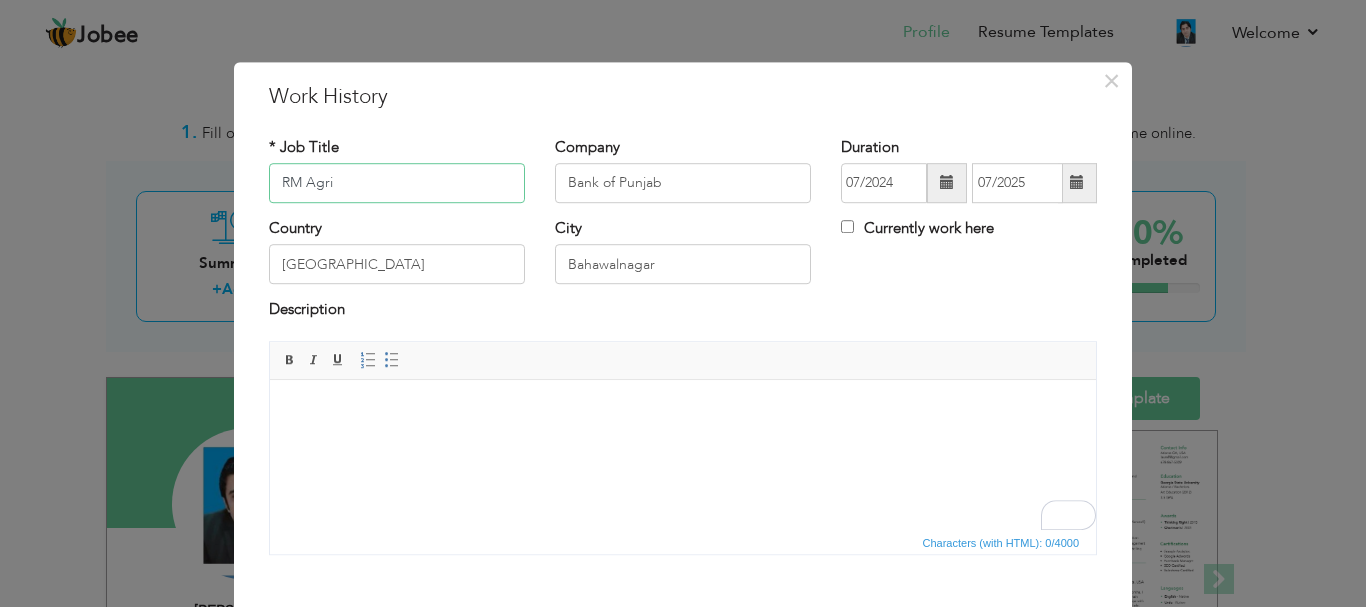 click on "RM Agri" at bounding box center [397, 183] 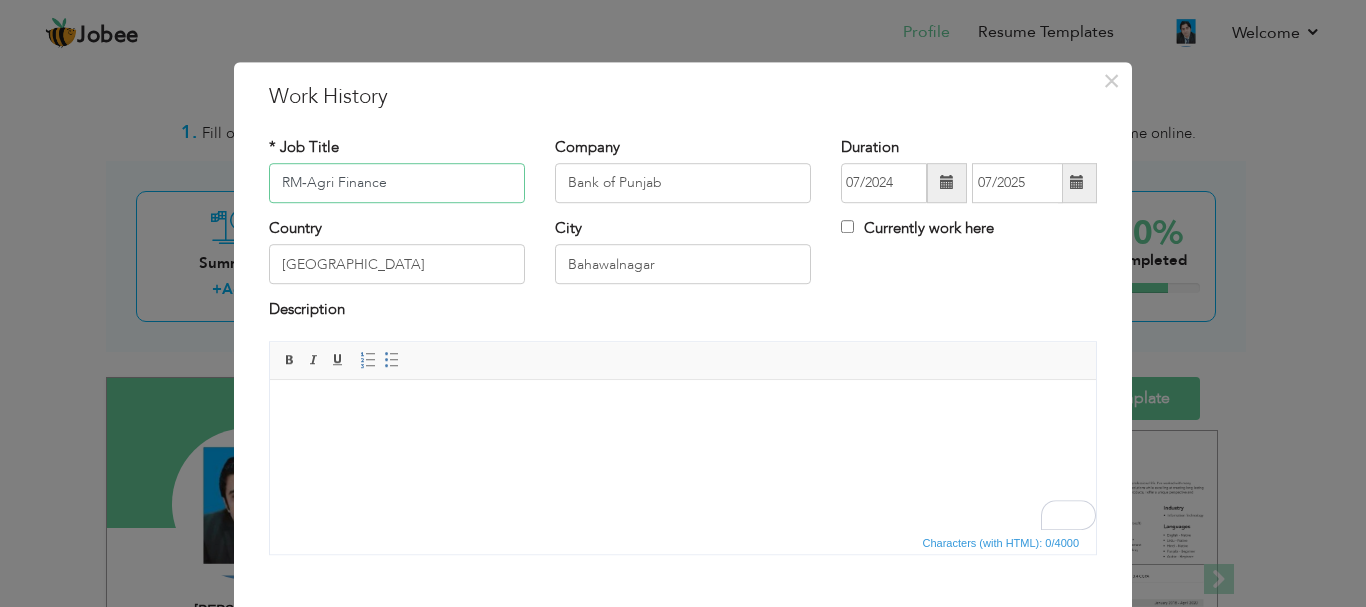click on "RM‑Agri Finance" at bounding box center [397, 183] 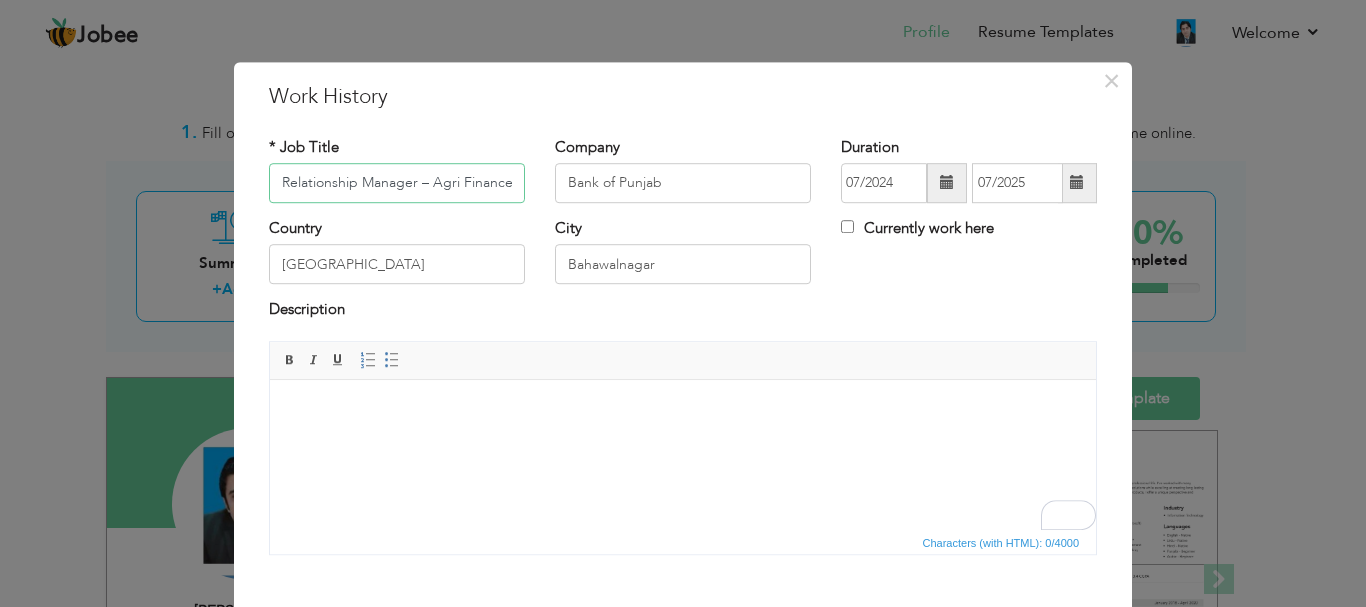 type on "Relationship Manager – Agri Finance" 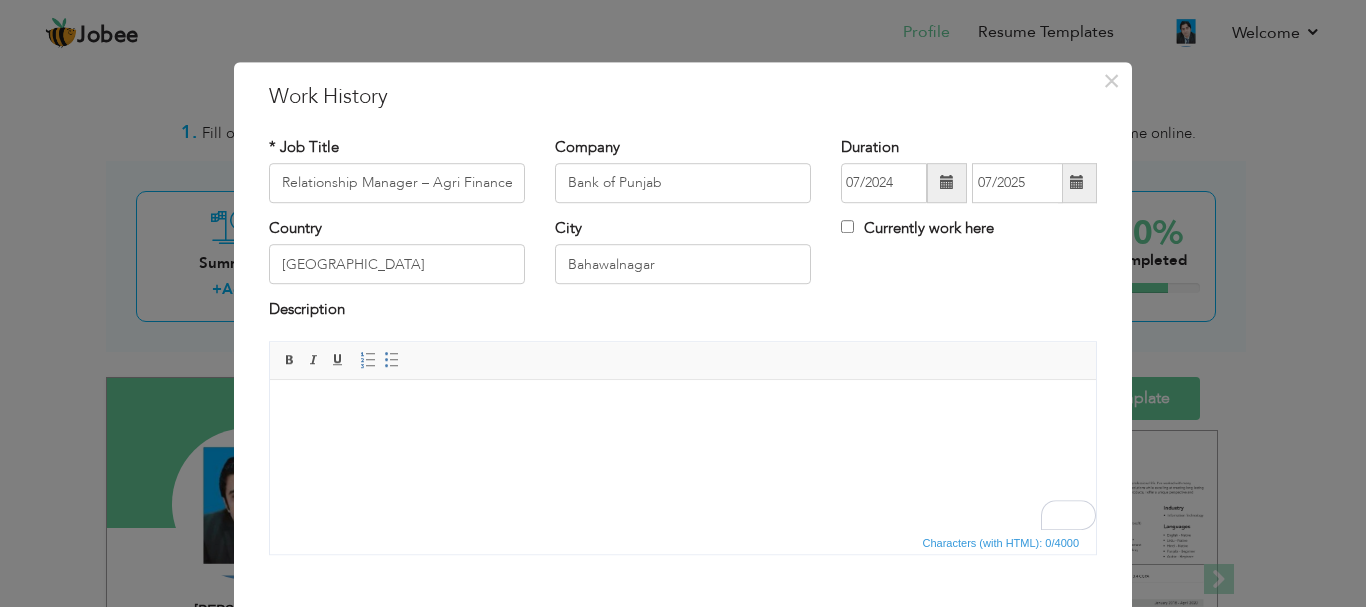 click at bounding box center (683, 409) 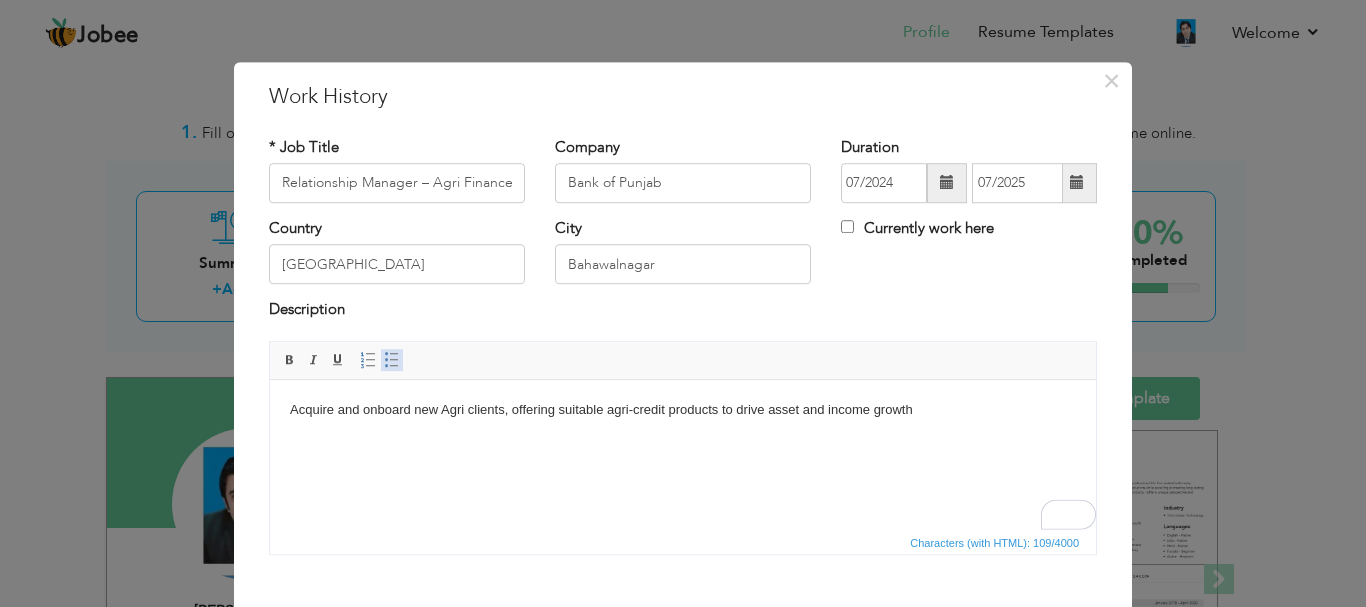 click at bounding box center (392, 360) 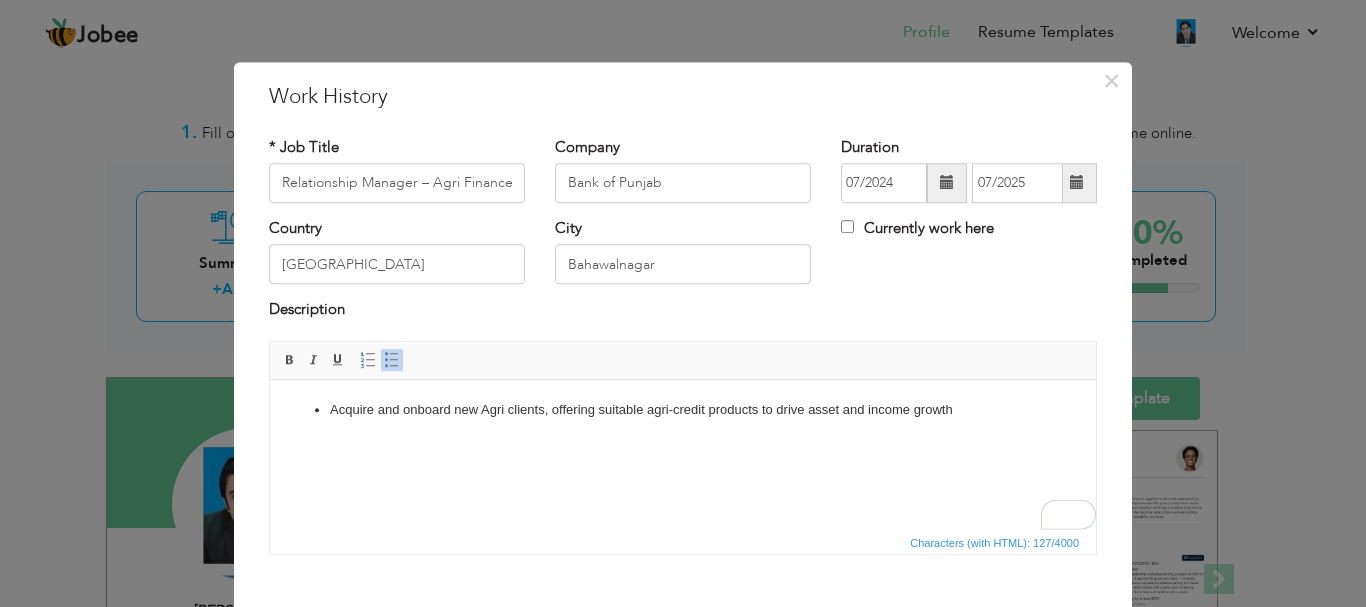 type 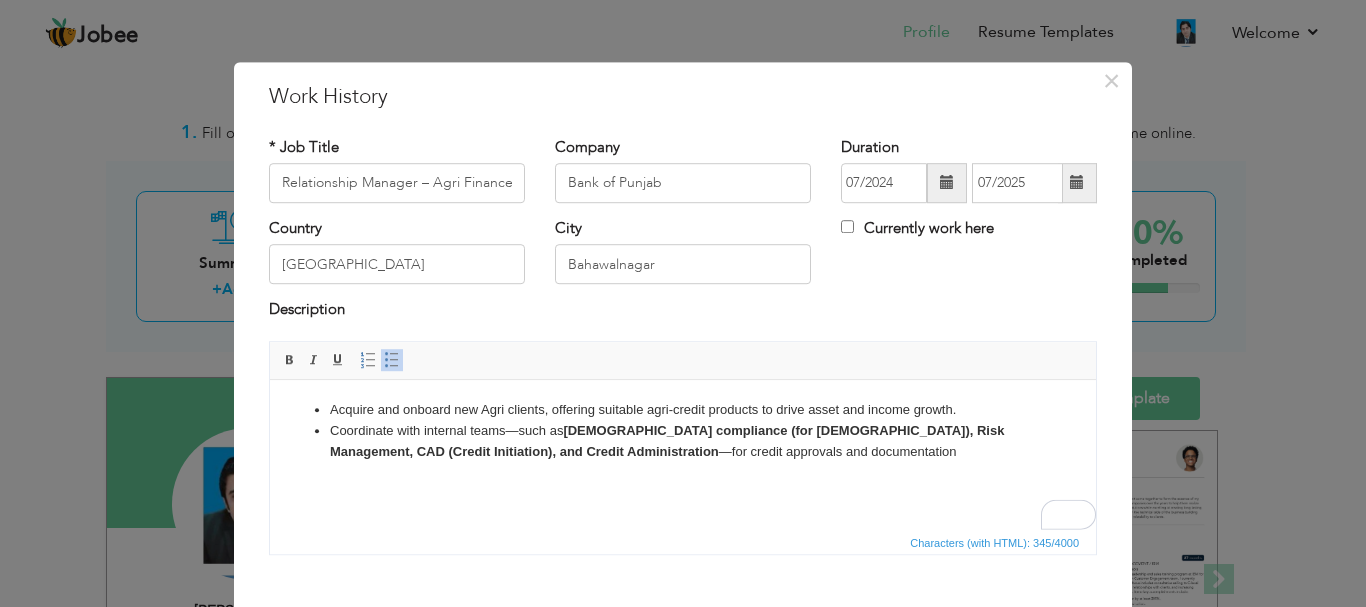 click on "Coordinate with internal teams—such as  Shariah compliance (for Islamic), Risk Management, CAD (Credit Initiation), and Credit Administration —for credit approvals and documentation" at bounding box center (683, 441) 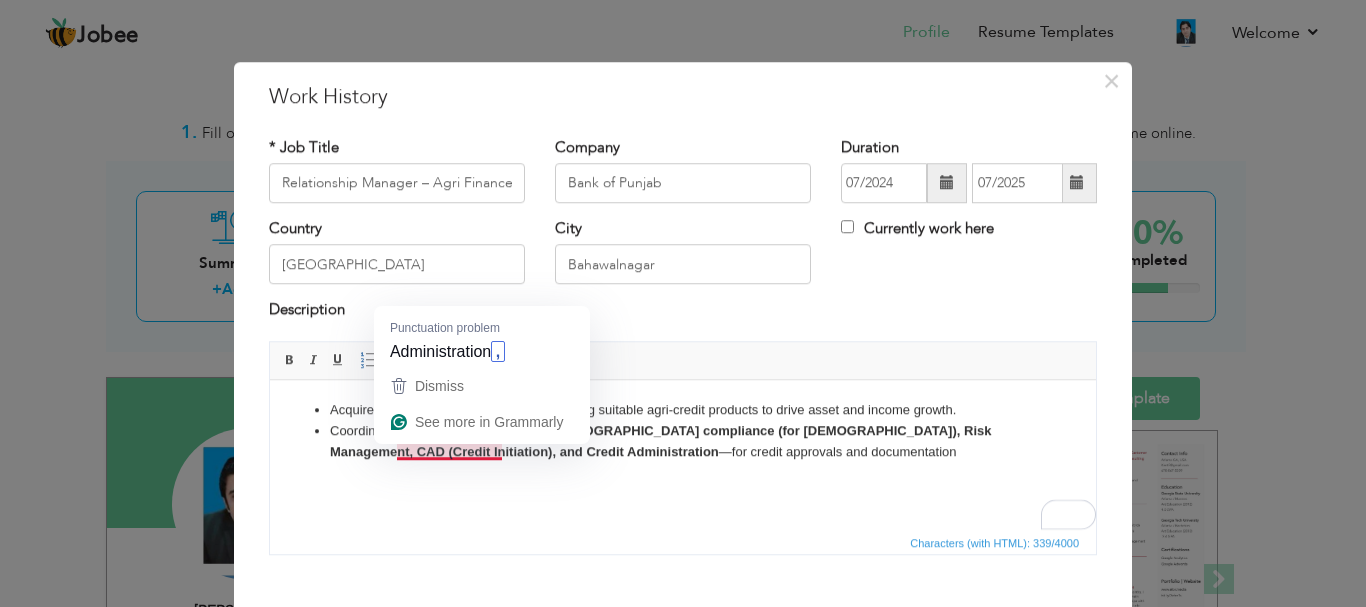 click on "Coordinate with internal teams  such as  Shariah compliance (for Islamic), Risk Management, CAD (Credit Initiation), and Credit Administration —for credit approvals and documentation" at bounding box center (683, 441) 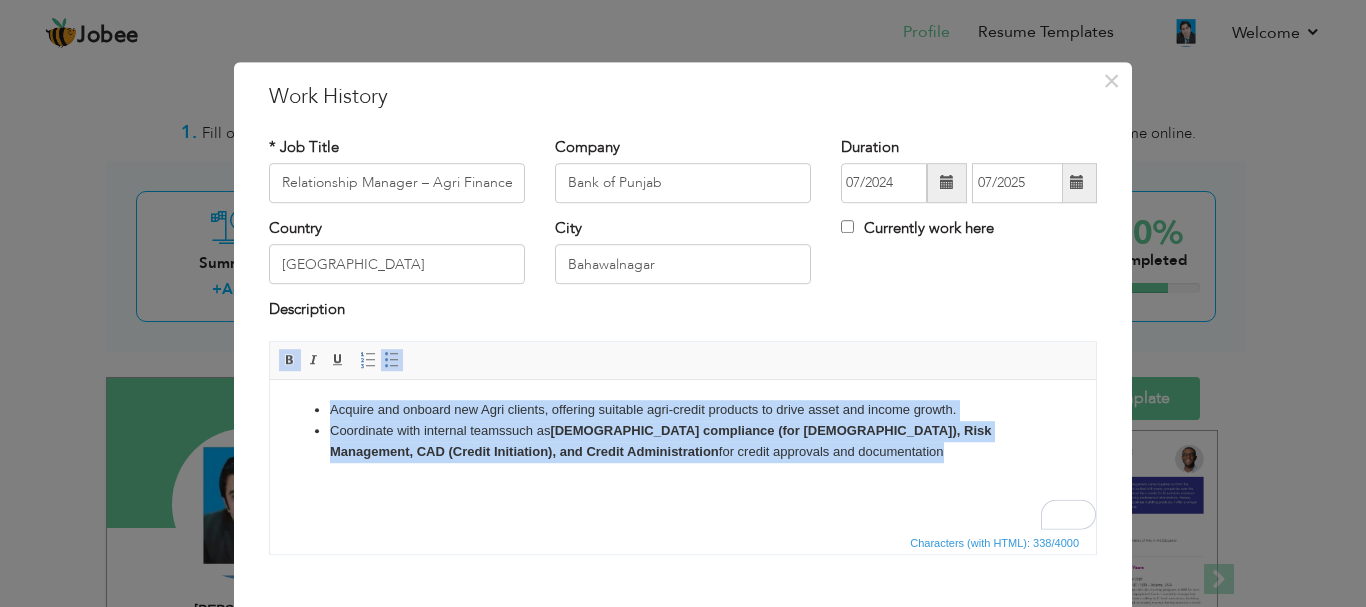 drag, startPoint x: 720, startPoint y: 445, endPoint x: 283, endPoint y: 396, distance: 439.73856 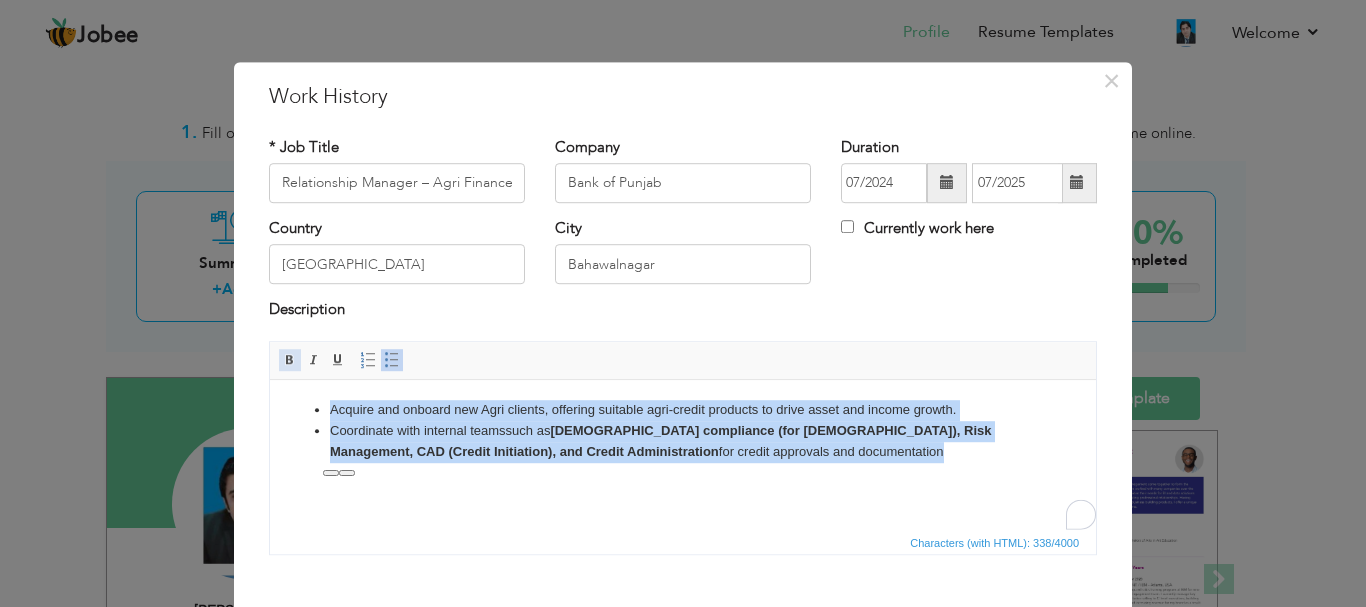 click at bounding box center [290, 360] 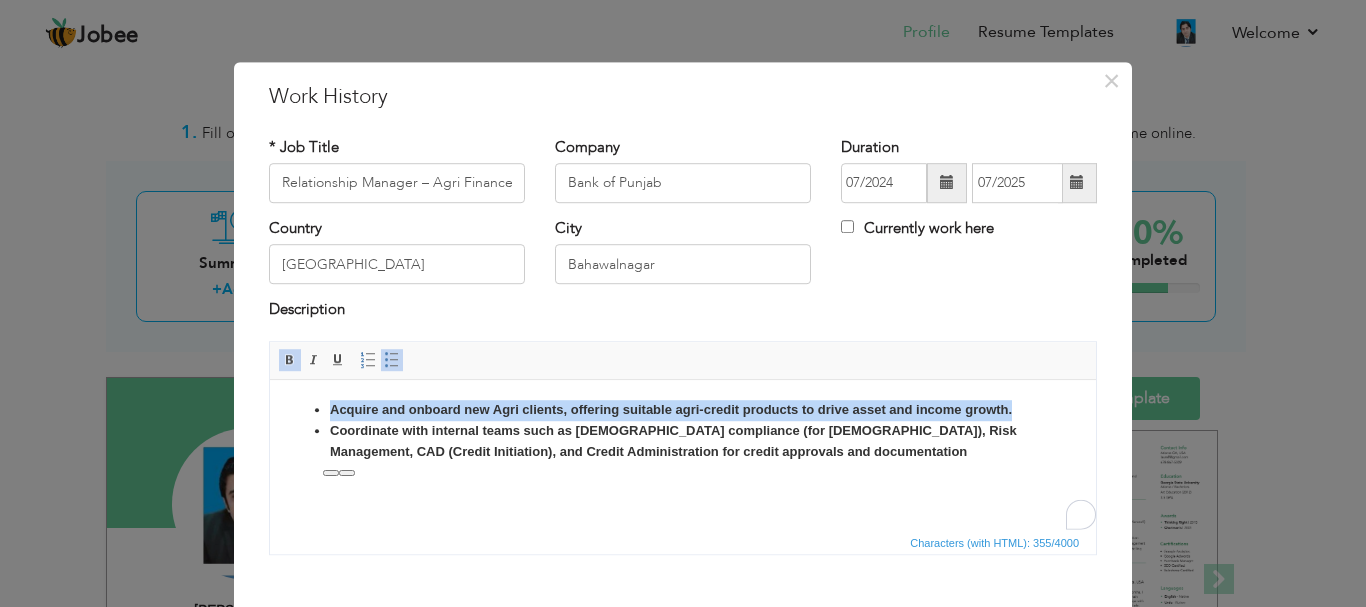 click at bounding box center (290, 360) 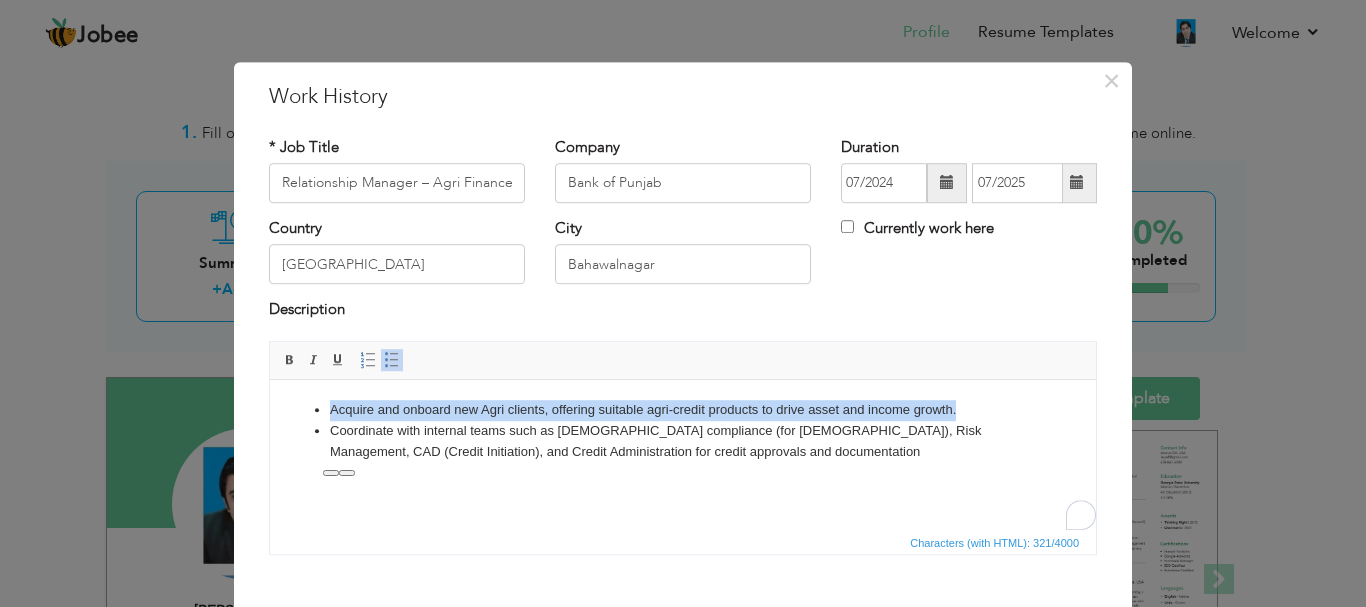 click on "Acquire and onboard new Agri clients, offering suitable agri‑credit products to drive asset and income growth. Coordinate with internal teams such as Shariah compliance (for Islamic), Risk Management, CAD (Credit Initiation), and Credit Administration for credit approvals and documentation" at bounding box center [683, 430] 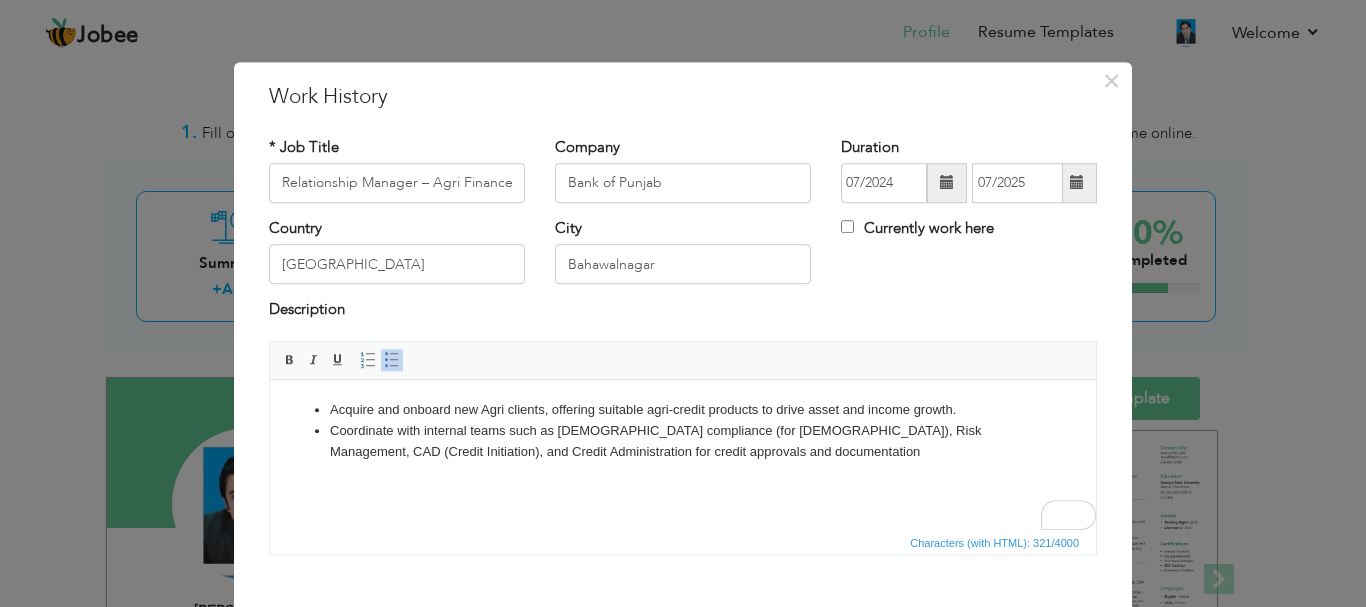 click on "Coordinate with internal teams such as Shariah compliance (for Islamic), Risk Management, CAD (Credit Initiation), and Credit Administration for credit approvals and documentation" at bounding box center [683, 441] 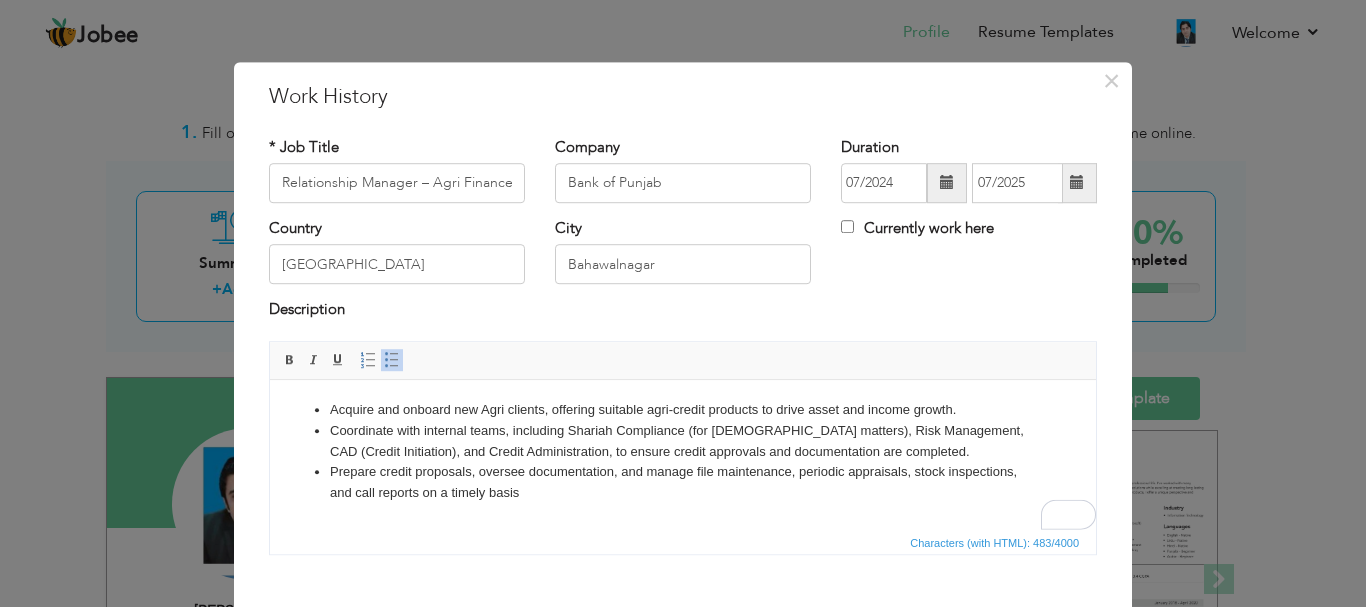 click on "Prepare credit proposals, oversee documentation, and manage file maintenance, periodic appraisals, stock inspections, and call reports on a timely basis" at bounding box center (683, 482) 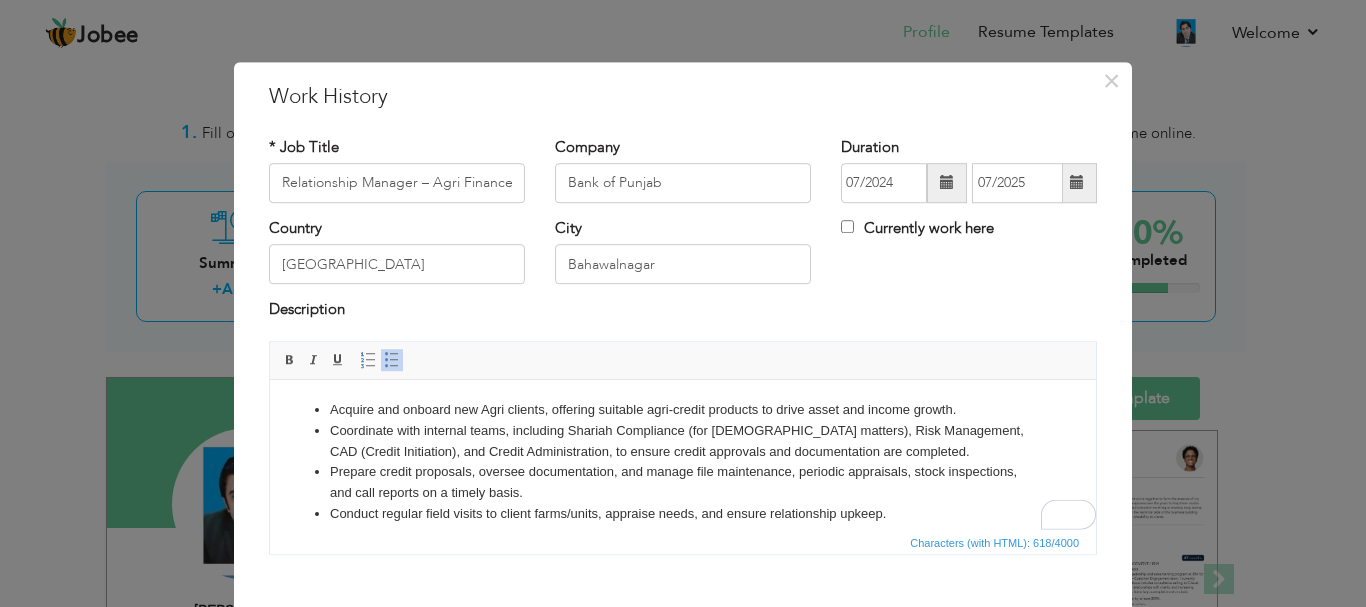 scroll, scrollTop: 12, scrollLeft: 0, axis: vertical 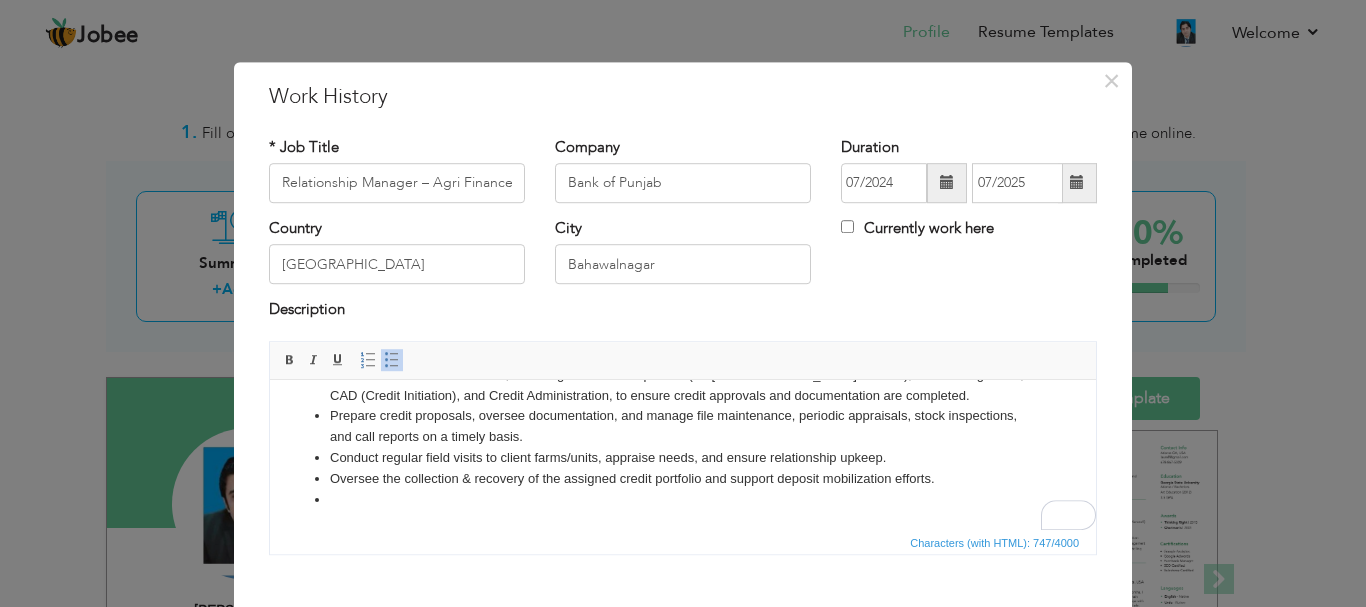 click at bounding box center [683, 499] 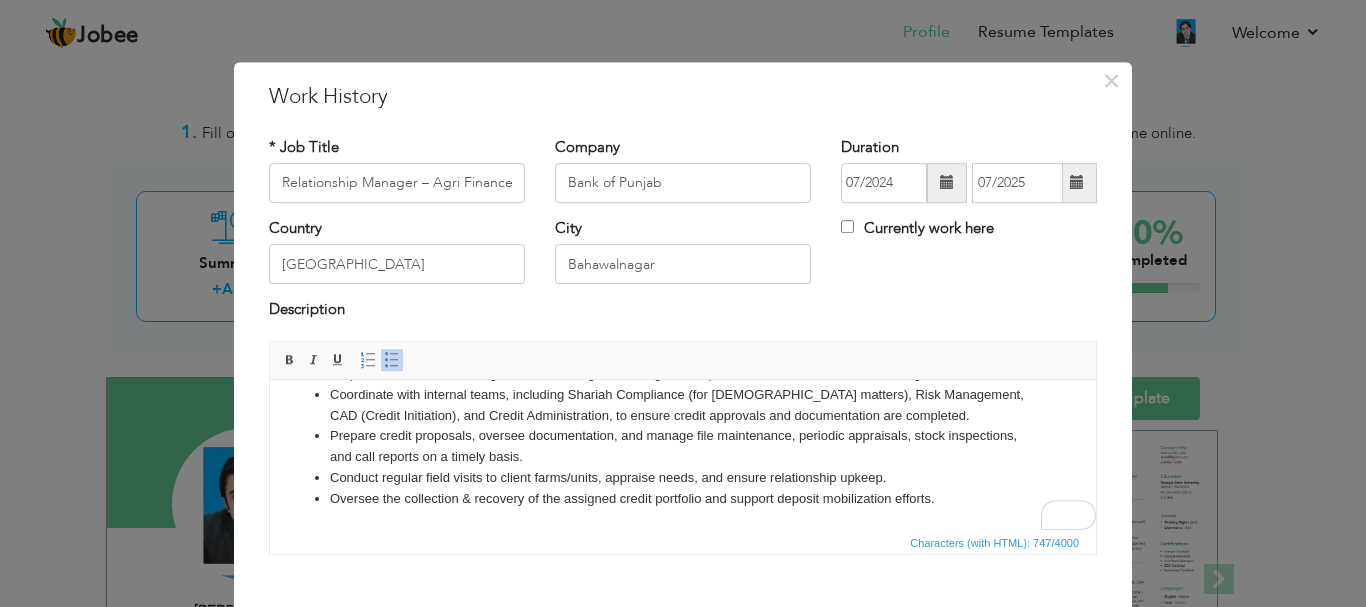 scroll, scrollTop: 36, scrollLeft: 0, axis: vertical 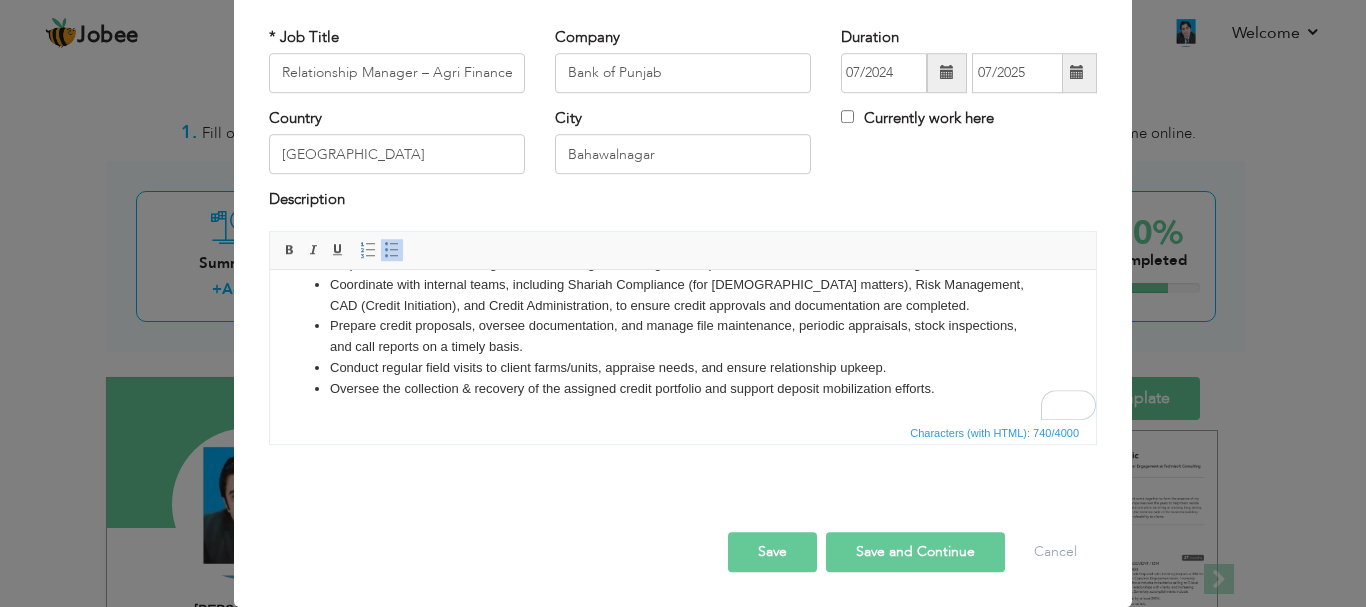 click on "Save" at bounding box center (772, 552) 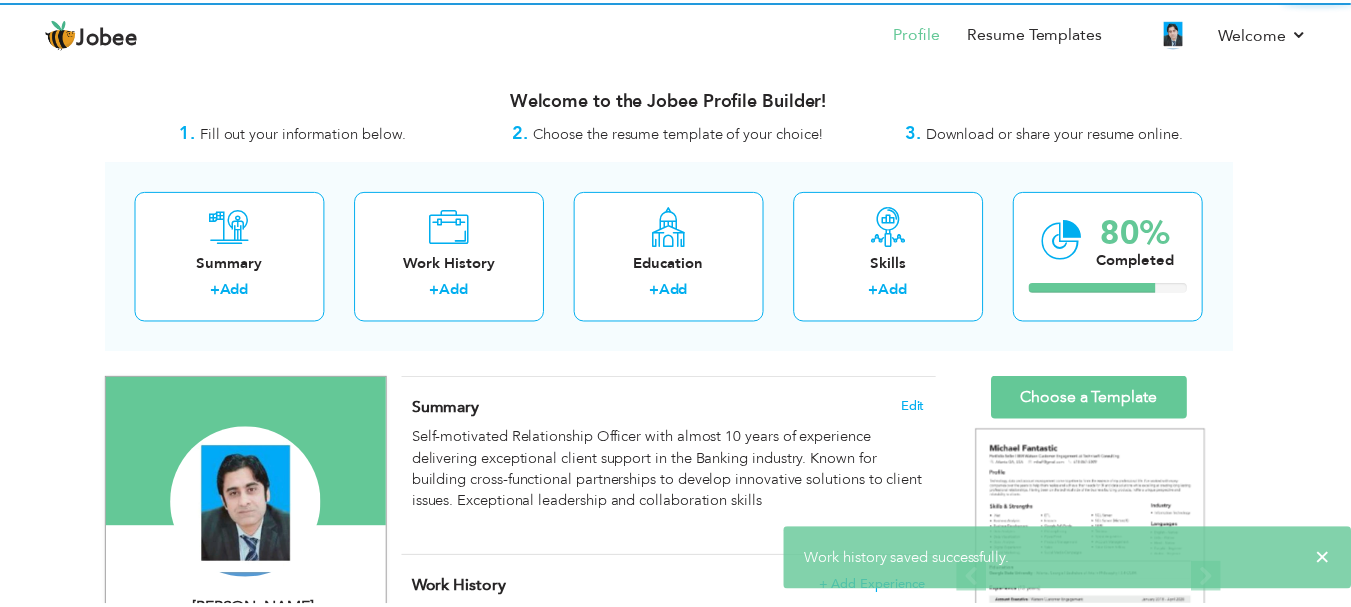 scroll, scrollTop: 0, scrollLeft: 0, axis: both 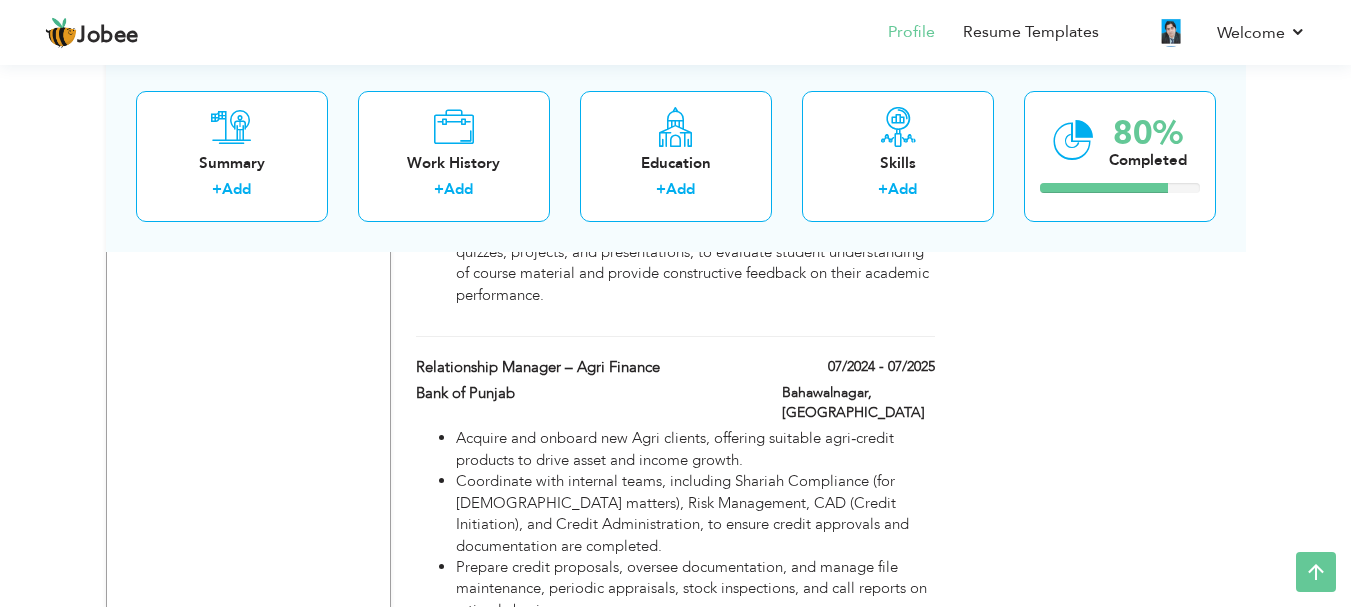 drag, startPoint x: 401, startPoint y: 294, endPoint x: 409, endPoint y: 276, distance: 19.697716 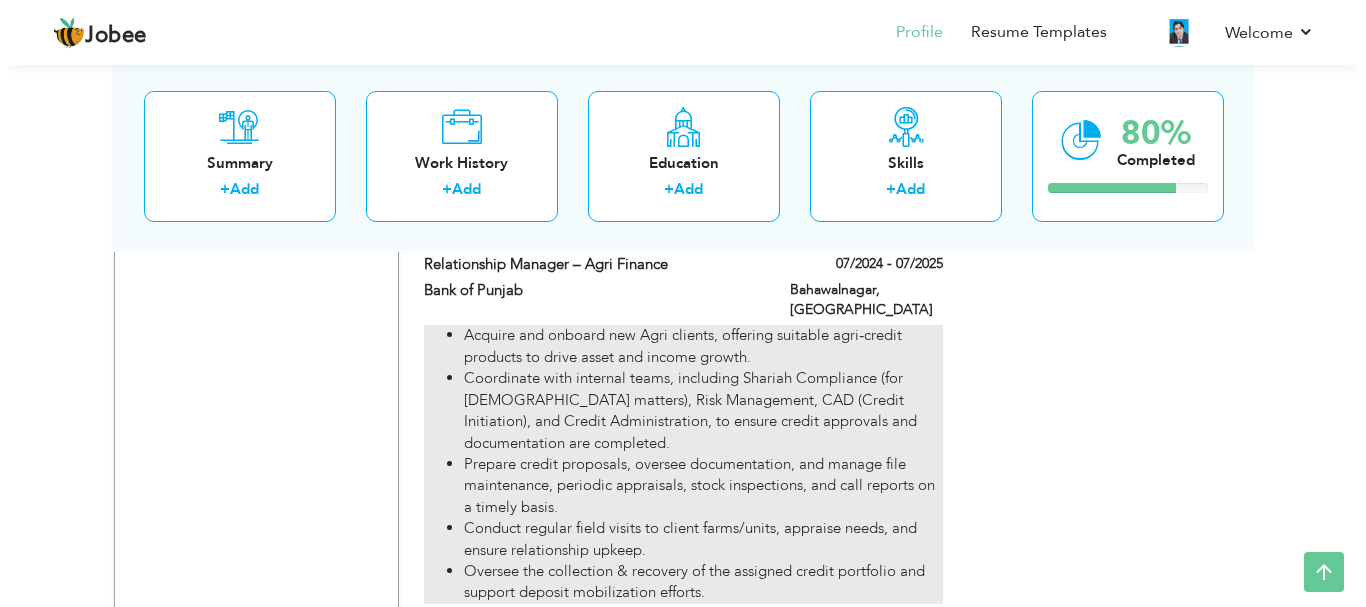 scroll, scrollTop: 2912, scrollLeft: 0, axis: vertical 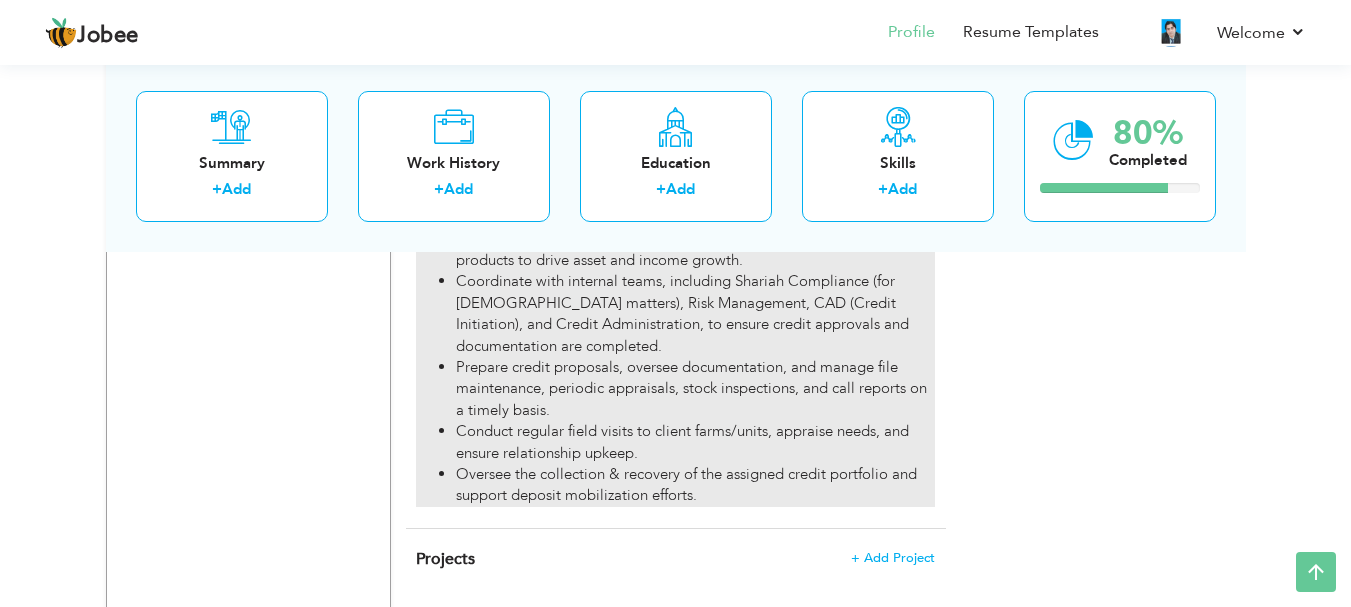 click on "Oversee the collection & recovery of the assigned credit portfolio and support deposit mobilization efforts." at bounding box center (695, 485) 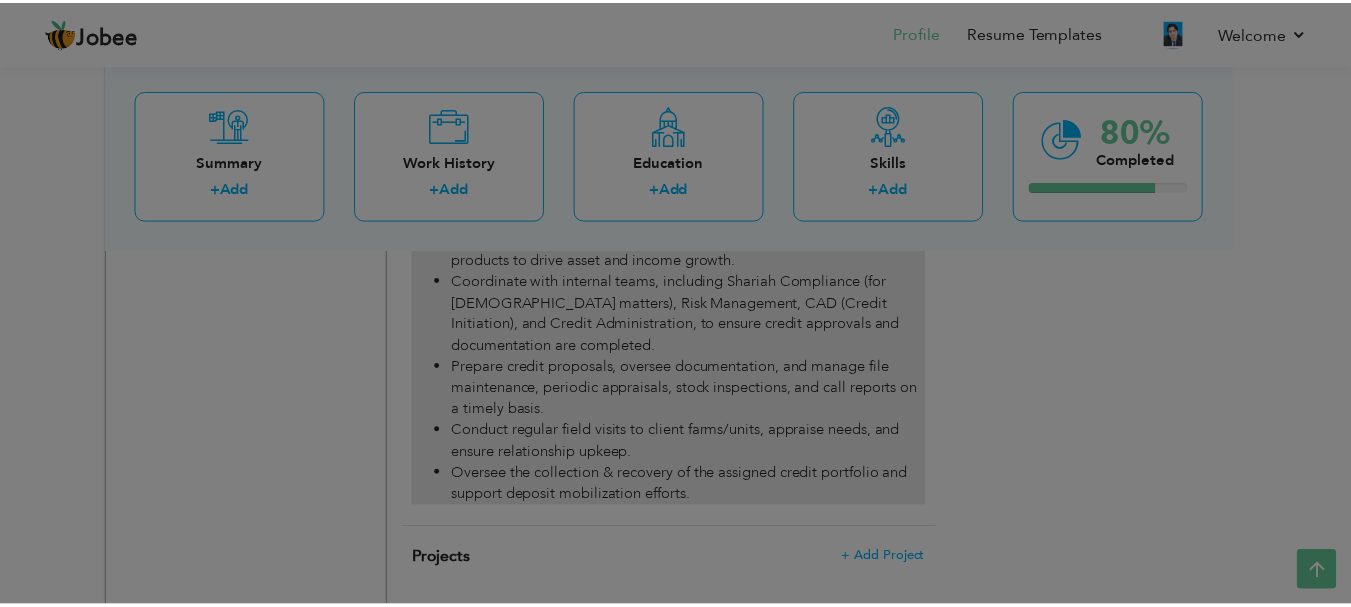 scroll, scrollTop: 0, scrollLeft: 0, axis: both 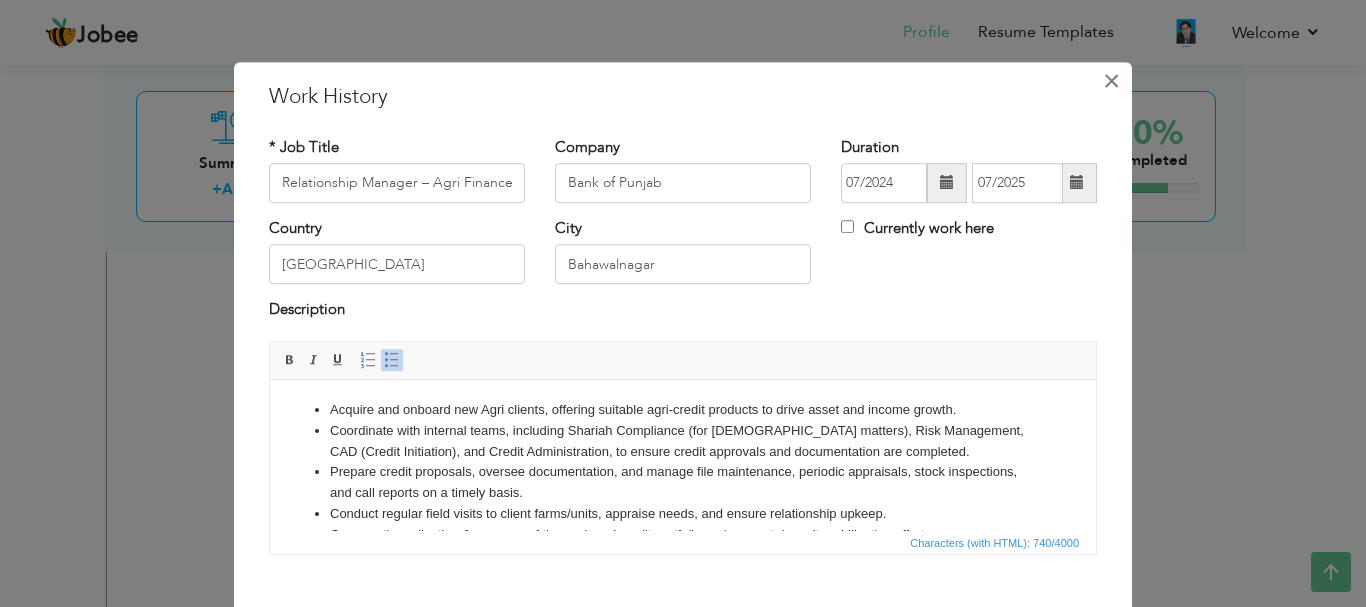 click on "×" at bounding box center [1111, 81] 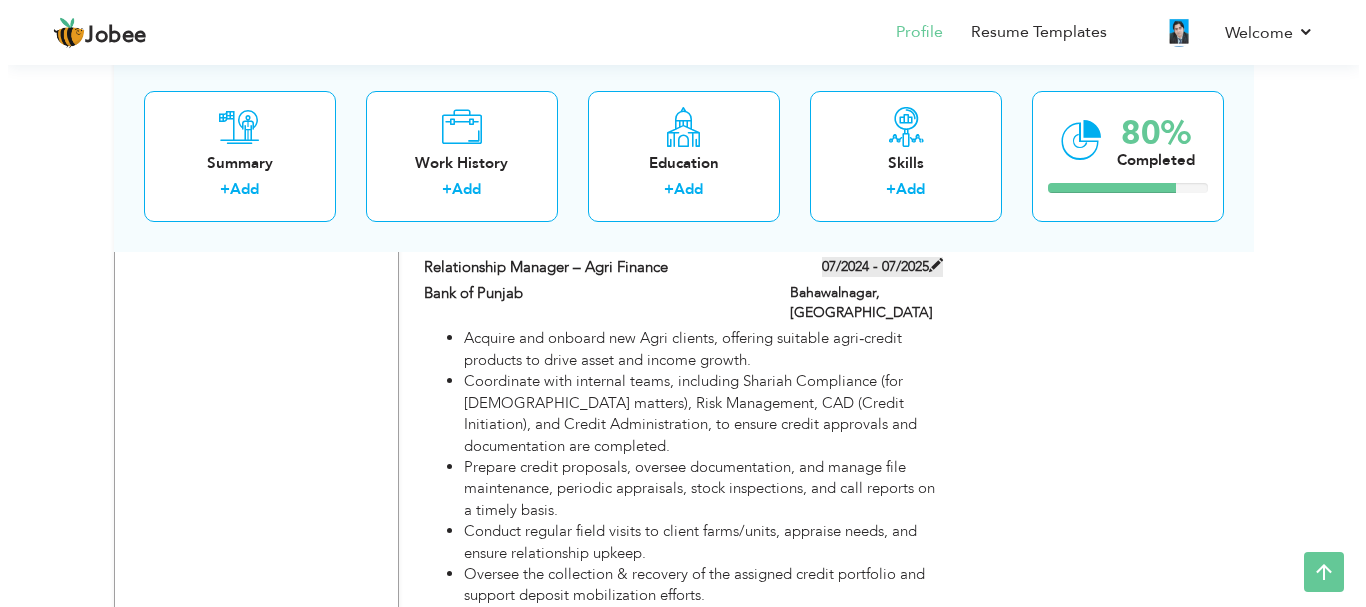 scroll, scrollTop: 2612, scrollLeft: 0, axis: vertical 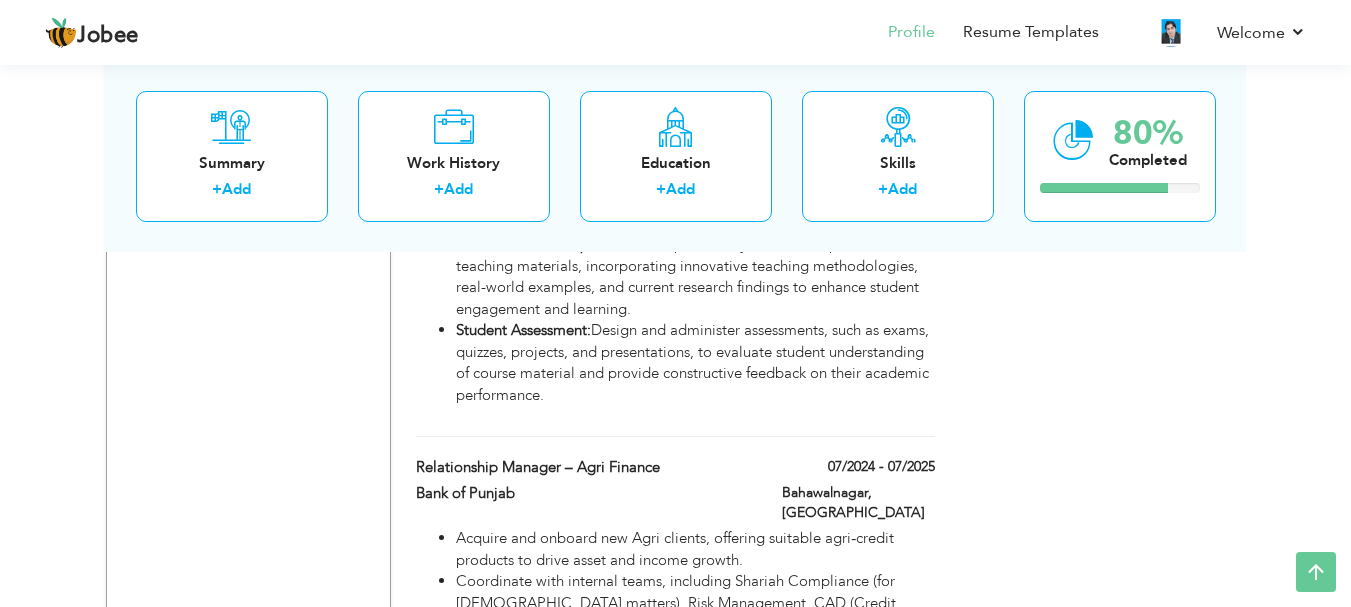 drag, startPoint x: 431, startPoint y: 373, endPoint x: 403, endPoint y: 373, distance: 28 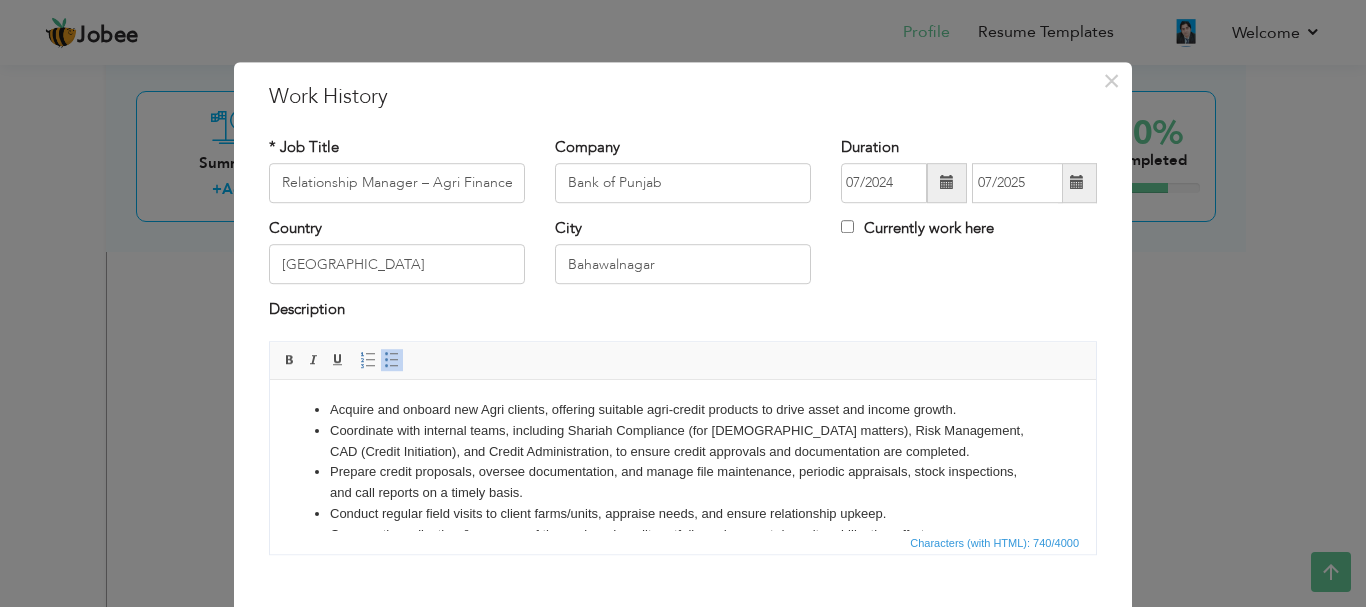 click on "Prepare credit proposals, oversee documentation, and manage file maintenance, periodic appraisals, stock inspections, and call reports on a timely basis." at bounding box center (683, 482) 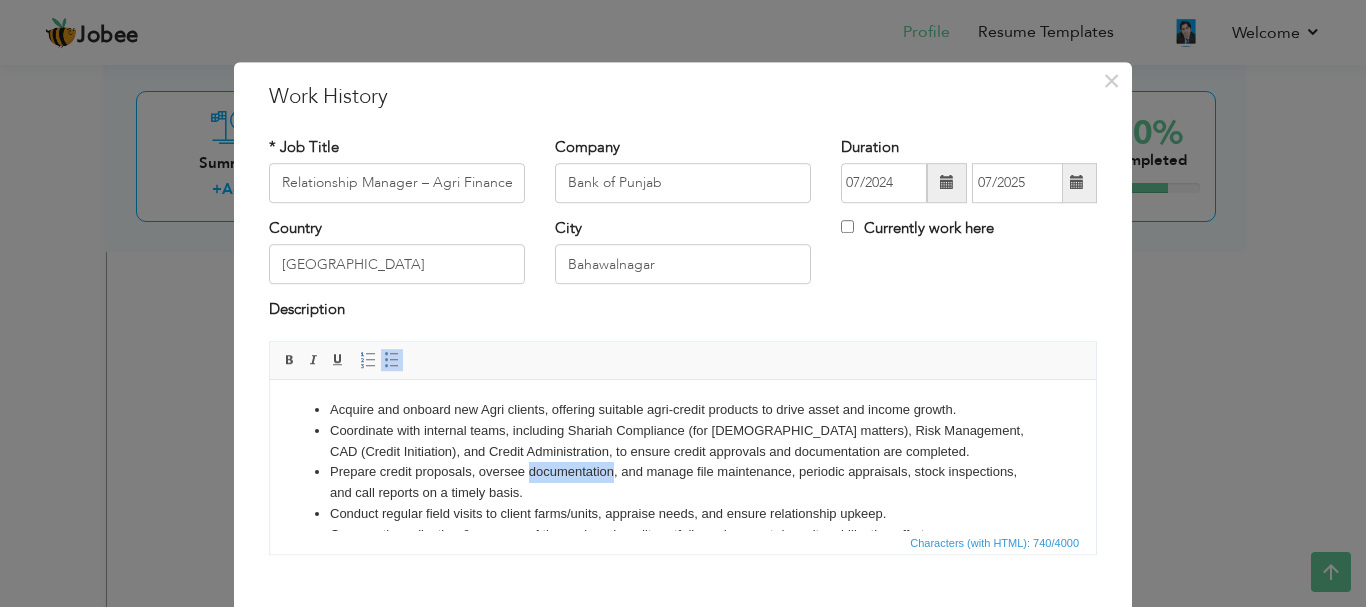 click on "Prepare credit proposals, oversee documentation, and manage file maintenance, periodic appraisals, stock inspections, and call reports on a timely basis." at bounding box center (683, 482) 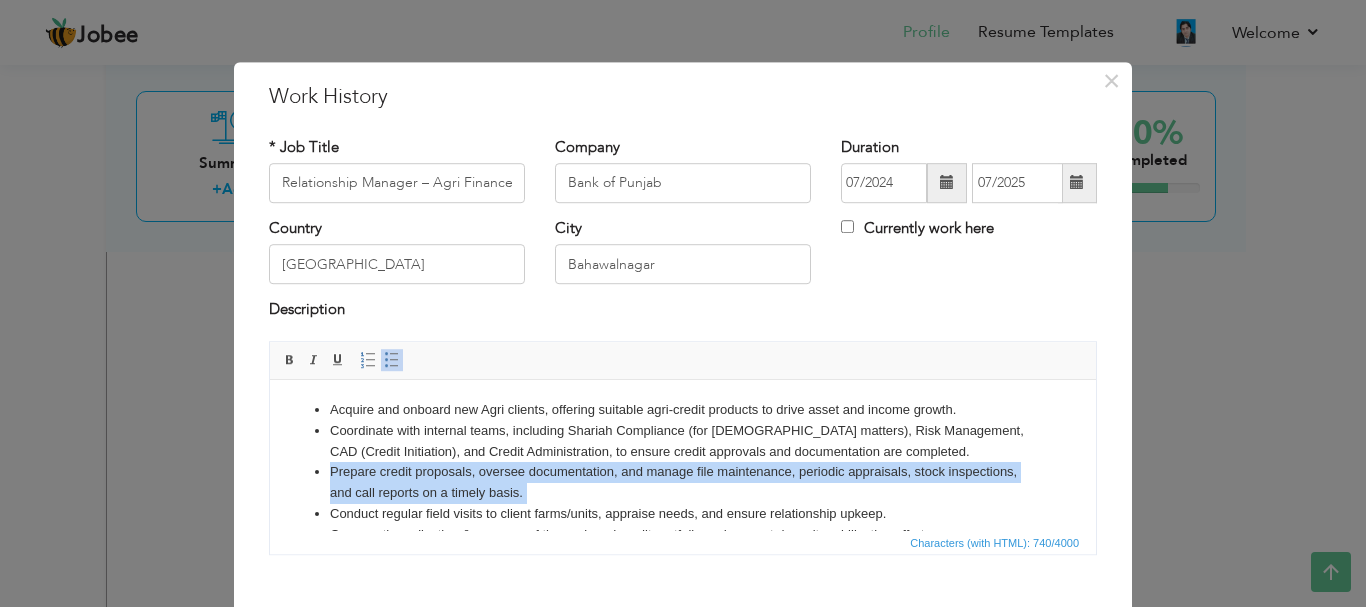 click on "Prepare credit proposals, oversee documentation, and manage file maintenance, periodic appraisals, stock inspections, and call reports on a timely basis." at bounding box center (683, 482) 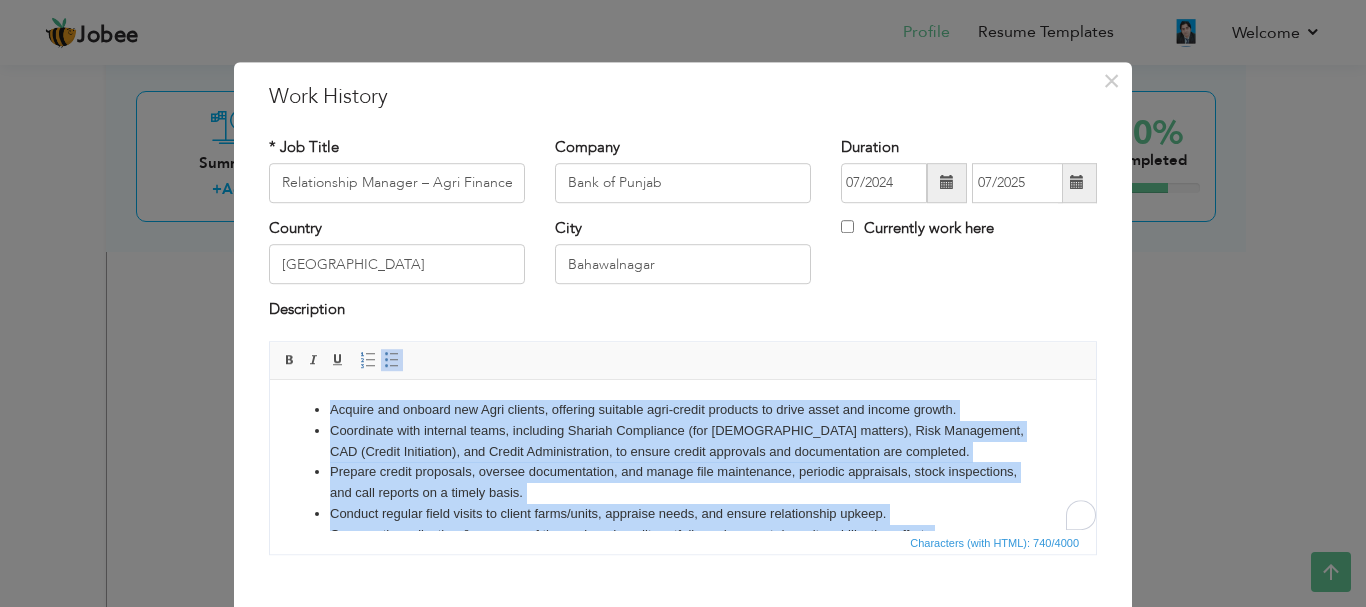 copy on "Acquire and onboard new Agri clients, offering suitable agri‑credit products to drive asset and income growth. Coordinate with internal teams, including Shariah Compliance (for Islamic matters), Risk Management, CAD (Credit Initiation), and Credit Administration, to ensure credit approvals and documentation are completed. Prepare credit proposals, oversee documentation, and manage file maintenance, periodic appraisals, stock inspections, and call reports on a timely basis. Conduct regular field visits to client farms/units, appraise needs, and ensure relationship upkeep. Oversee the collection & recovery of the assigned credit portfolio and support deposit mobilization efforts." 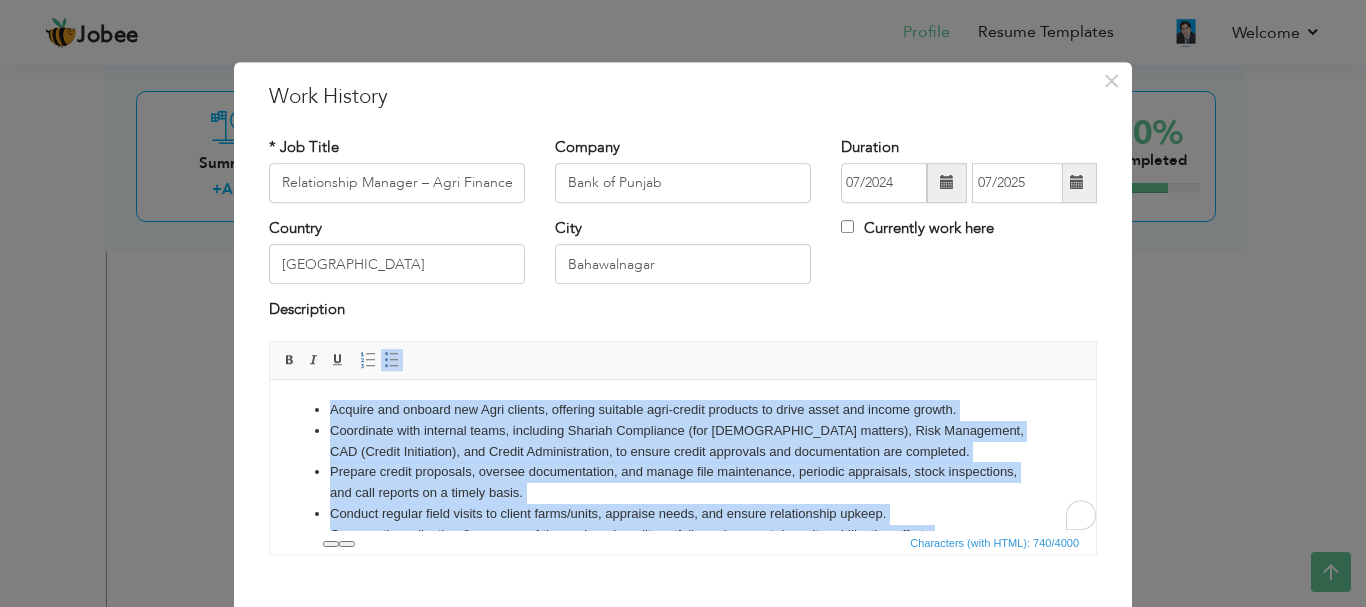type 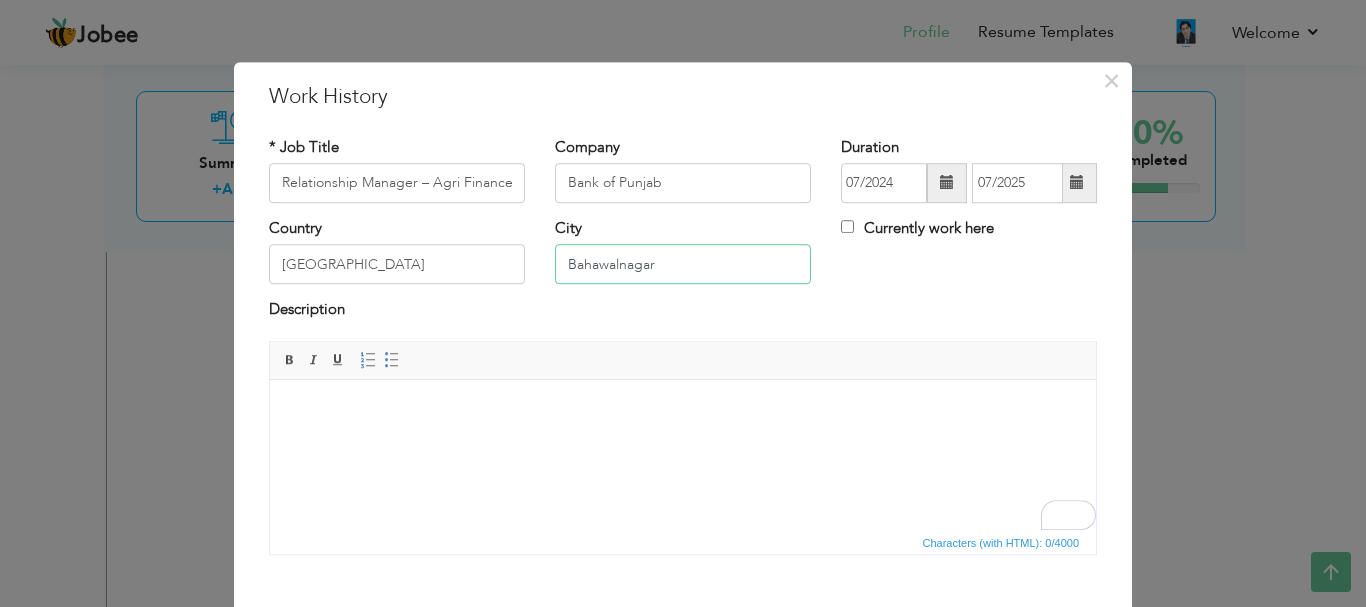 click on "Bahawalnagar" at bounding box center (683, 265) 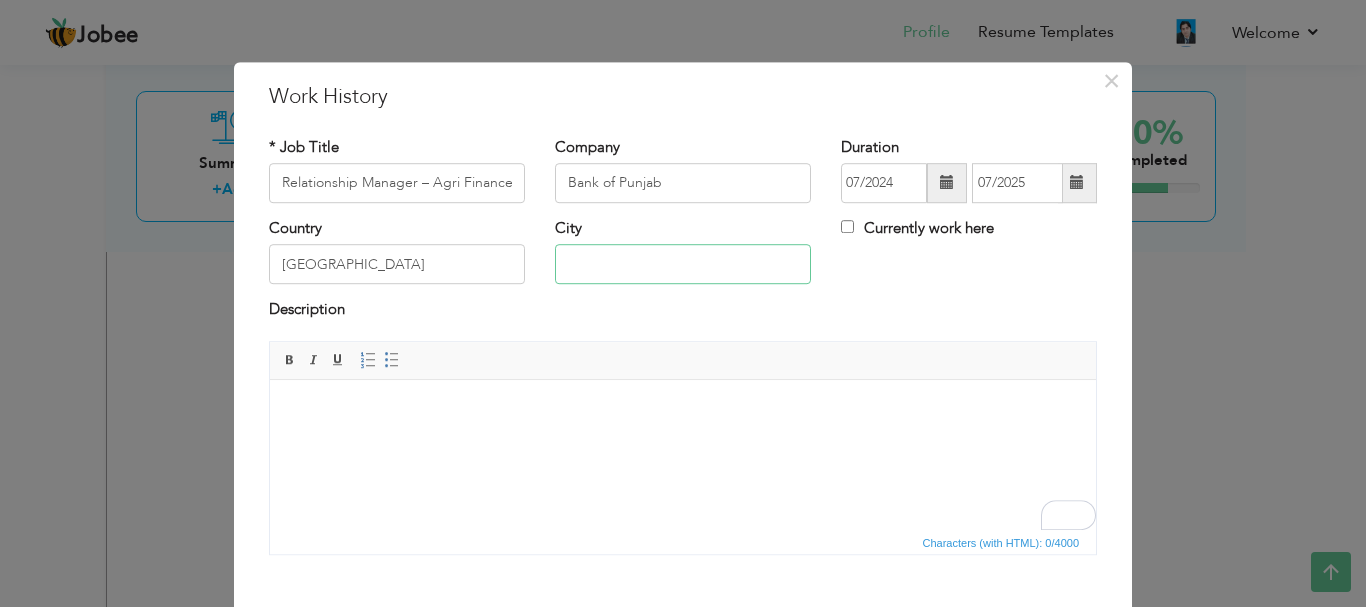 type 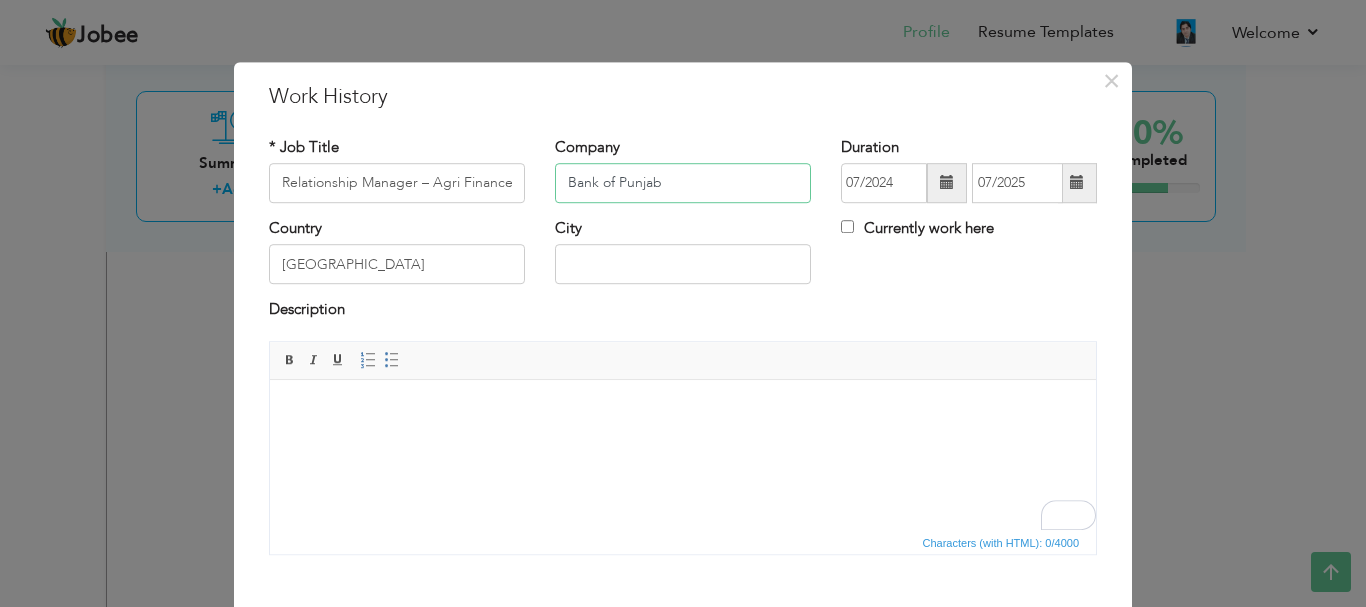 click on "Bank of Punjab" at bounding box center (683, 183) 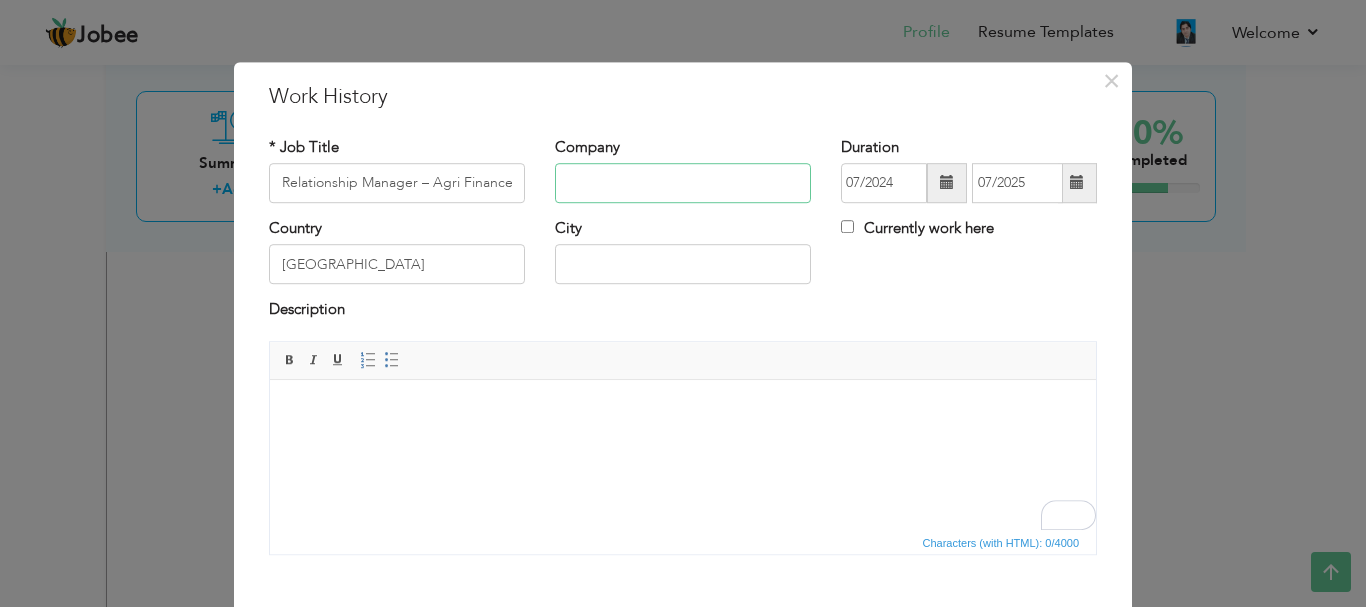 type 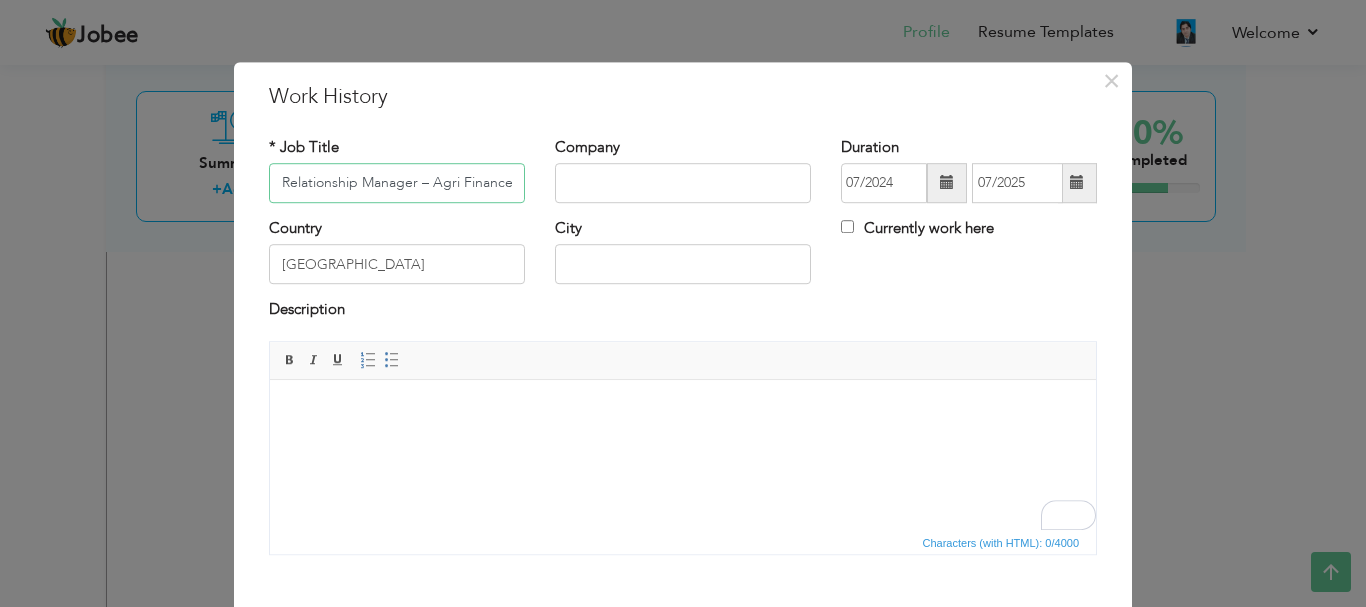 click on "Relationship Manager – Agri Finance" at bounding box center [397, 183] 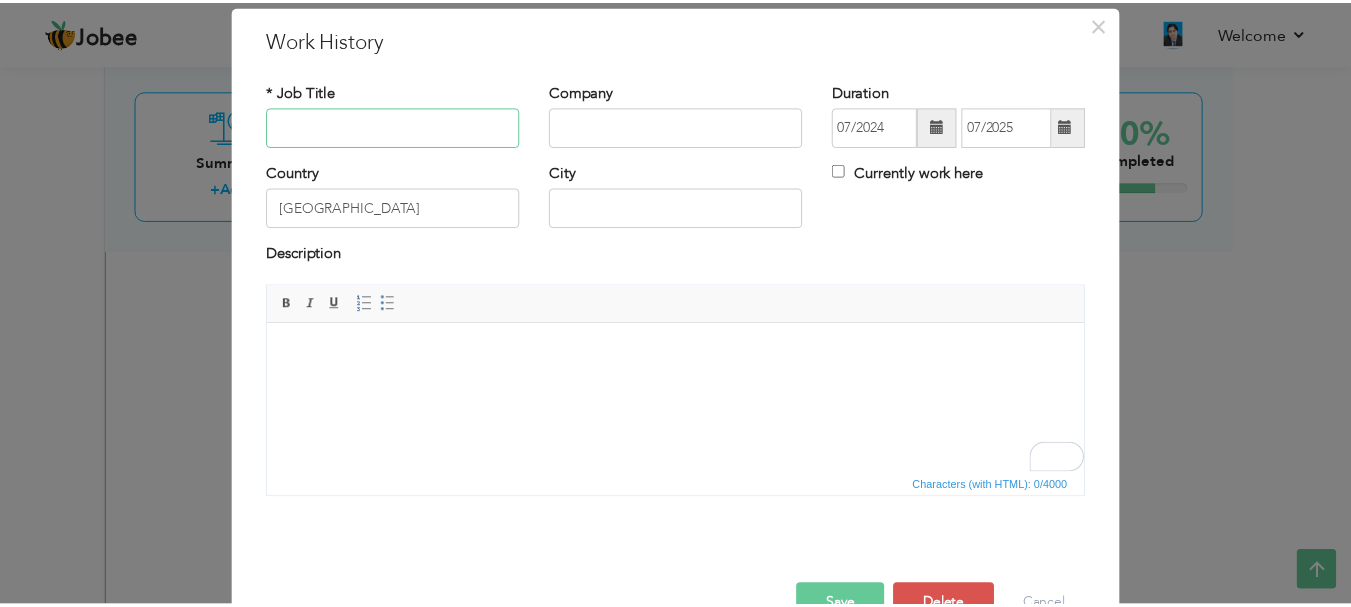 scroll, scrollTop: 110, scrollLeft: 0, axis: vertical 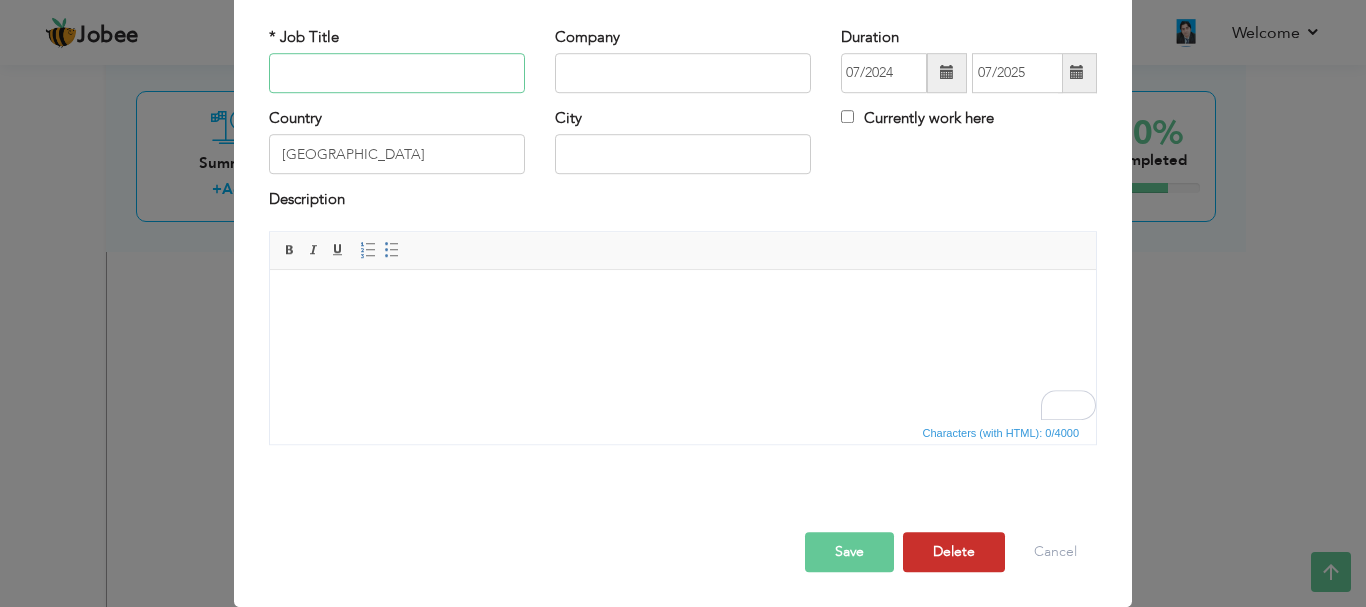 type 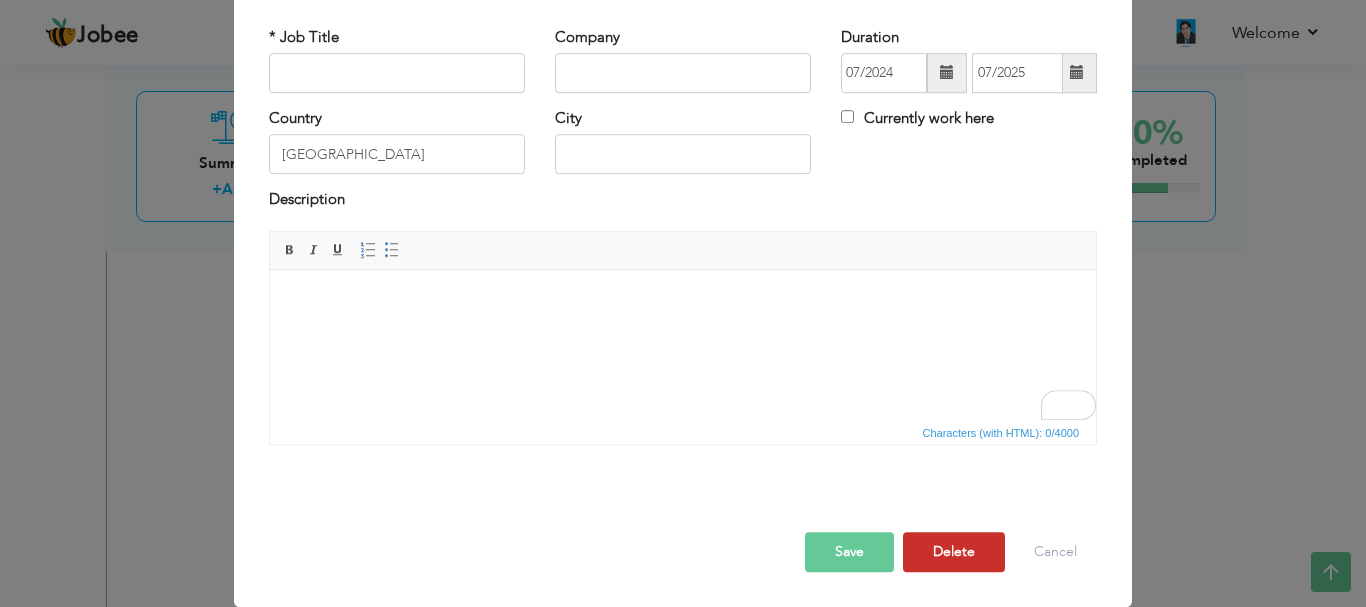 click on "Delete" at bounding box center [954, 552] 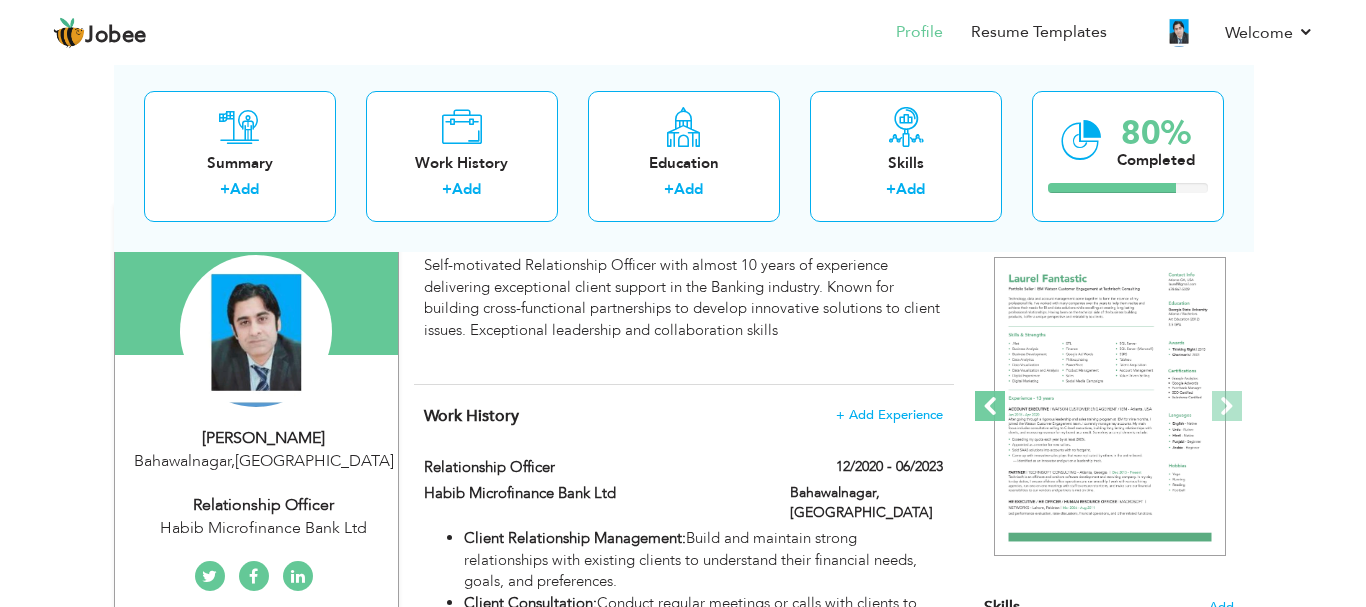 scroll, scrollTop: 200, scrollLeft: 0, axis: vertical 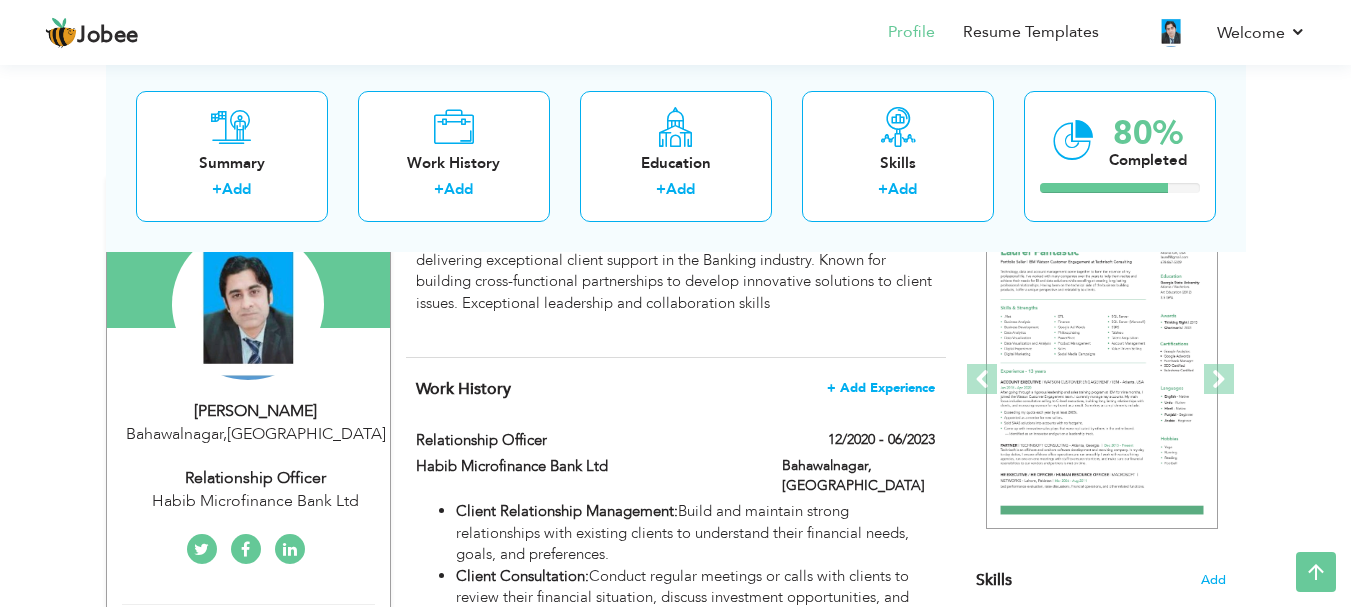 click on "+ Add Experience" at bounding box center [881, 388] 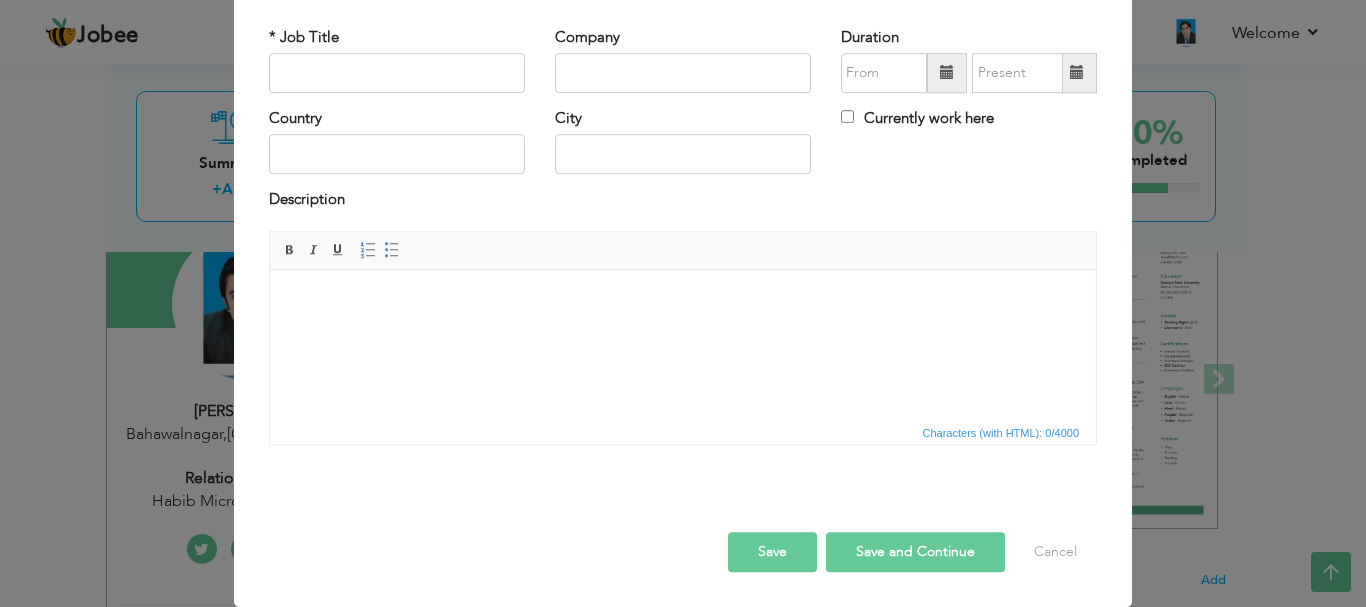 scroll, scrollTop: 0, scrollLeft: 0, axis: both 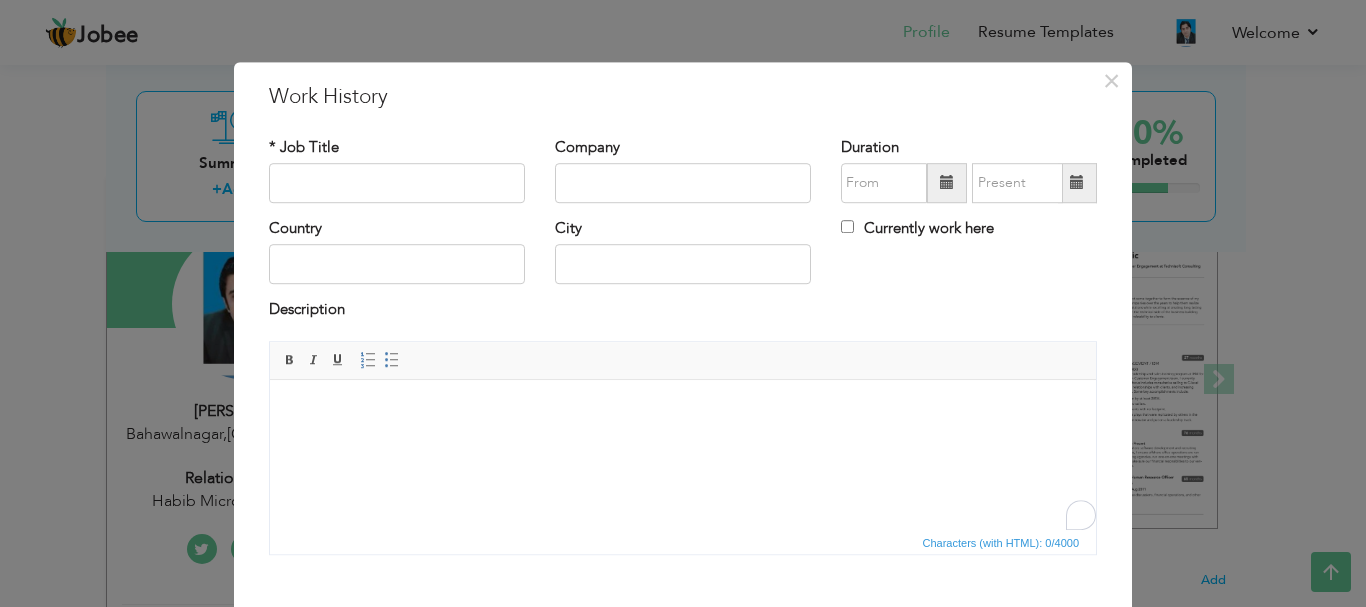 click at bounding box center [683, 409] 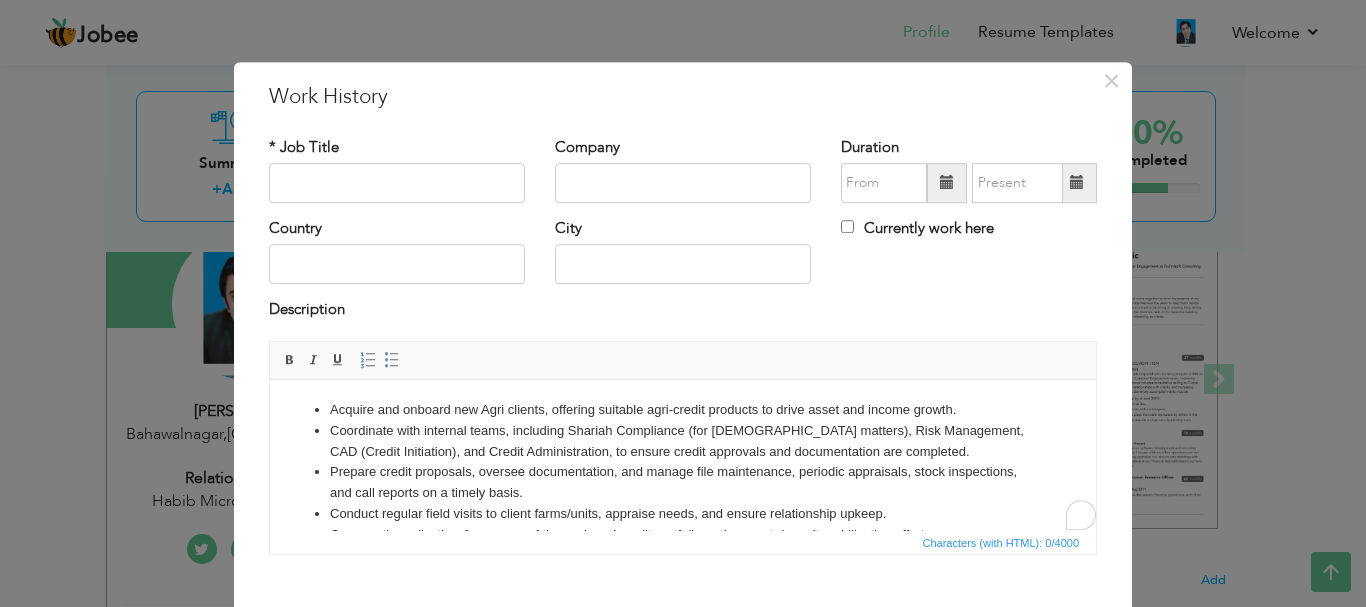 scroll, scrollTop: 12, scrollLeft: 0, axis: vertical 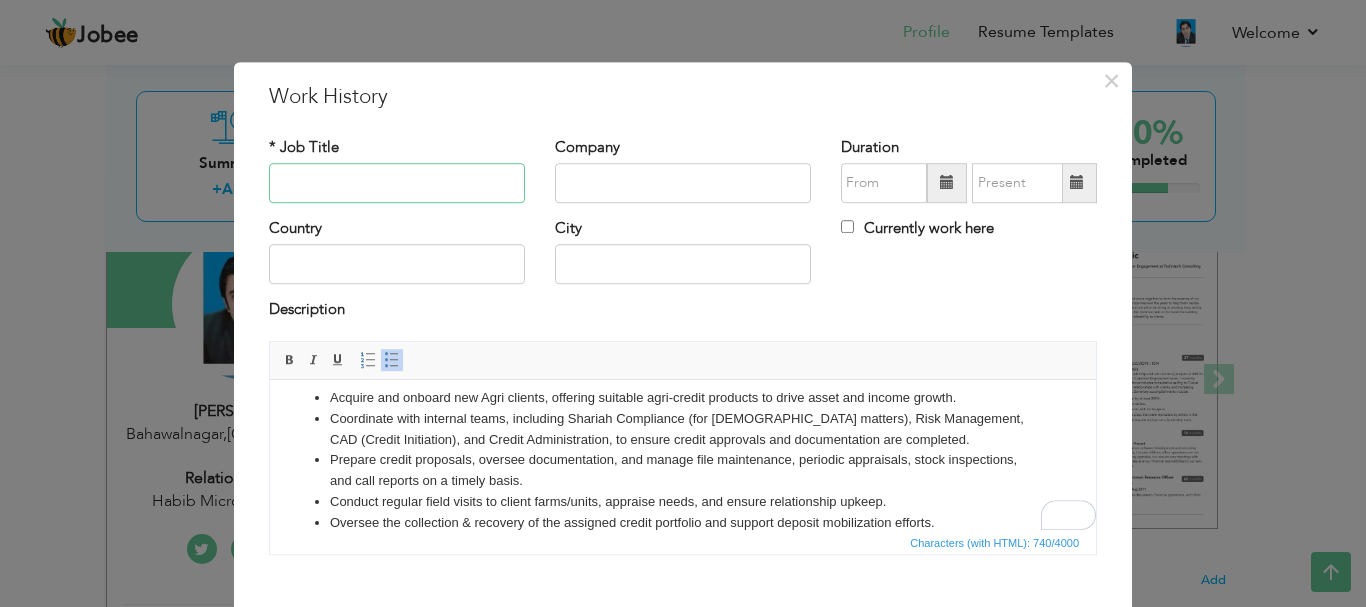 click at bounding box center [397, 183] 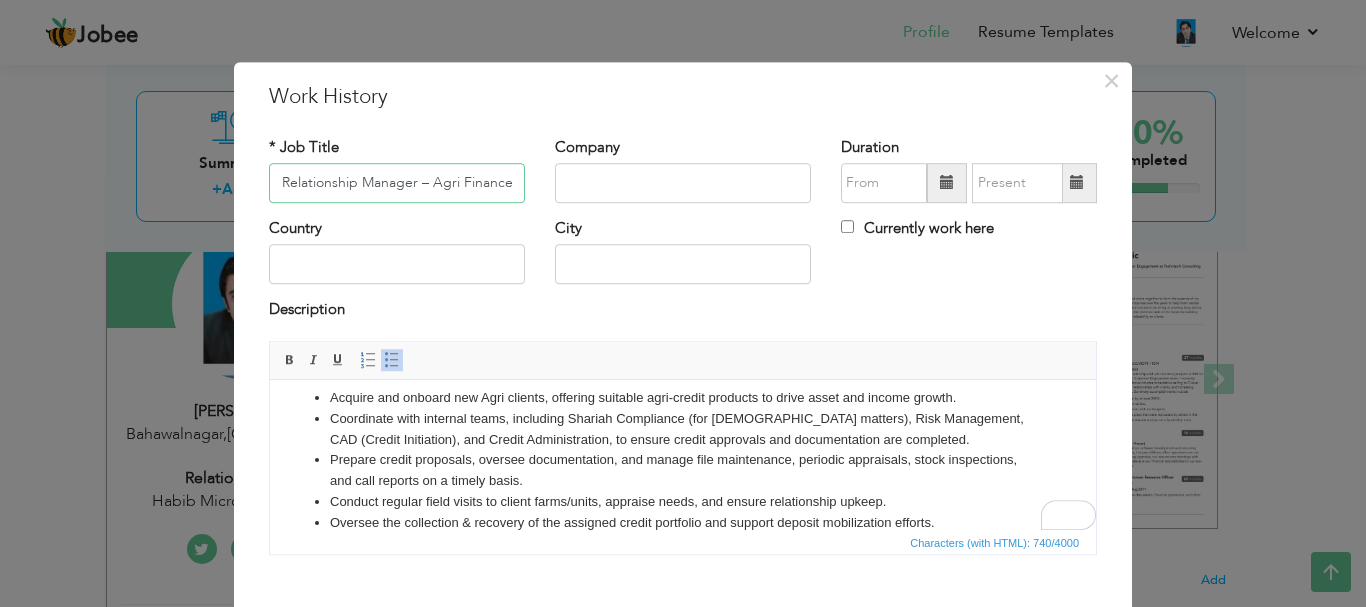 click on "Relationship Manager – Agri Finance" at bounding box center (397, 183) 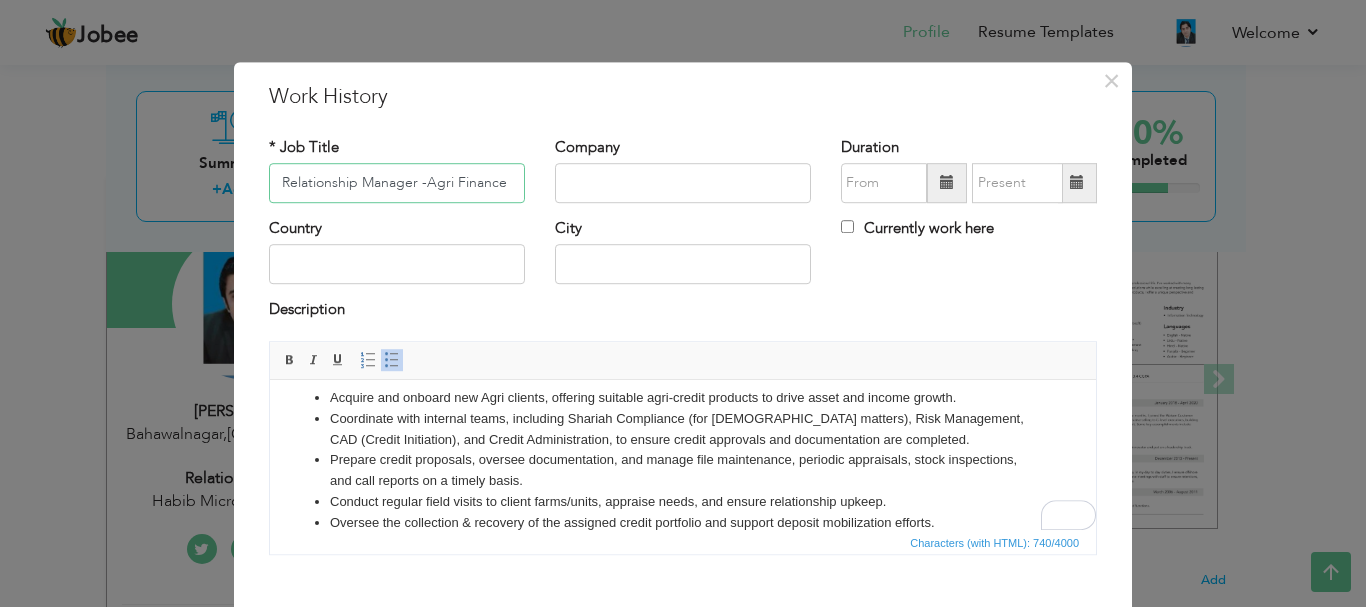 type on "Relationship Manager -Agri Finance" 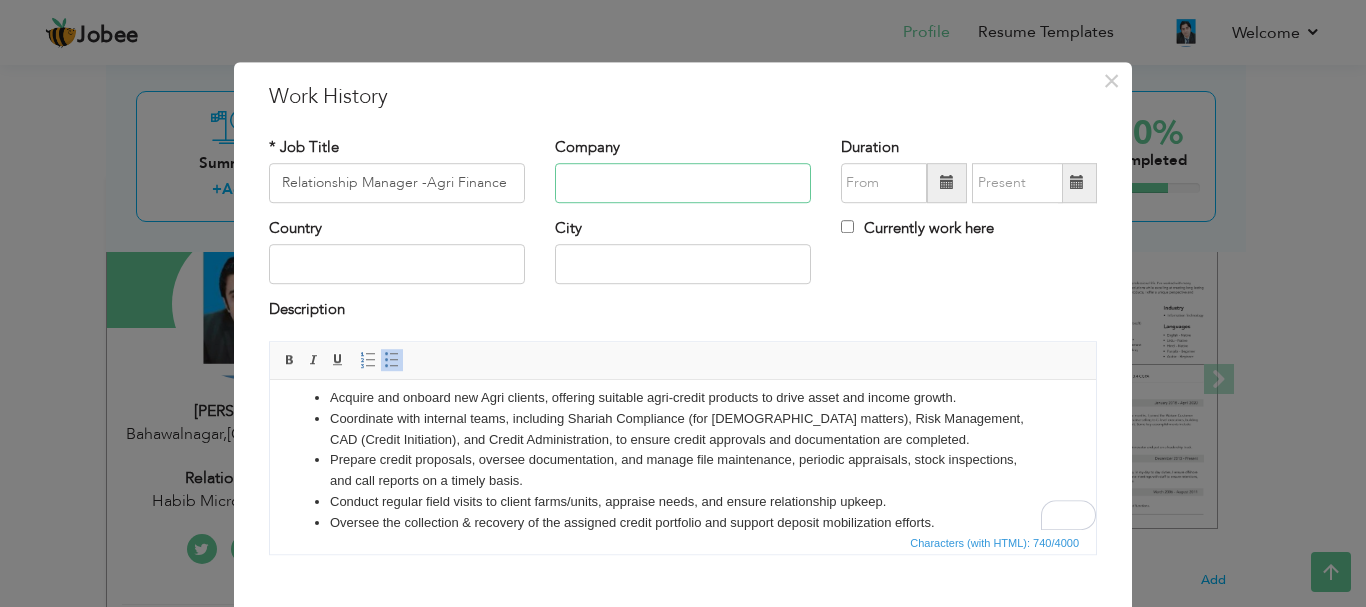 click at bounding box center [683, 183] 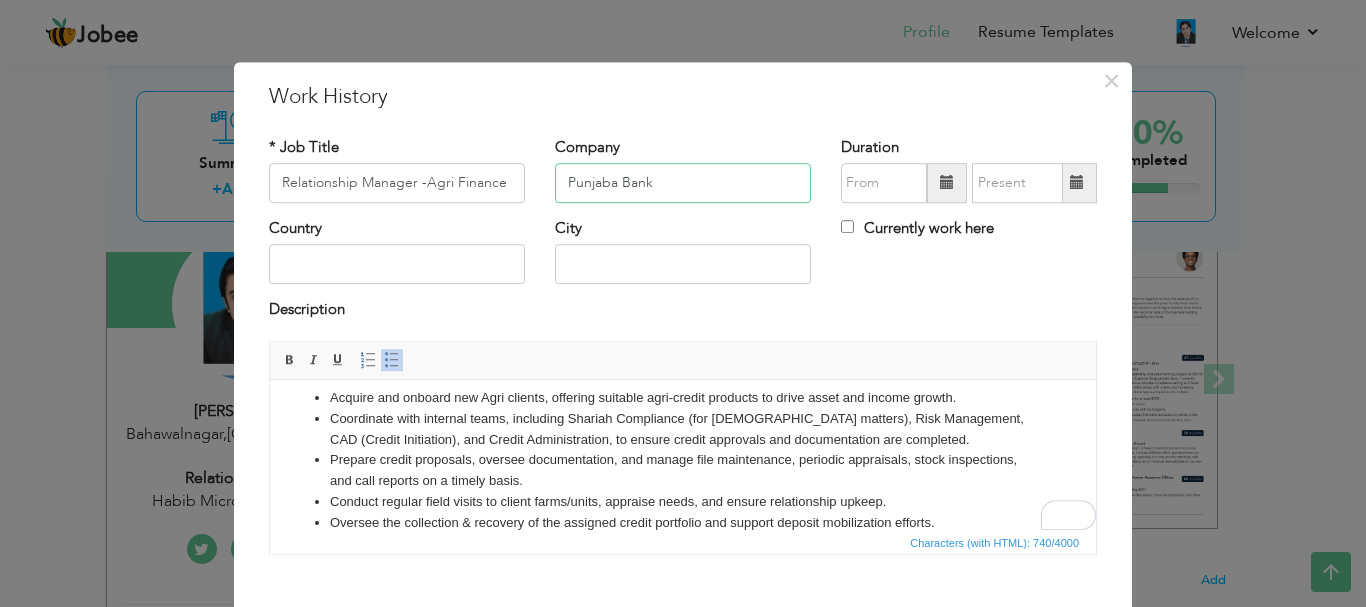 type on "Punjab Bank" 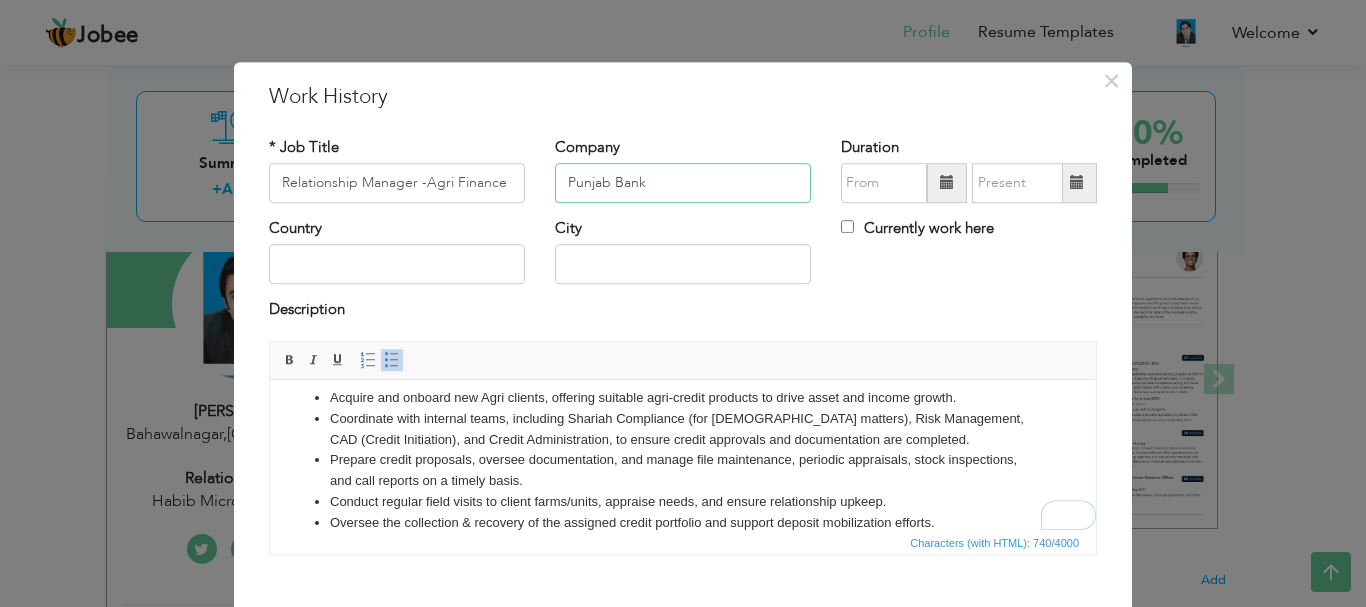 click on "Punjab Bank" at bounding box center [683, 183] 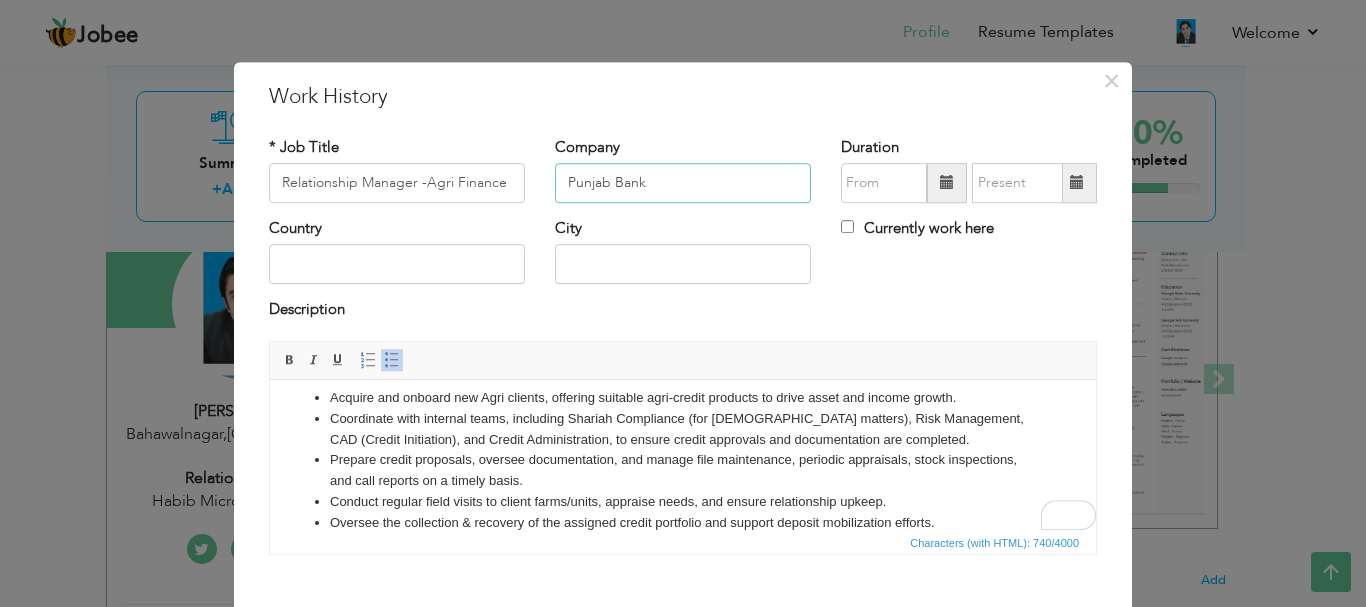 click on "Punjab Bank" at bounding box center (683, 183) 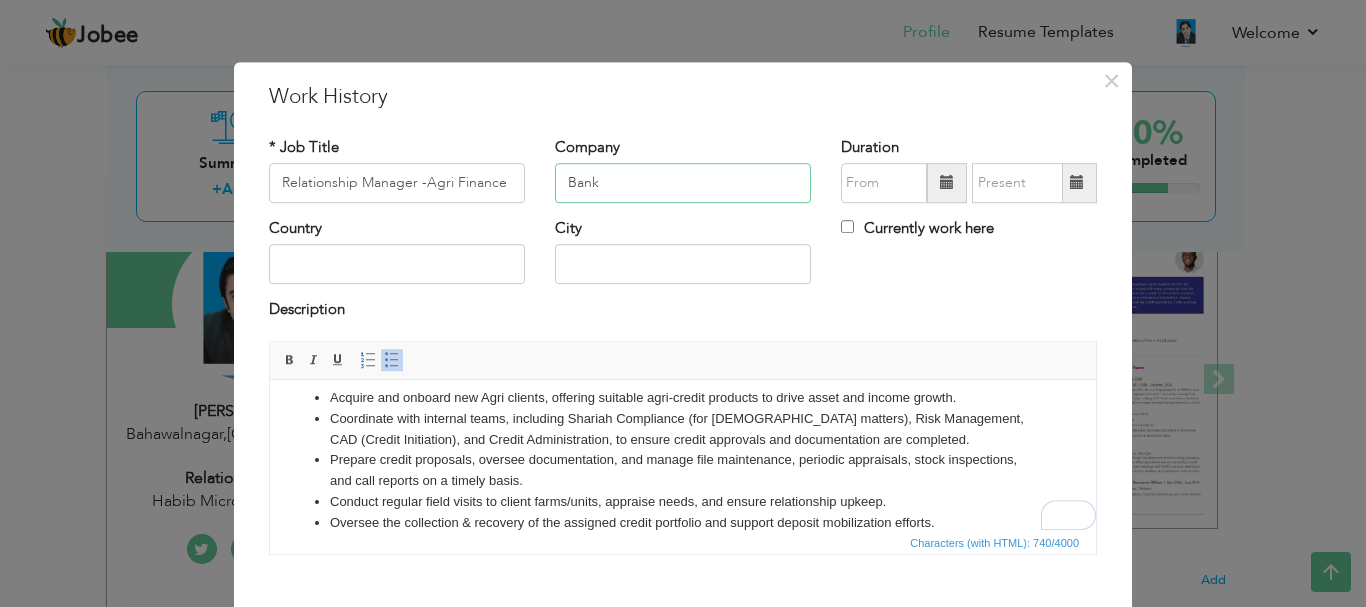 click on "Bank" at bounding box center (683, 183) 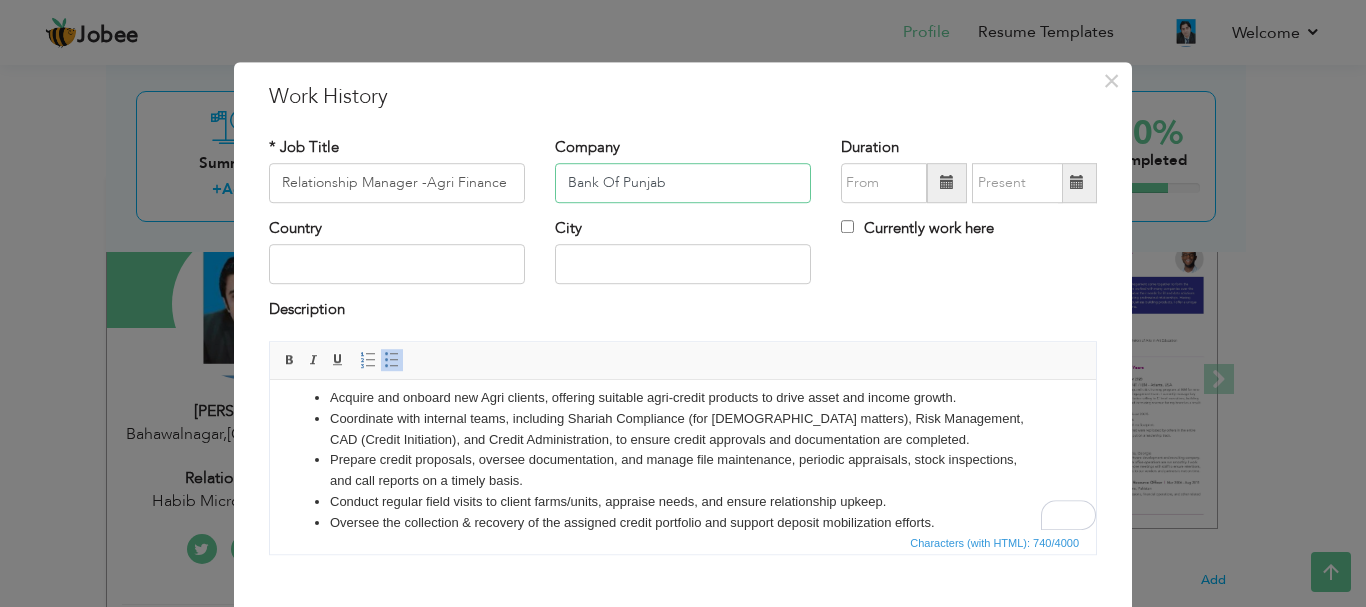 type on "Bank Of Punjab" 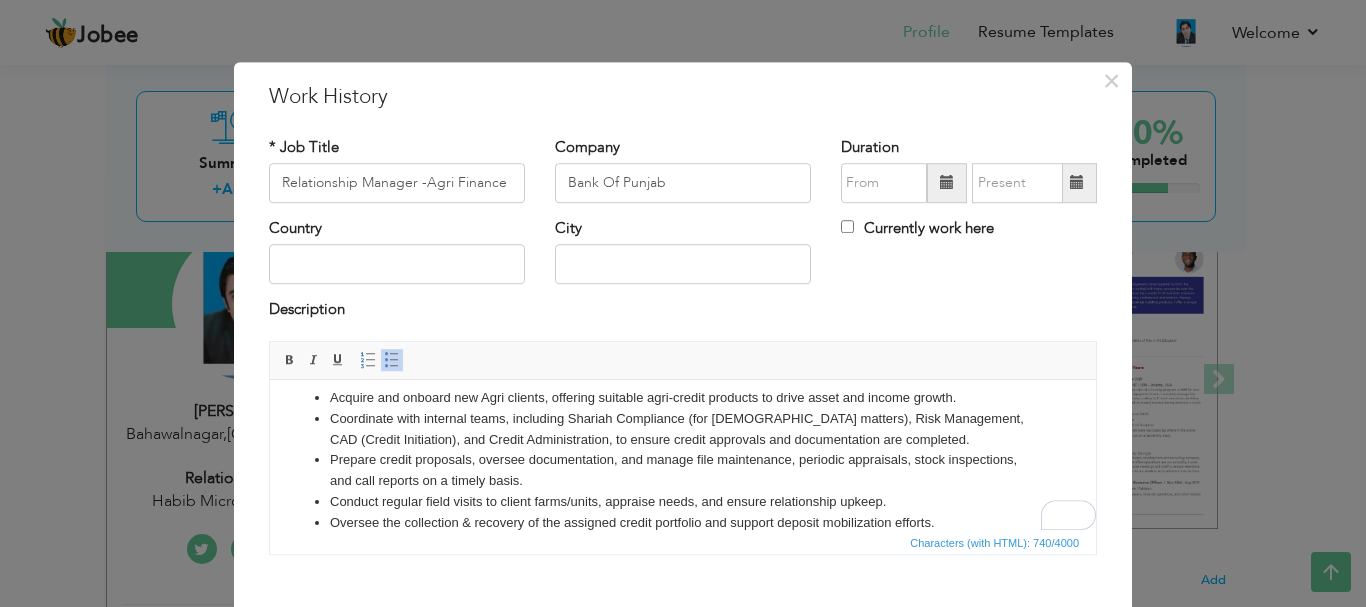 click at bounding box center (947, 183) 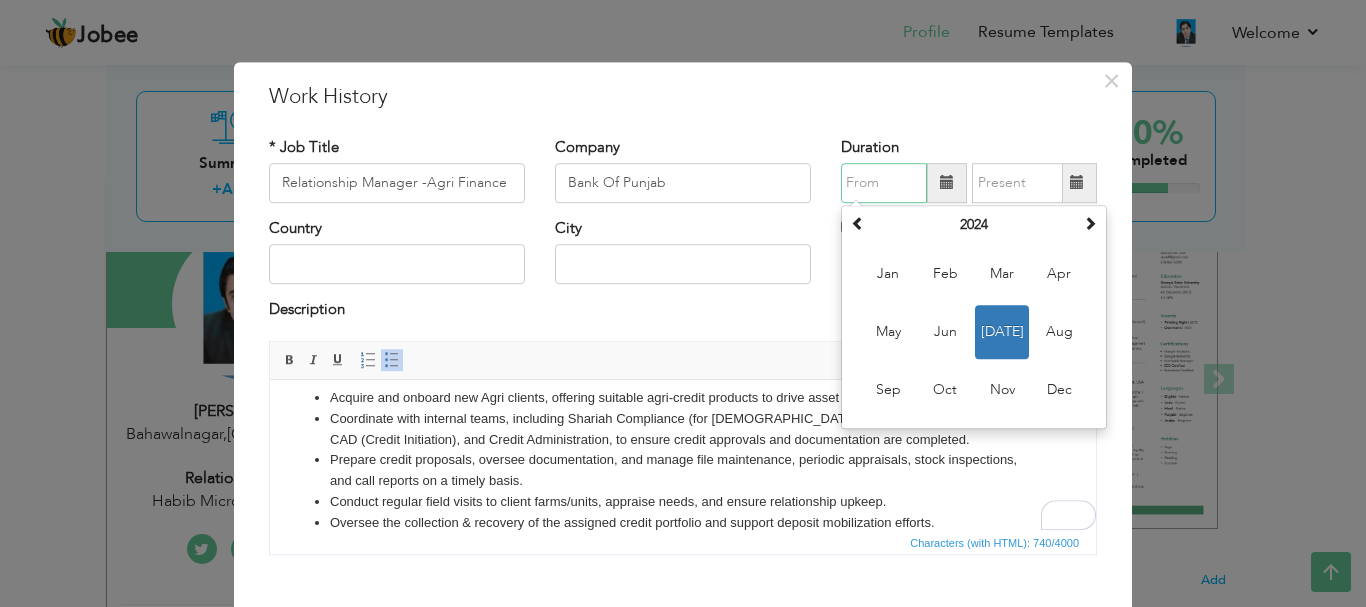 click on "[DATE]" at bounding box center [1002, 332] 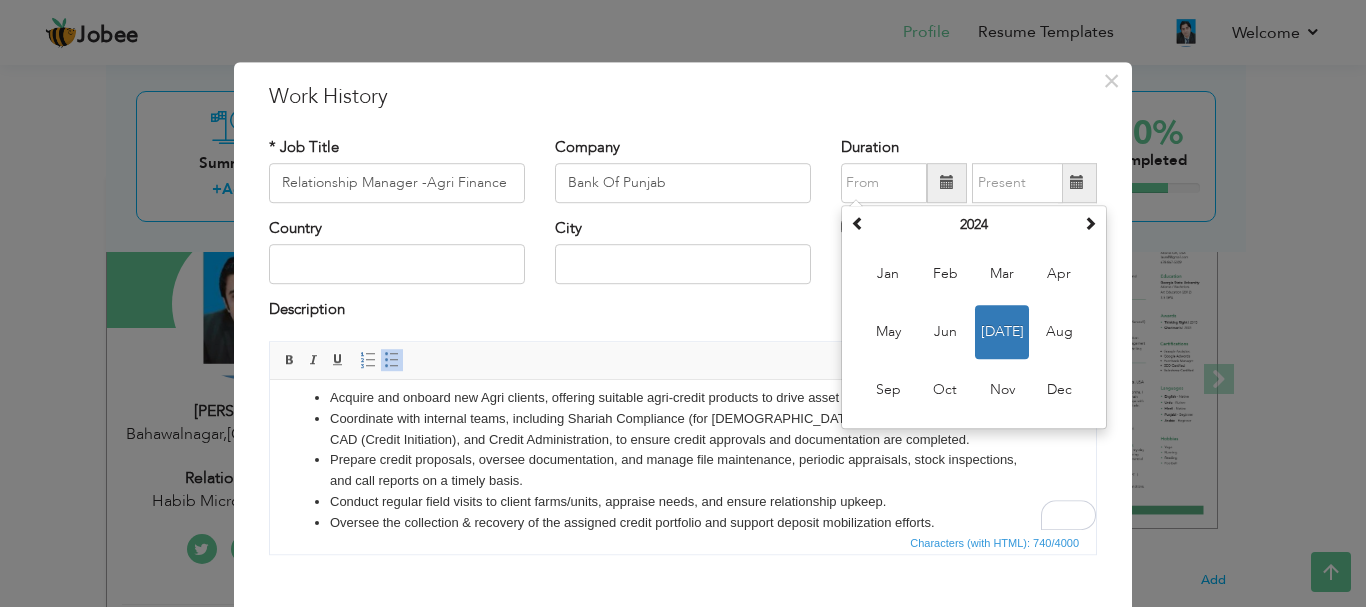 type on "07/2024" 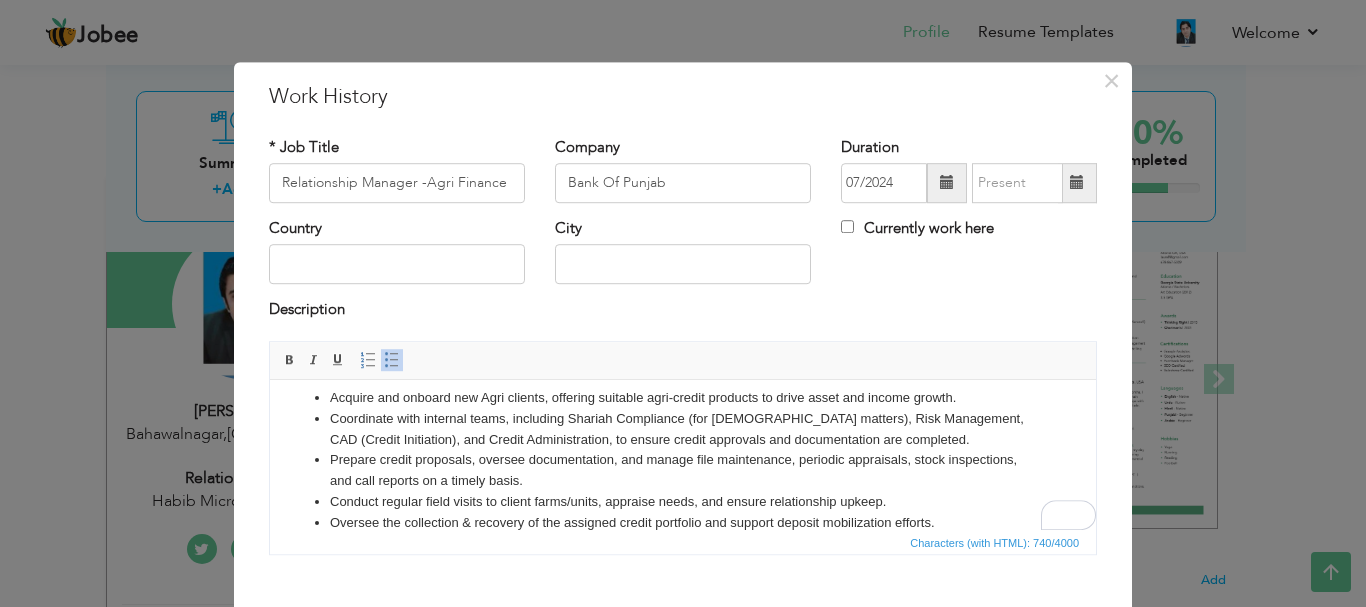 click at bounding box center [1077, 183] 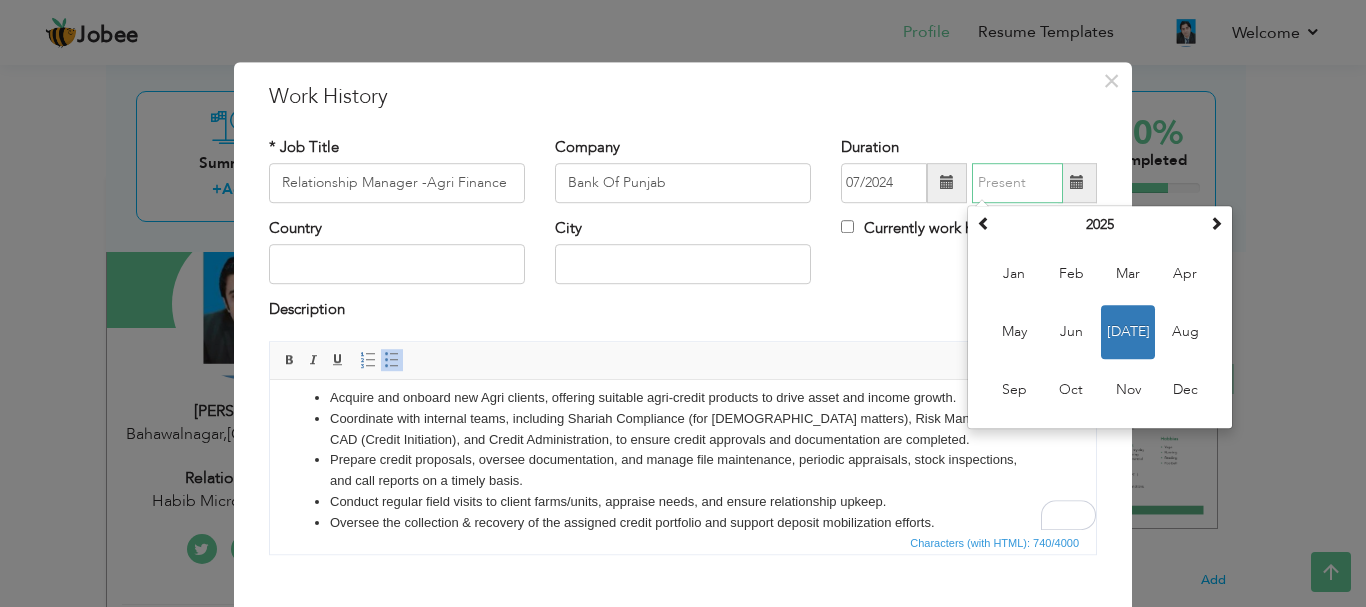 click on "[DATE]" at bounding box center (1128, 332) 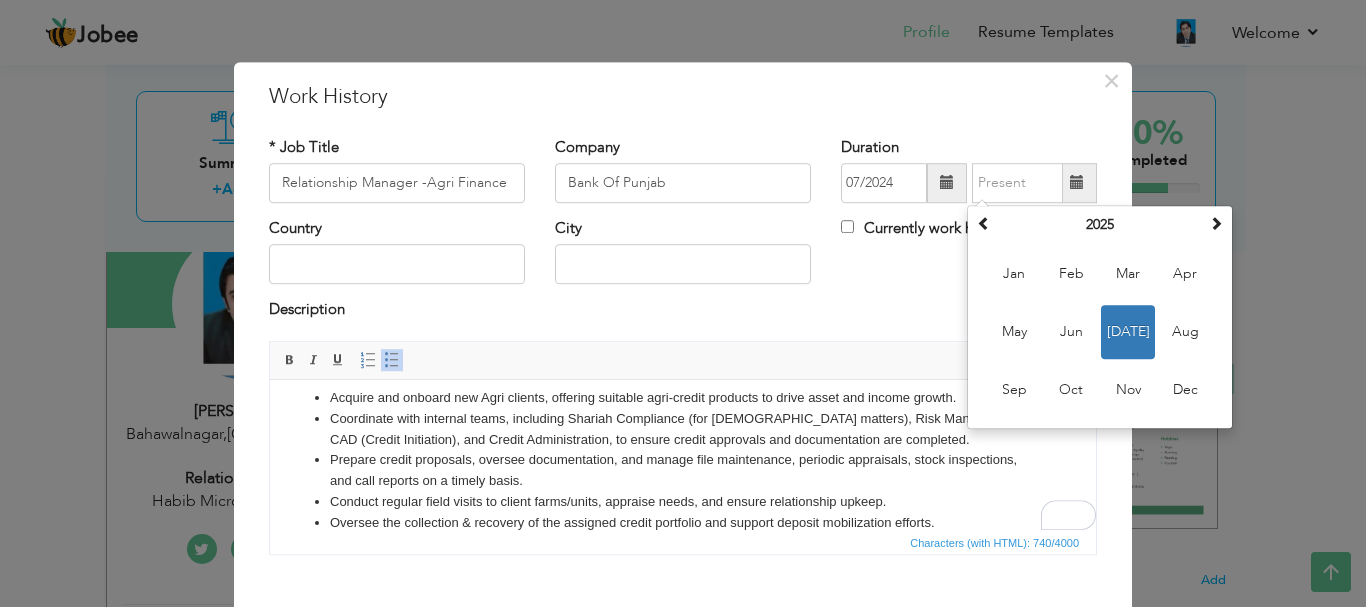 type on "07/2025" 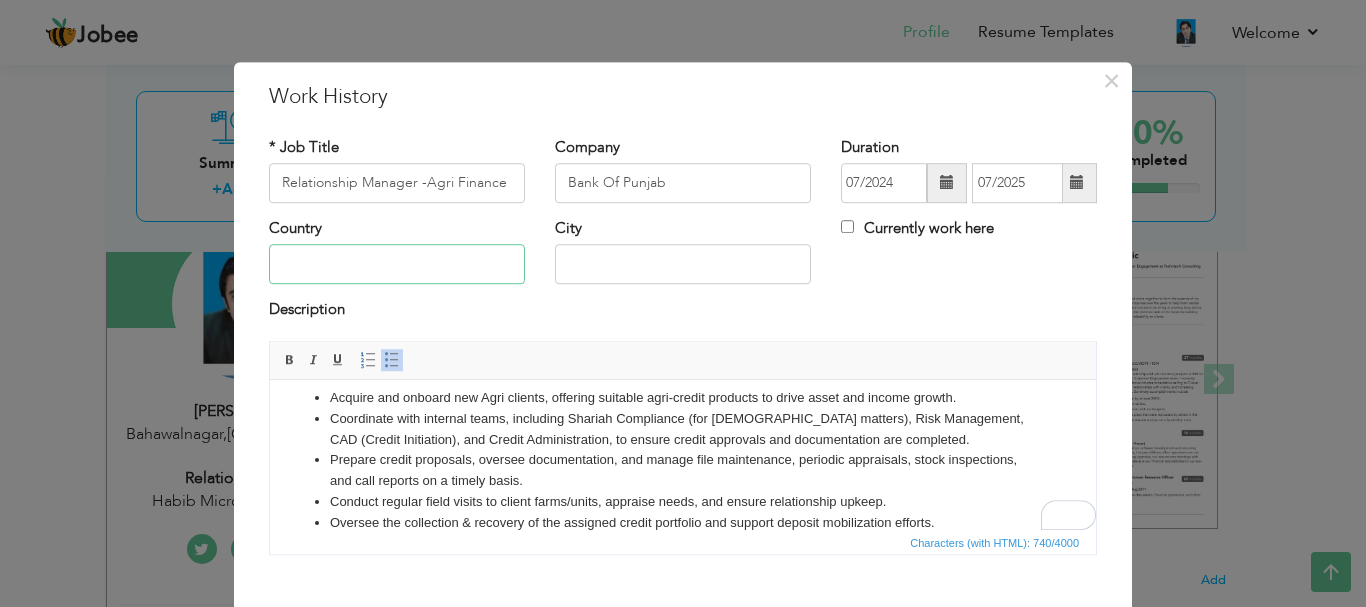 click at bounding box center [397, 265] 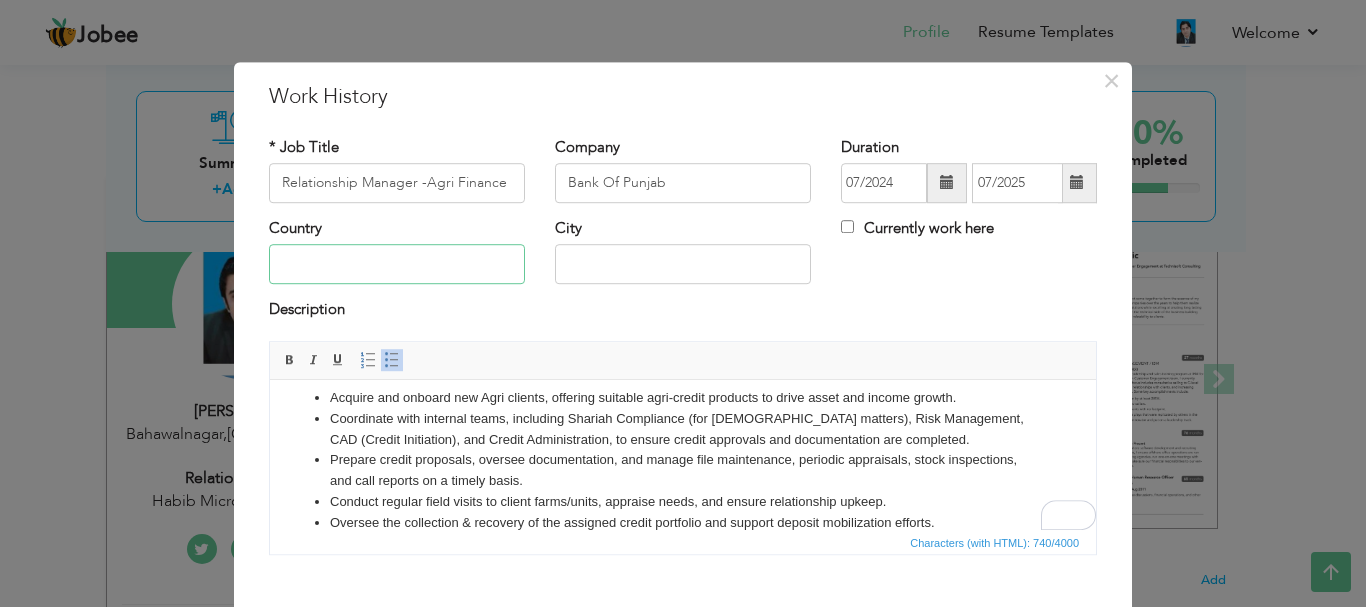 type on "[GEOGRAPHIC_DATA]" 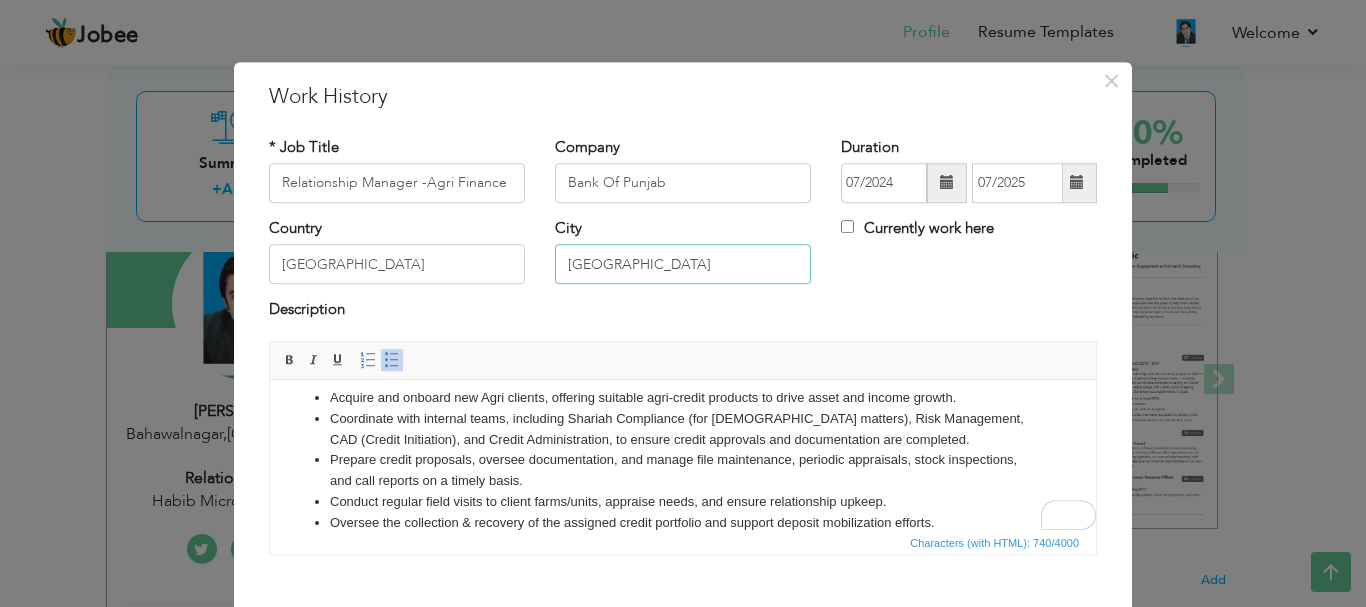 click on "Lahore" at bounding box center (683, 265) 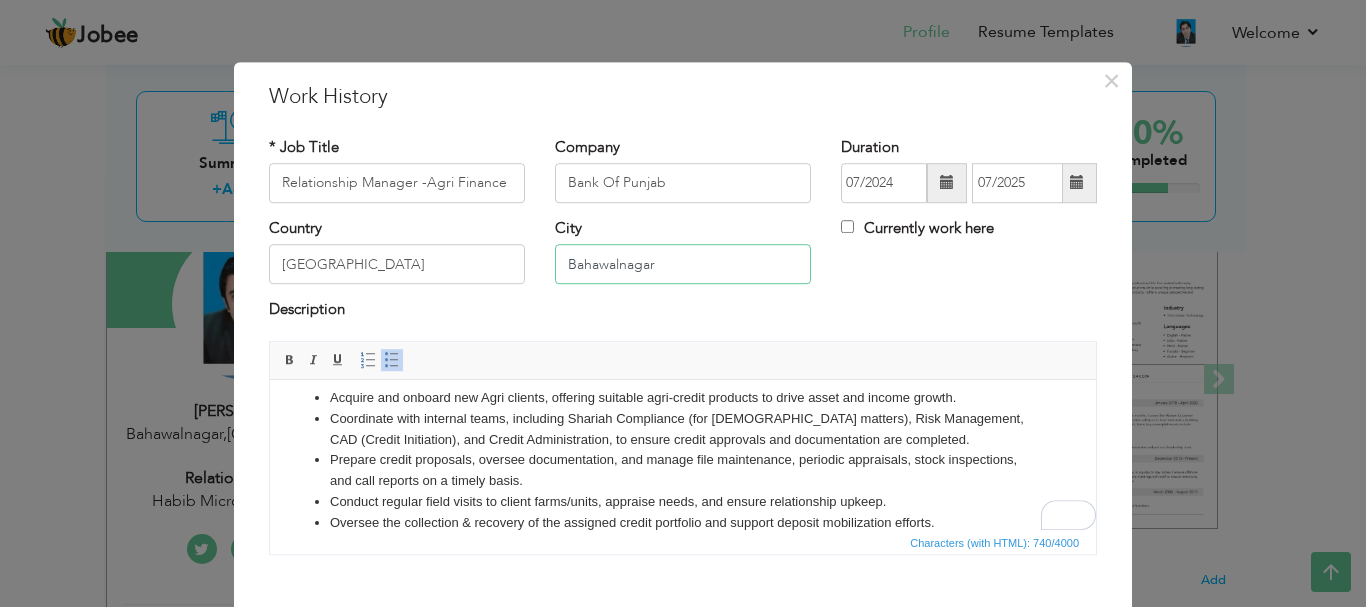 scroll, scrollTop: 3, scrollLeft: 0, axis: vertical 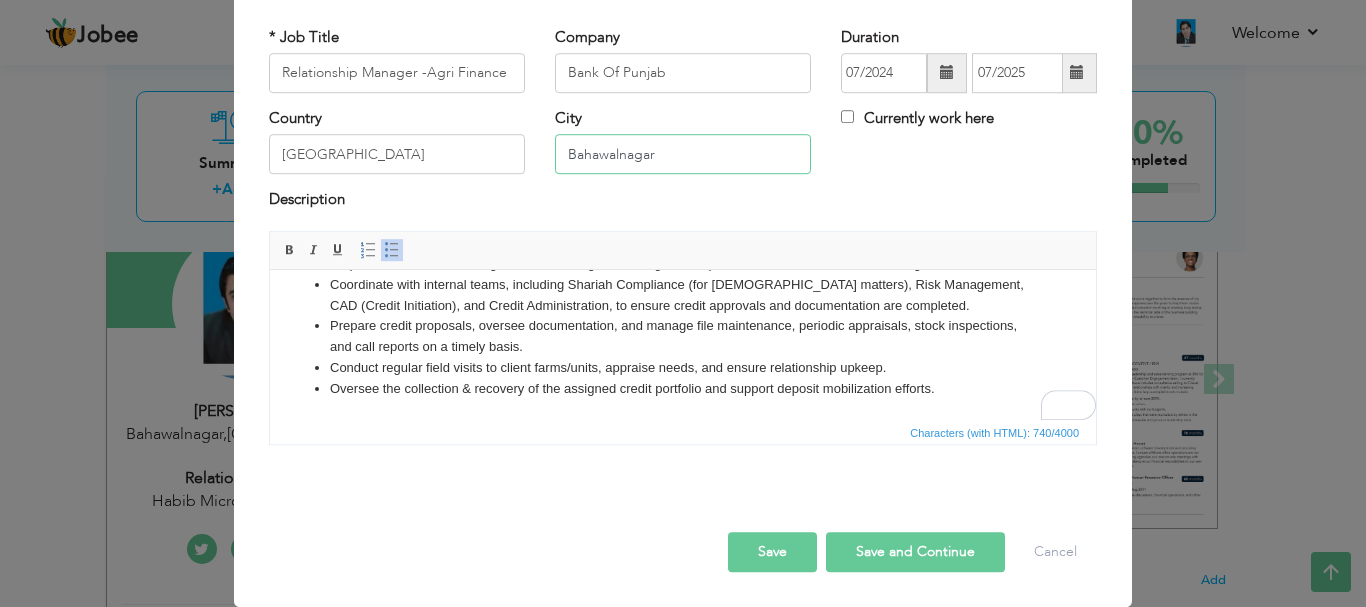 type on "Bahawalnagar" 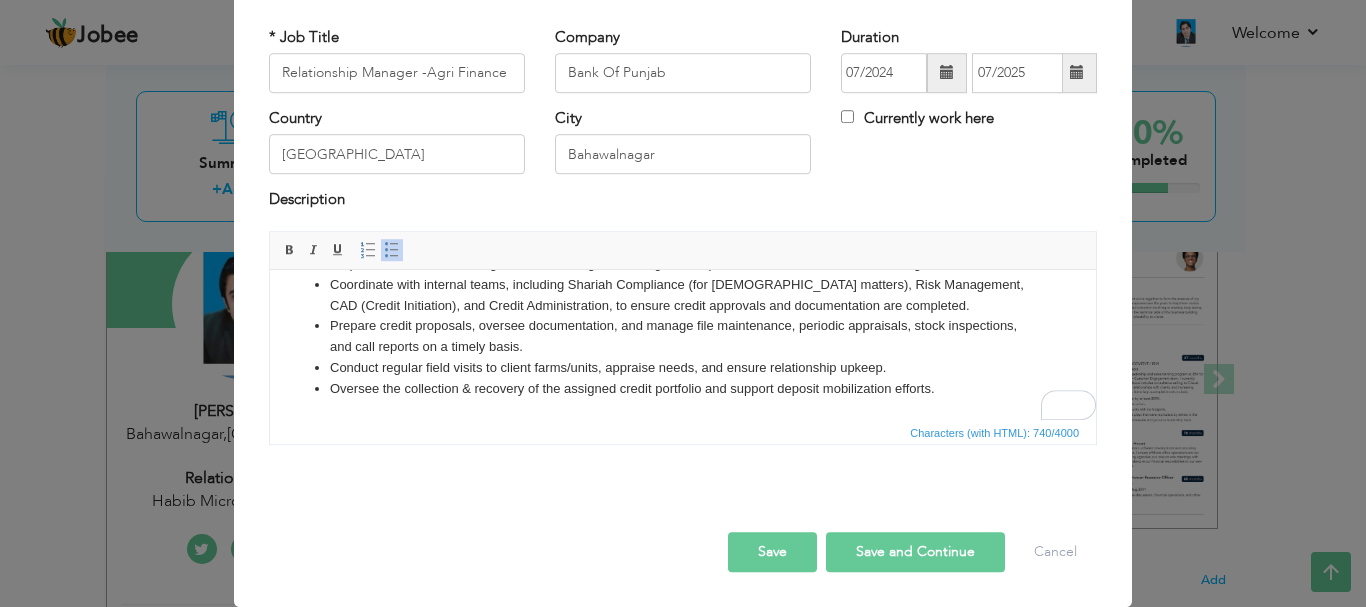 click on "Save and Continue" at bounding box center [915, 552] 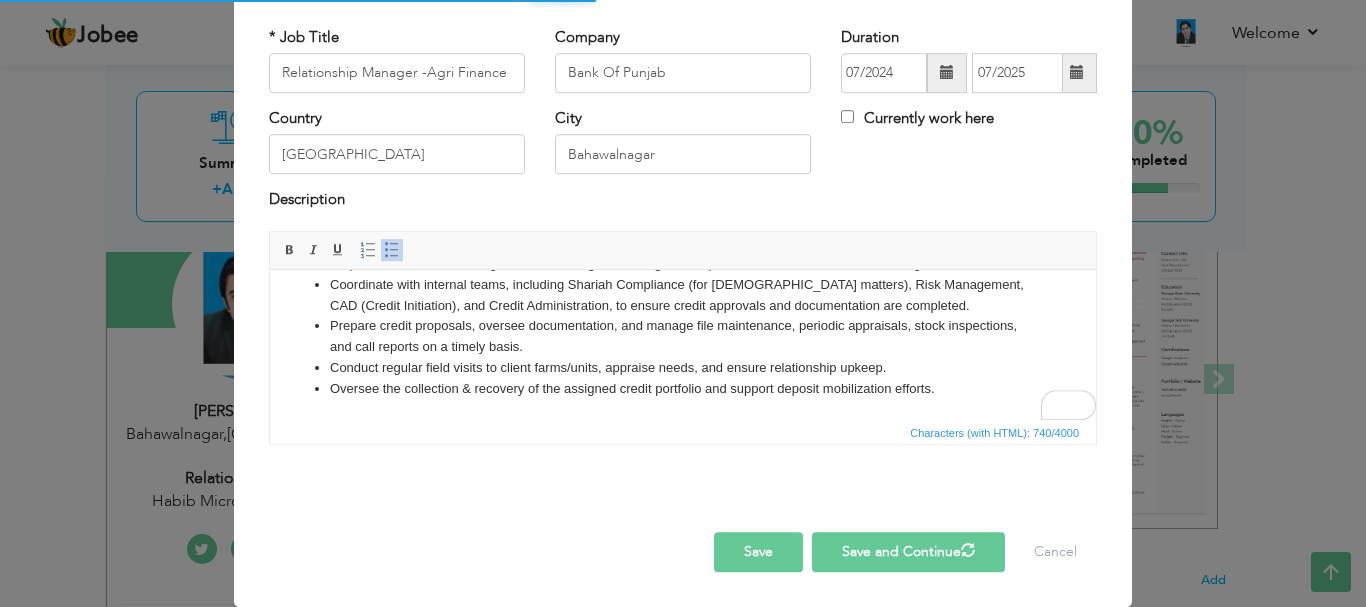 type 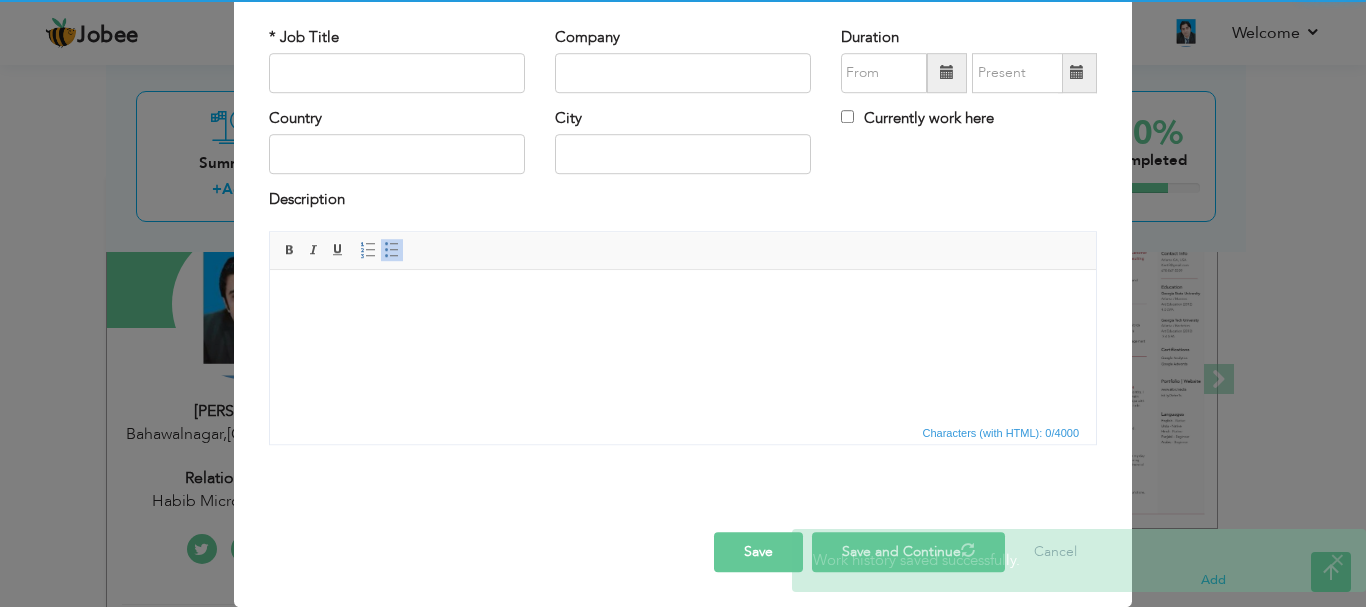 scroll, scrollTop: 0, scrollLeft: 0, axis: both 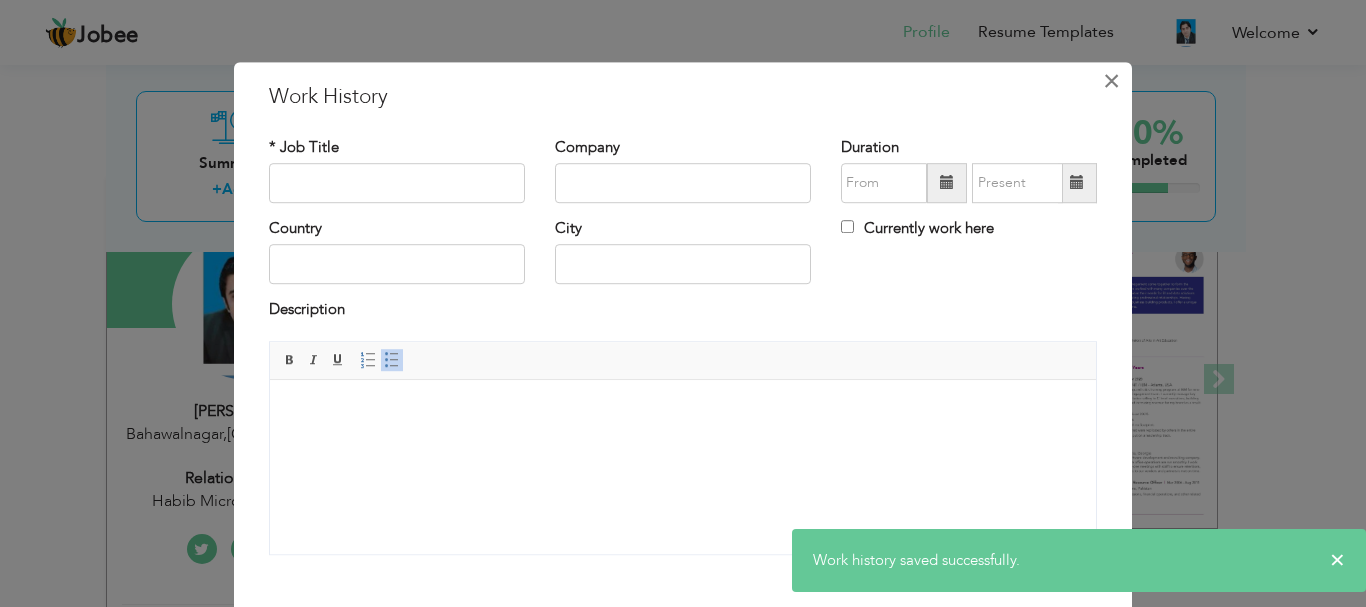 click on "×" at bounding box center [1111, 81] 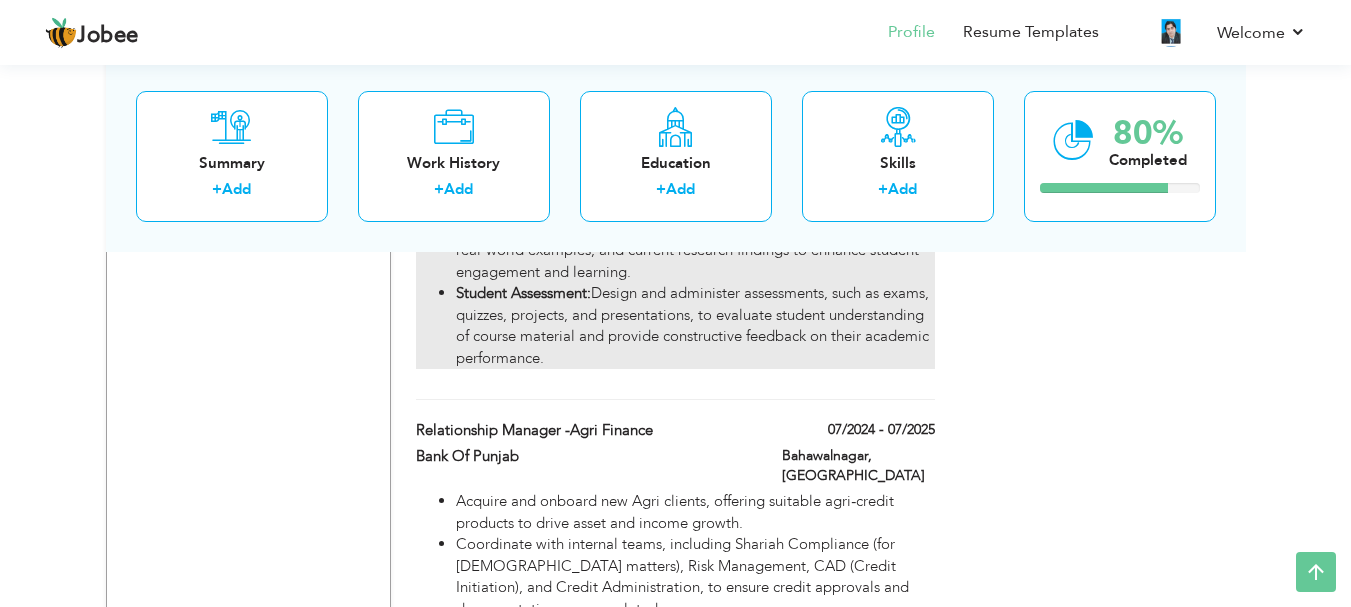 scroll, scrollTop: 2712, scrollLeft: 0, axis: vertical 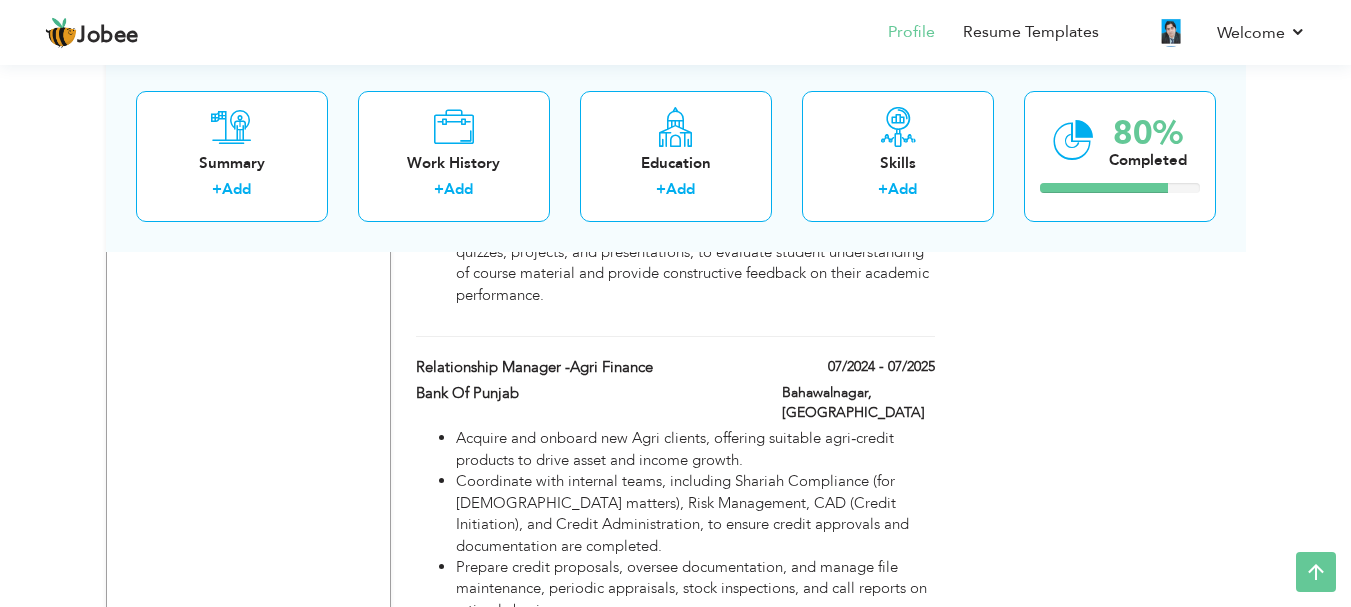 drag, startPoint x: 409, startPoint y: 276, endPoint x: 418, endPoint y: 263, distance: 15.811388 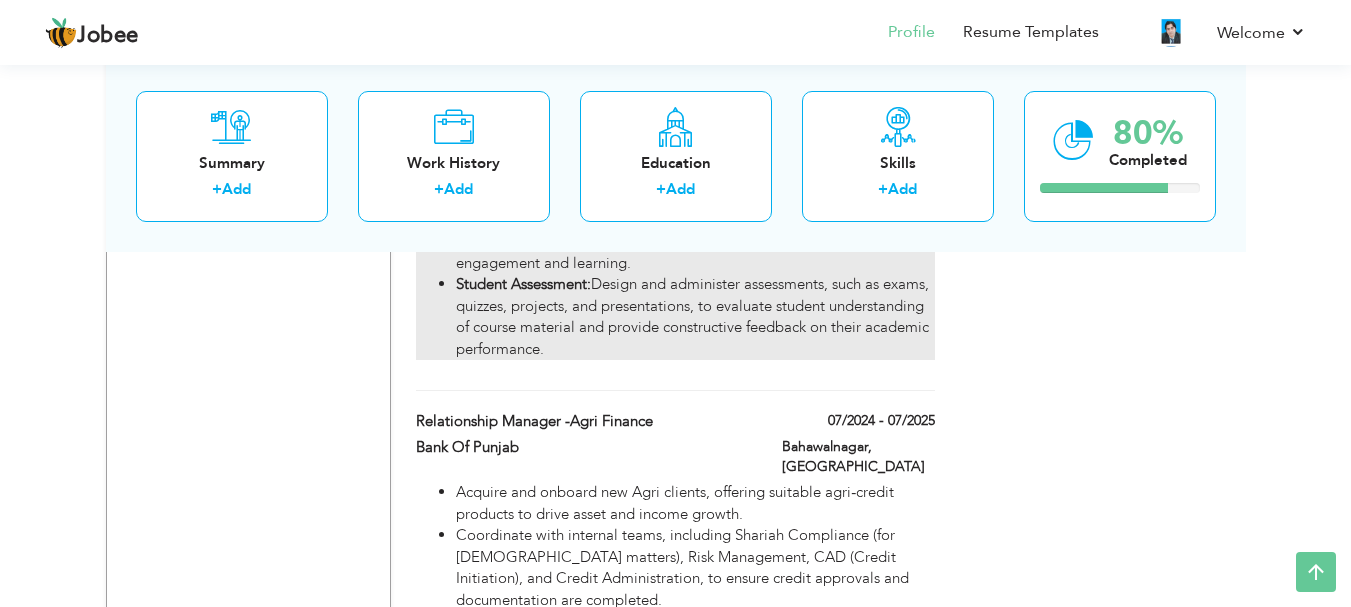 scroll, scrollTop: 2612, scrollLeft: 0, axis: vertical 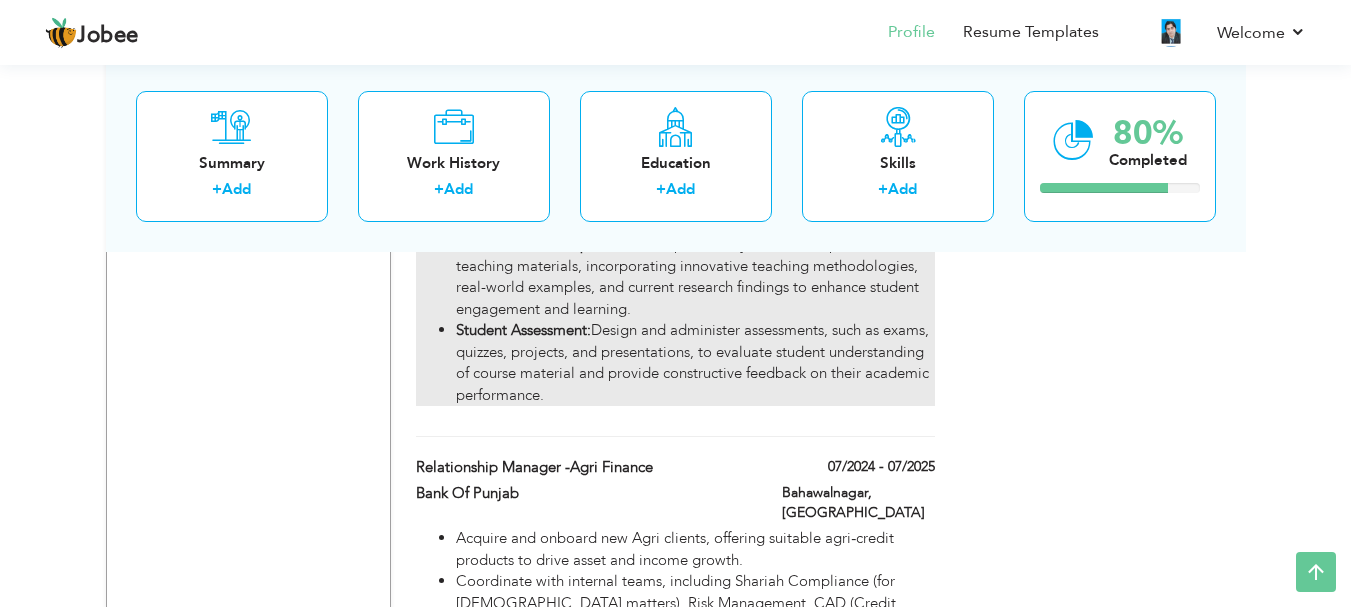 drag, startPoint x: 452, startPoint y: 360, endPoint x: 417, endPoint y: 301, distance: 68.60029 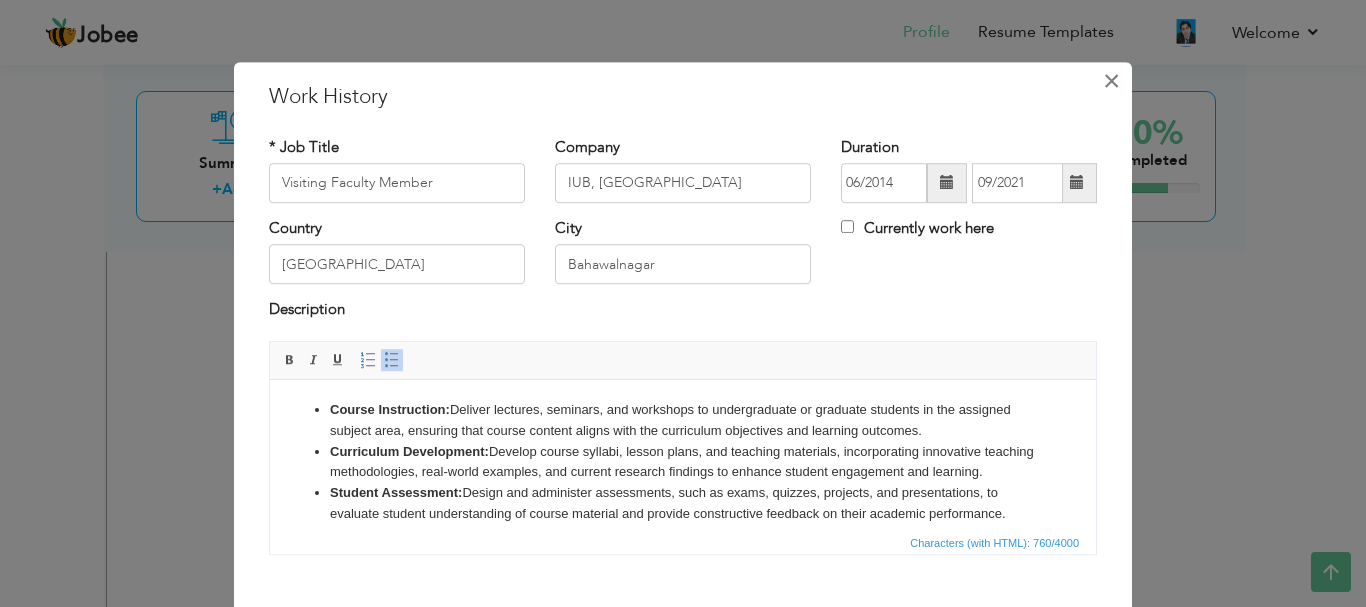 click on "×" at bounding box center [1111, 81] 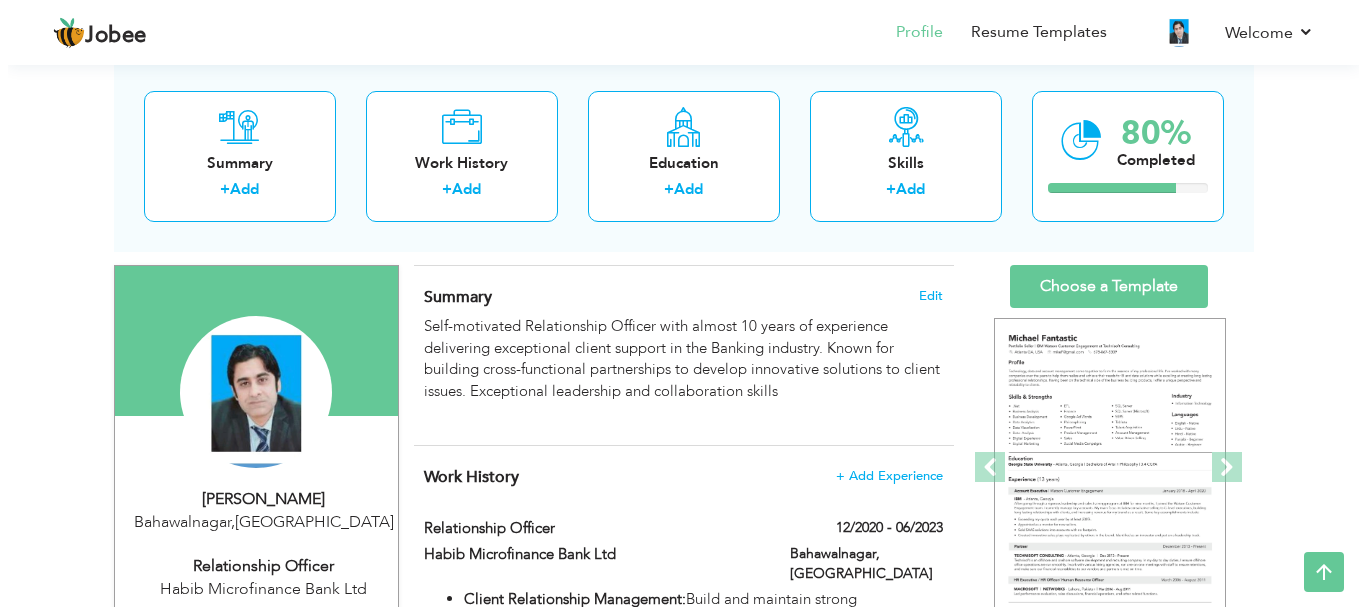 scroll, scrollTop: 212, scrollLeft: 0, axis: vertical 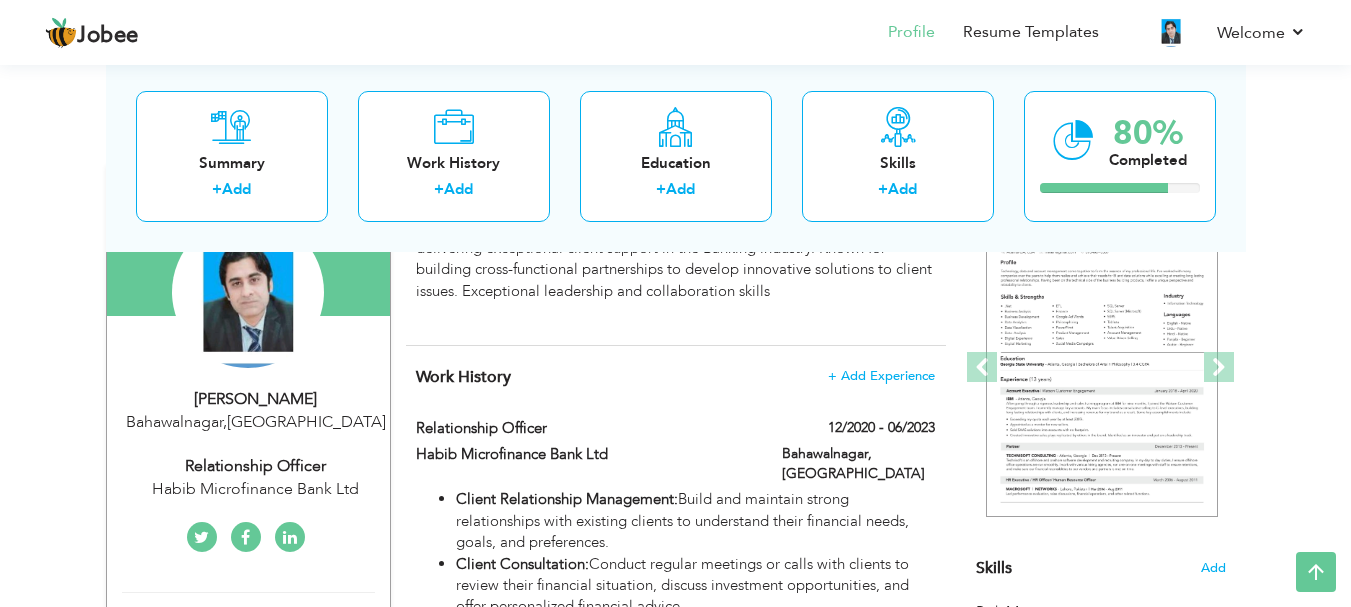 click on "Habib Microfinance Bank Ltd" at bounding box center [256, 489] 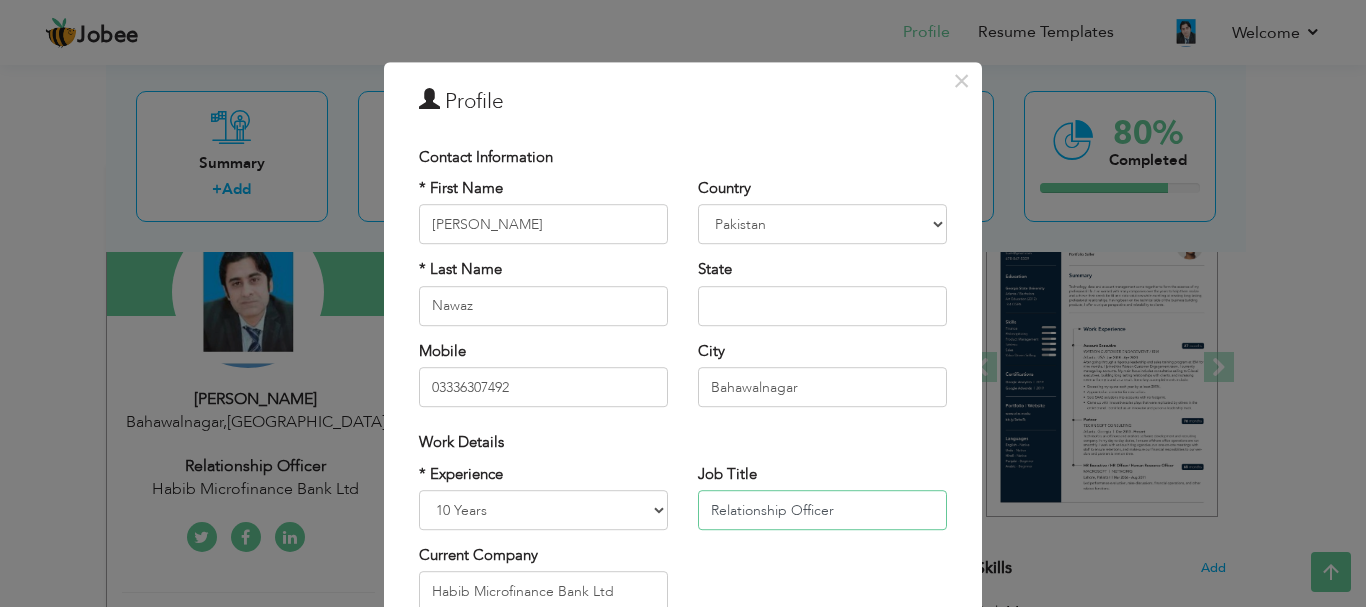 click on "Relationship Officer" at bounding box center [822, 510] 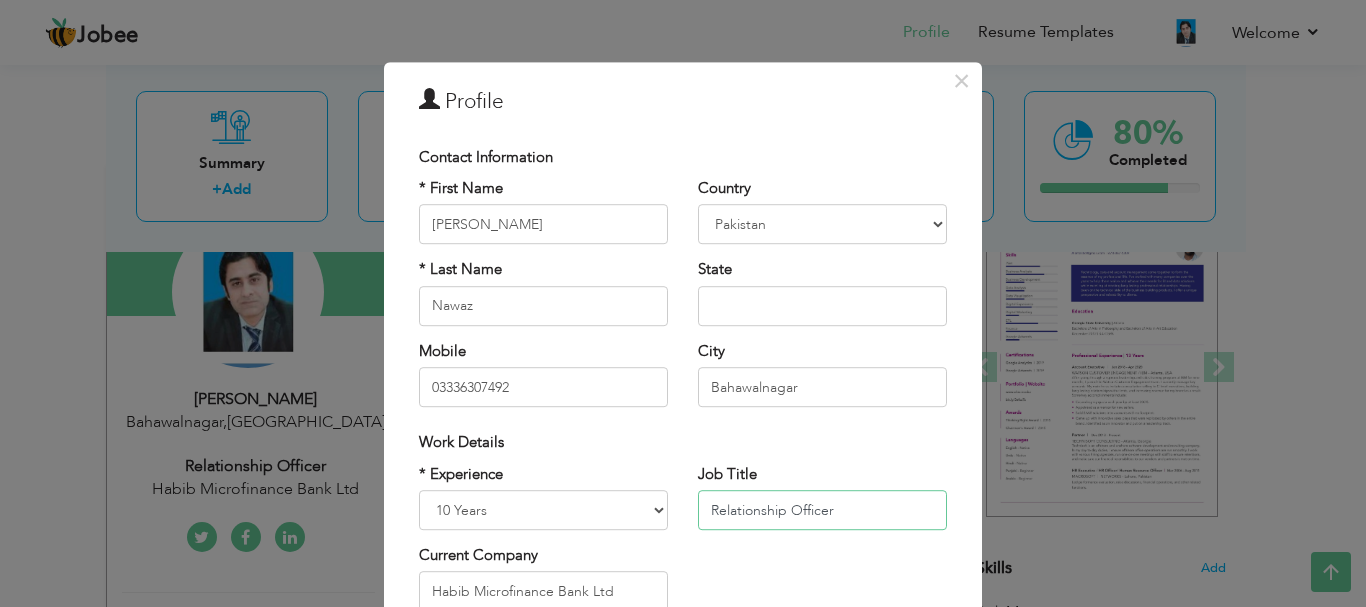 paste on "Manager – Agri Finance" 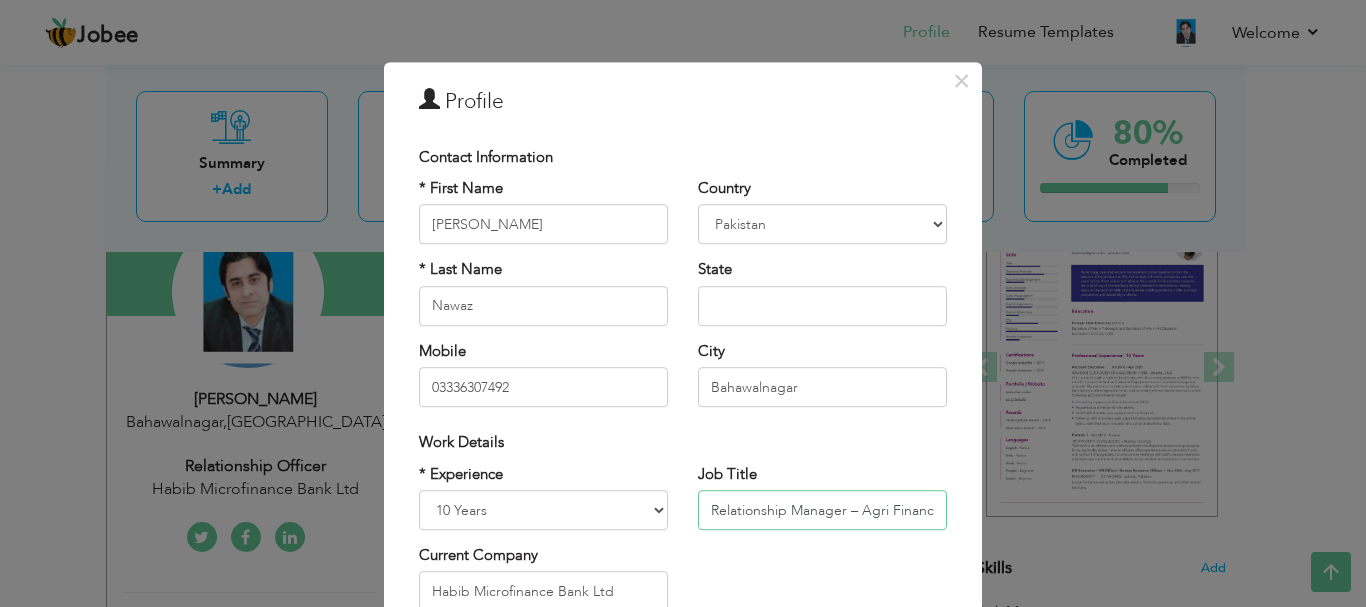 scroll, scrollTop: 0, scrollLeft: 6, axis: horizontal 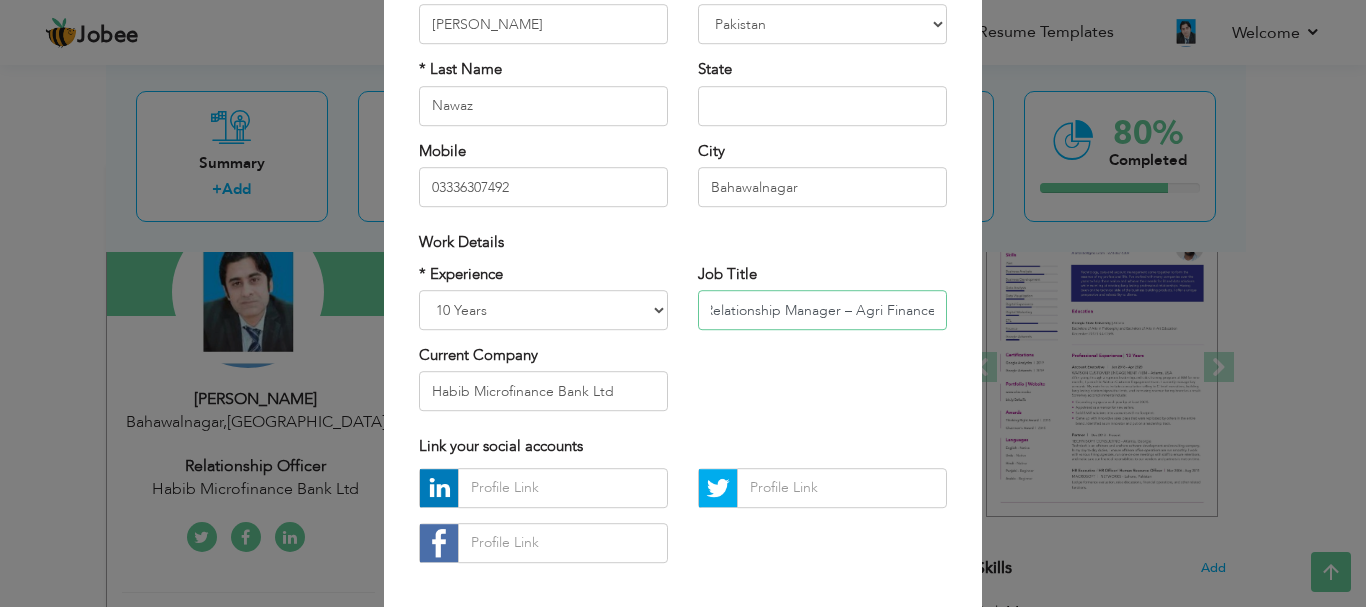 type on "Relationship Manager – Agri Finance" 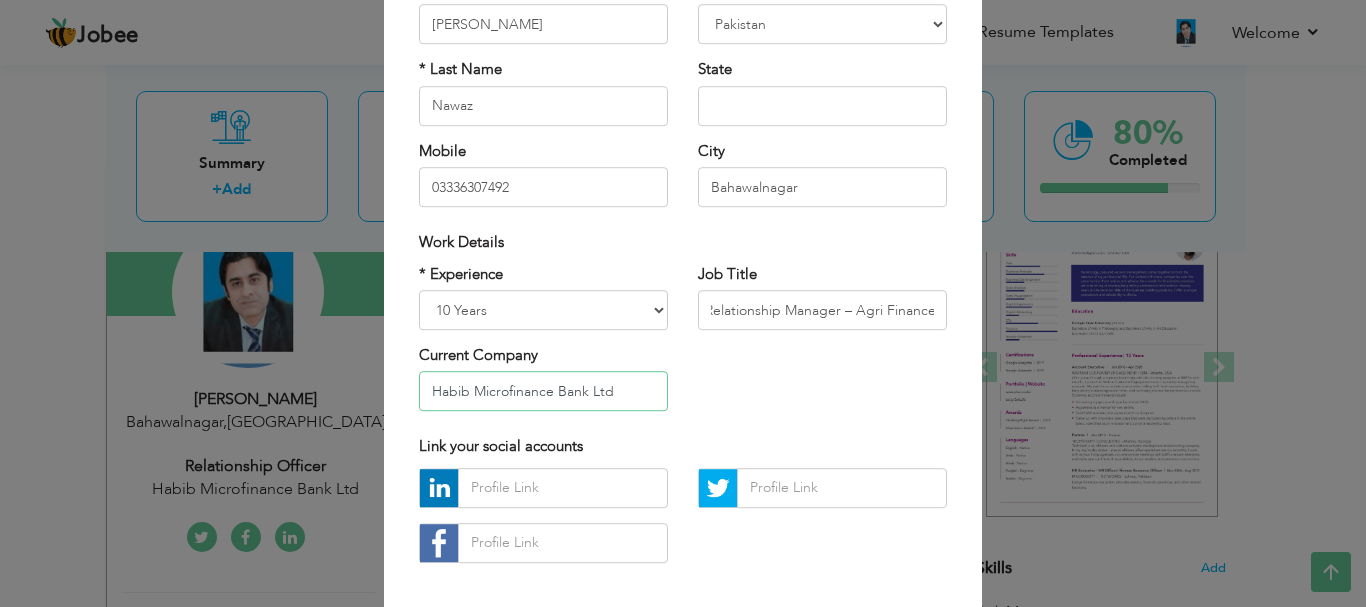 scroll, scrollTop: 0, scrollLeft: 0, axis: both 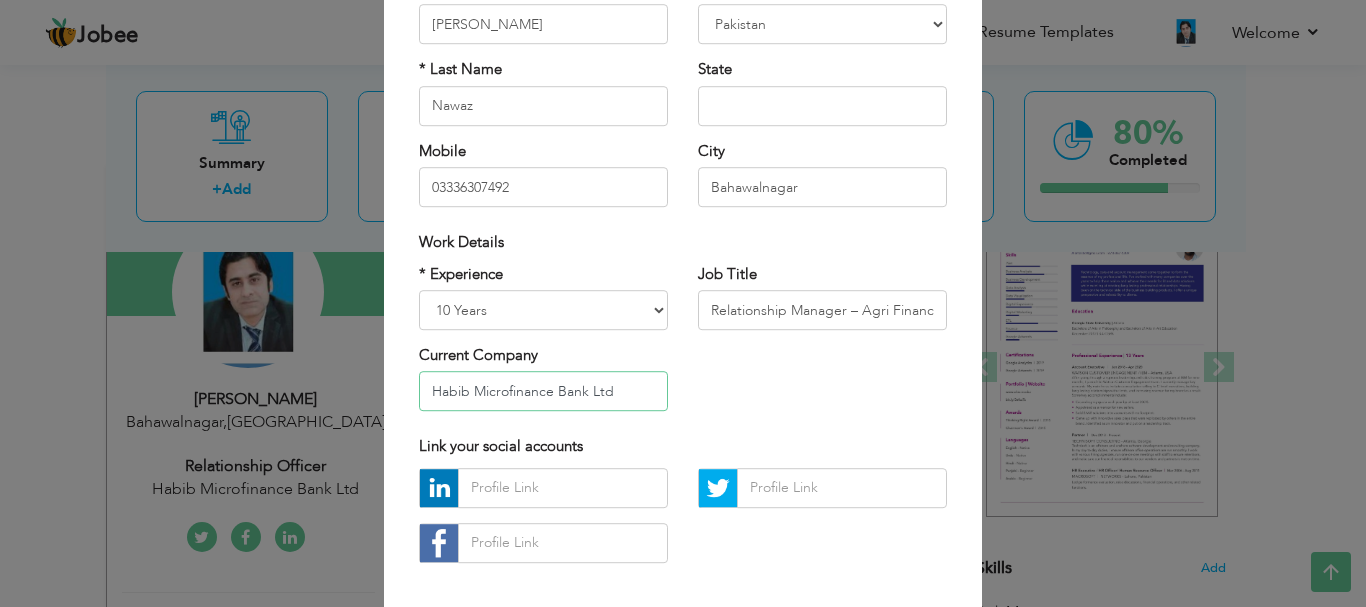 click on "Habib Microfinance Bank Ltd" at bounding box center [543, 392] 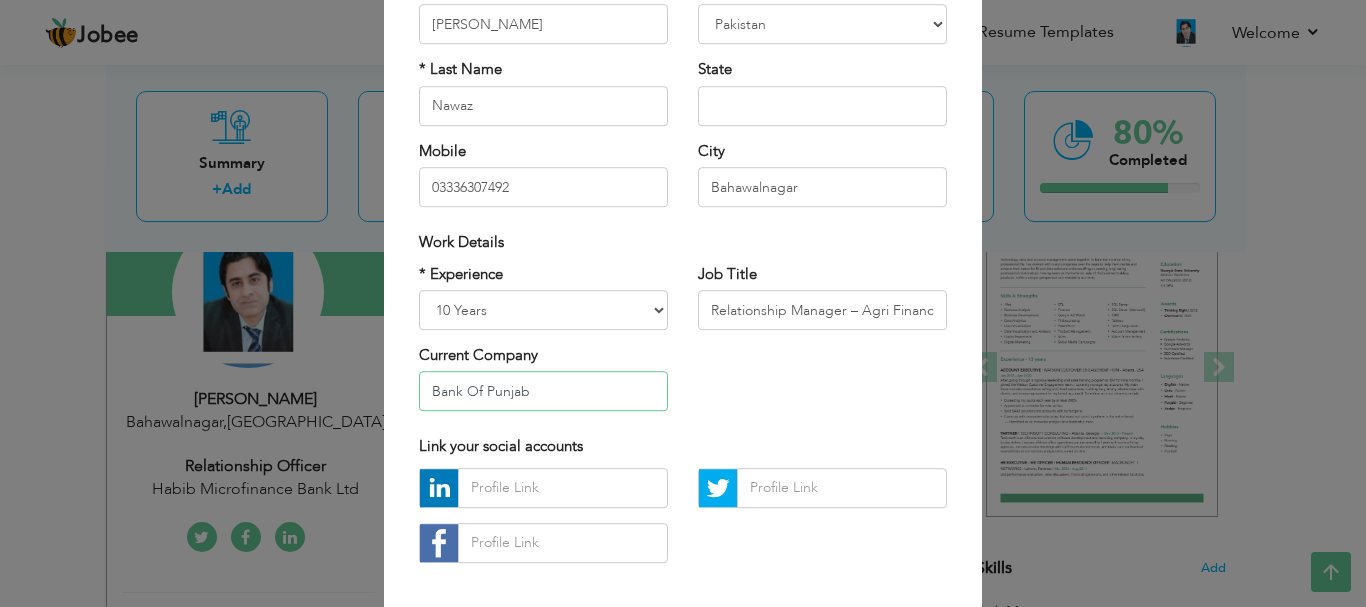 click on "Bank Of Punjab" at bounding box center [543, 392] 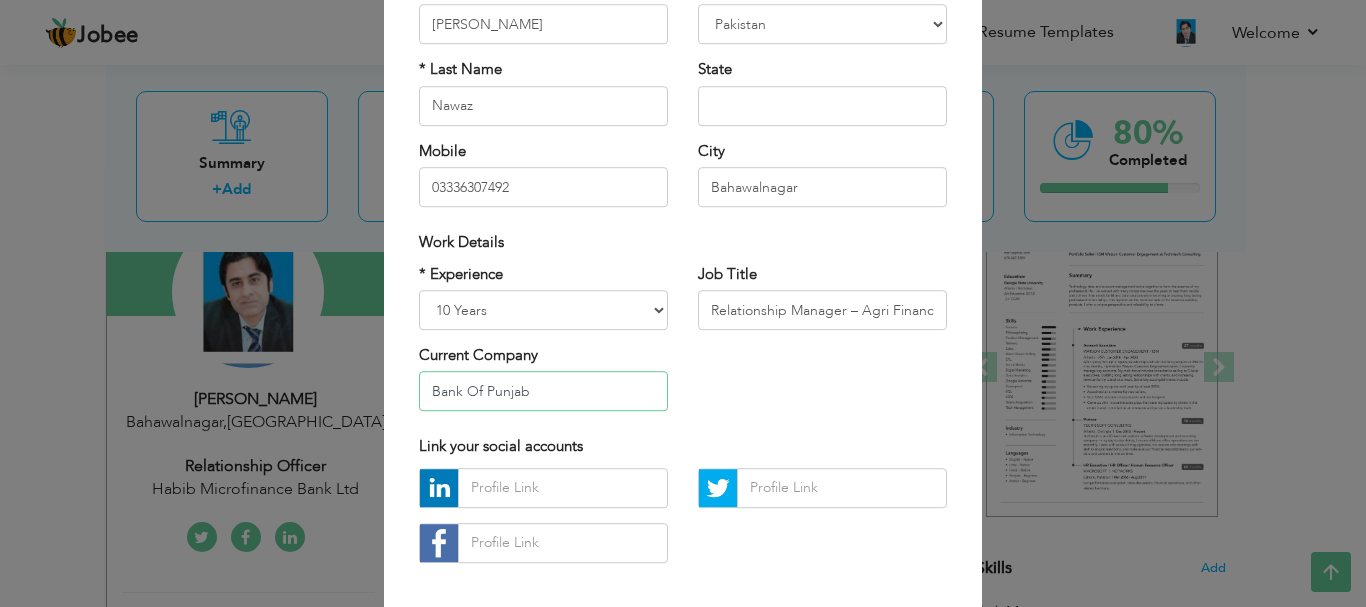 click on "Bank Of Punjab" at bounding box center [543, 392] 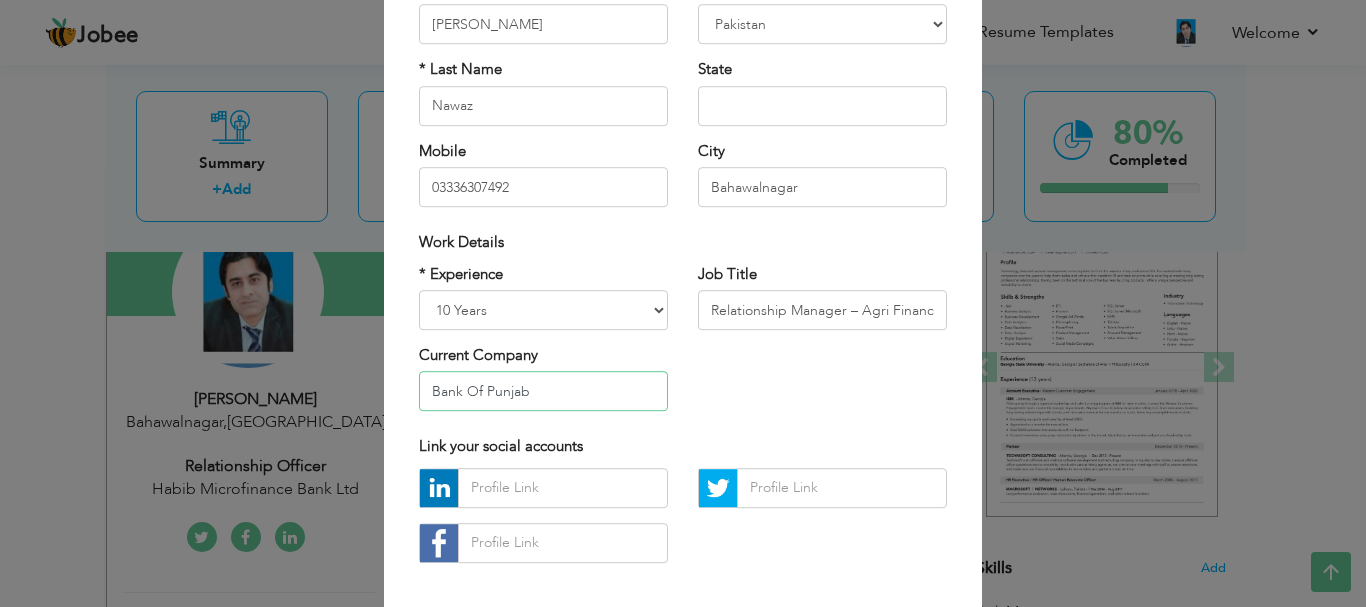 click on "Bank Of Punjab" at bounding box center (543, 392) 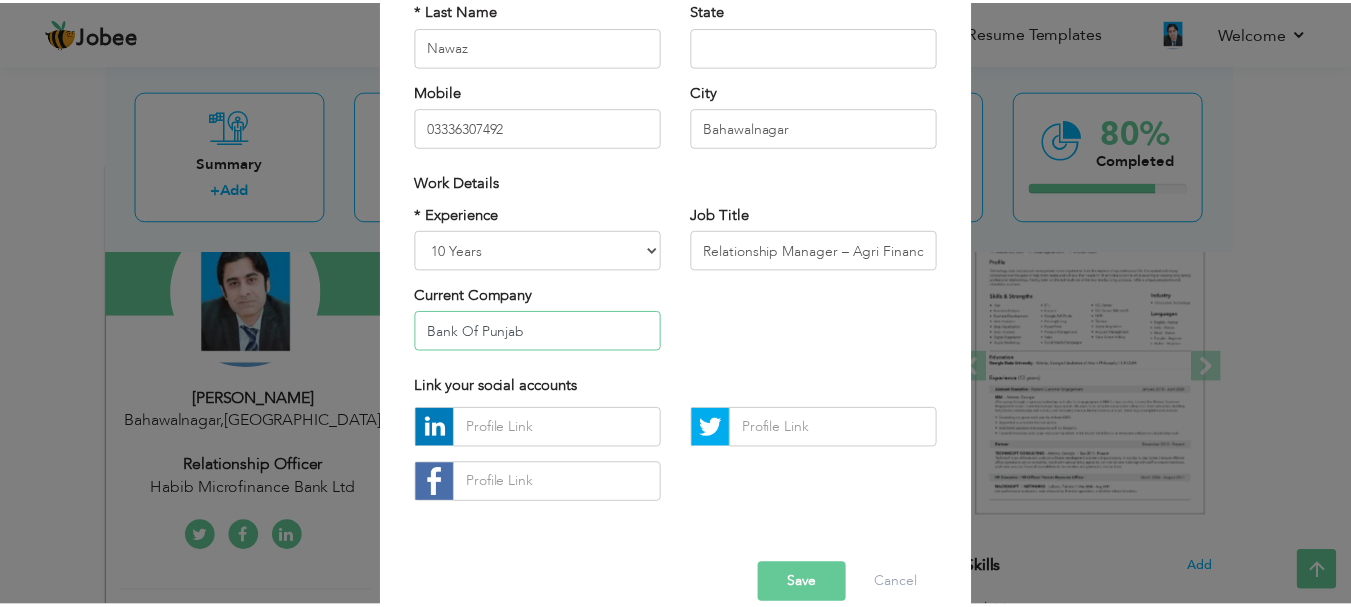 scroll, scrollTop: 292, scrollLeft: 0, axis: vertical 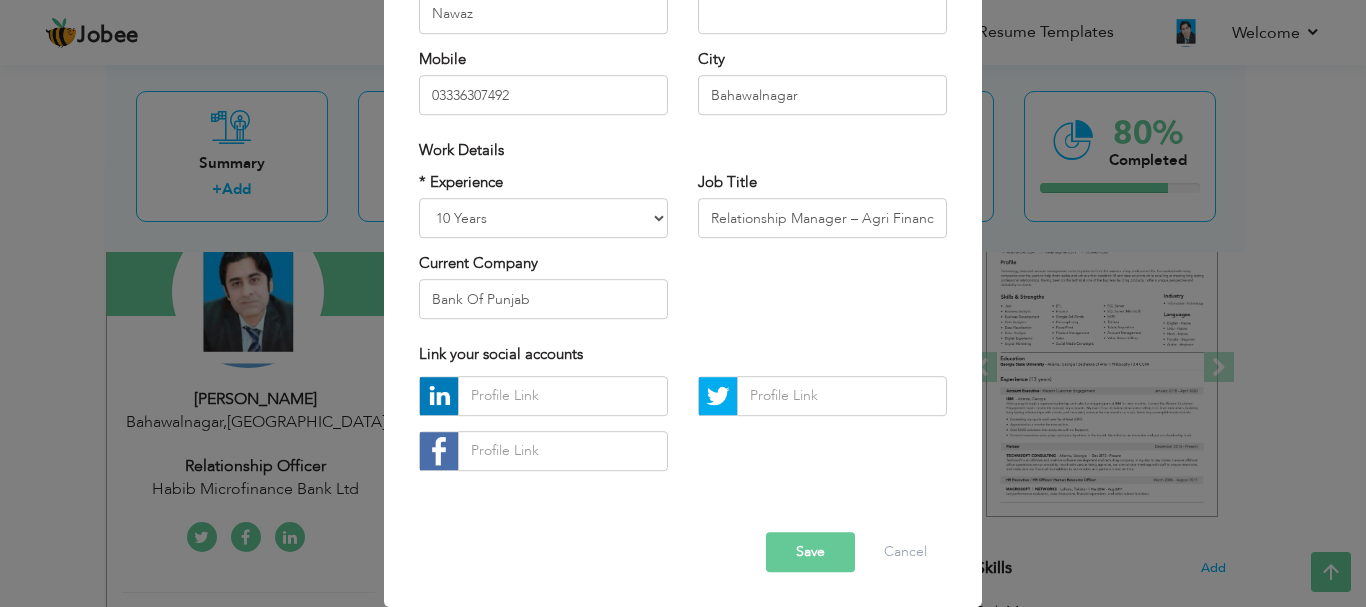 click on "Save" at bounding box center [810, 552] 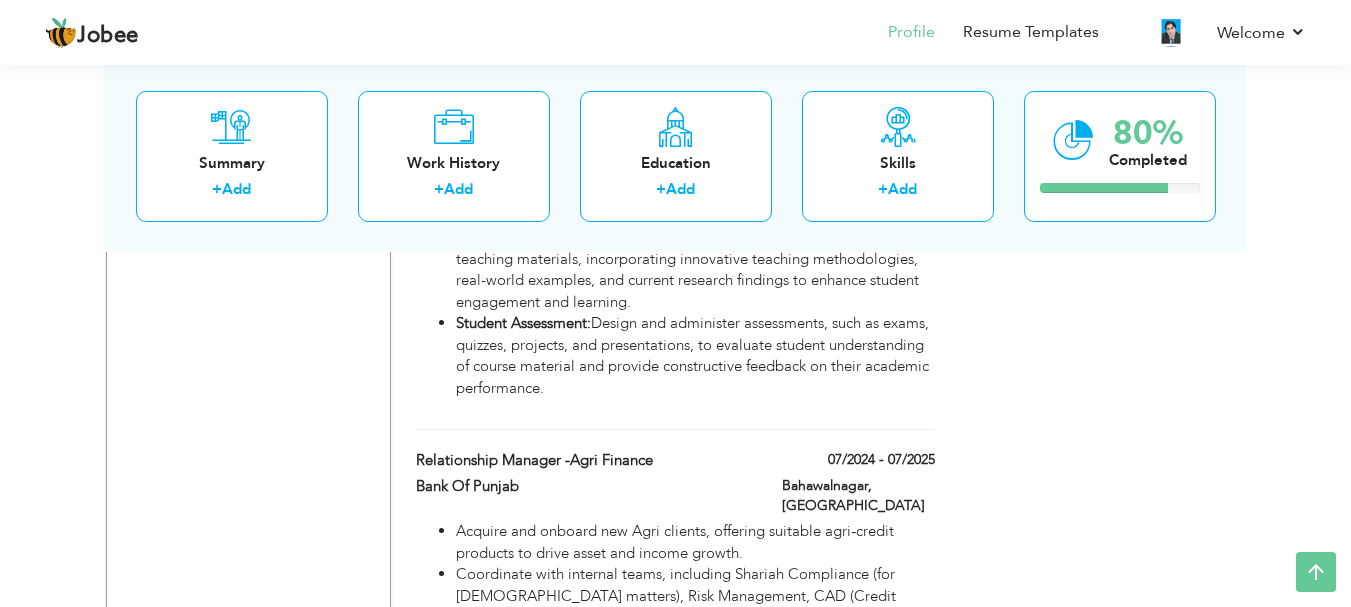 scroll, scrollTop: 2612, scrollLeft: 0, axis: vertical 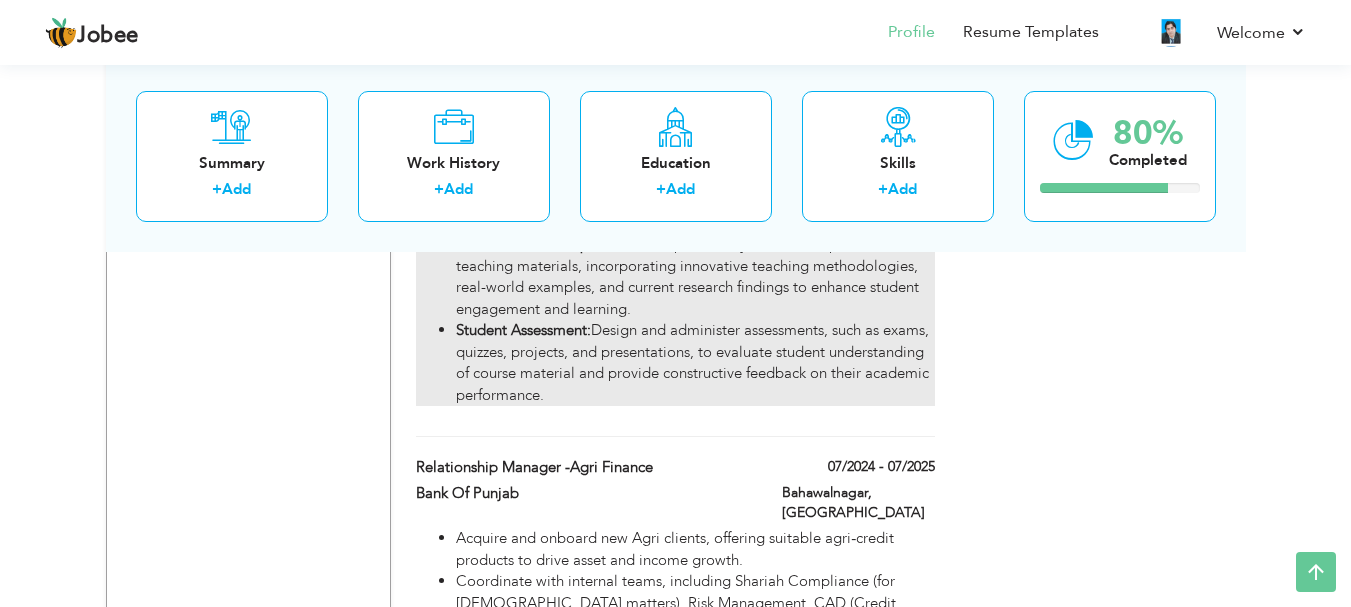 drag, startPoint x: 420, startPoint y: 362, endPoint x: 417, endPoint y: 295, distance: 67.06713 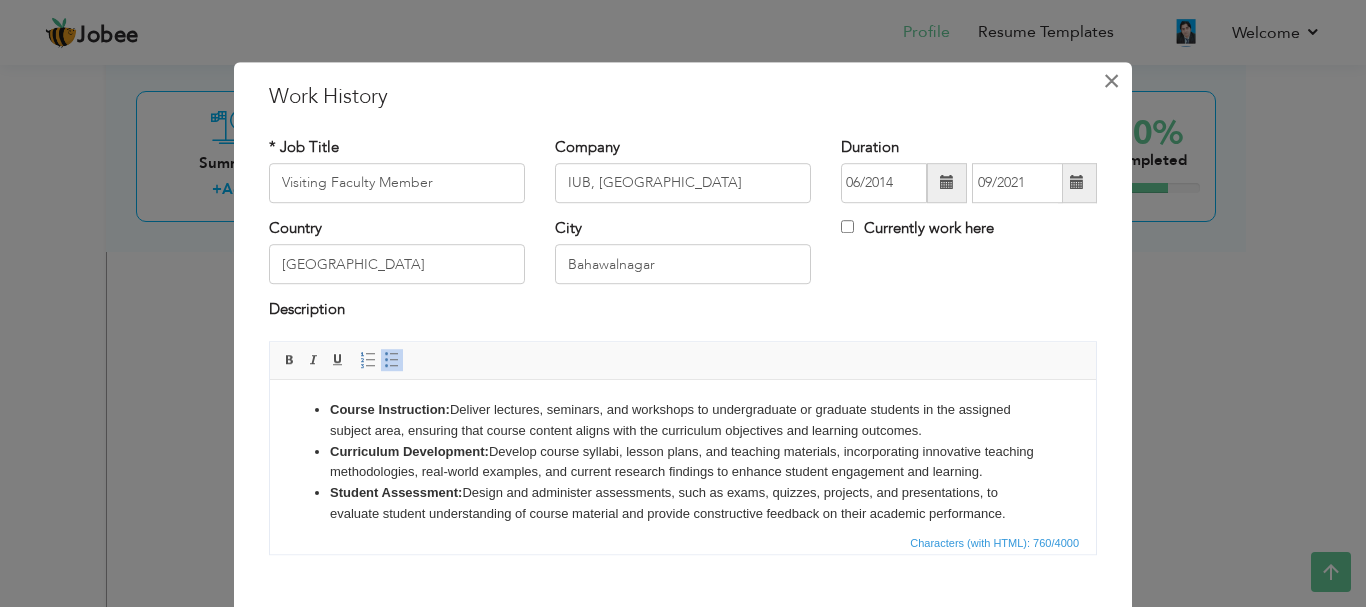 click on "×" at bounding box center [1111, 81] 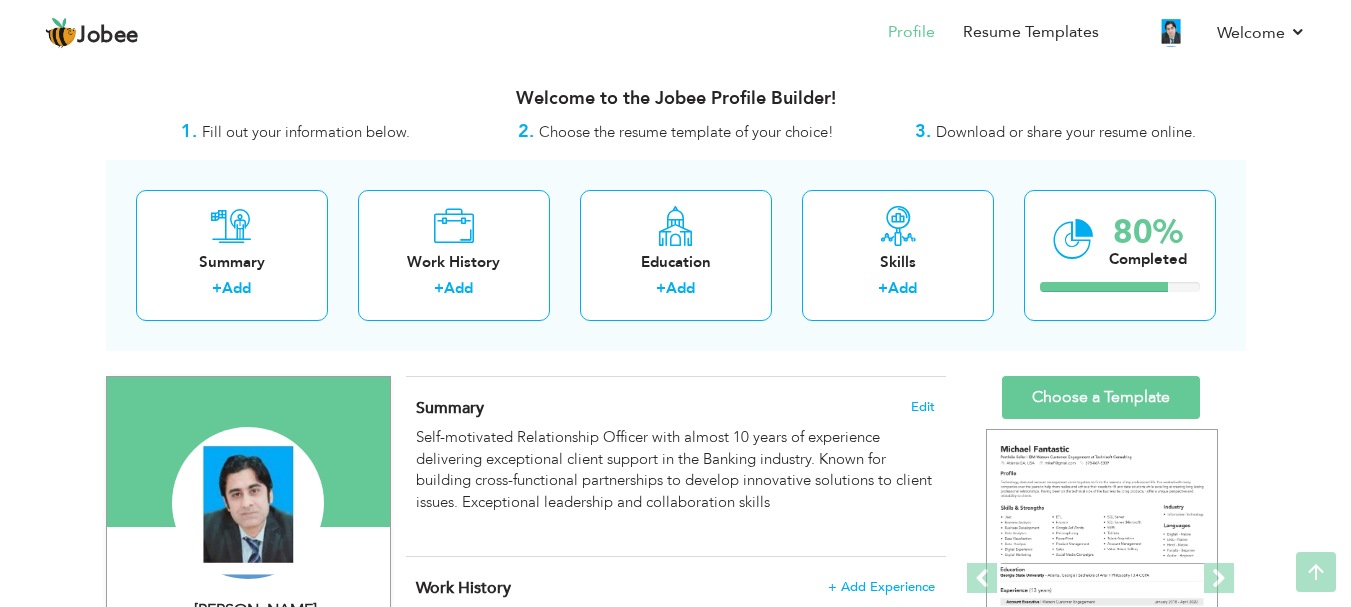 scroll, scrollTop: 0, scrollLeft: 0, axis: both 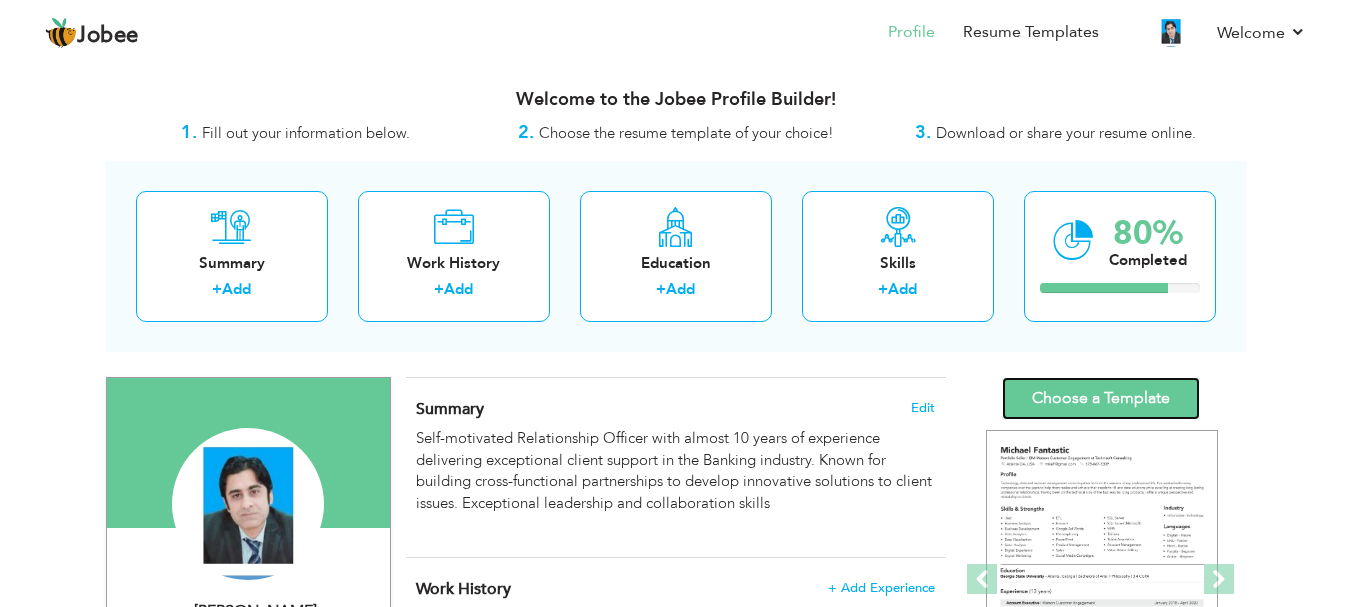 click on "Choose a Template" at bounding box center [1101, 398] 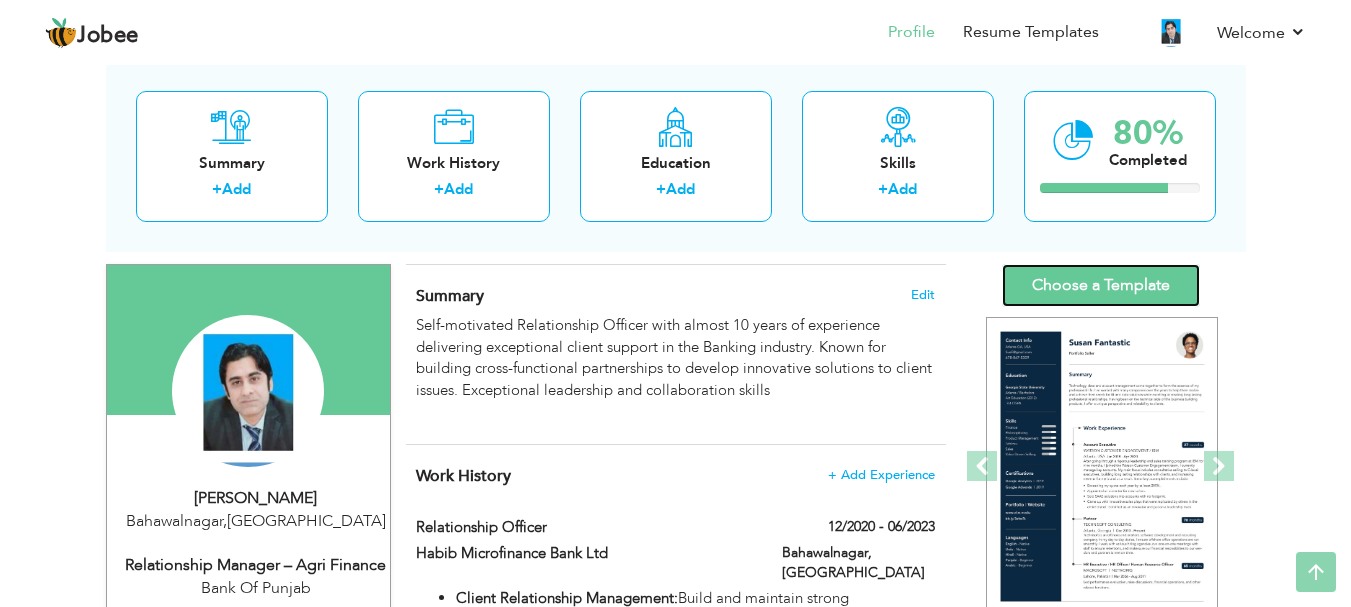 scroll, scrollTop: 0, scrollLeft: 0, axis: both 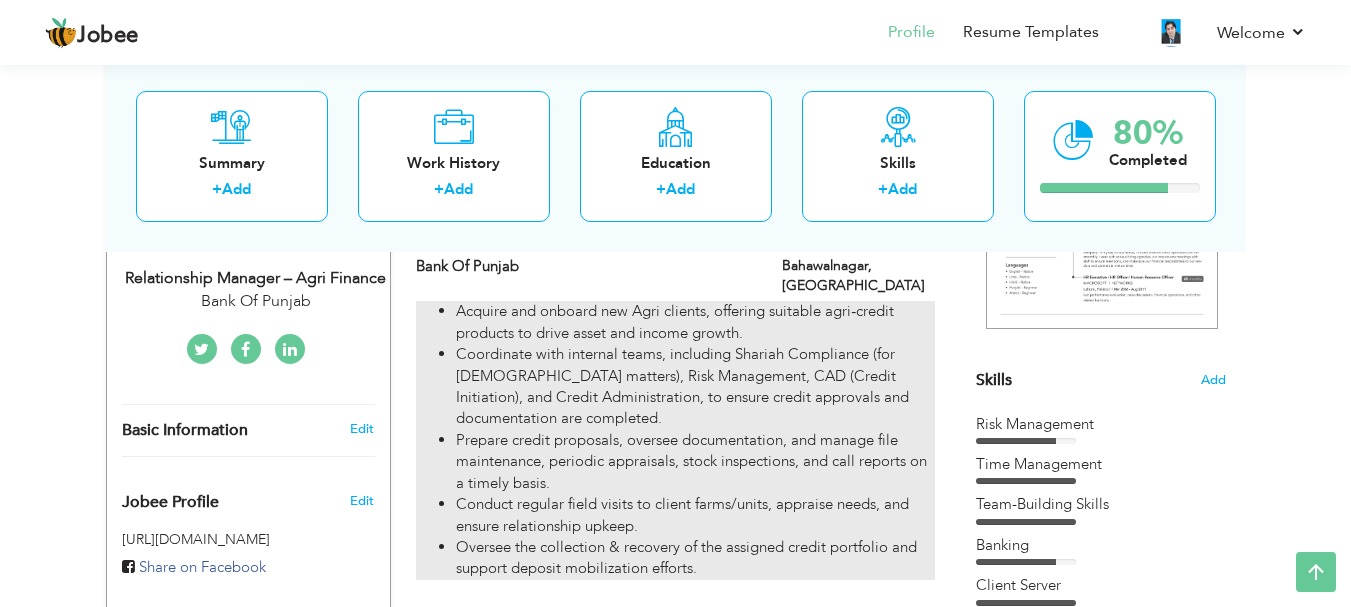 click on "Coordinate with internal teams, including Shariah Compliance (for [DEMOGRAPHIC_DATA] matters), Risk Management, CAD (Credit Initiation), and Credit Administration, to ensure credit approvals and documentation are completed." at bounding box center [695, 387] 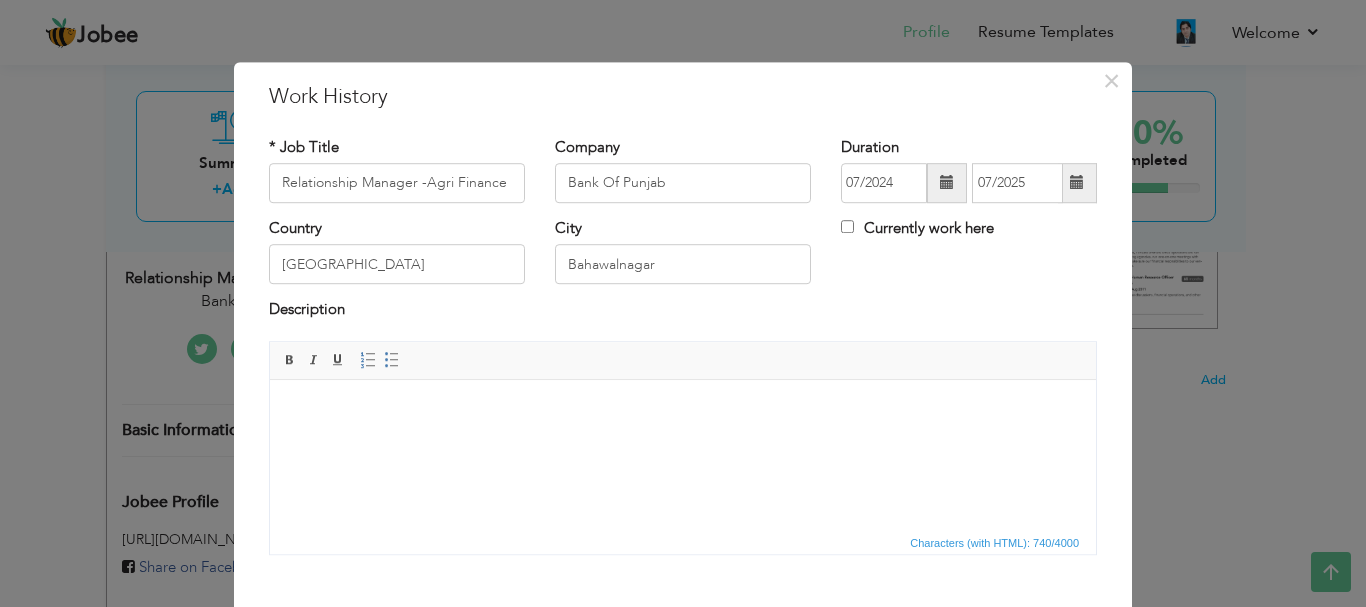 click on "Jobee
Profile
Resume Templates
Resume Templates
Cover Letters
About
My Resume
Welcome
Settings
Log off
Welcome" at bounding box center [683, 1385] 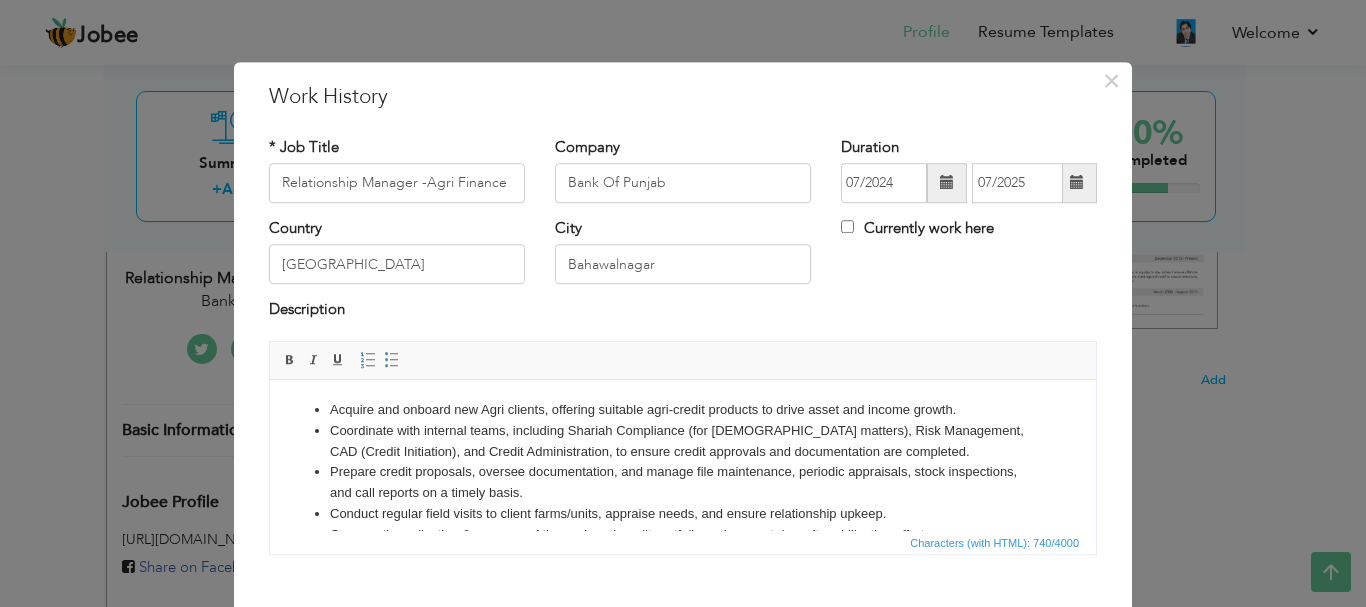 click on "Coordinate with internal teams, including Shariah Compliance (for Islamic matters), Risk Management, CAD (Credit Initiation), and Credit Administration, to ensure credit approvals and documentation are completed." at bounding box center [683, 441] 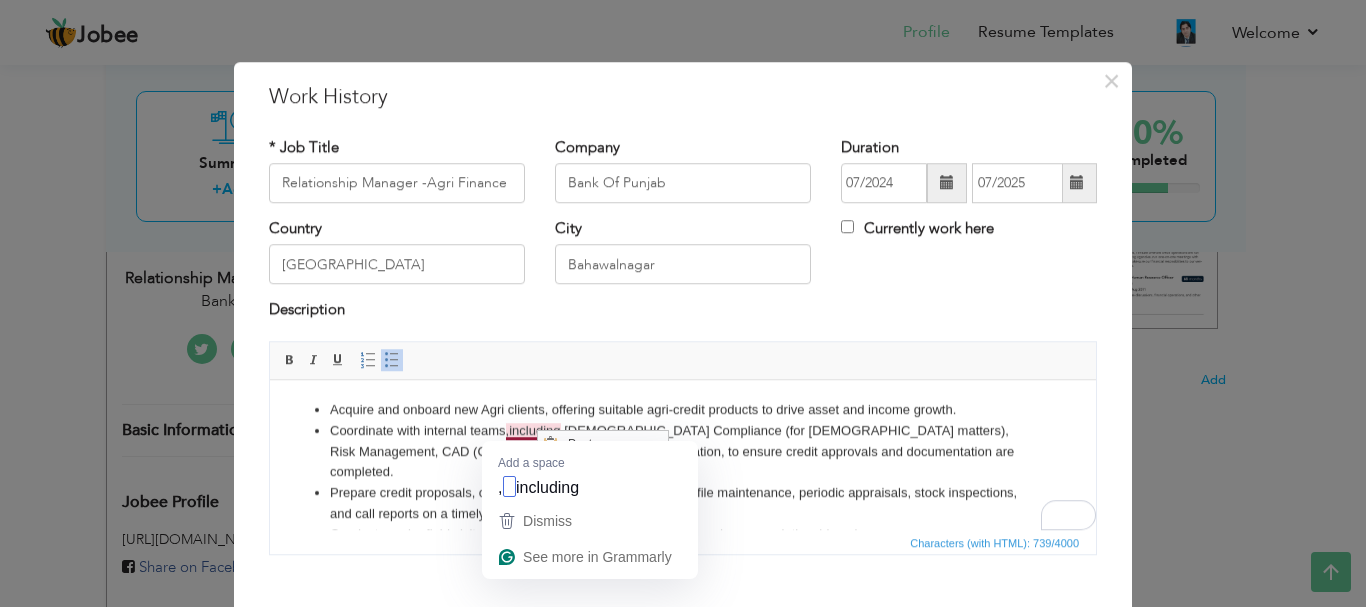scroll, scrollTop: 0, scrollLeft: 0, axis: both 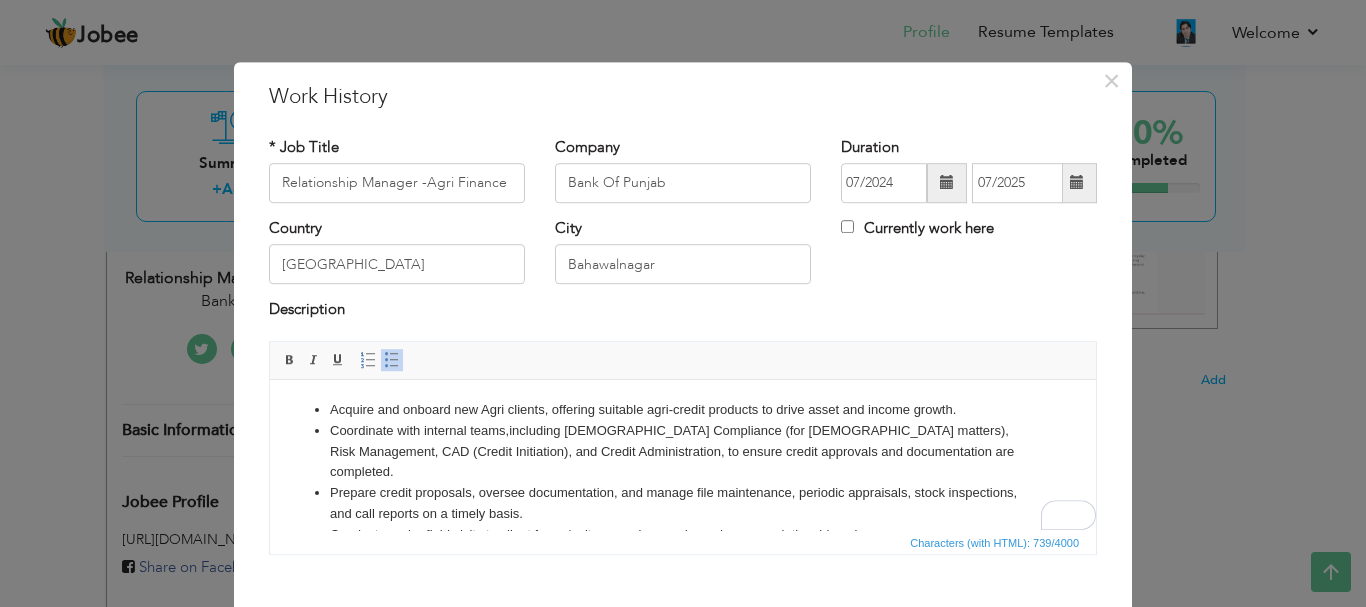 click on "Prepare credit proposals, oversee documentation, and manage file maintenance, periodic appraisals, stock inspections, and call reports on a timely basis." at bounding box center (683, 503) 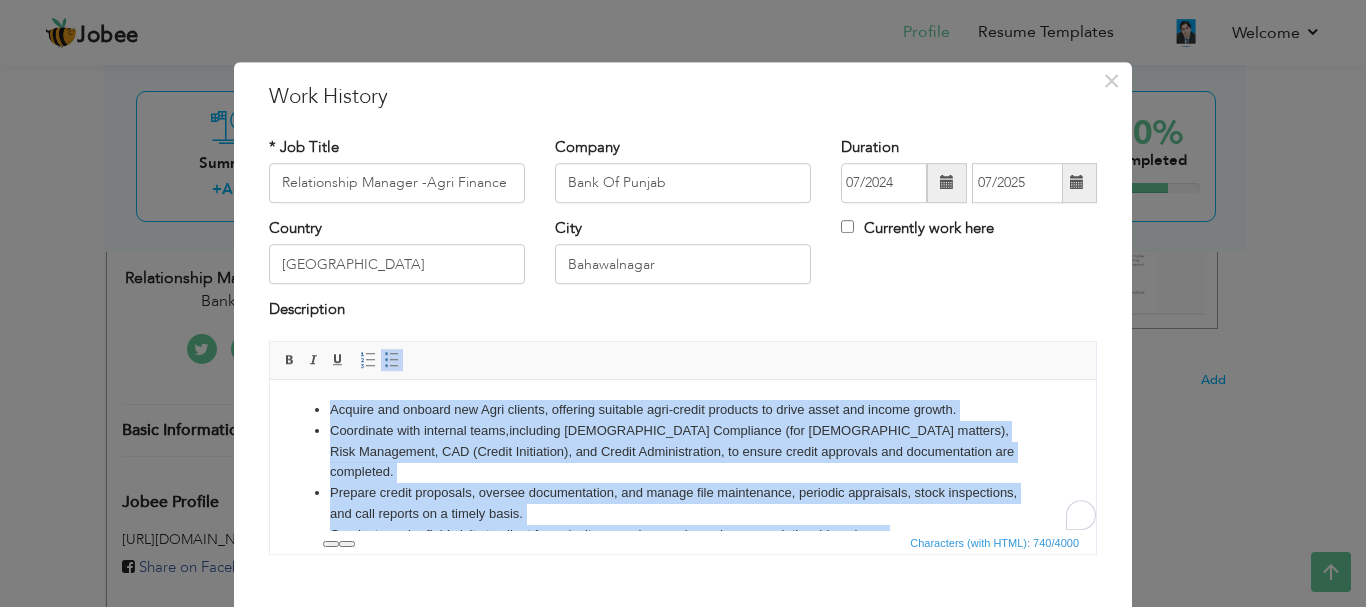 copy on "Acquire and onboard new Agri clients, offering suitable agri‑credit products to drive asset and income growth. Coordinate with internal teams,  including Shariah Compliance (for Islamic matters), Risk Management, CAD (Credit Initiation), and Credit Administration, to ensure credit approvals and documentation are completed. Prepare credit proposals, oversee documentation, and manage file maintenance, periodic appraisals, stock inspections, and call reports on a timely basis. Conduct regular field visits to client farms/units, appraise needs, and ensure relationship upkeep. Oversee the collection & recovery of the assigned credit portfolio and support deposit mobilization efforts." 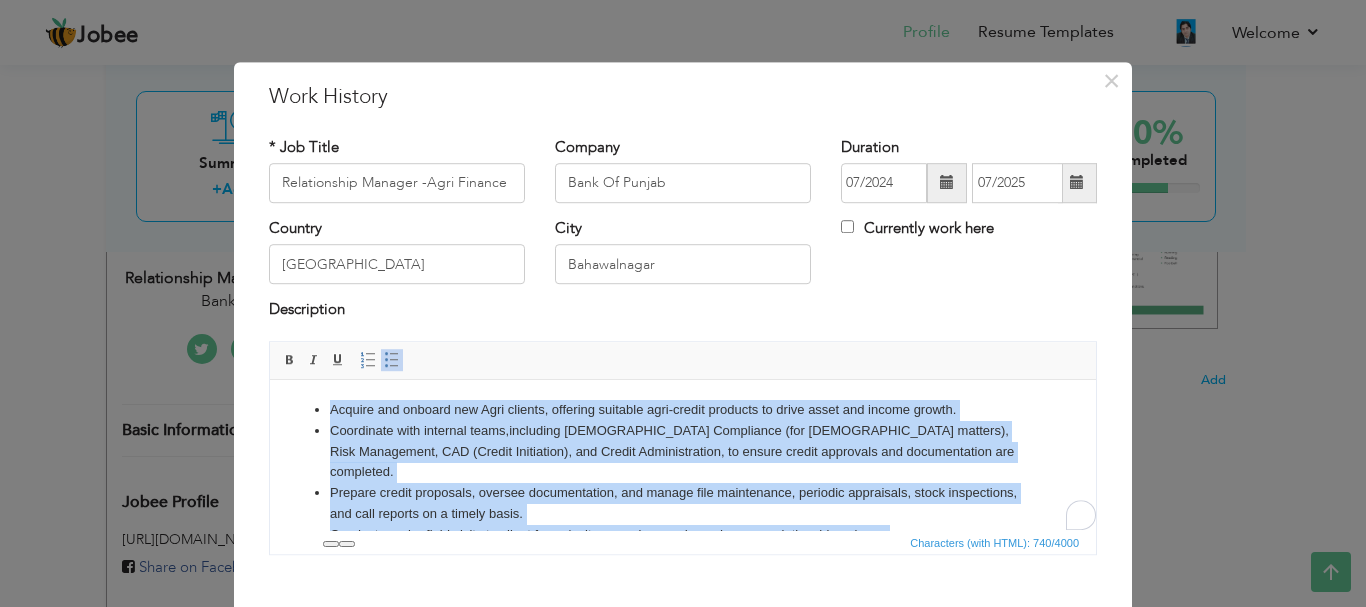 click on "Coordinate with internal teams,  including Shariah Compliance (for Islamic matters), Risk Management, CAD (Credit Initiation), and Credit Administration, to ensure credit approvals and documentation are completed." at bounding box center (683, 451) 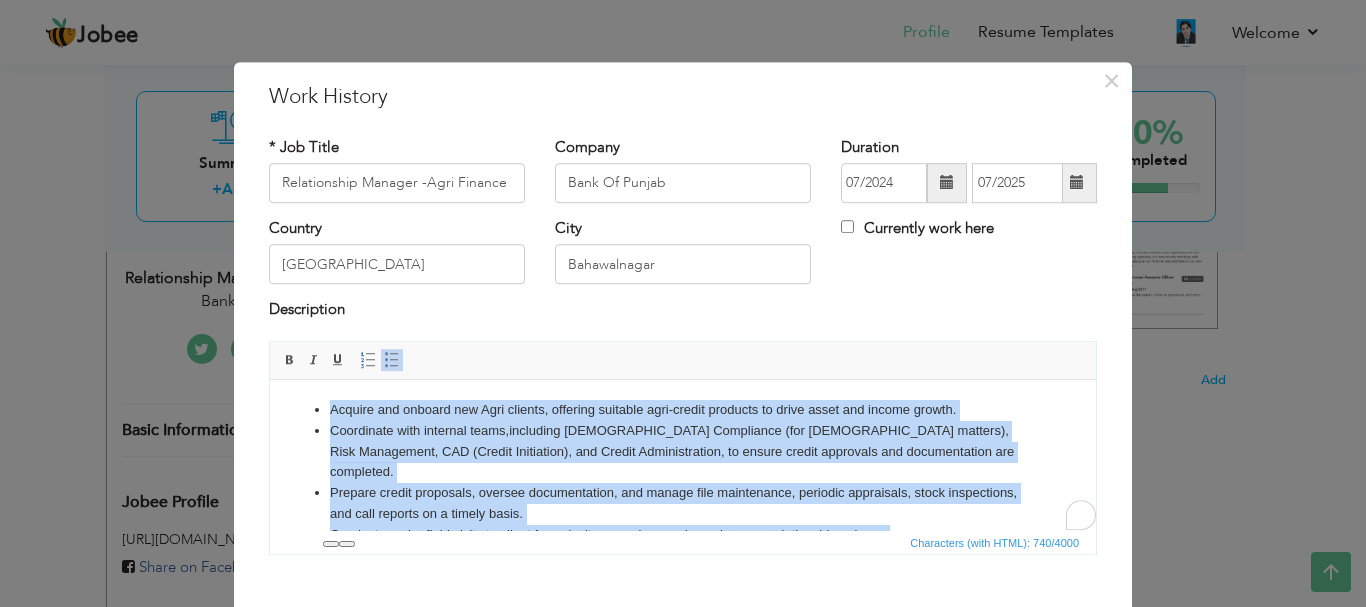 click on "Coordinate with internal teams,  including Shariah Compliance (for Islamic matters), Risk Management, CAD (Credit Initiation), and Credit Administration, to ensure credit approvals and documentation are completed." at bounding box center [683, 451] 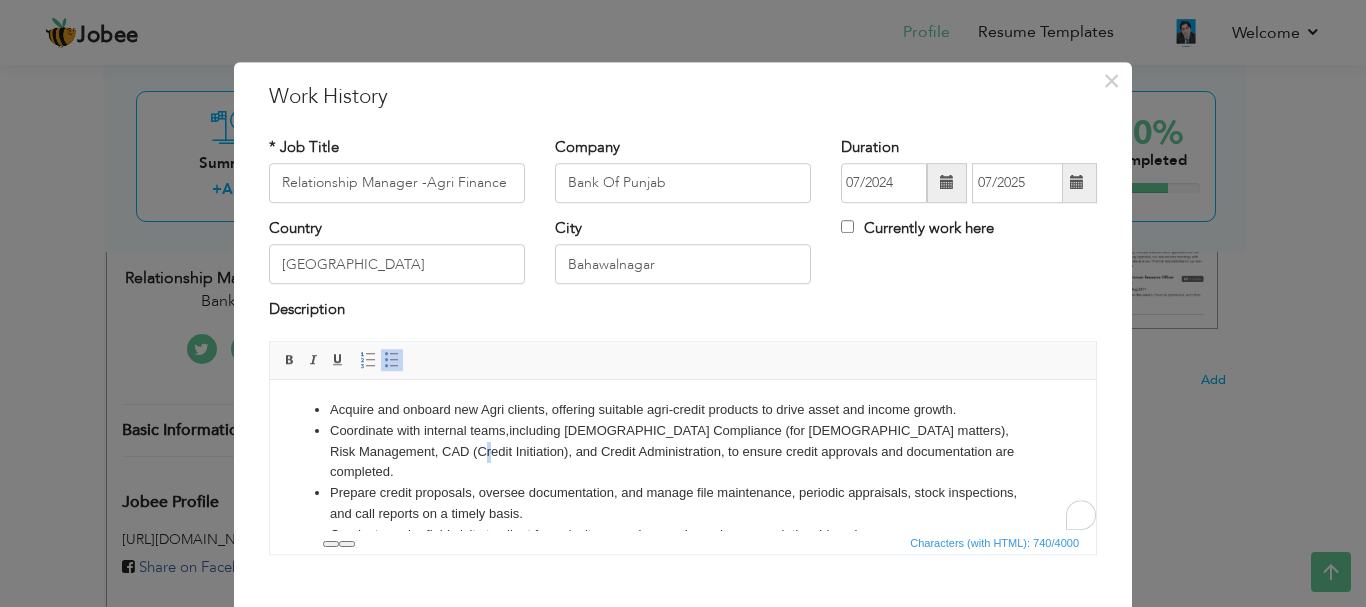 click on "Coordinate with internal teams,  including Shariah Compliance (for Islamic matters), Risk Management, CAD (Credit Initiation), and Credit Administration, to ensure credit approvals and documentation are completed." at bounding box center [683, 451] 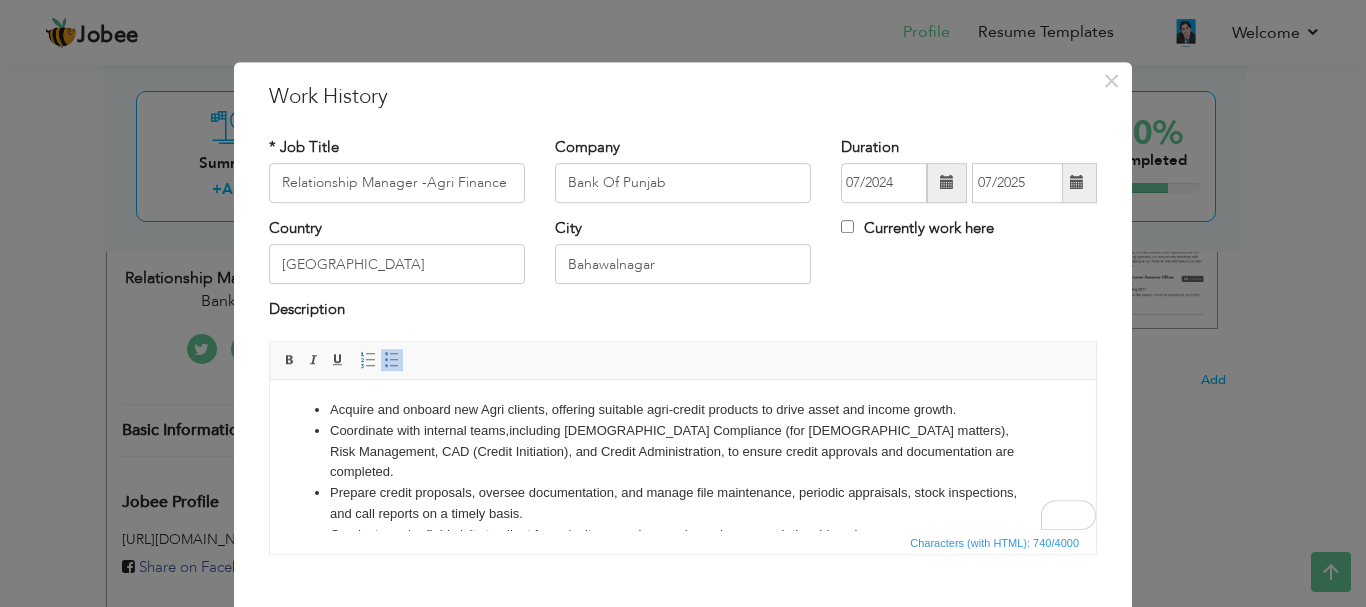 click on "Coordinate with internal teams,  including Shariah Compliance (for Islamic matters), Risk Management, CAD (Credit Initiation), and Credit Administration, to ensure credit approvals and documentation are completed." at bounding box center [683, 451] 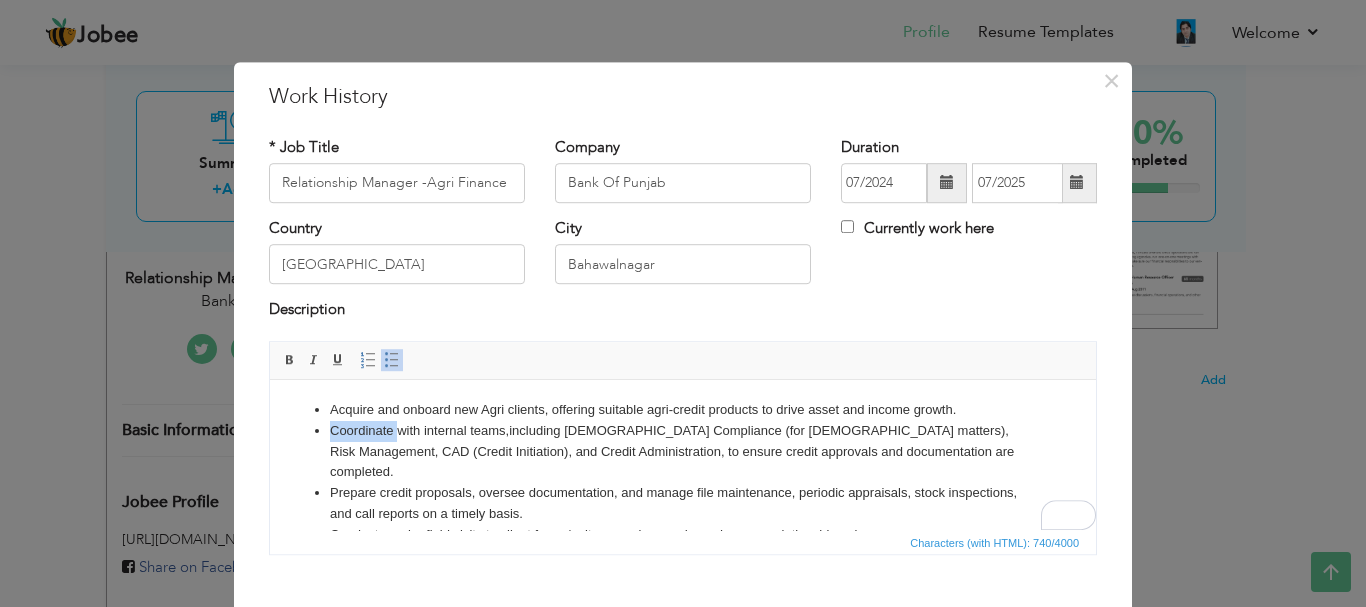 click on "Coordinate with internal teams,  including Shariah Compliance (for Islamic matters), Risk Management, CAD (Credit Initiation), and Credit Administration, to ensure credit approvals and documentation are completed." at bounding box center [683, 451] 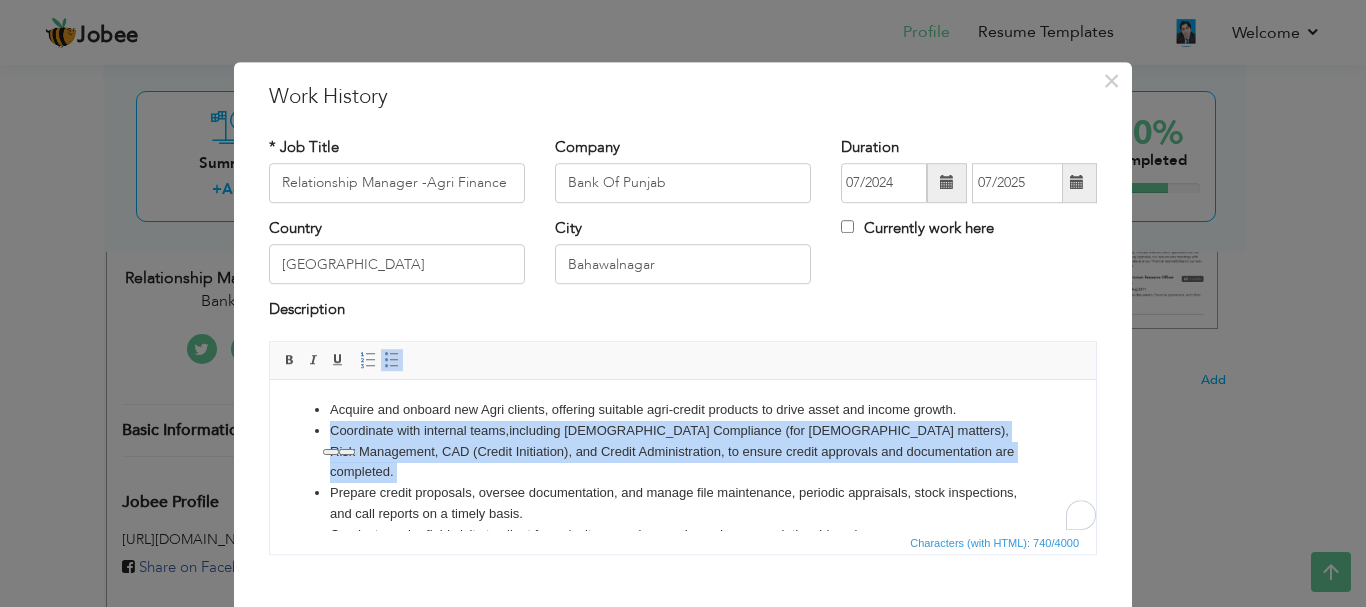 click on "Coordinate with internal teams,  including Shariah Compliance (for Islamic matters), Risk Management, CAD (Credit Initiation), and Credit Administration, to ensure credit approvals and documentation are completed." at bounding box center (683, 451) 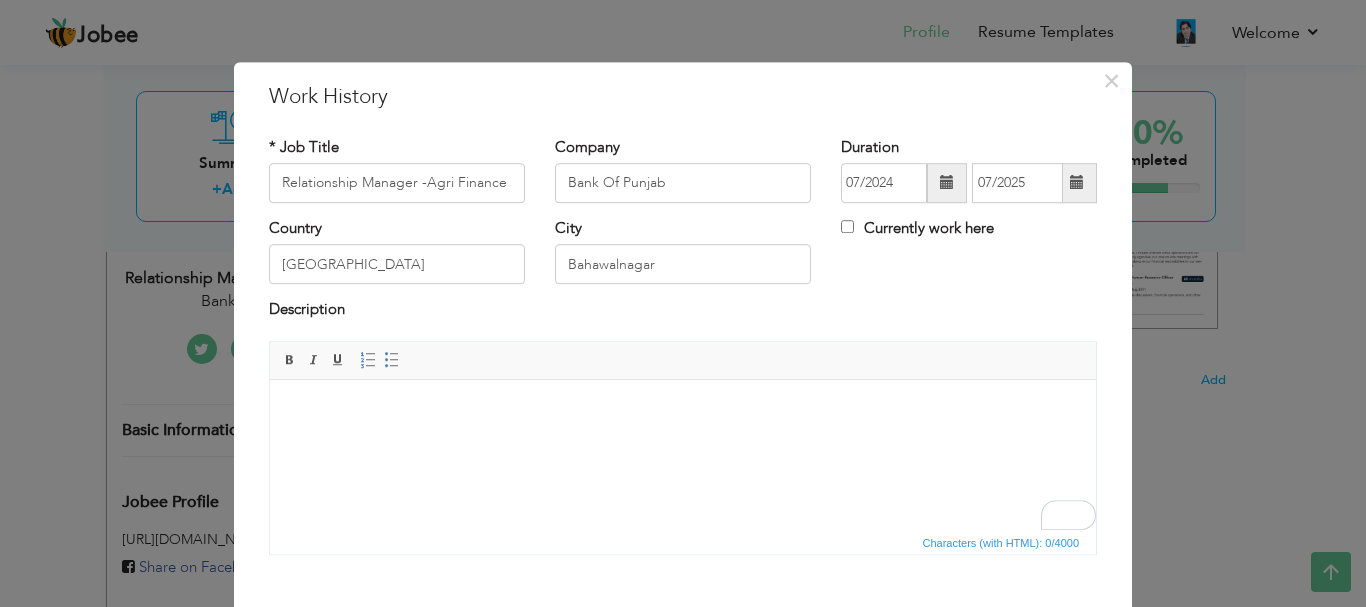 scroll, scrollTop: 100, scrollLeft: 0, axis: vertical 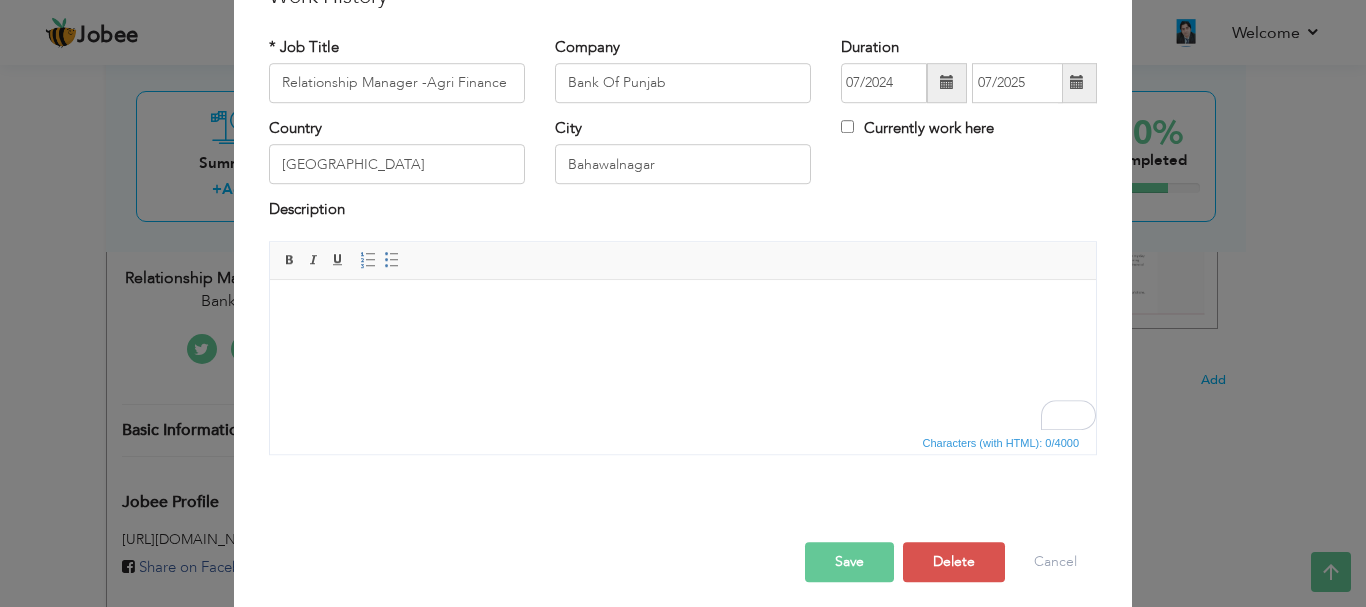 click at bounding box center [683, 309] 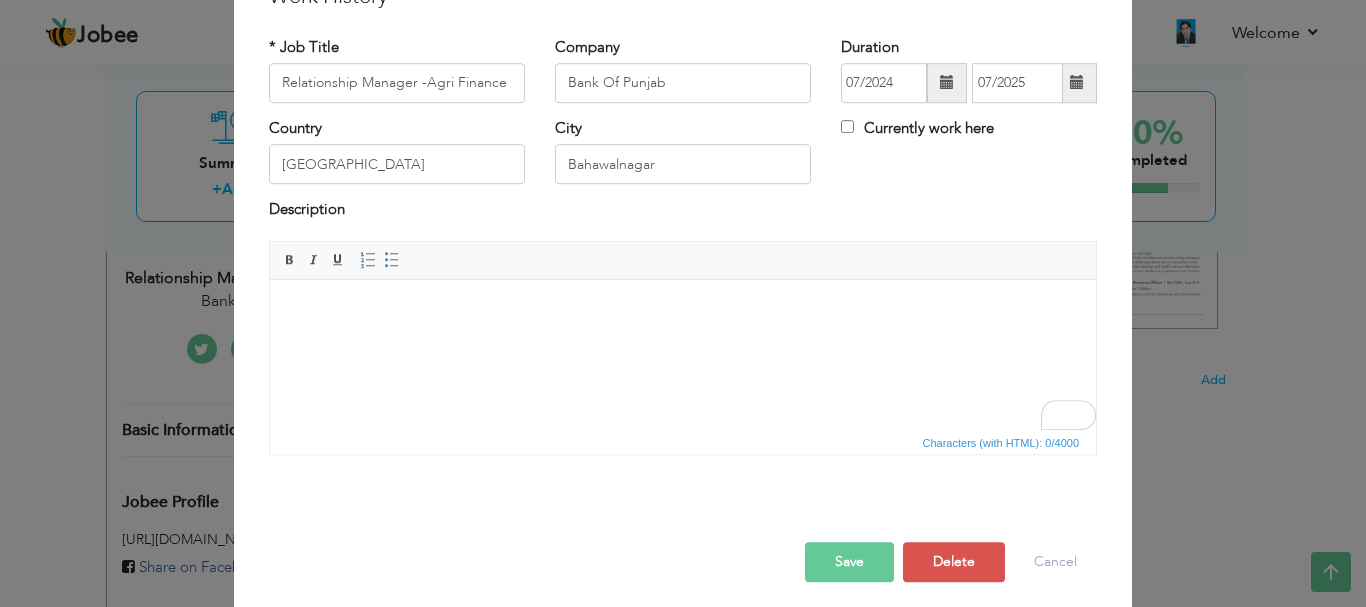drag, startPoint x: 434, startPoint y: 351, endPoint x: 361, endPoint y: 320, distance: 79.30952 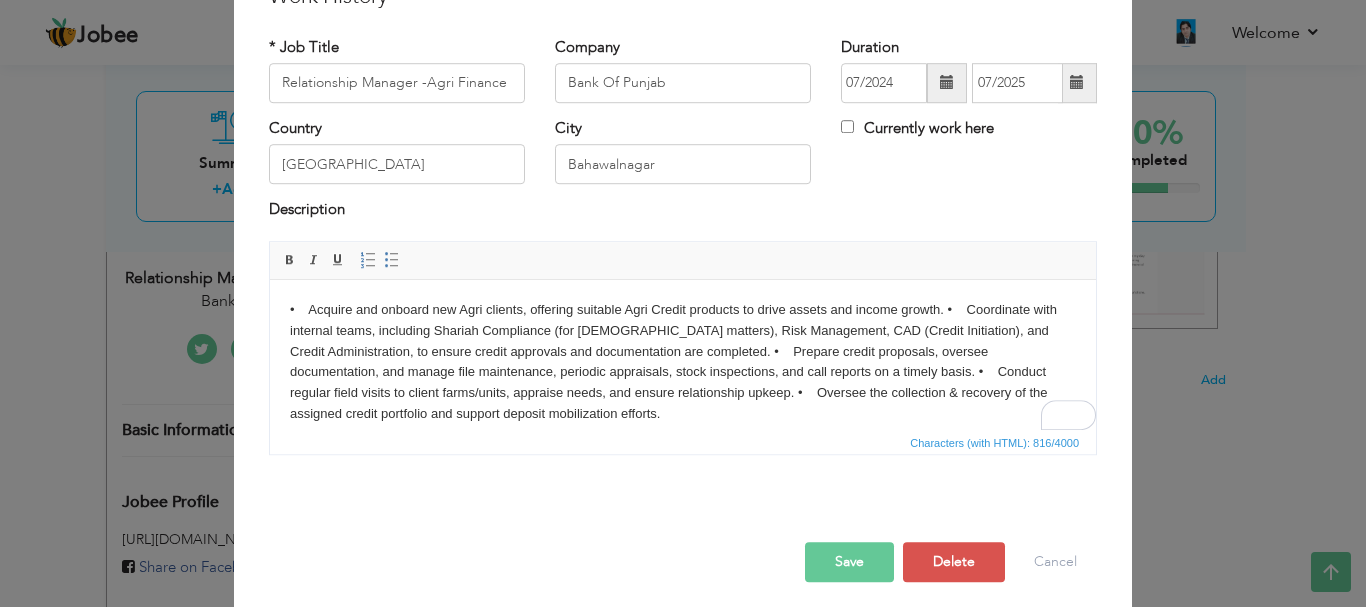click on "•    Acquire and onboard new Agri clients, offering suitable Agri Credit products to drive assets and income growth. •    Coordinate with internal teams, including Shariah Compliance (for Islamic matters), Risk Management, CAD (Credit Initiation), and Credit Administration, to ensure credit approvals and documentation are completed. •    Prepare credit proposals, oversee documentation, and manage file maintenance, periodic appraisals, stock inspections, and call reports on a timely basis. •    Conduct regular field visits to client farms/units, appraise needs, and ensure relationship upkeep. •    Oversee the collection & recovery of the assigned credit portfolio and support deposit mobilization efforts." at bounding box center (683, 361) 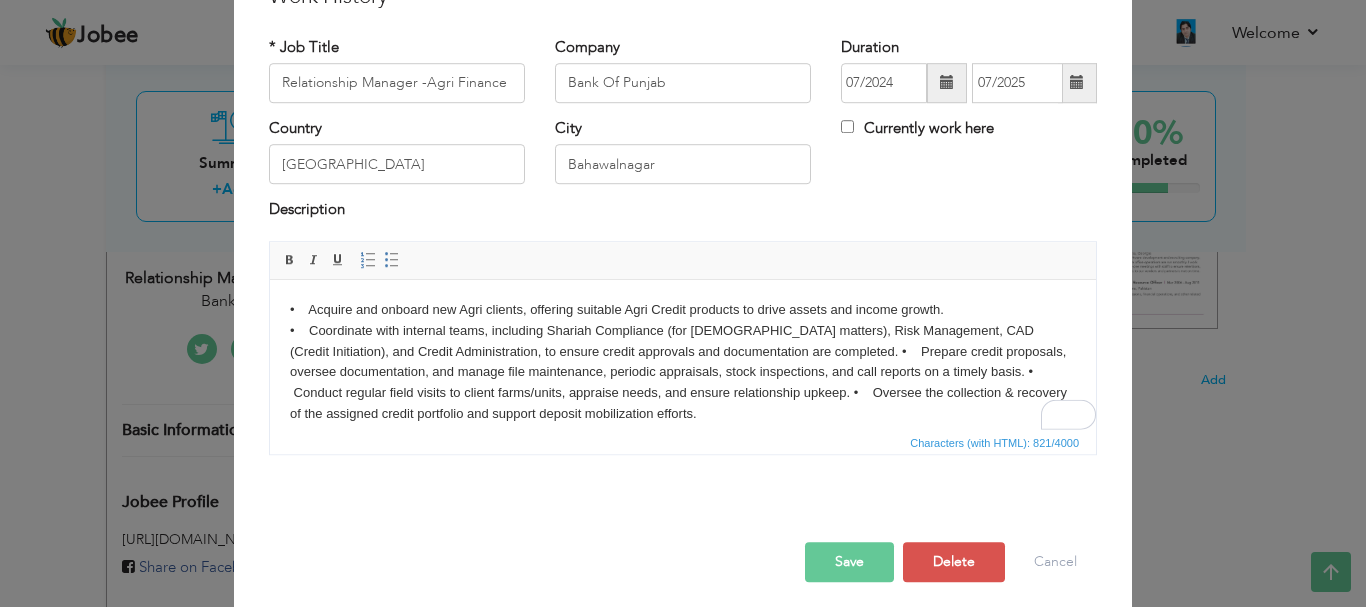 click on "•    Acquire and onboard new Agri clients, offering suitable Agri Credit products to drive assets and income growth.  ​​​​​​​ •    Coordinate with internal teams, including Shariah Compliance (for Islamic matters), Risk Management, CAD (Credit Initiation), and Credit Administration, to ensure credit approvals and documentation are completed. •    Prepare credit proposals, oversee documentation, and manage file maintenance, periodic appraisals, stock inspections, and call reports on a timely basis. •    Conduct regular field visits to client farms/units, appraise needs, and ensure relationship upkeep. •    Oversee the collection & recovery of the assigned credit portfolio and support deposit mobilization efforts." at bounding box center (683, 361) 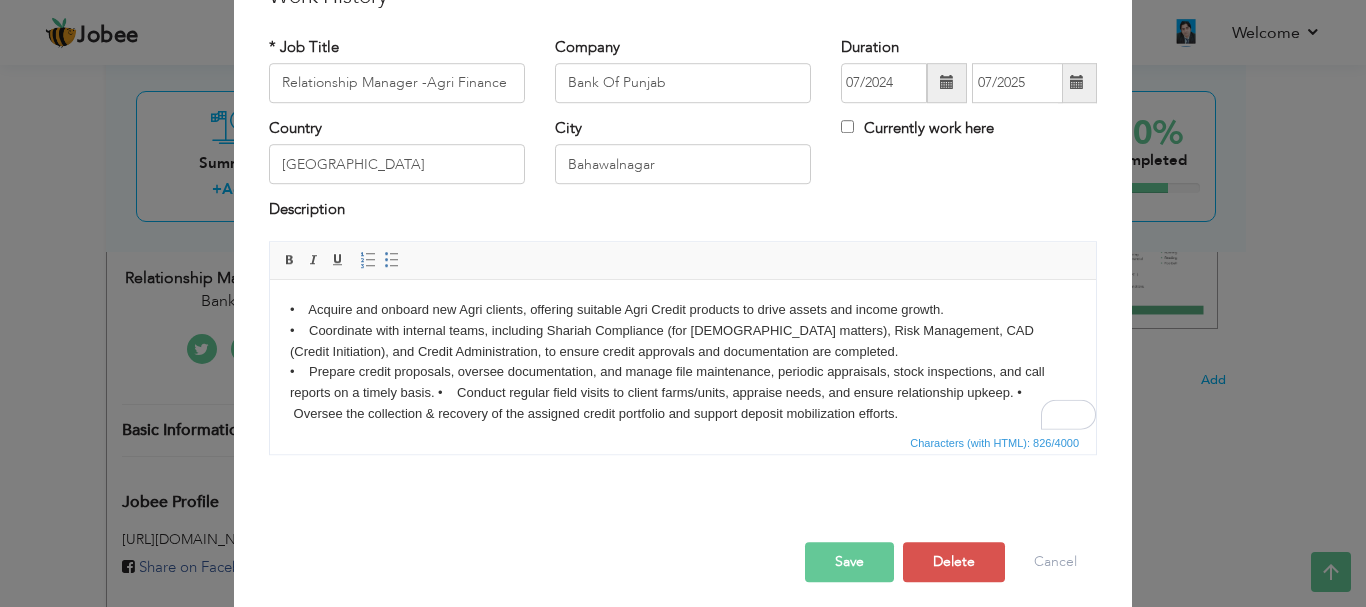 click on "•    Acquire and onboard new Agri clients, offering suitable Agri Credit products to drive assets and income growth.  •    Coordinate with internal teams, including Shariah Compliance (for Islamic matters), Risk Management, CAD (Credit Initiation), and Credit Administration, to ensure credit approvals and documentation are completed.  ​​​​​​​ •    Prepare credit proposals, oversee documentation, and manage file maintenance, periodic appraisals, stock inspections, and call reports on a timely basis. •    Conduct regular field visits to client farms/units, appraise needs, and ensure relationship upkeep. •    Oversee the collection & recovery of the assigned credit portfolio and support deposit mobilization efforts." at bounding box center [683, 361] 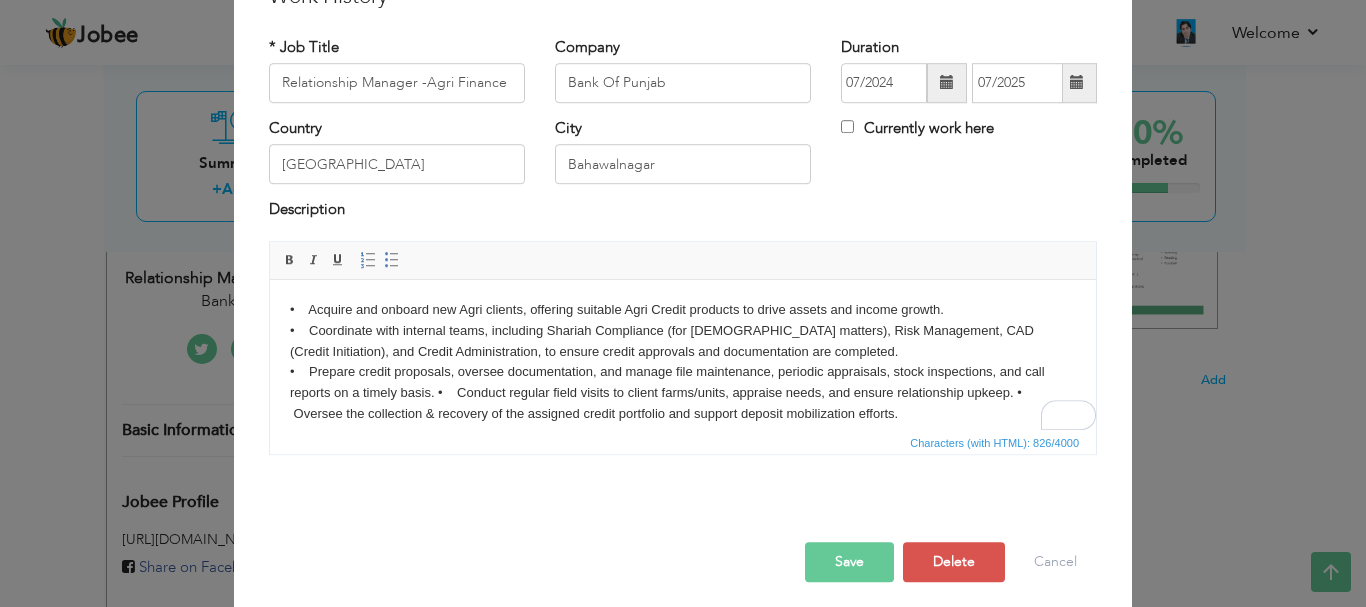 click on "•    Acquire and onboard new Agri clients, offering suitable Agri Credit products to drive assets and income growth.  •    Coordinate with internal teams, including Shariah Compliance (for Islamic matters), Risk Management, CAD (Credit Initiation), and Credit Administration, to ensure credit approvals and documentation are completed.  ​​​​​​​ •    Prepare credit proposals, oversee documentation, and manage file maintenance, periodic appraisals, stock inspections, and call reports on a timely basis. •    Conduct regular field visits to client farms/units, appraise needs, and ensure relationship upkeep. •    Oversee the collection & recovery of the assigned credit portfolio and support deposit mobilization efforts." at bounding box center [683, 361] 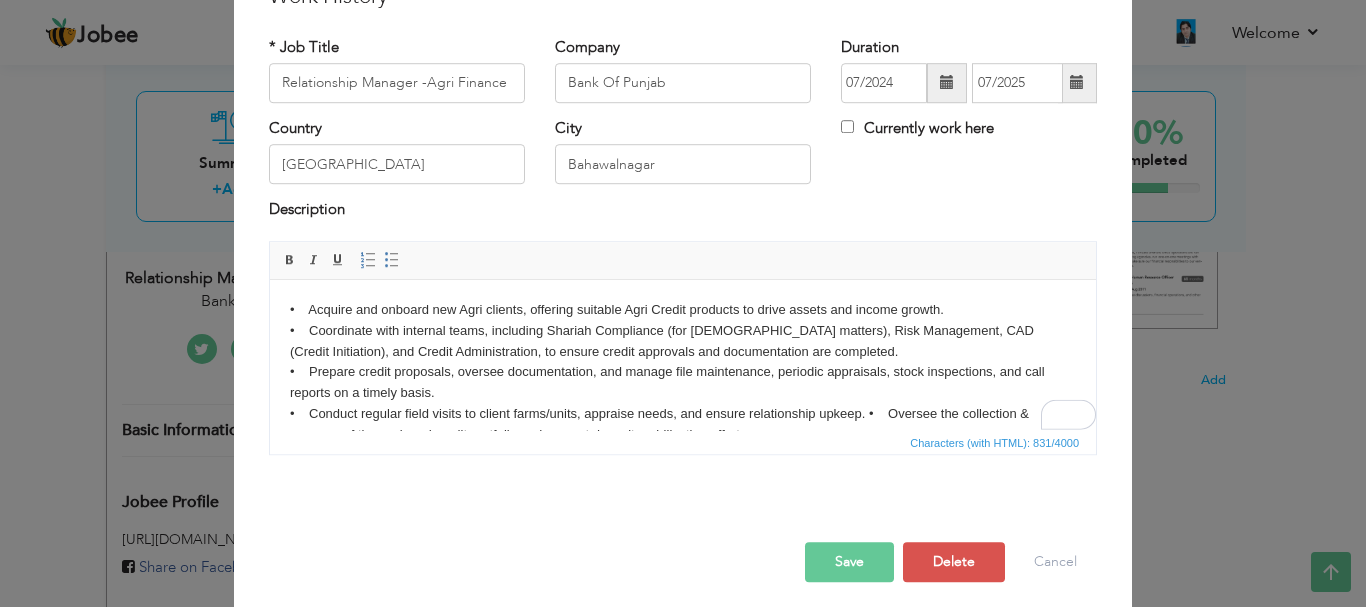 scroll, scrollTop: 36, scrollLeft: 0, axis: vertical 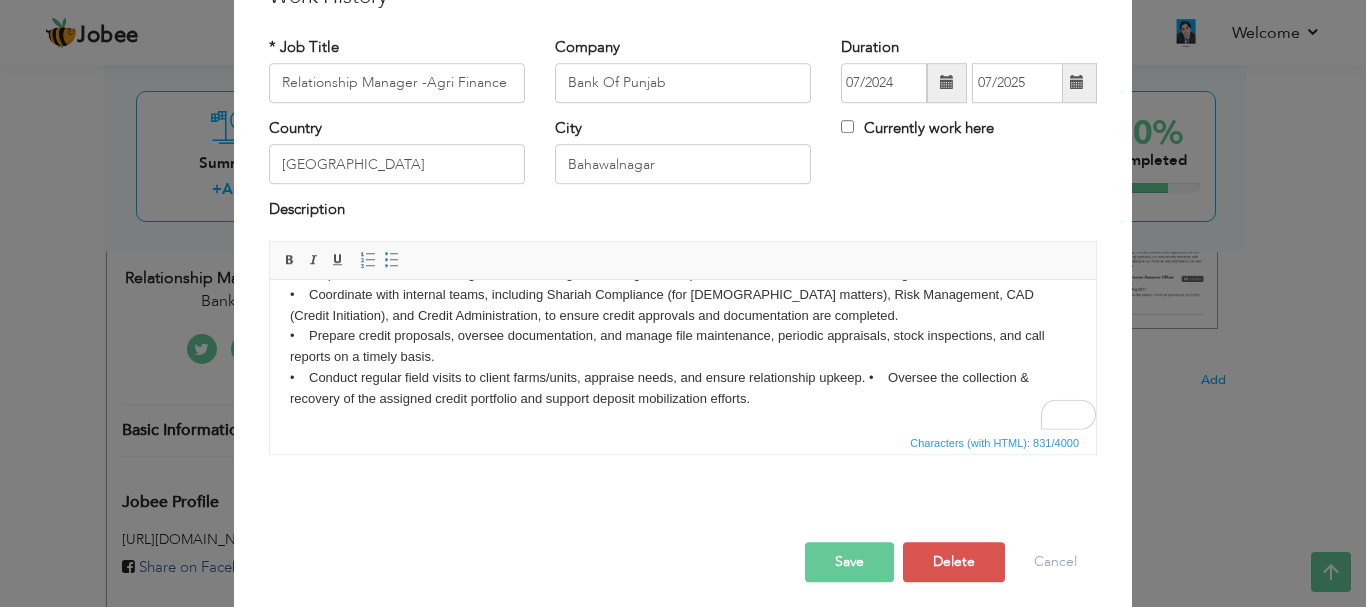 click on "•    Acquire and onboard new Agri clients, offering suitable Agri Credit products to drive assets and income growth.  •    Coordinate with internal teams, including Shariah Compliance (for Islamic matters), Risk Management, CAD (Credit Initiation), and Credit Administration, to ensure credit approvals and documentation are completed.  •    Prepare credit proposals, oversee documentation, and manage file maintenance, periodic appraisals, stock inspections, and call reports on a timely basis.  ​​​​​​​ •    Conduct regular field visits to client farms/units, appraise needs, and ensure relationship upkeep. •    Oversee the collection & recovery of the assigned credit portfolio and support deposit mobilization efforts." at bounding box center (683, 336) 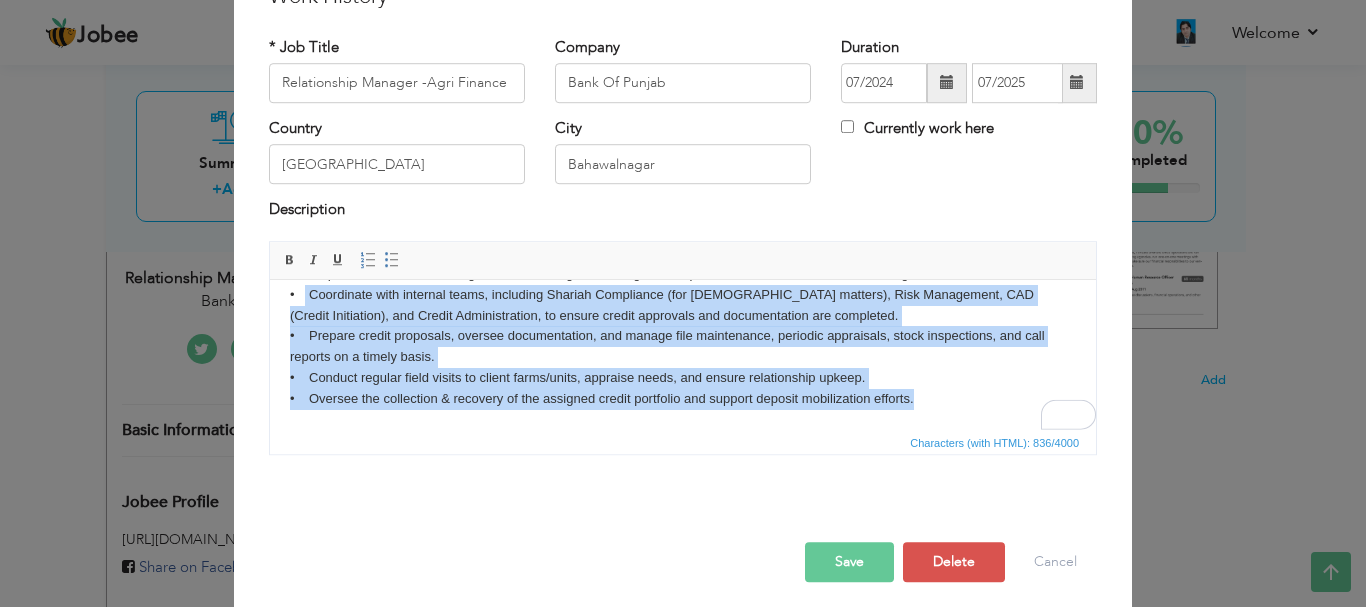 scroll, scrollTop: 0, scrollLeft: 0, axis: both 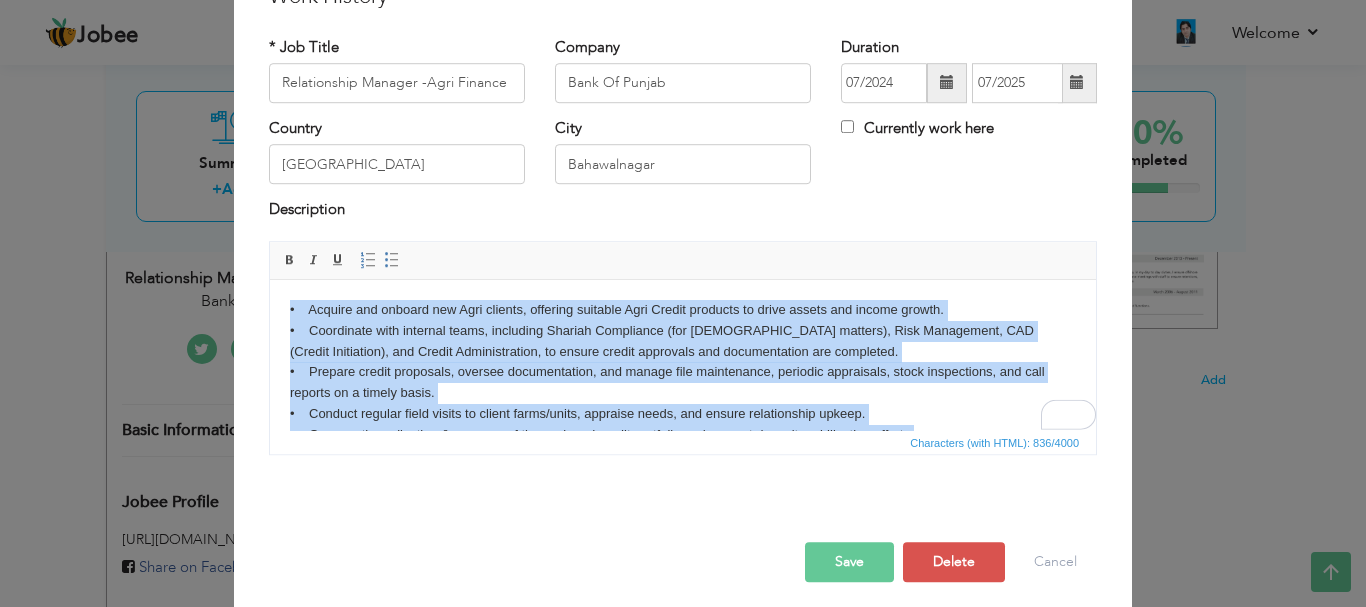 drag, startPoint x: 923, startPoint y: 405, endPoint x: 280, endPoint y: 282, distance: 654.6587 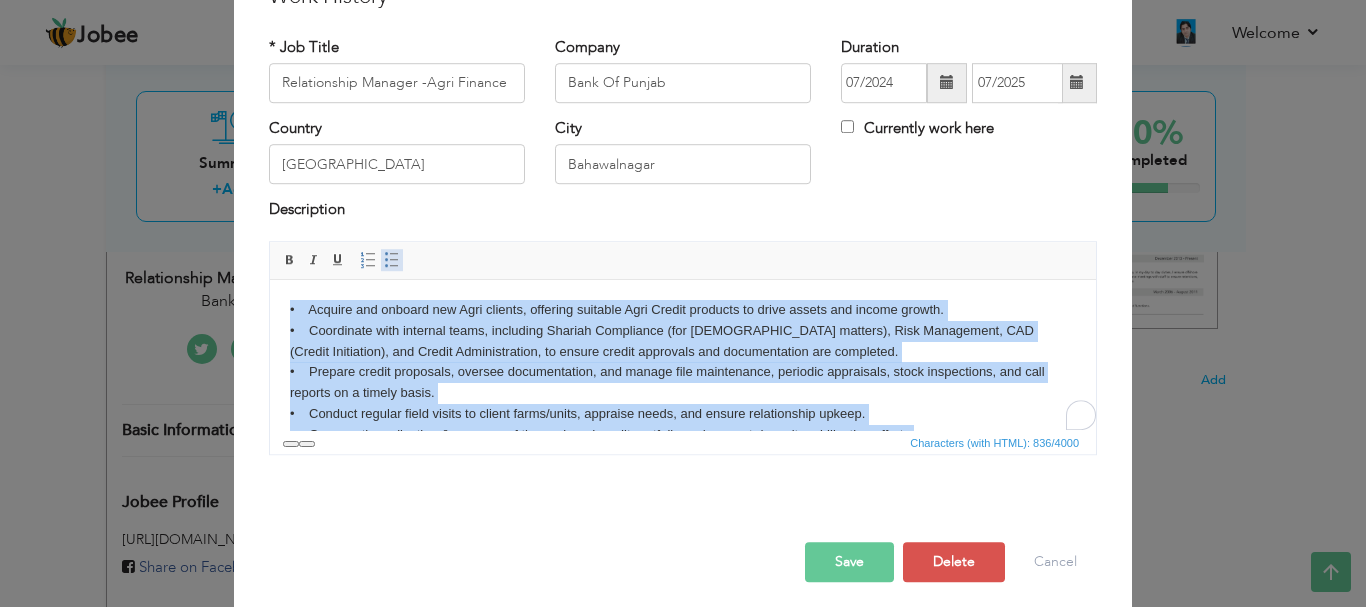 click at bounding box center [392, 260] 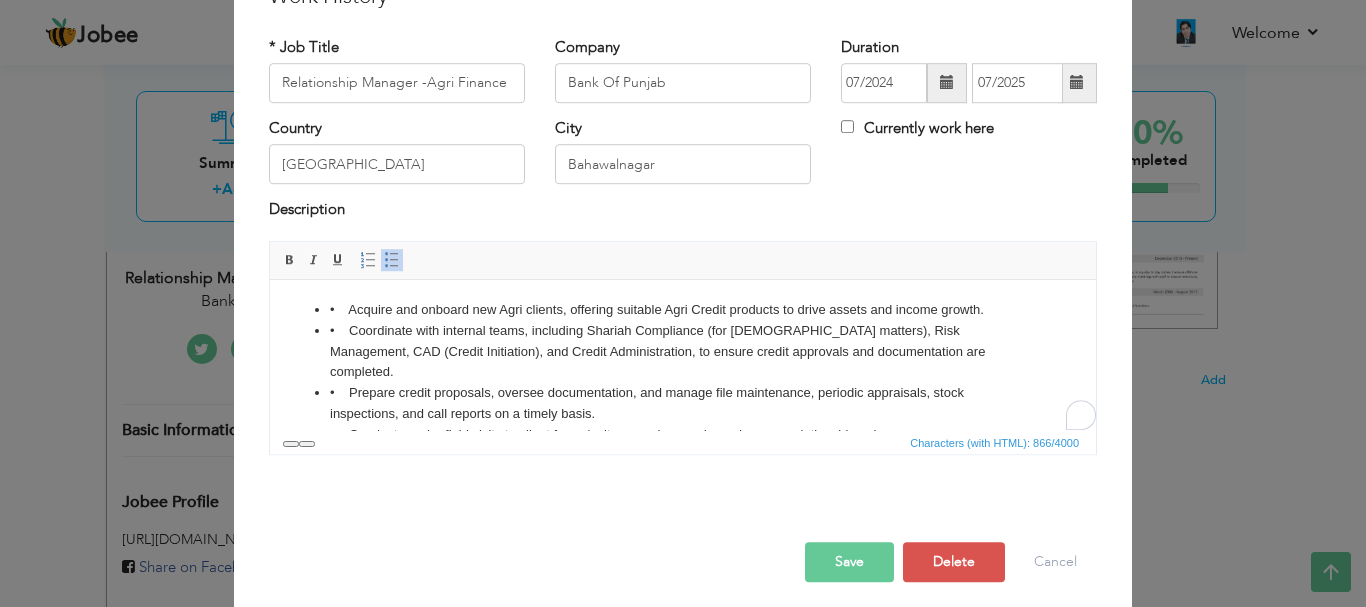 click at bounding box center [392, 260] 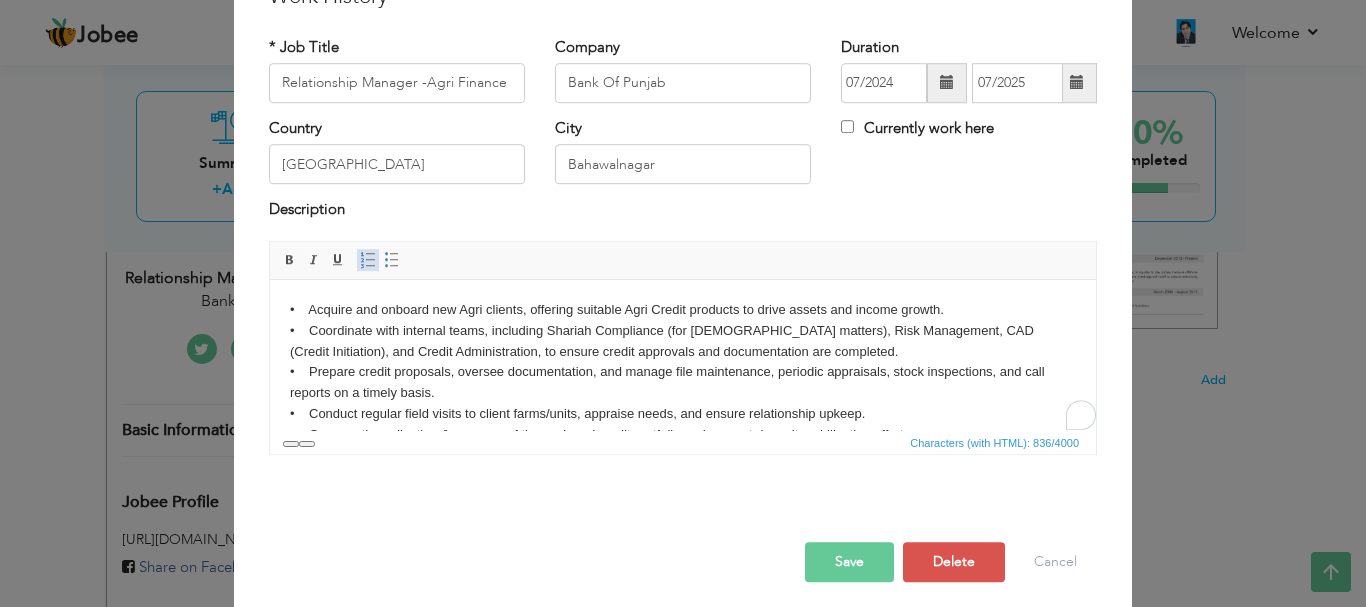 click at bounding box center [368, 260] 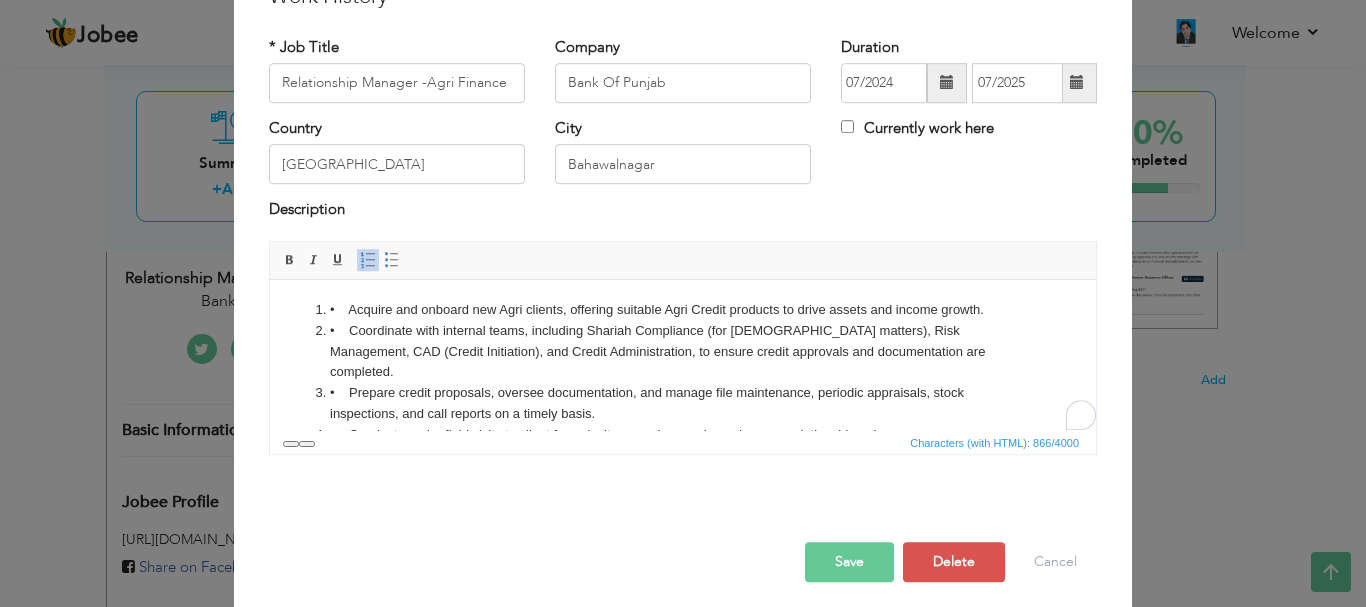 click at bounding box center (368, 260) 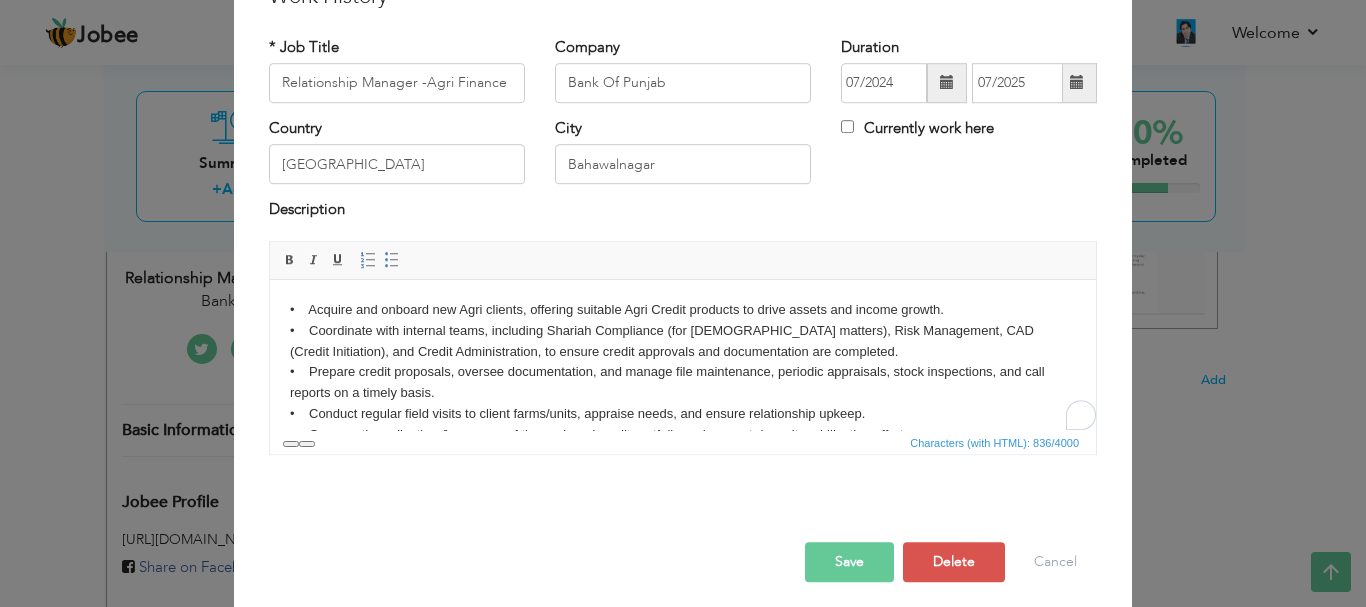 click on "•    Acquire and onboard new Agri clients, offering suitable Agri Credit products to drive assets and income growth.  •    Coordinate with internal teams, including Shariah Compliance (for Islamic matters), Risk Management, CAD (Credit Initiation), and Credit Administration, to ensure credit approvals and documentation are completed.  •    Prepare credit proposals, oversee documentation, and manage file maintenance, periodic appraisals, stock inspections, and call reports on a timely basis.  •    Conduct regular field visits to client farms/units, appraise needs, and ensure relationship upkeep.  ​​​​​​​ •    Oversee the collection & recovery of the assigned credit portfolio and support deposit mobilization efforts." at bounding box center [683, 372] 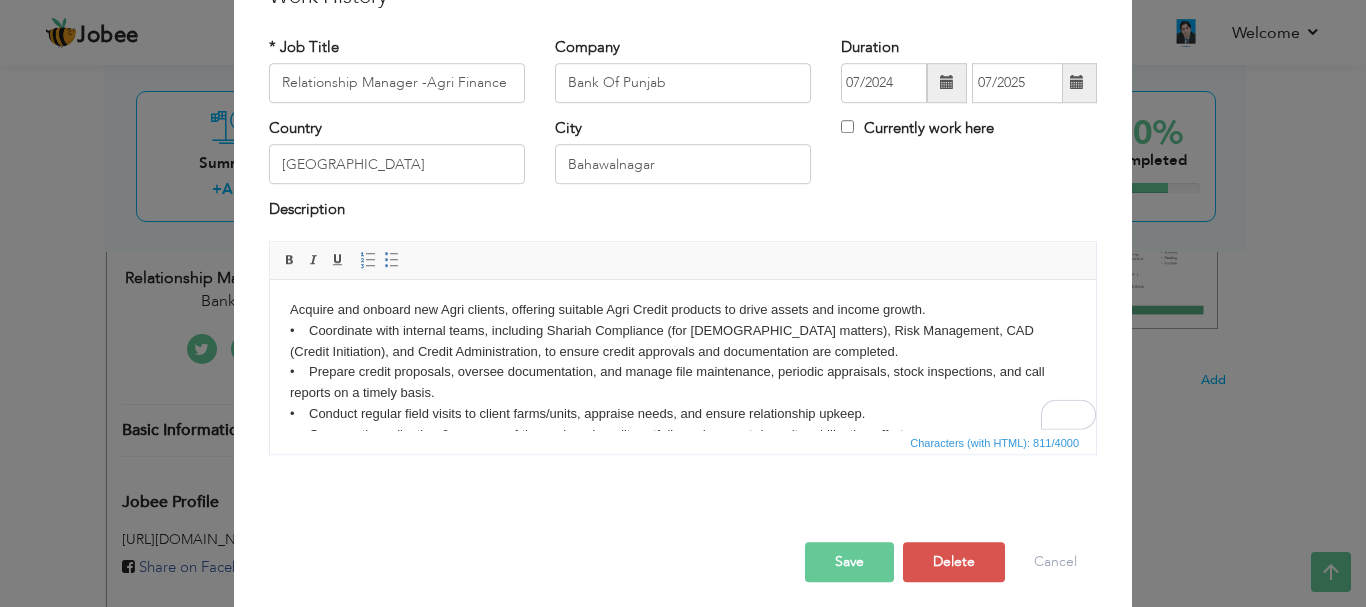 click on "Acquire and onboard new Agri clients, offering suitable Agri Credit products to drive assets and income growth.  •    Coordinate with internal teams, including Shariah Compliance (for Islamic matters), Risk Management, CAD (Credit Initiation), and Credit Administration, to ensure credit approvals and documentation are completed.  •    Prepare credit proposals, oversee documentation, and manage file maintenance, periodic appraisals, stock inspections, and call reports on a timely basis.  •    Conduct regular field visits to client farms/units, appraise needs, and ensure relationship upkeep.  ​​​​​​​ •    Oversee the collection & recovery of the assigned credit portfolio and support deposit mobilization efforts." at bounding box center [683, 372] 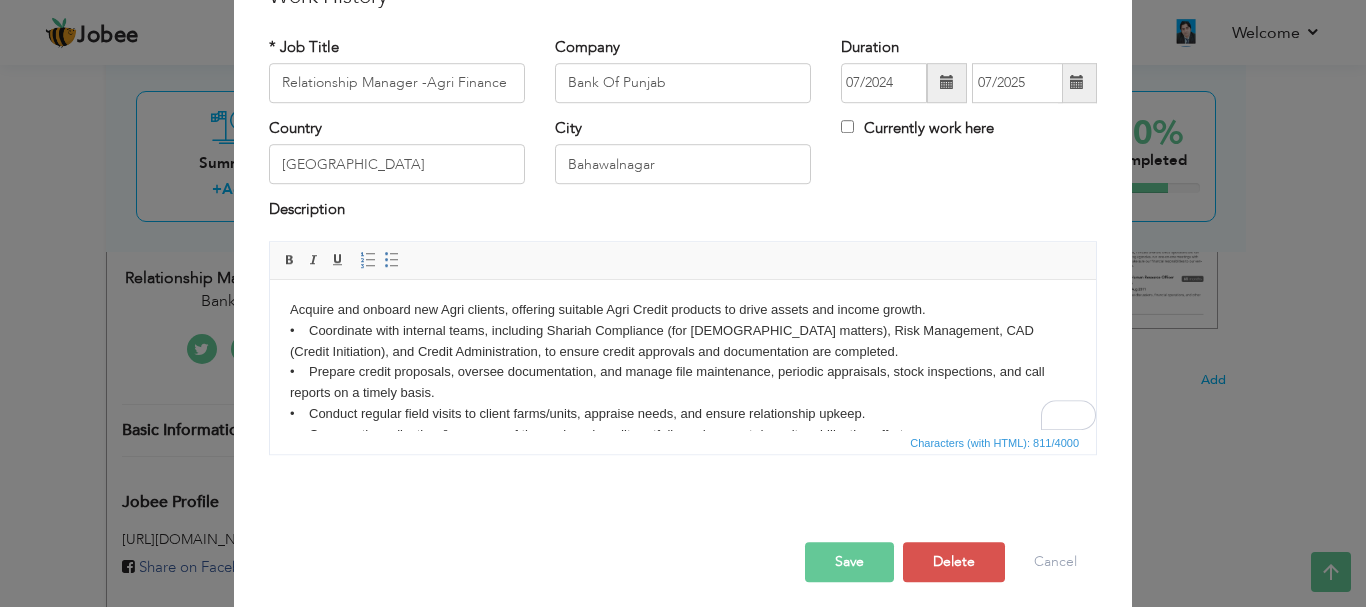 click on "Acquire and onboard new Agri clients, offering suitable Agri Credit products to drive assets and income growth.  •    Coordinate with internal teams, including Shariah Compliance (for Islamic matters), Risk Management, CAD (Credit Initiation), and Credit Administration, to ensure credit approvals and documentation are completed.  •    Prepare credit proposals, oversee documentation, and manage file maintenance, periodic appraisals, stock inspections, and call reports on a timely basis.  •    Conduct regular field visits to client farms/units, appraise needs, and ensure relationship upkeep.  ​​​​​​​ •    Oversee the collection & recovery of the assigned credit portfolio and support deposit mobilization efforts." at bounding box center [683, 372] 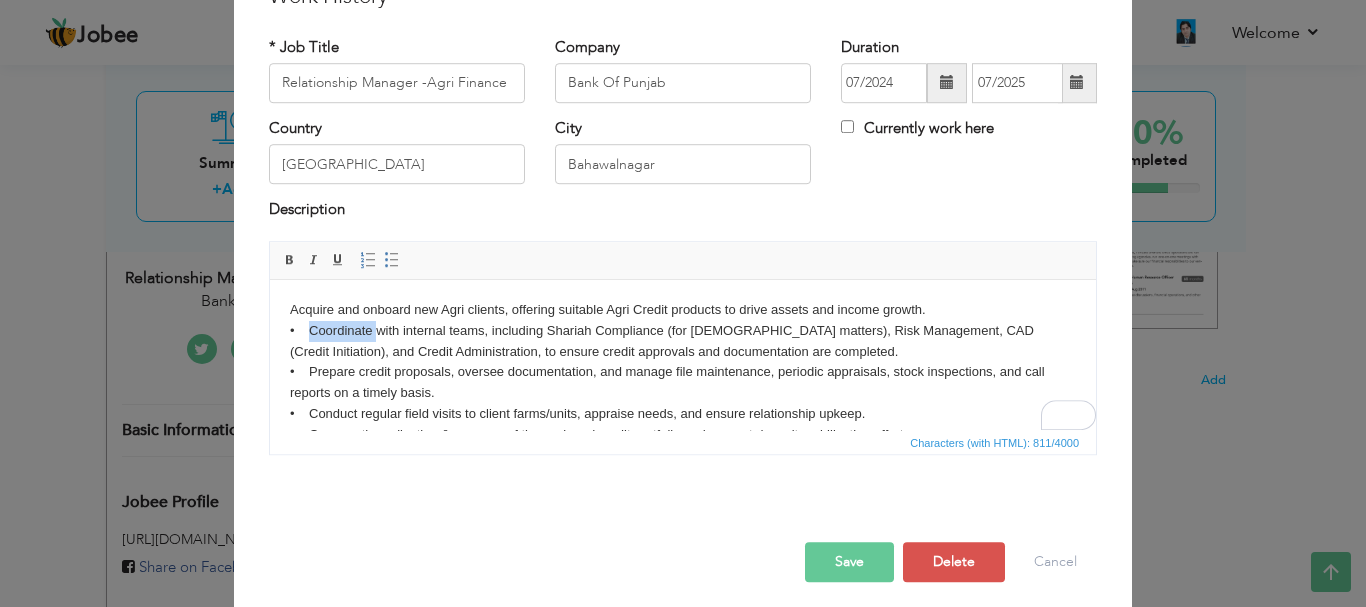 click on "Acquire and onboard new Agri clients, offering suitable Agri Credit products to drive assets and income growth.  •    Coordinate with internal teams, including Shariah Compliance (for Islamic matters), Risk Management, CAD (Credit Initiation), and Credit Administration, to ensure credit approvals and documentation are completed.  •    Prepare credit proposals, oversee documentation, and manage file maintenance, periodic appraisals, stock inspections, and call reports on a timely basis.  •    Conduct regular field visits to client farms/units, appraise needs, and ensure relationship upkeep.  ​​​​​​​ •    Oversee the collection & recovery of the assigned credit portfolio and support deposit mobilization efforts." at bounding box center (683, 372) 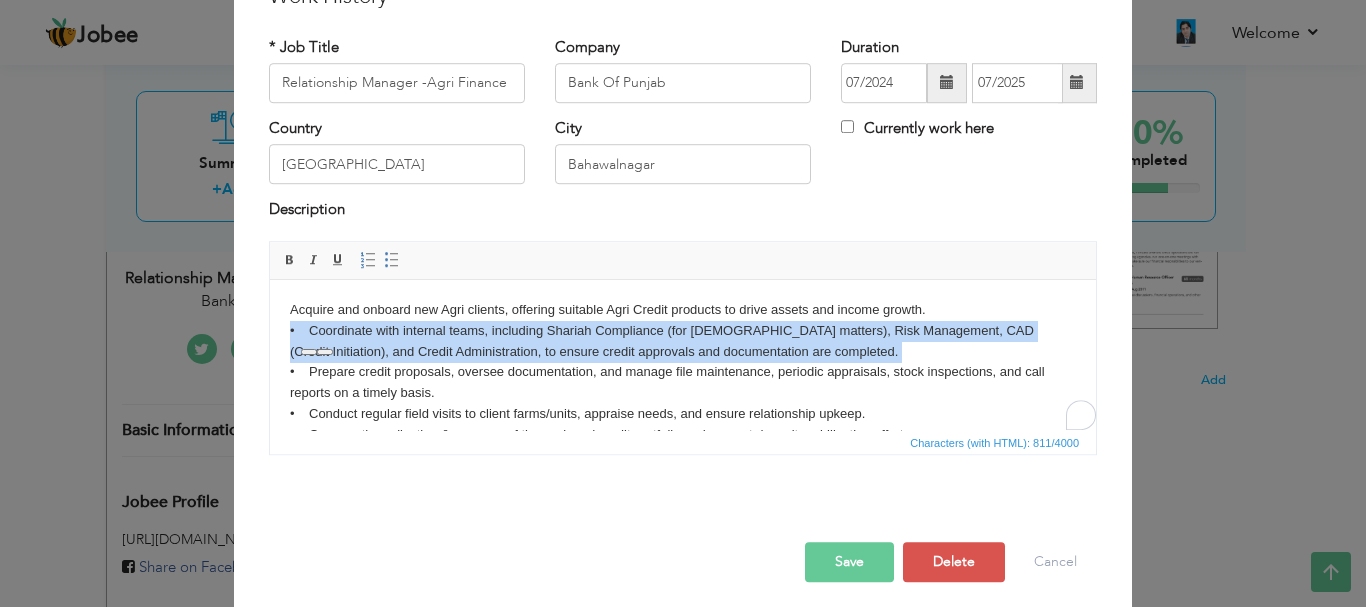 click on "Acquire and onboard new Agri clients, offering suitable Agri Credit products to drive assets and income growth.  •    Coordinate with internal teams, including Shariah Compliance (for Islamic matters), Risk Management, CAD (Credit Initiation), and Credit Administration, to ensure credit approvals and documentation are completed.  •    Prepare credit proposals, oversee documentation, and manage file maintenance, periodic appraisals, stock inspections, and call reports on a timely basis.  •    Conduct regular field visits to client farms/units, appraise needs, and ensure relationship upkeep.  ​​​​​​​ •    Oversee the collection & recovery of the assigned credit portfolio and support deposit mobilization efforts." at bounding box center (683, 372) 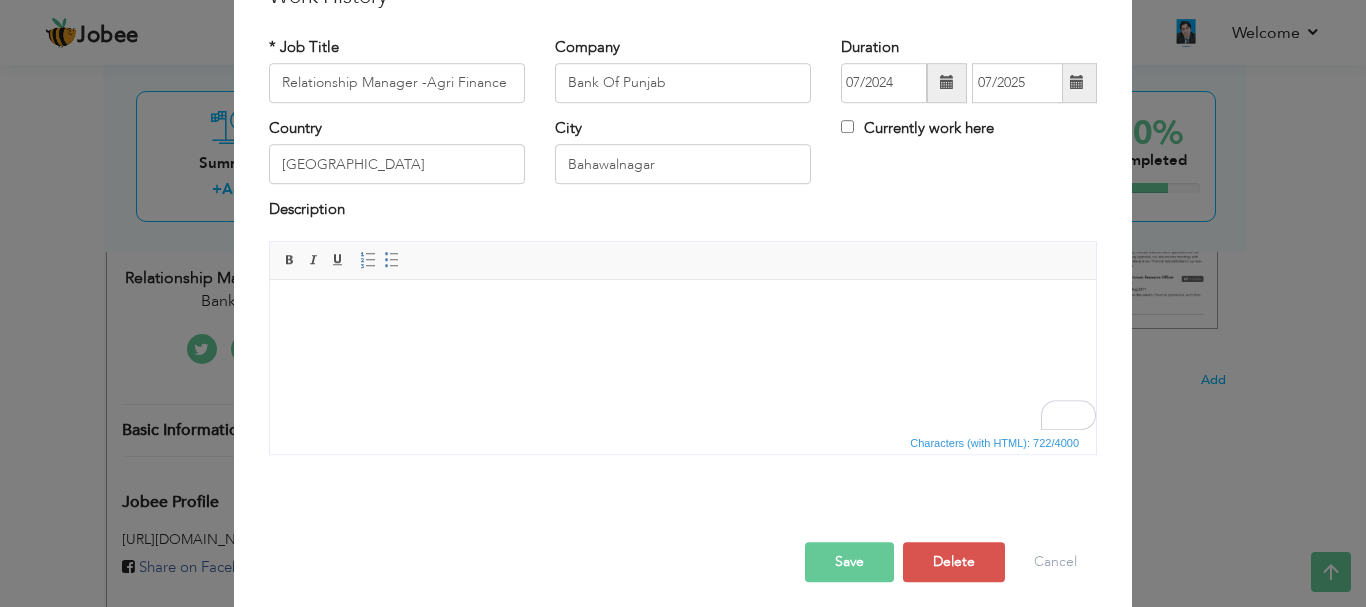 scroll, scrollTop: 64, scrollLeft: 0, axis: vertical 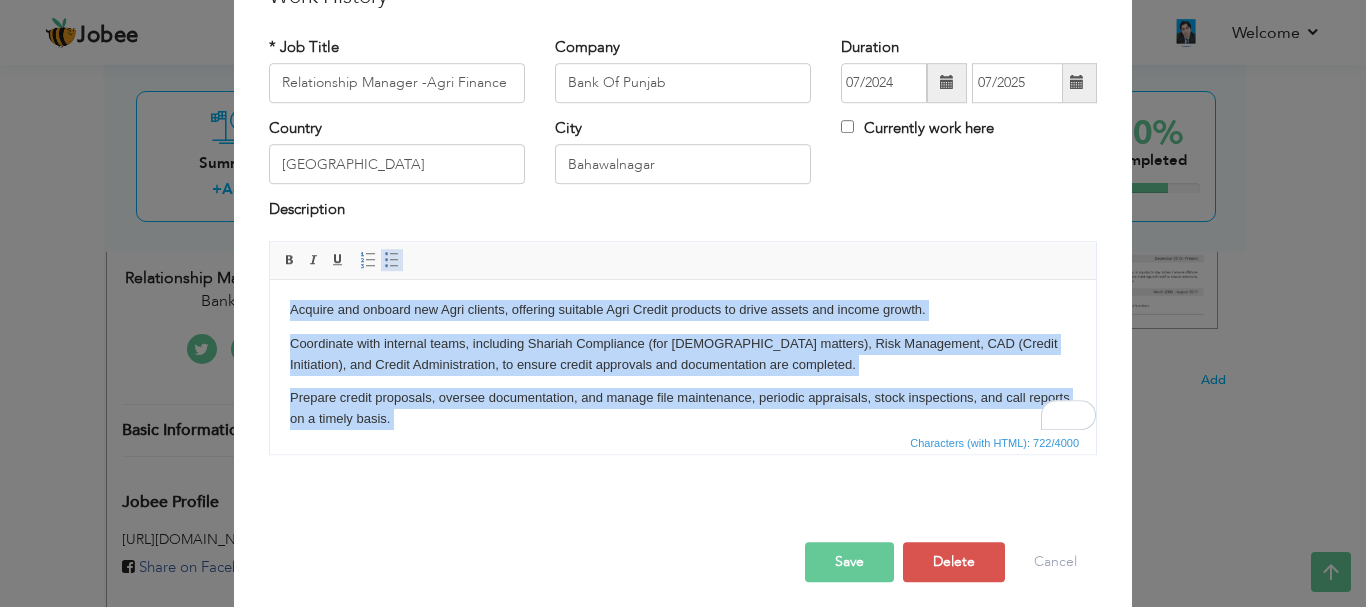 click at bounding box center [392, 260] 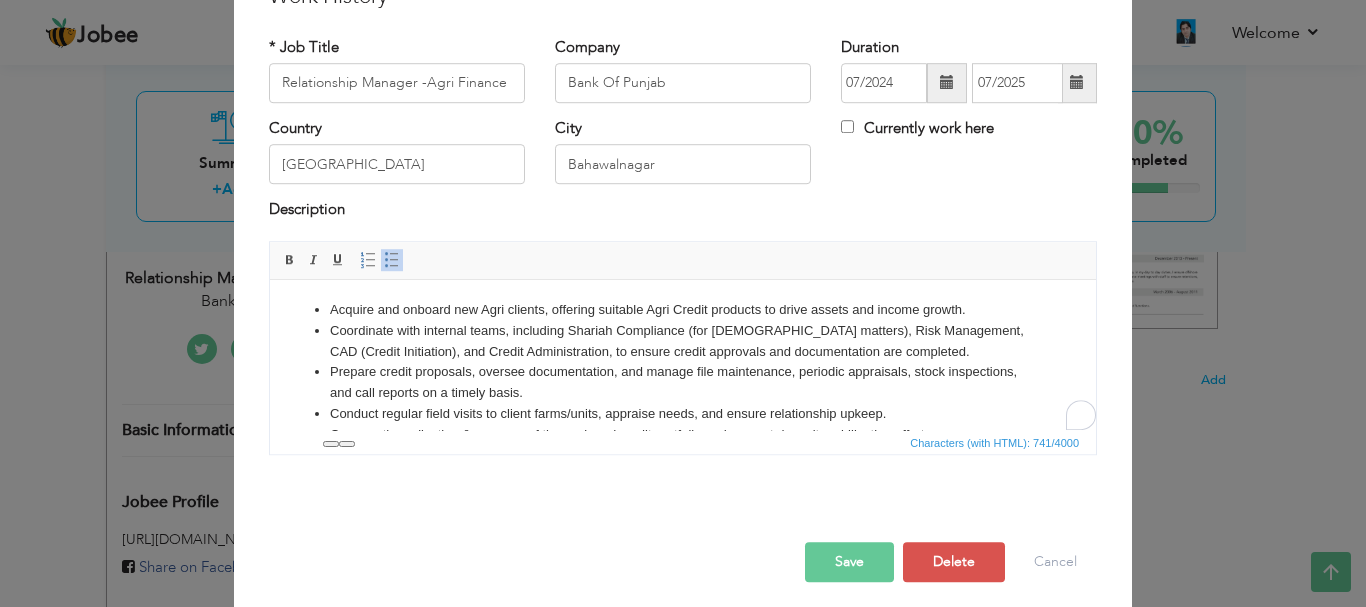 scroll, scrollTop: 36, scrollLeft: 0, axis: vertical 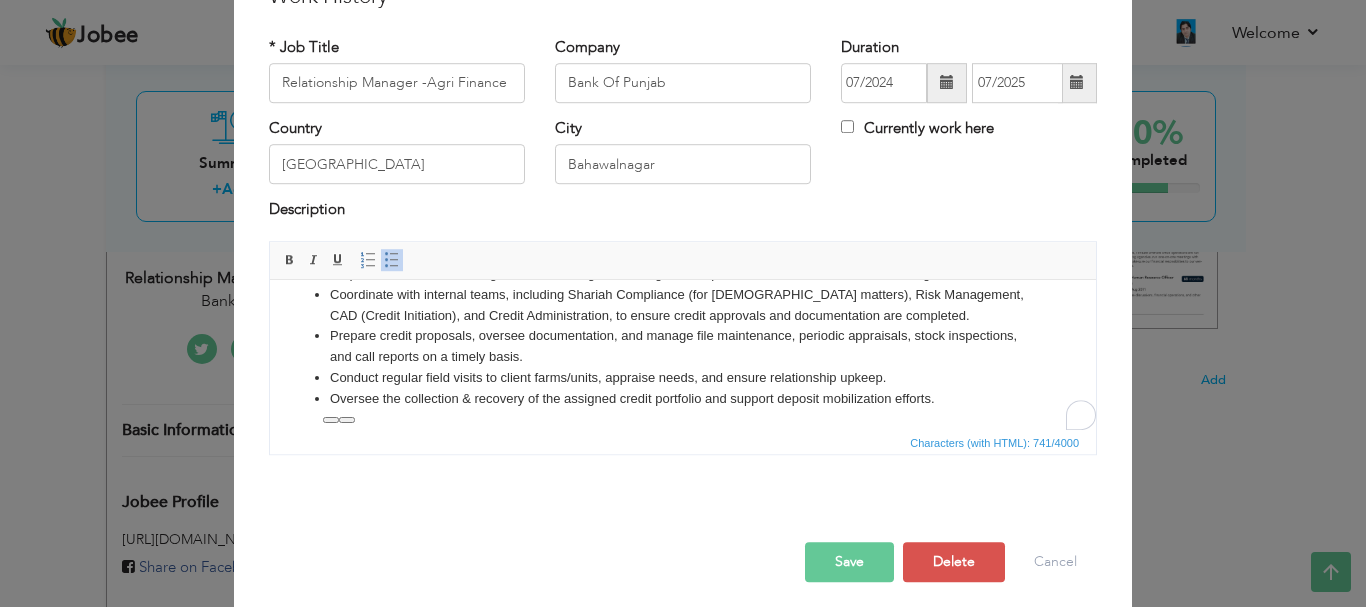 click on "Save" at bounding box center (849, 562) 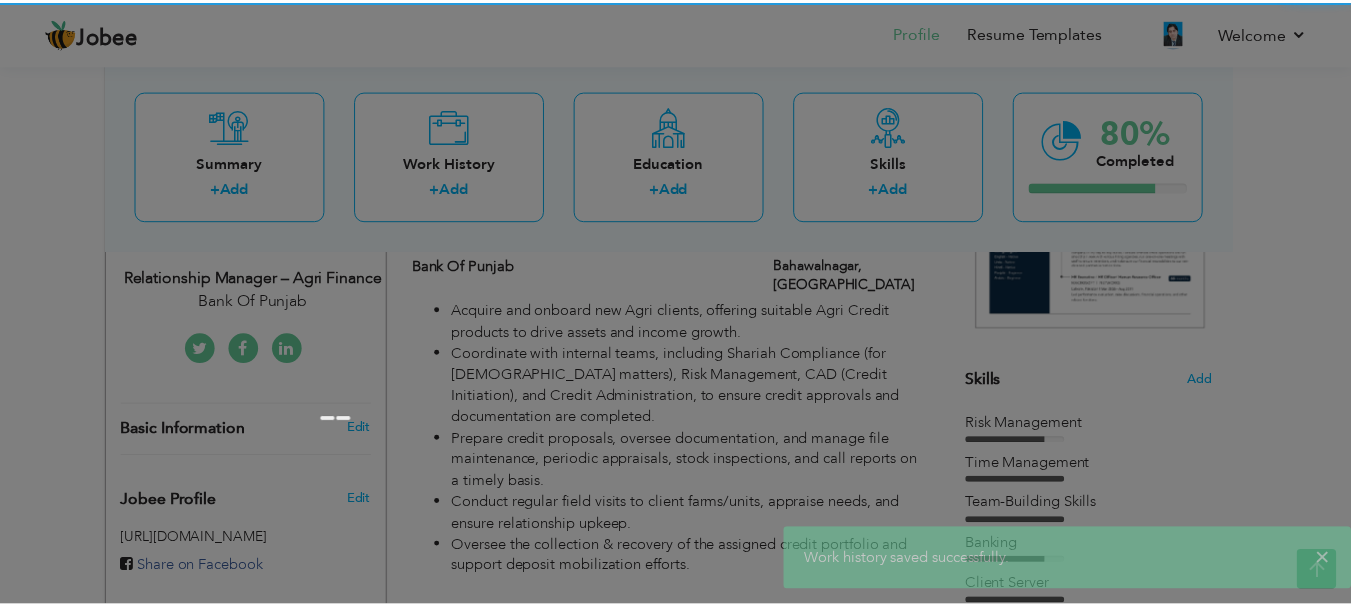 scroll, scrollTop: 0, scrollLeft: 0, axis: both 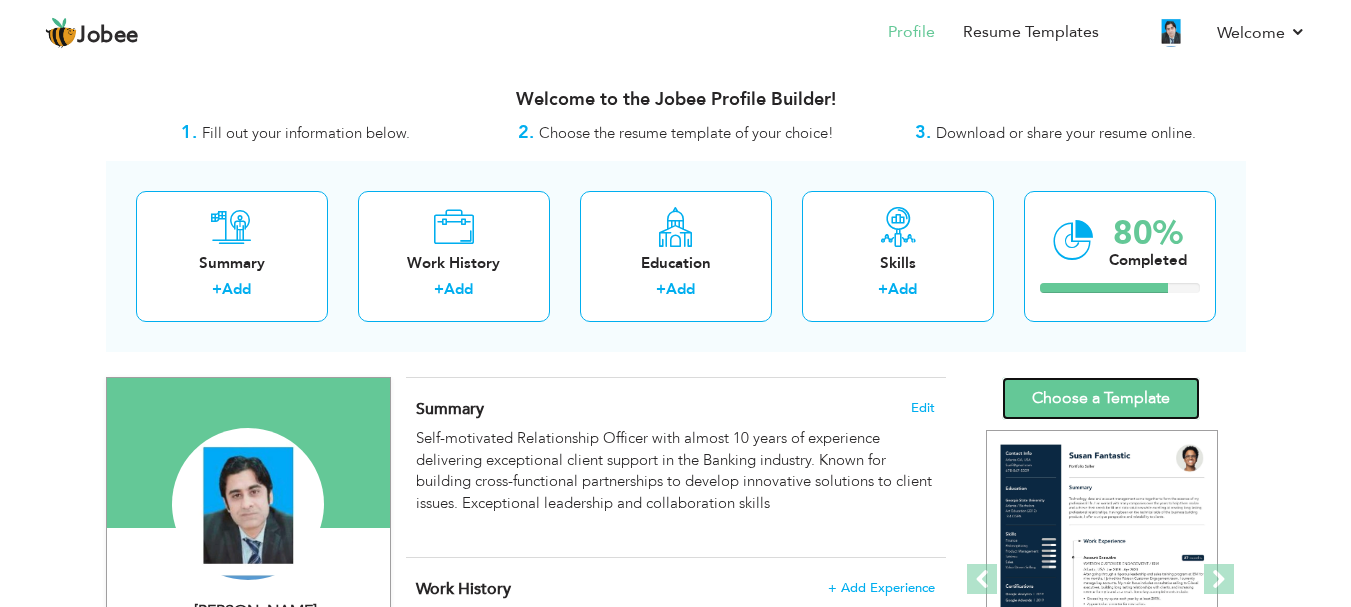 click on "Choose a Template" at bounding box center (1101, 398) 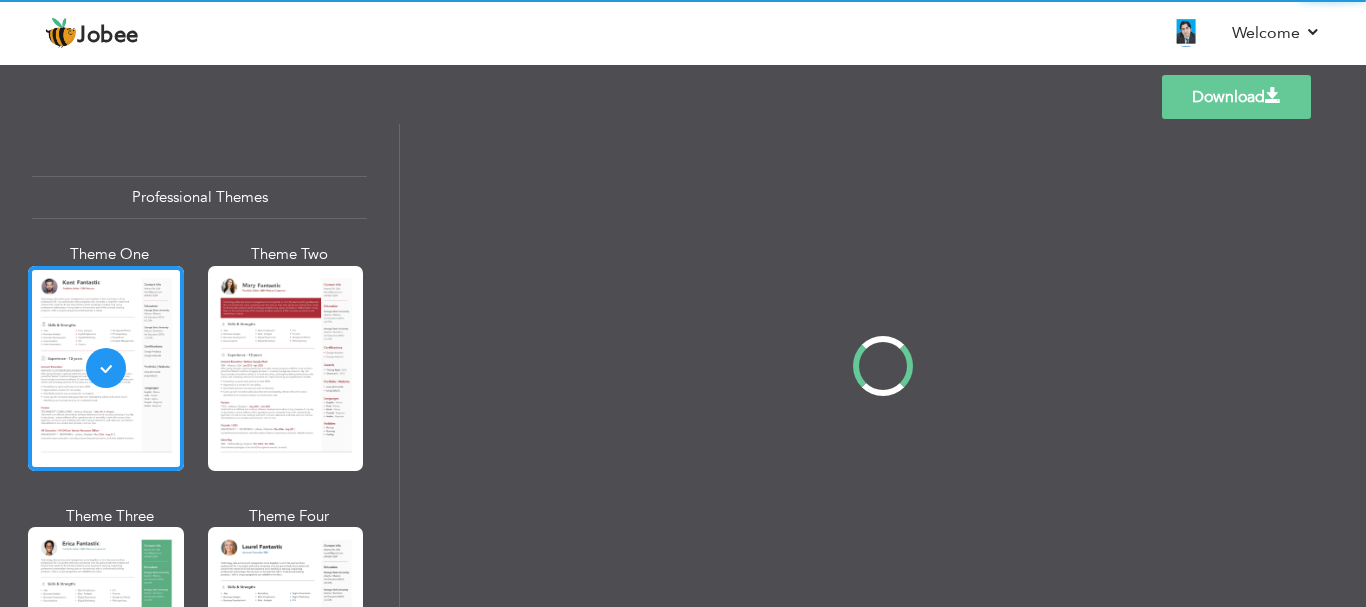 scroll, scrollTop: 0, scrollLeft: 0, axis: both 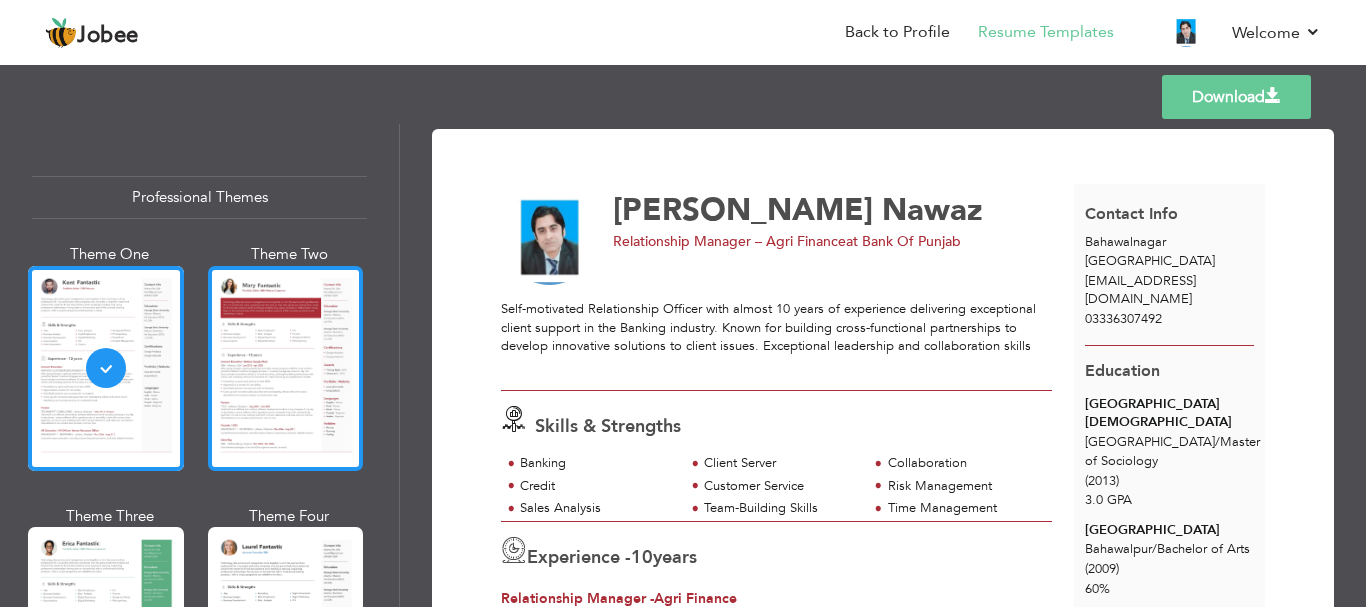 click at bounding box center [286, 368] 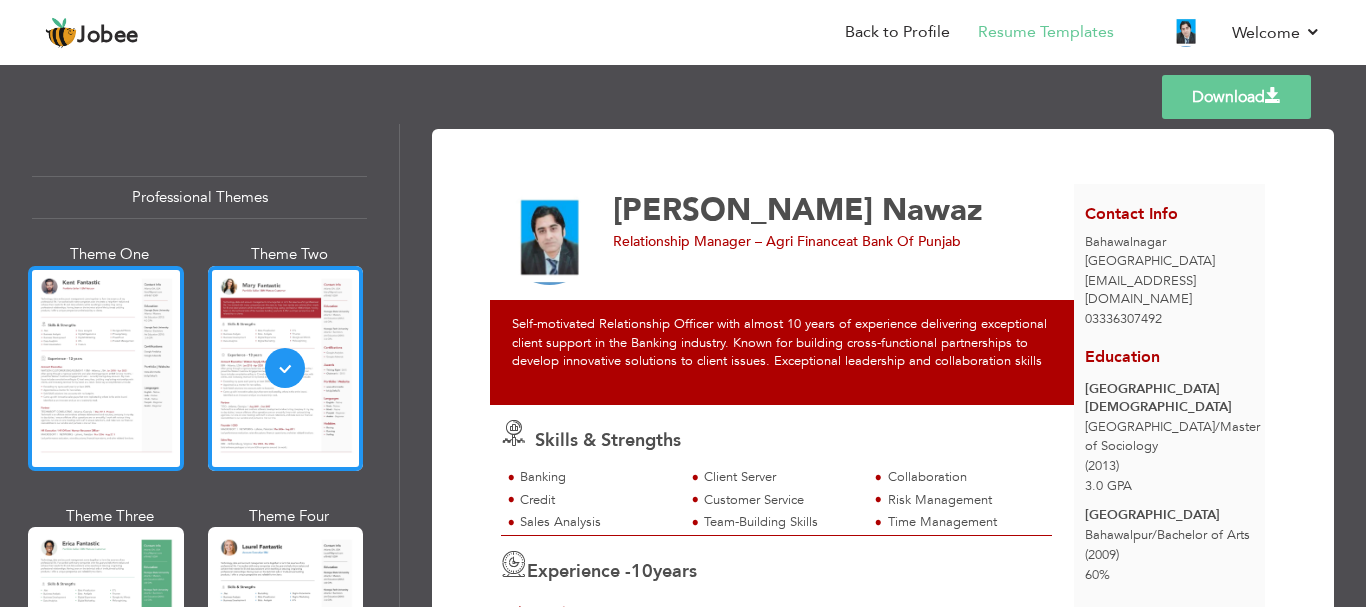 click at bounding box center (106, 368) 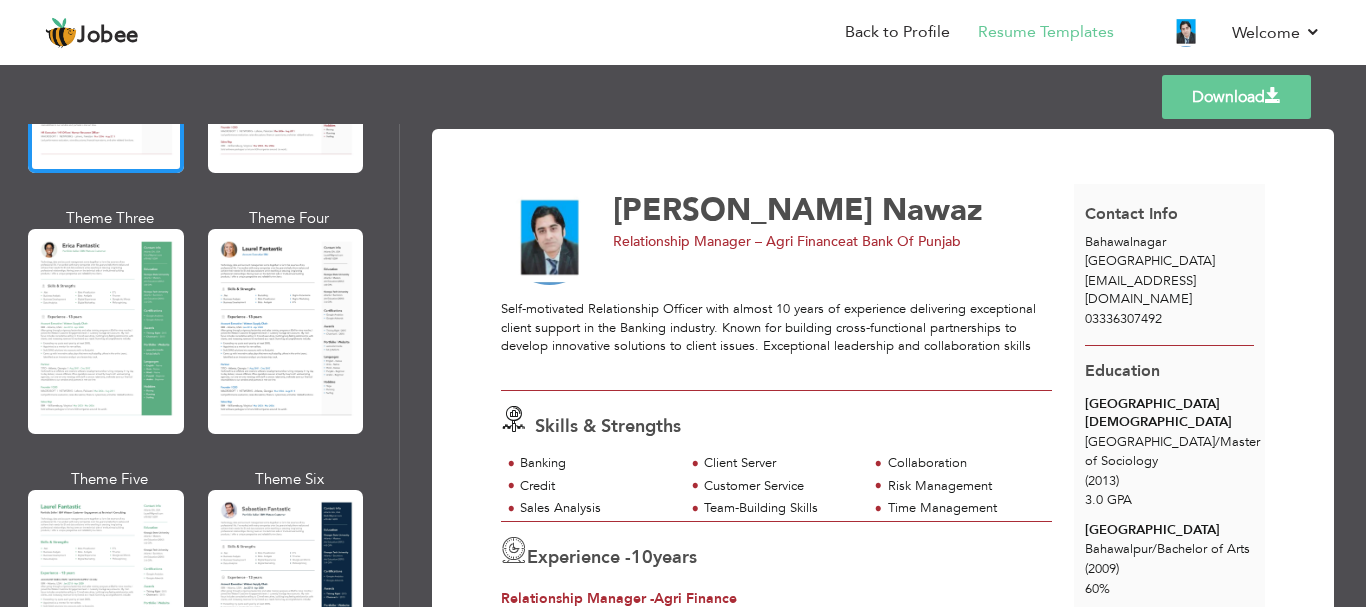 scroll, scrollTop: 300, scrollLeft: 0, axis: vertical 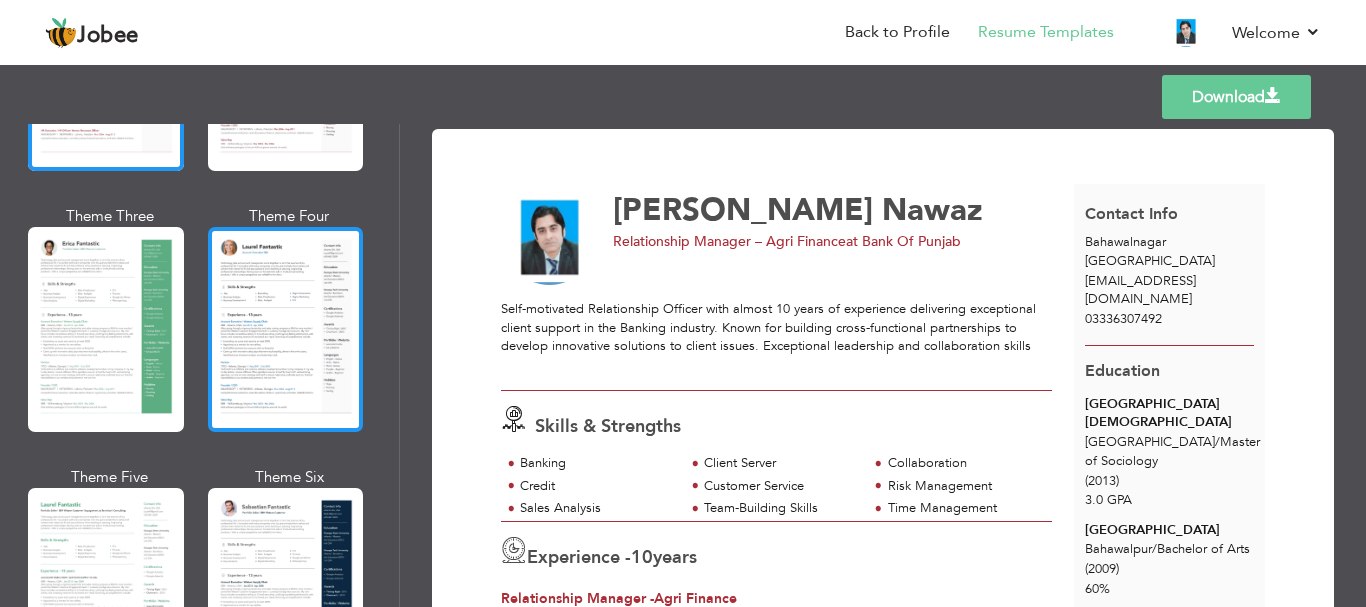 click at bounding box center (286, 329) 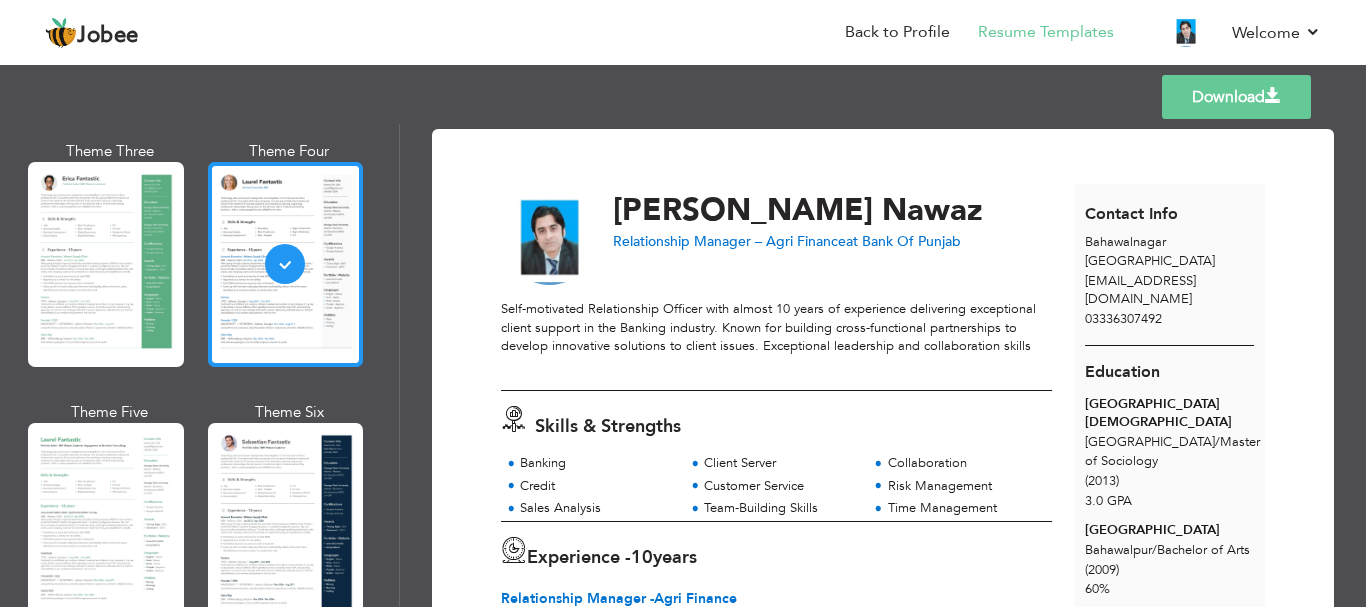 scroll, scrollTop: 400, scrollLeft: 0, axis: vertical 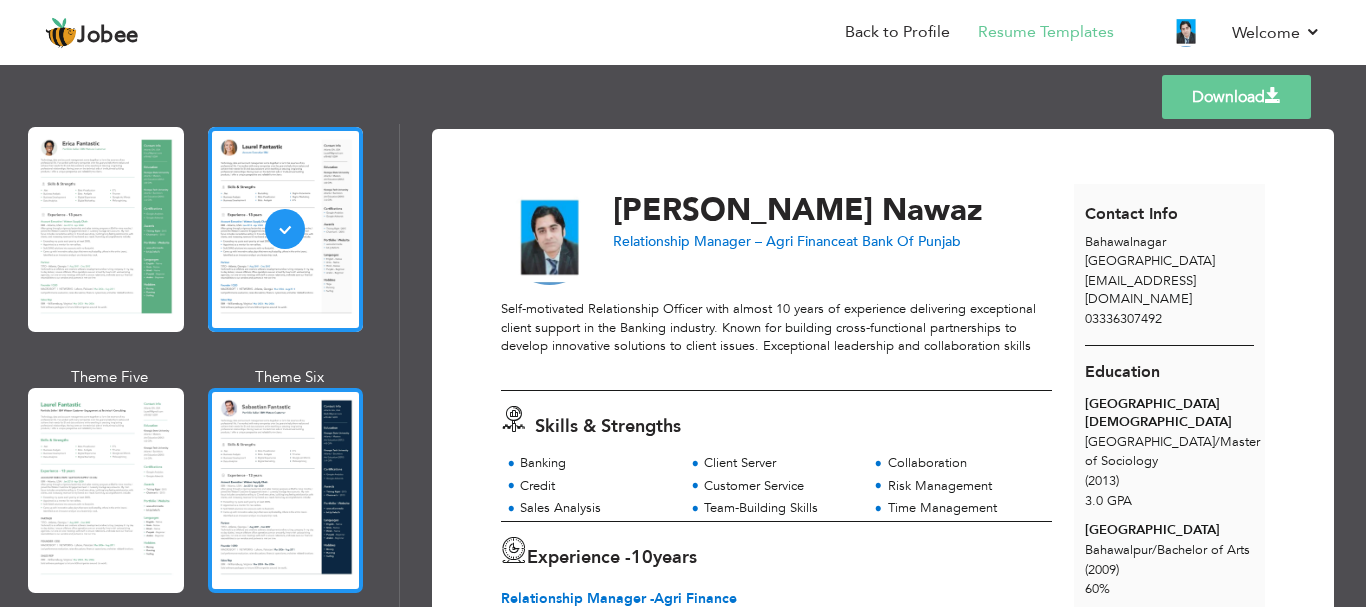 click at bounding box center [286, 490] 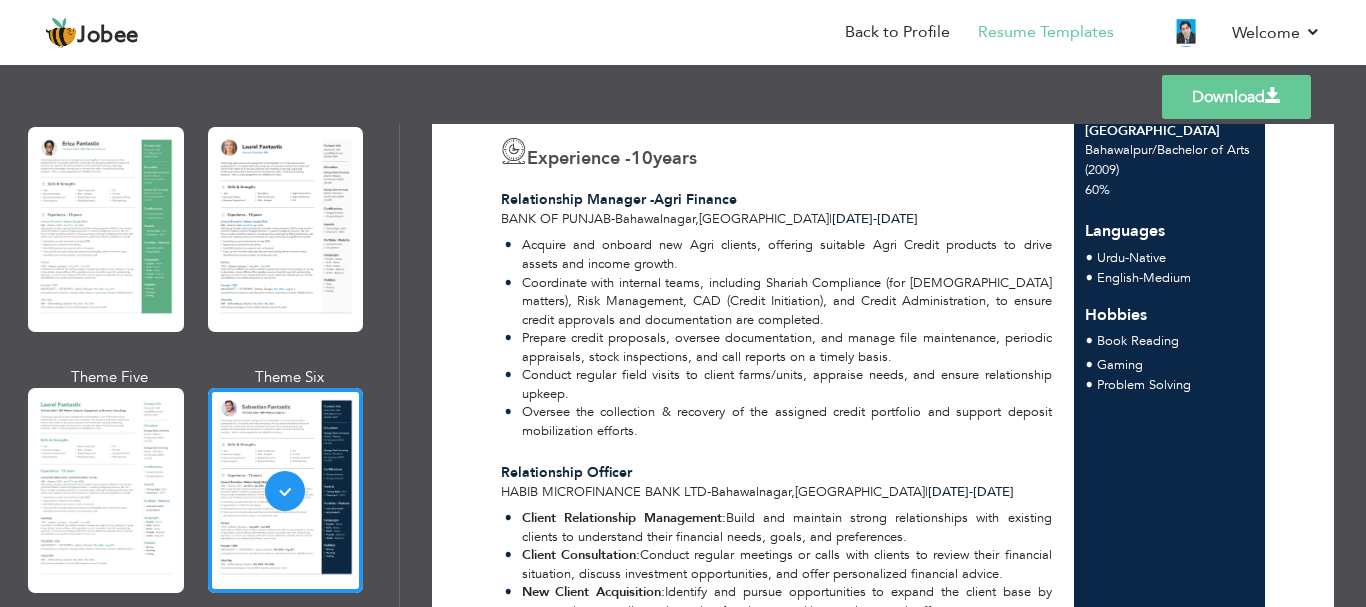 scroll, scrollTop: 400, scrollLeft: 0, axis: vertical 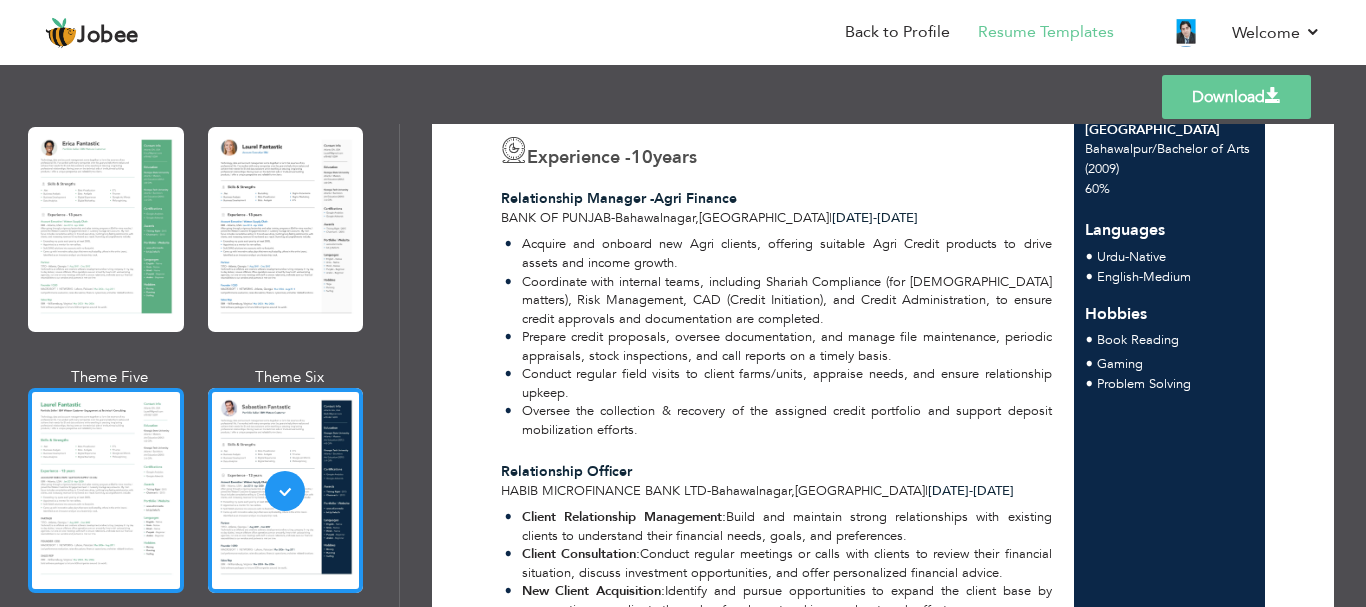click at bounding box center (106, 490) 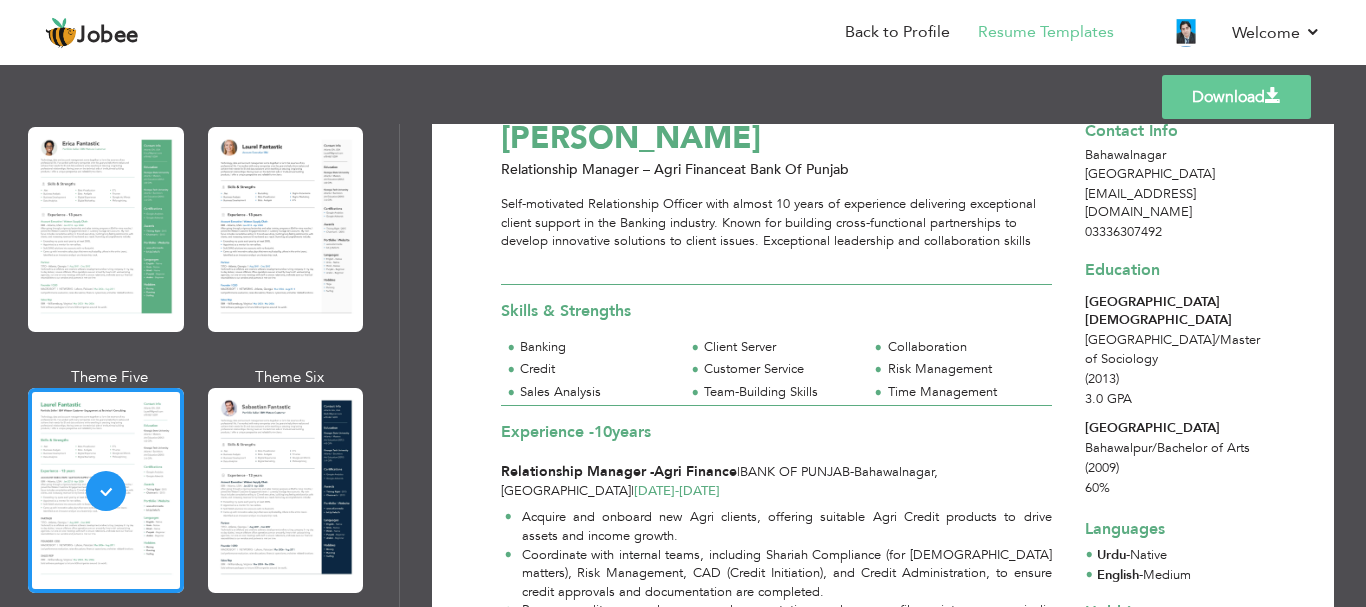 scroll, scrollTop: 200, scrollLeft: 0, axis: vertical 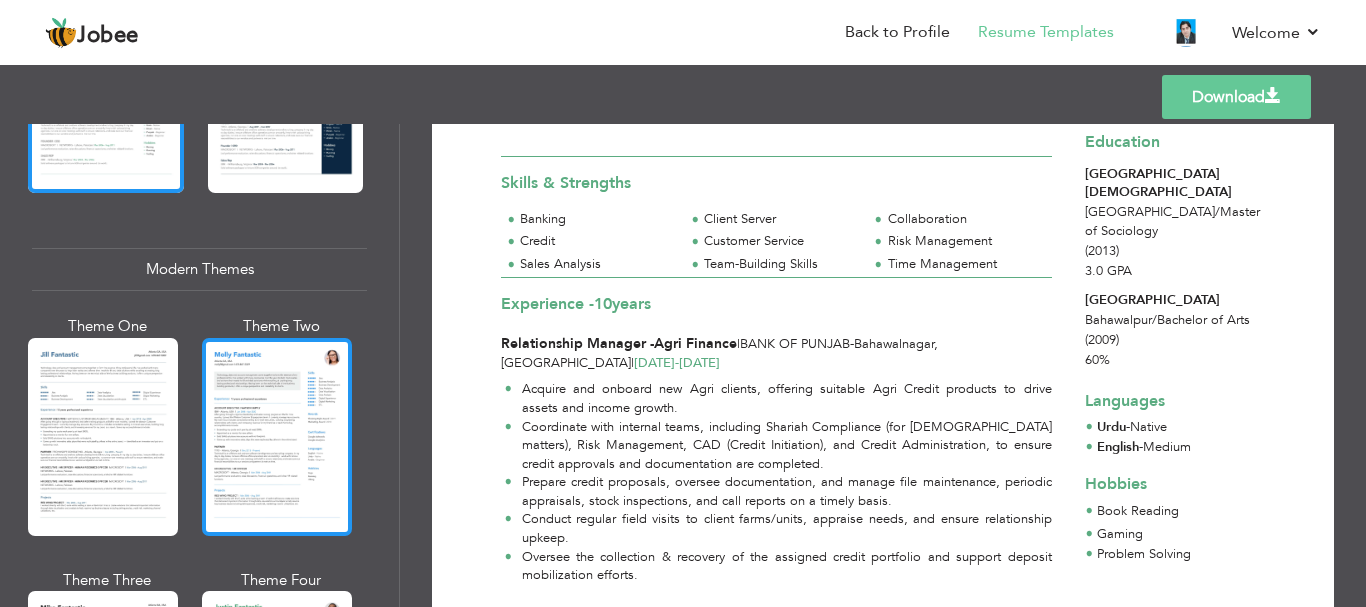 click at bounding box center [277, 437] 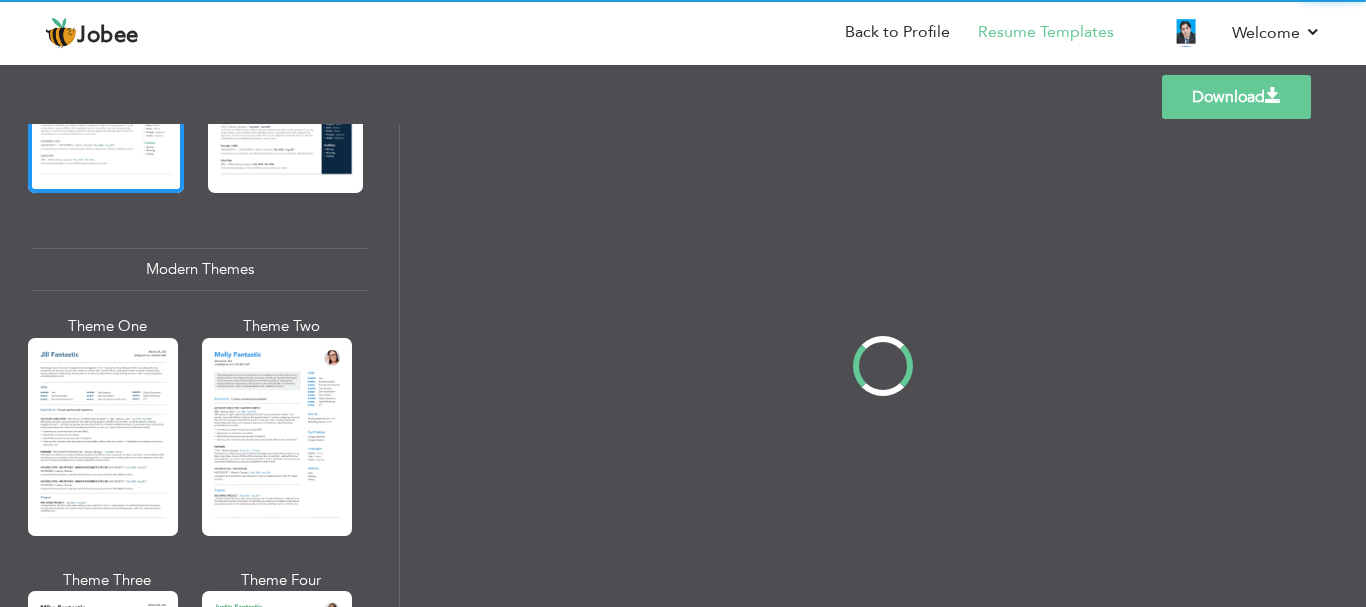 scroll, scrollTop: 0, scrollLeft: 0, axis: both 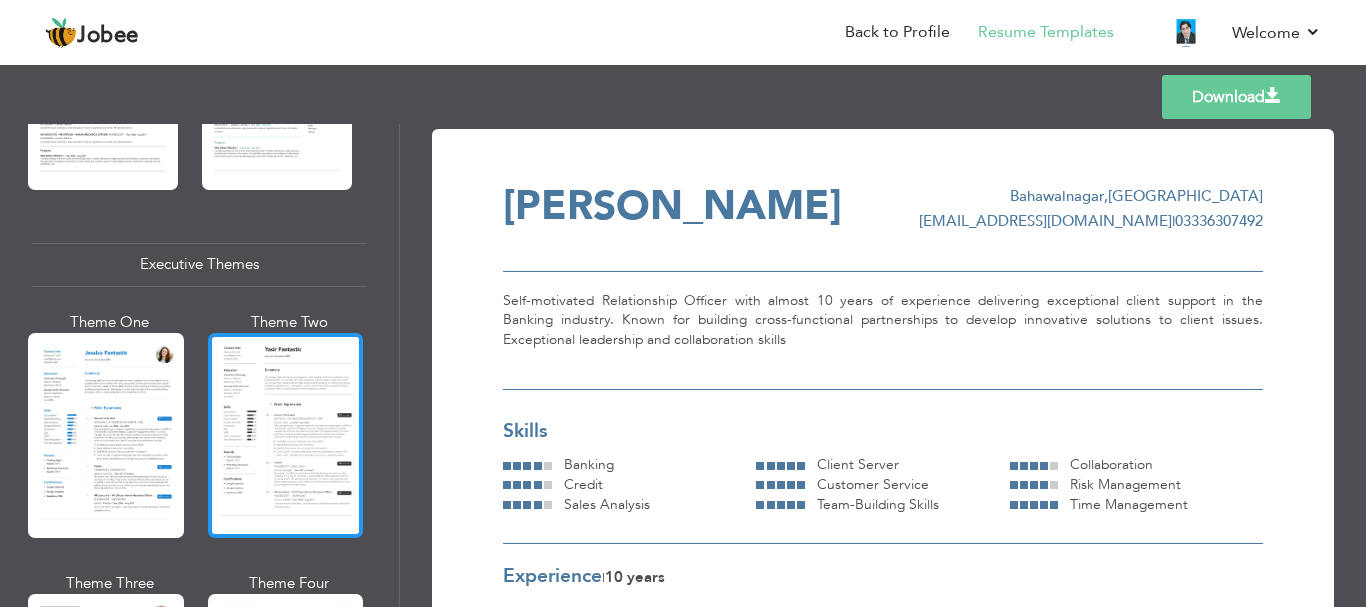 click at bounding box center [286, 435] 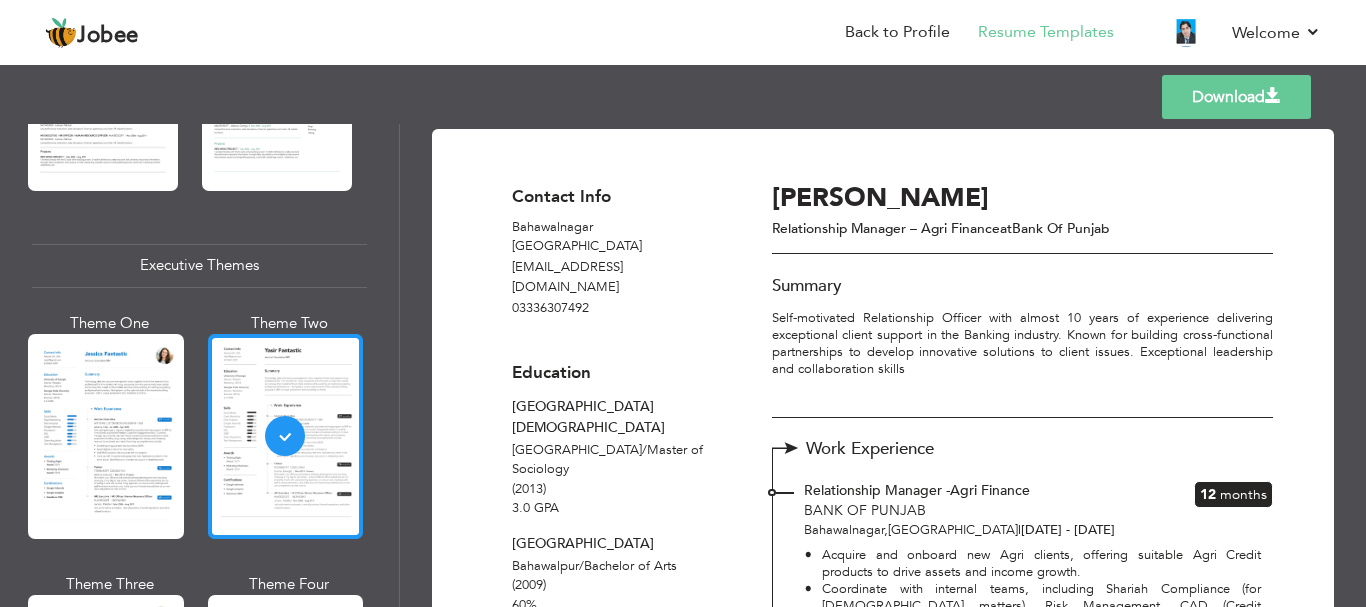 scroll, scrollTop: 1400, scrollLeft: 0, axis: vertical 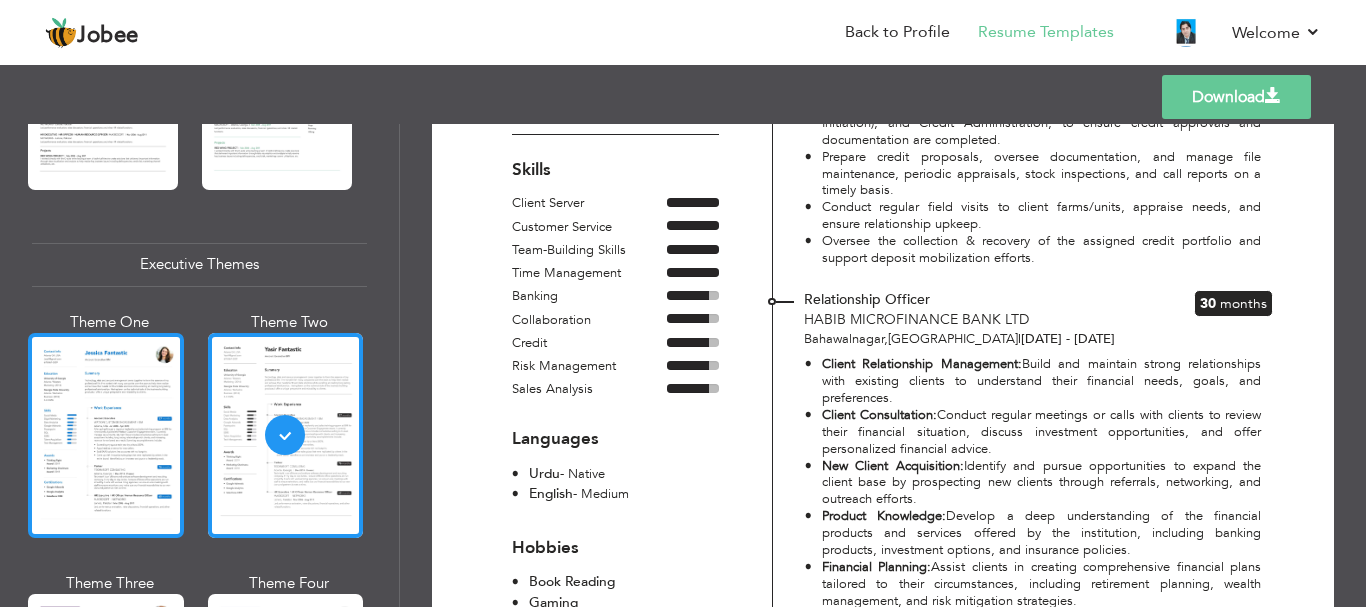 click at bounding box center [106, 435] 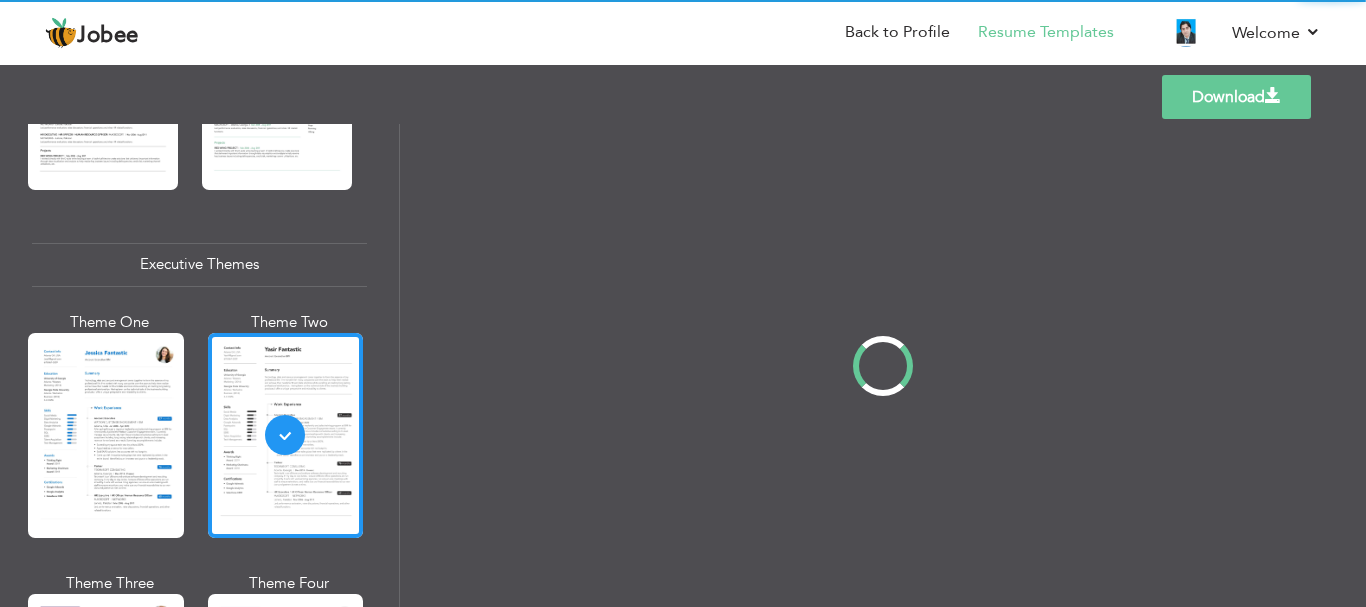 scroll, scrollTop: 0, scrollLeft: 0, axis: both 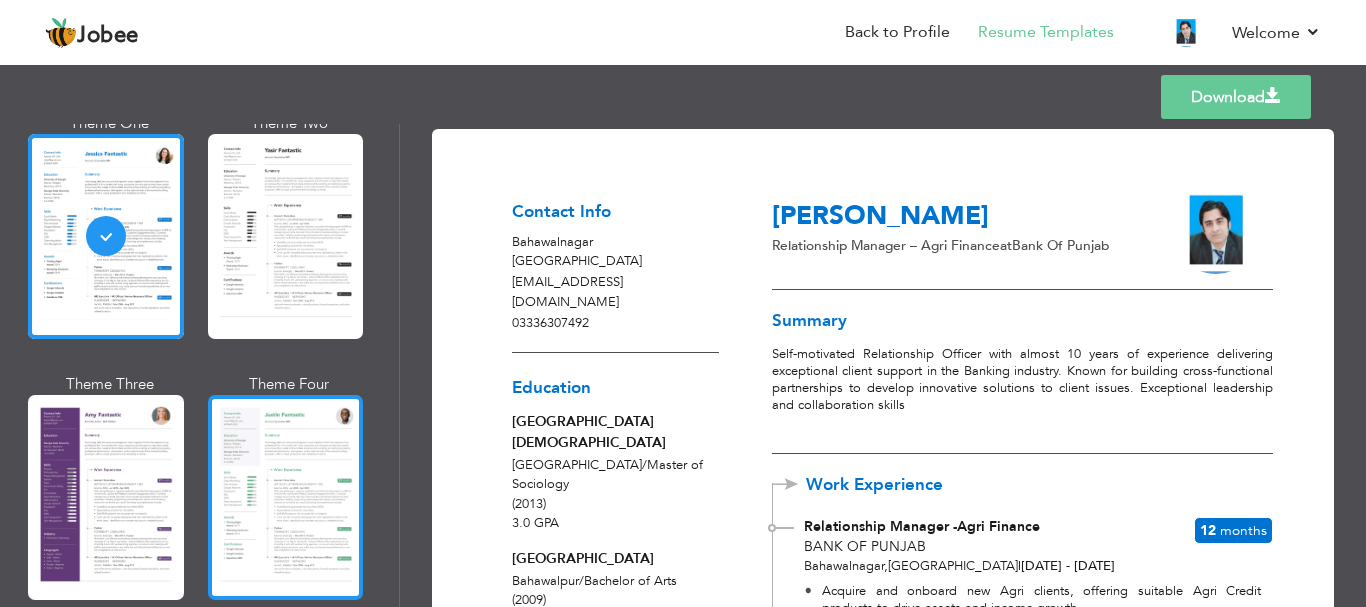 click at bounding box center (286, 497) 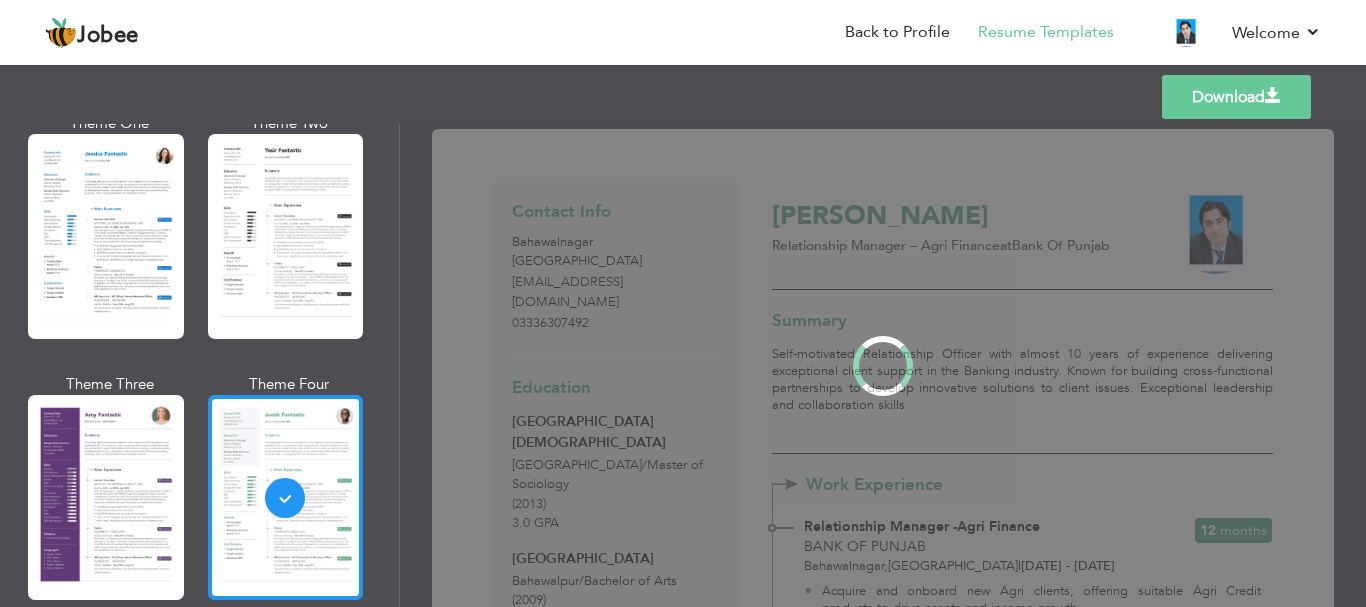 scroll, scrollTop: 1601, scrollLeft: 0, axis: vertical 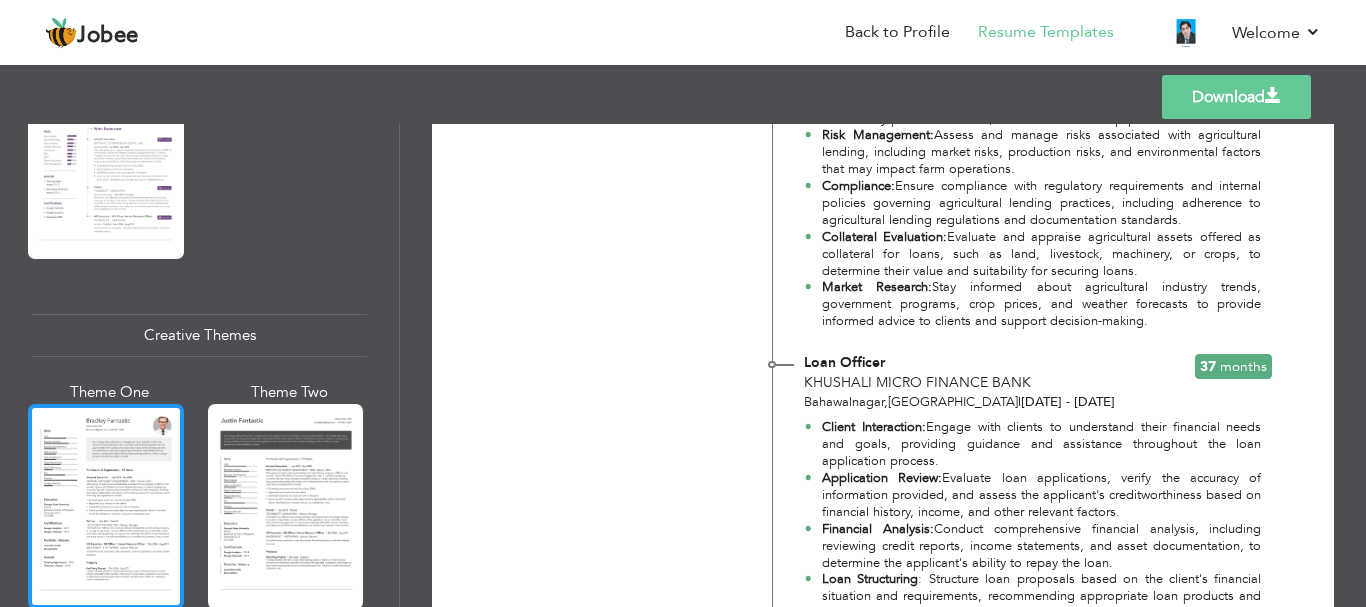 click at bounding box center (106, 506) 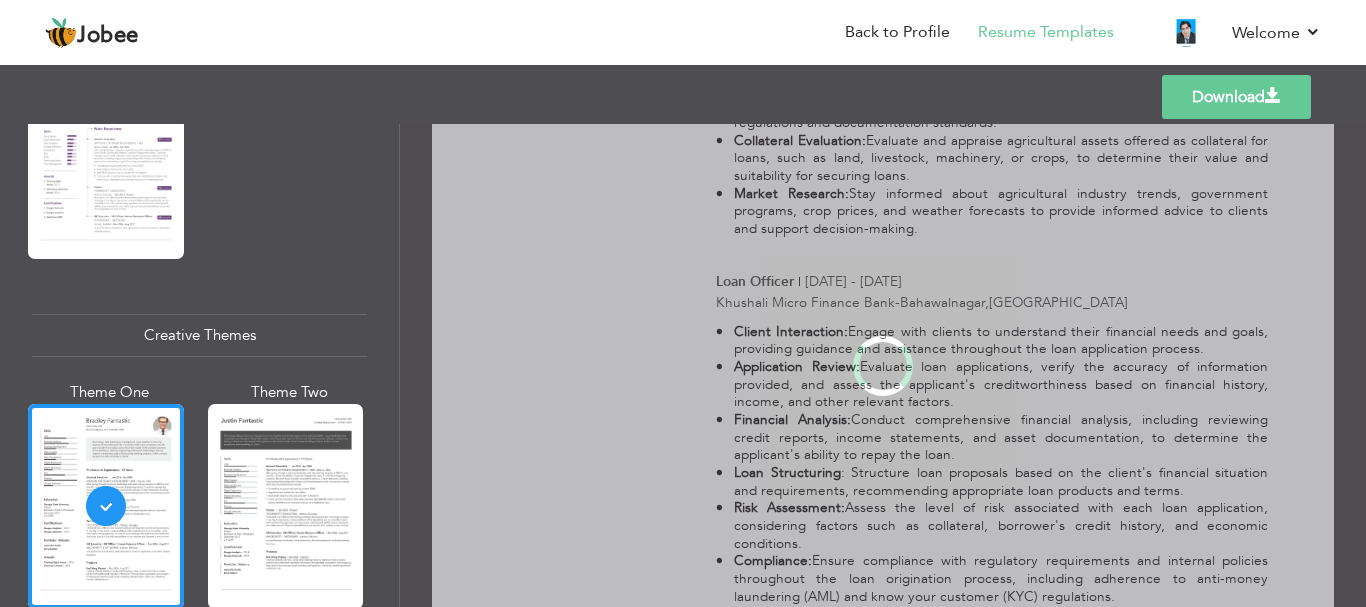 scroll, scrollTop: 0, scrollLeft: 0, axis: both 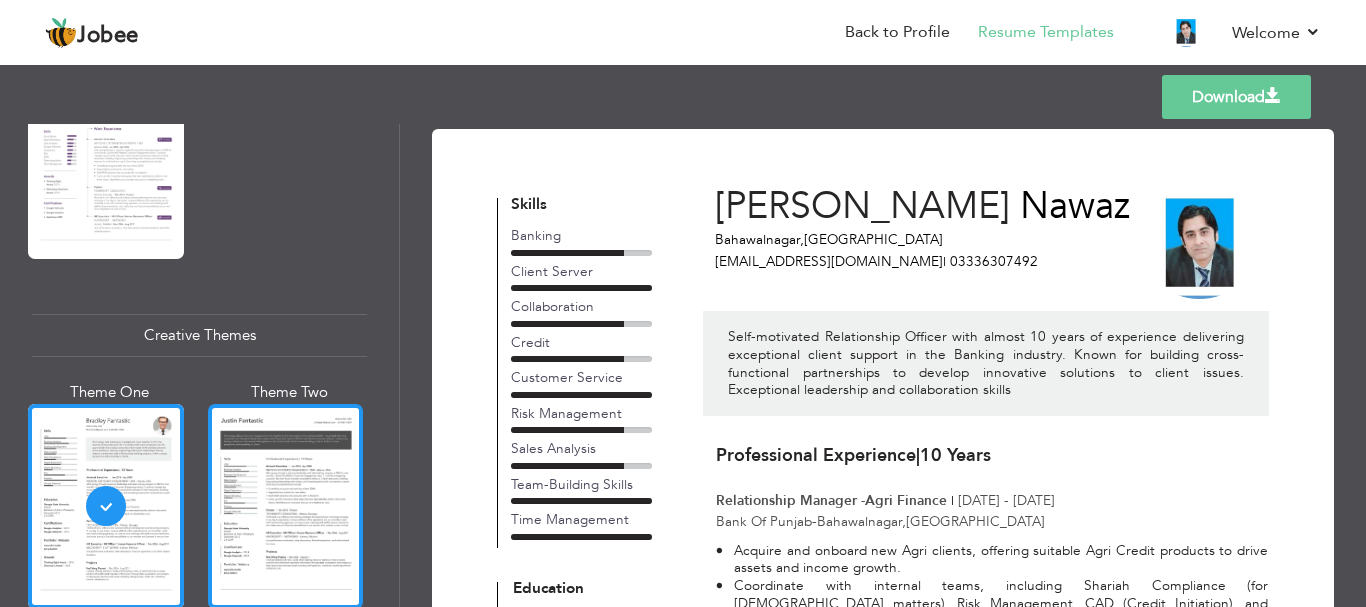 click at bounding box center [286, 506] 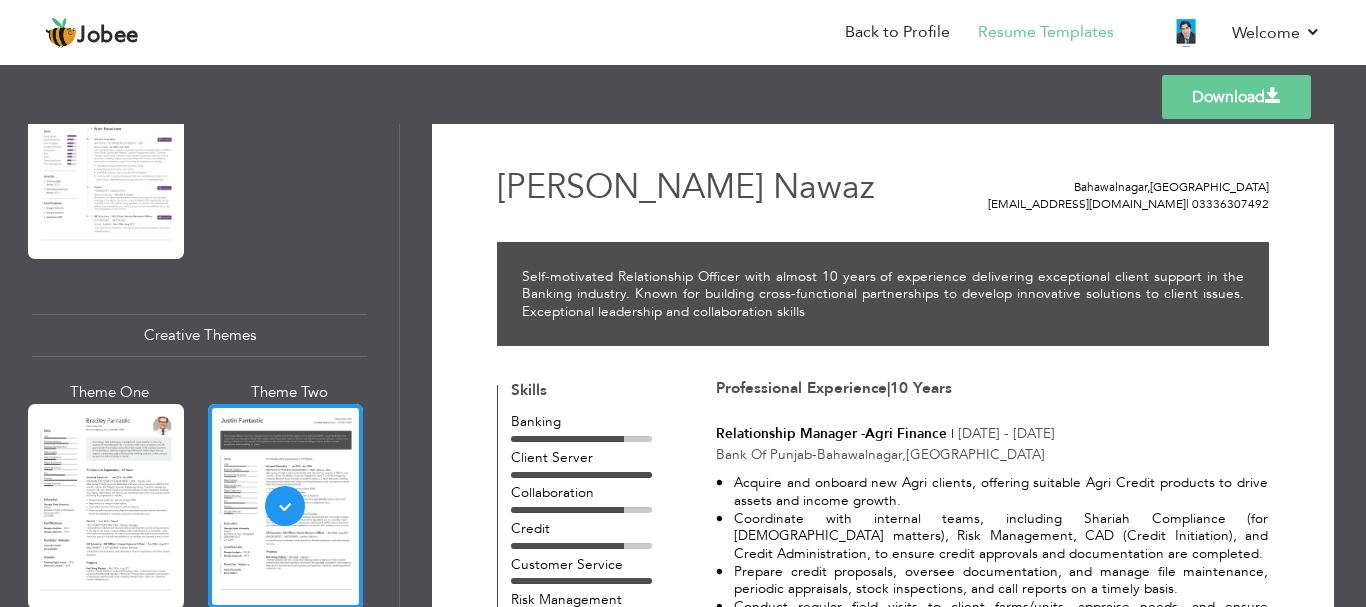 scroll, scrollTop: 0, scrollLeft: 0, axis: both 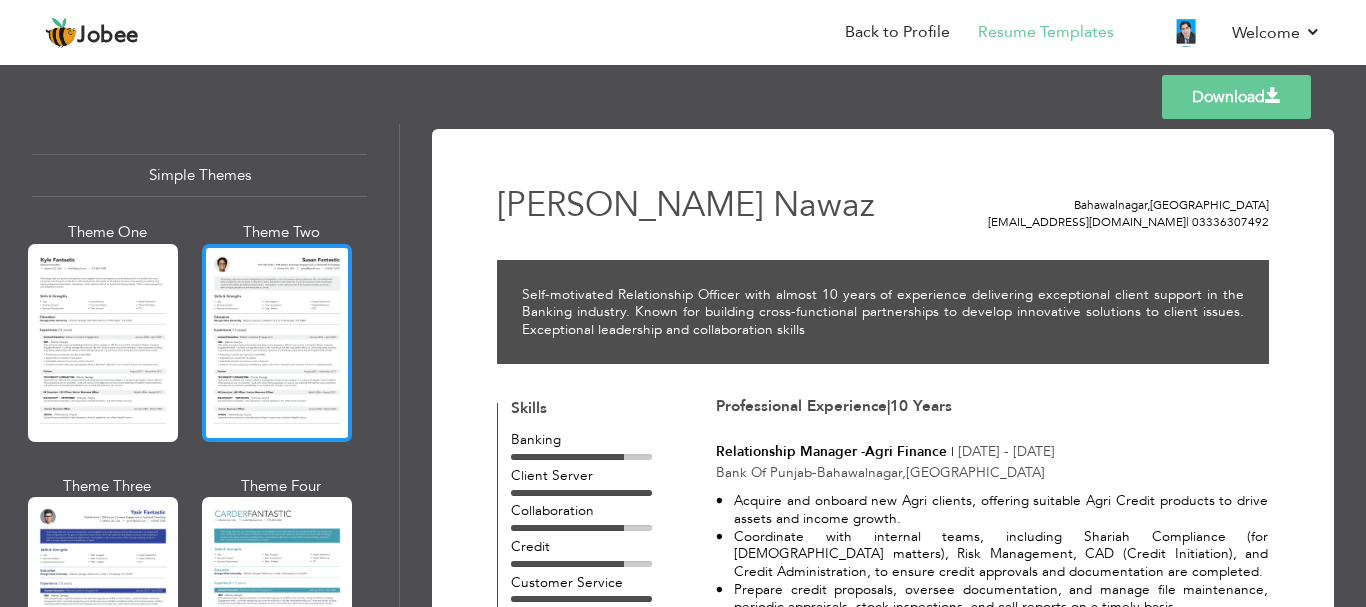 click at bounding box center (277, 343) 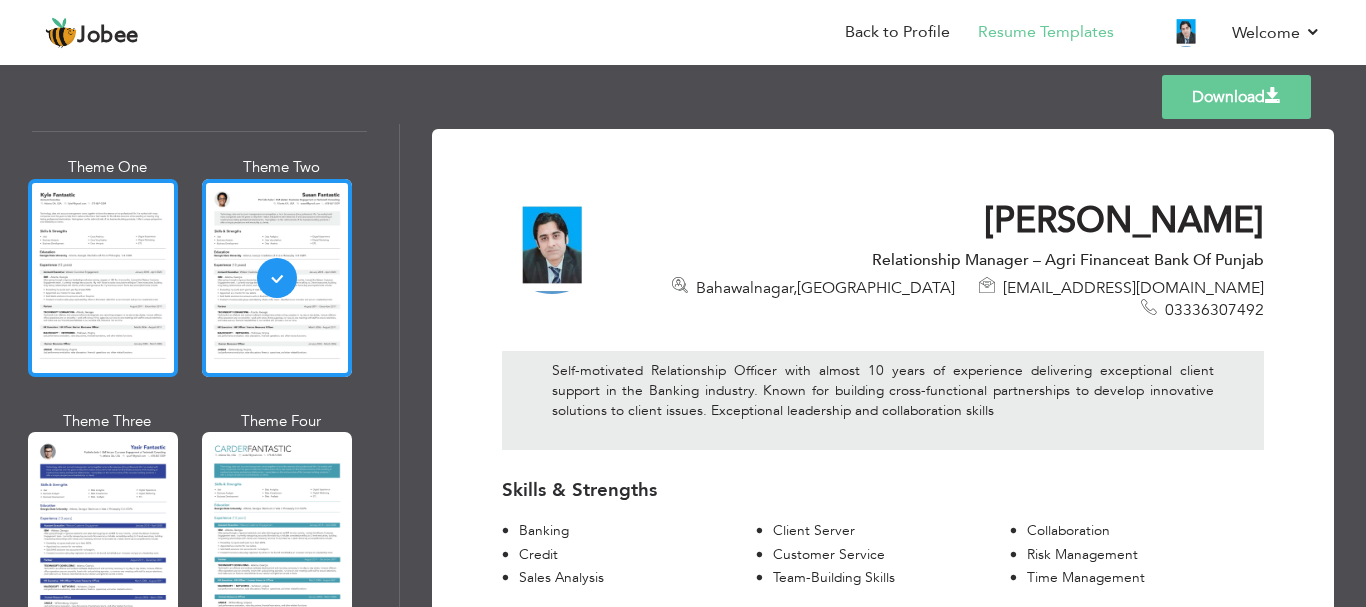 scroll, scrollTop: 3594, scrollLeft: 0, axis: vertical 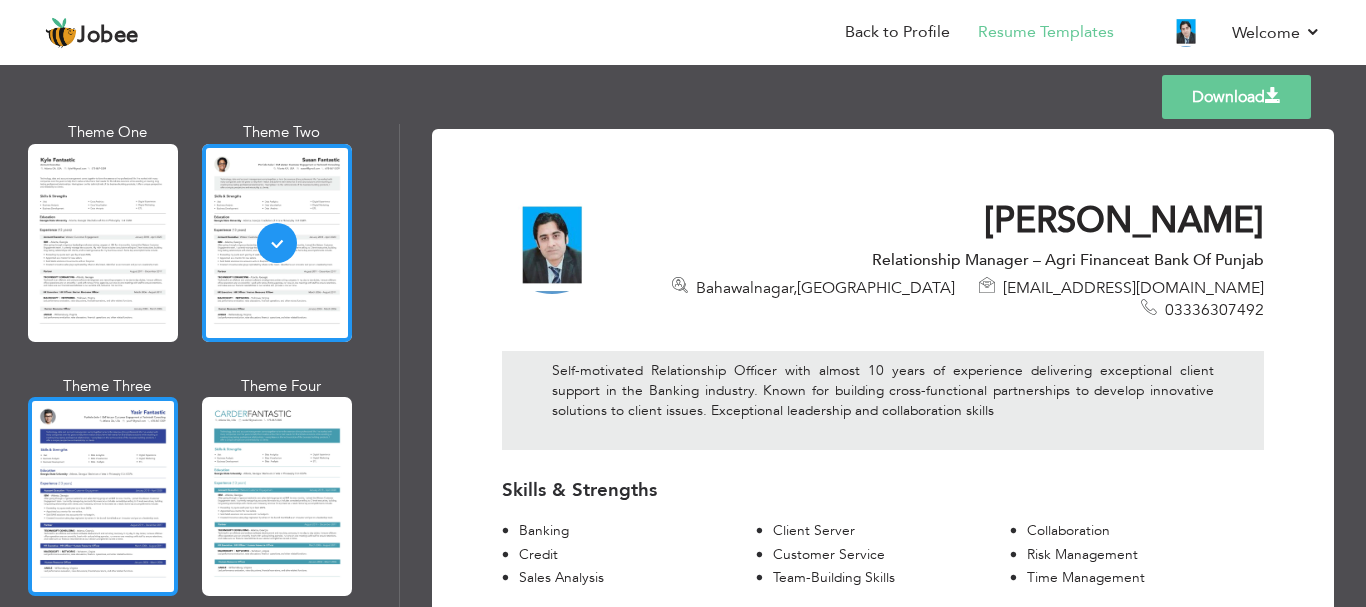 click at bounding box center [103, 496] 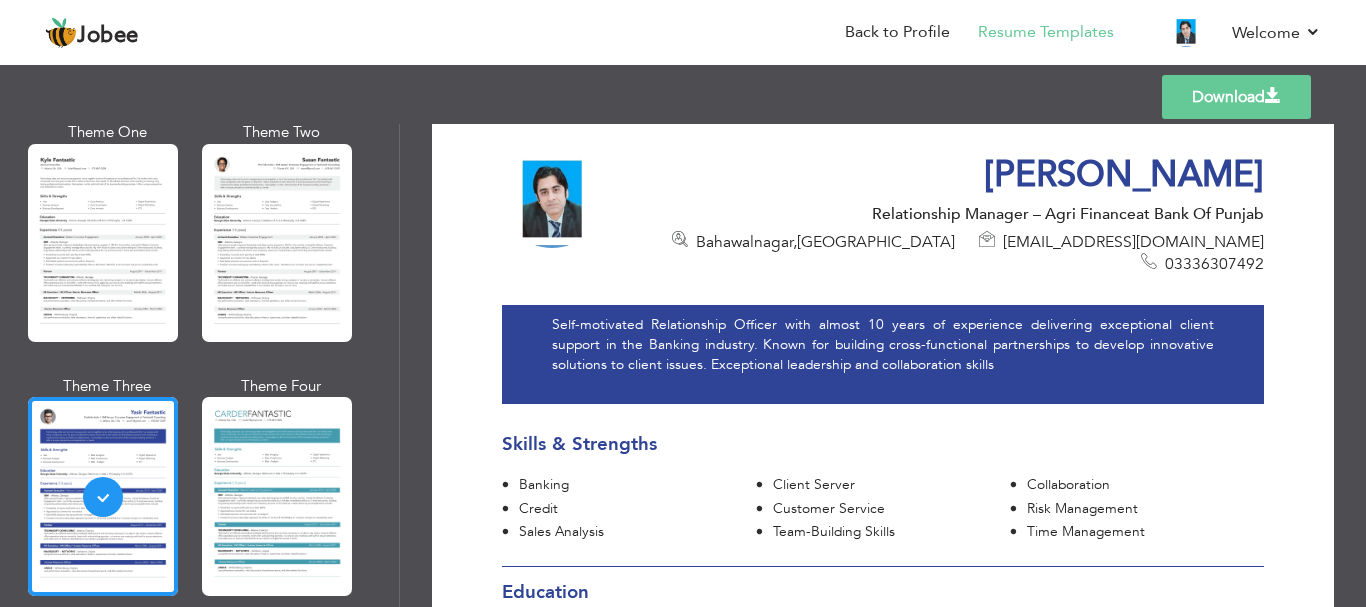 scroll, scrollTop: 0, scrollLeft: 0, axis: both 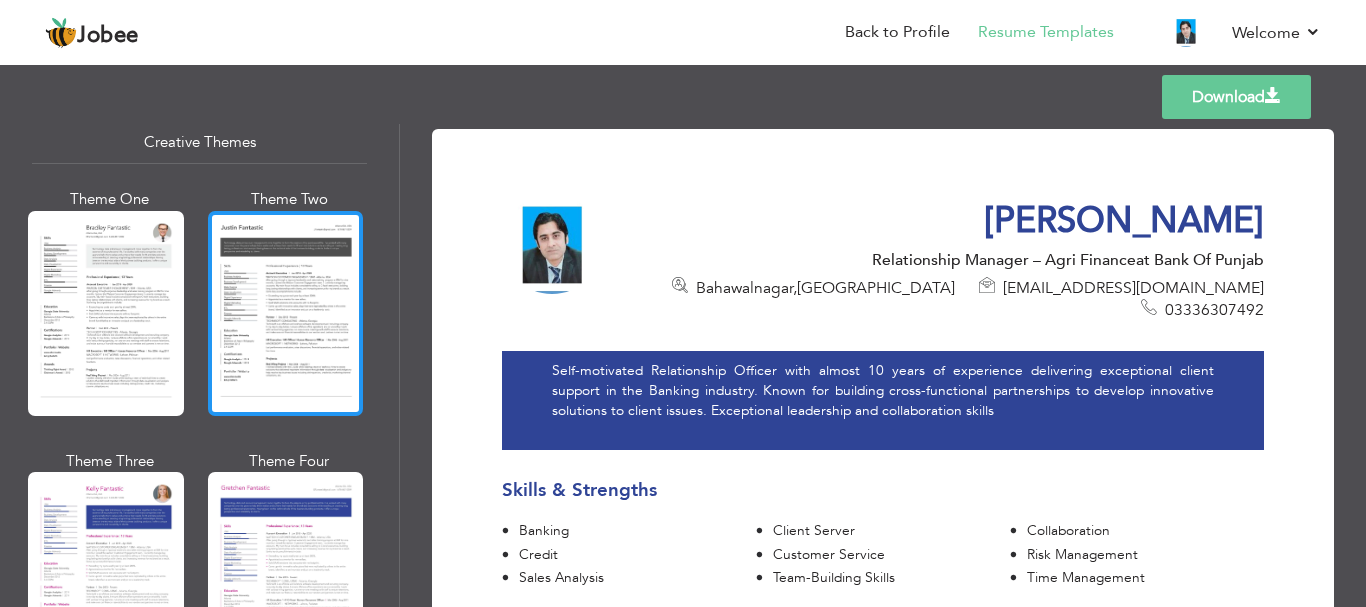 click at bounding box center (286, 313) 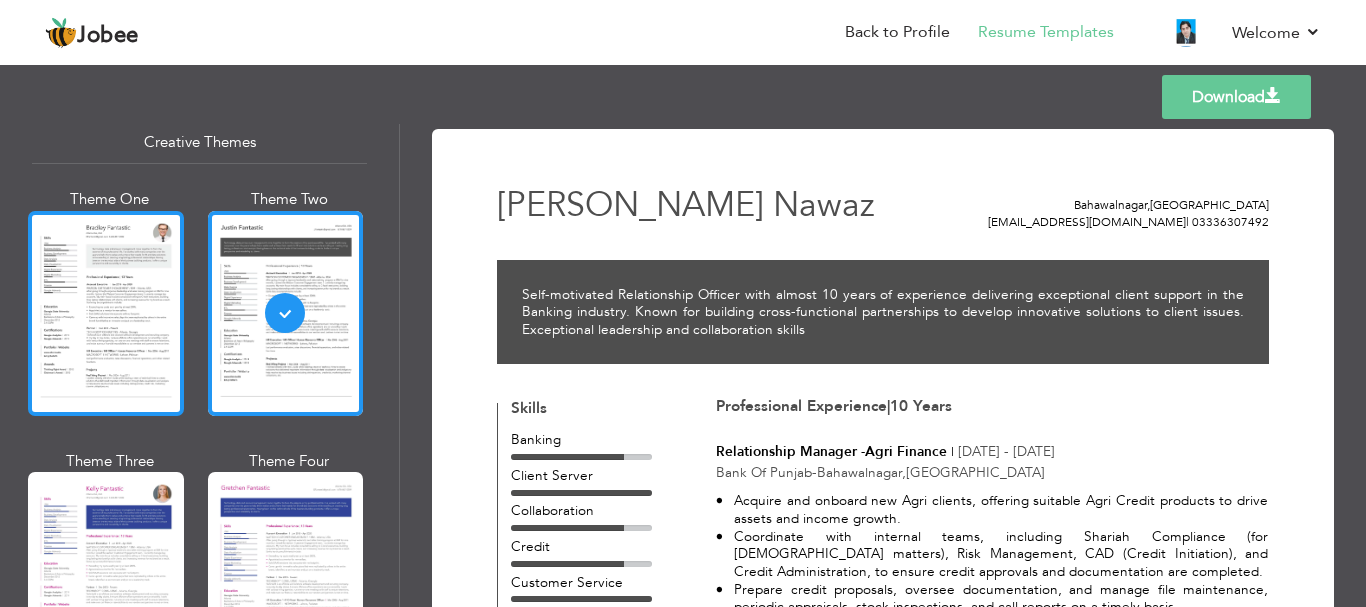 click at bounding box center (106, 313) 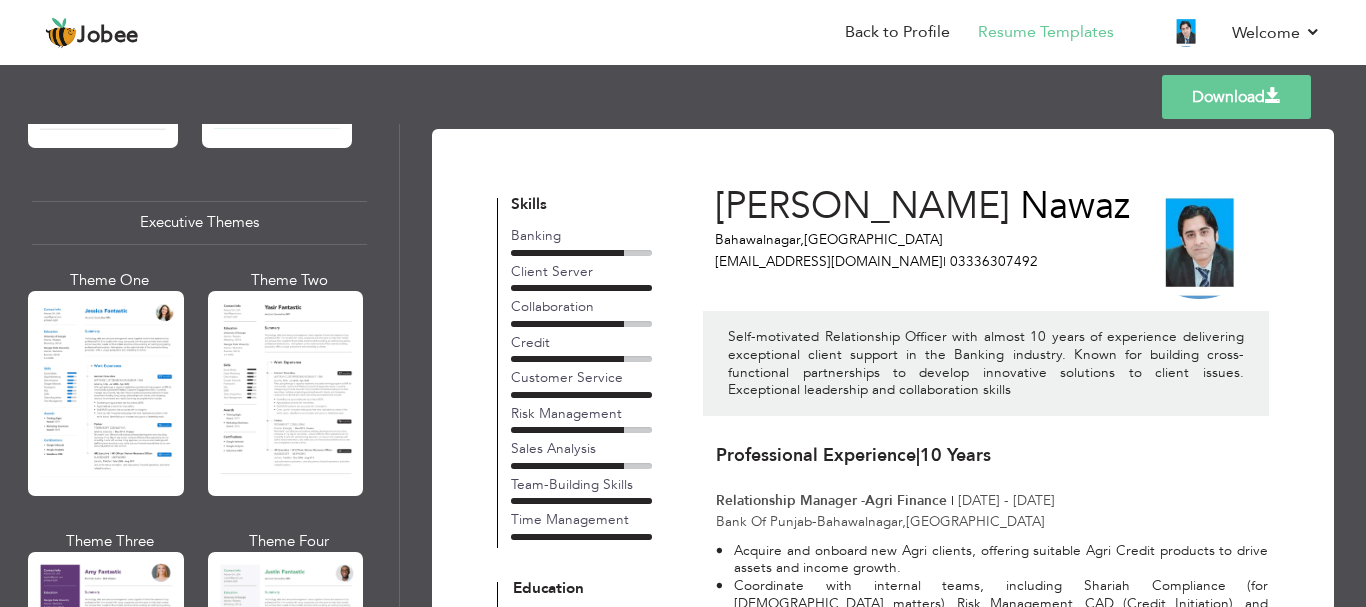 scroll, scrollTop: 1494, scrollLeft: 0, axis: vertical 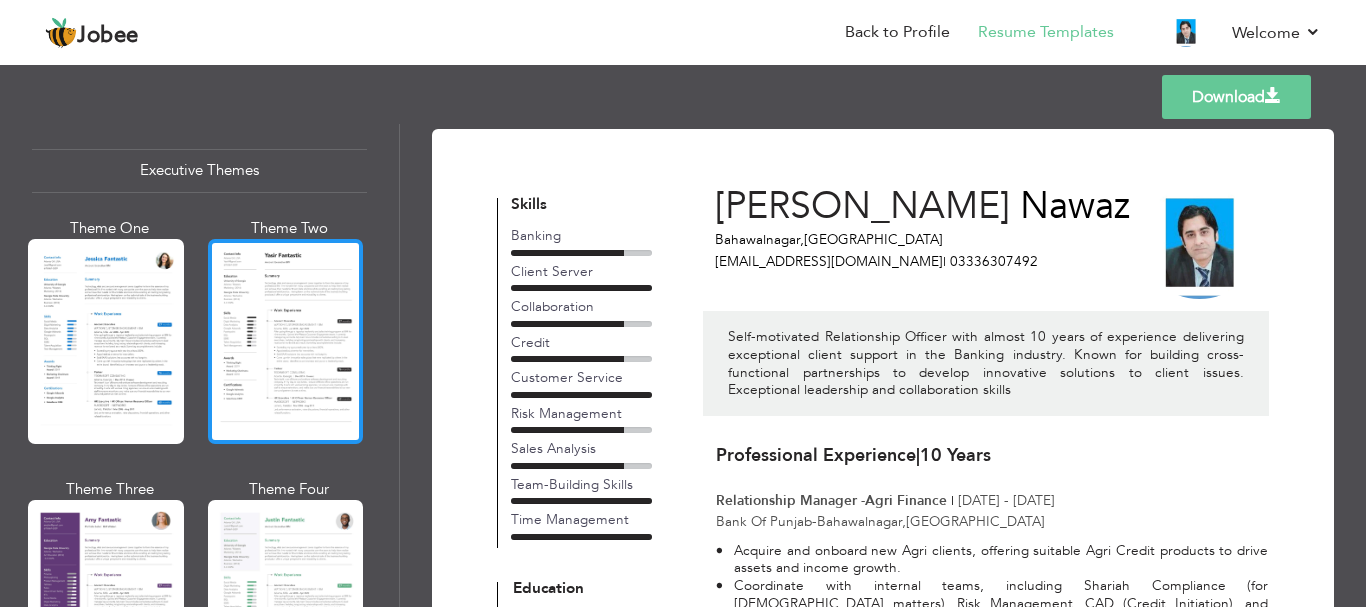 click at bounding box center (286, 341) 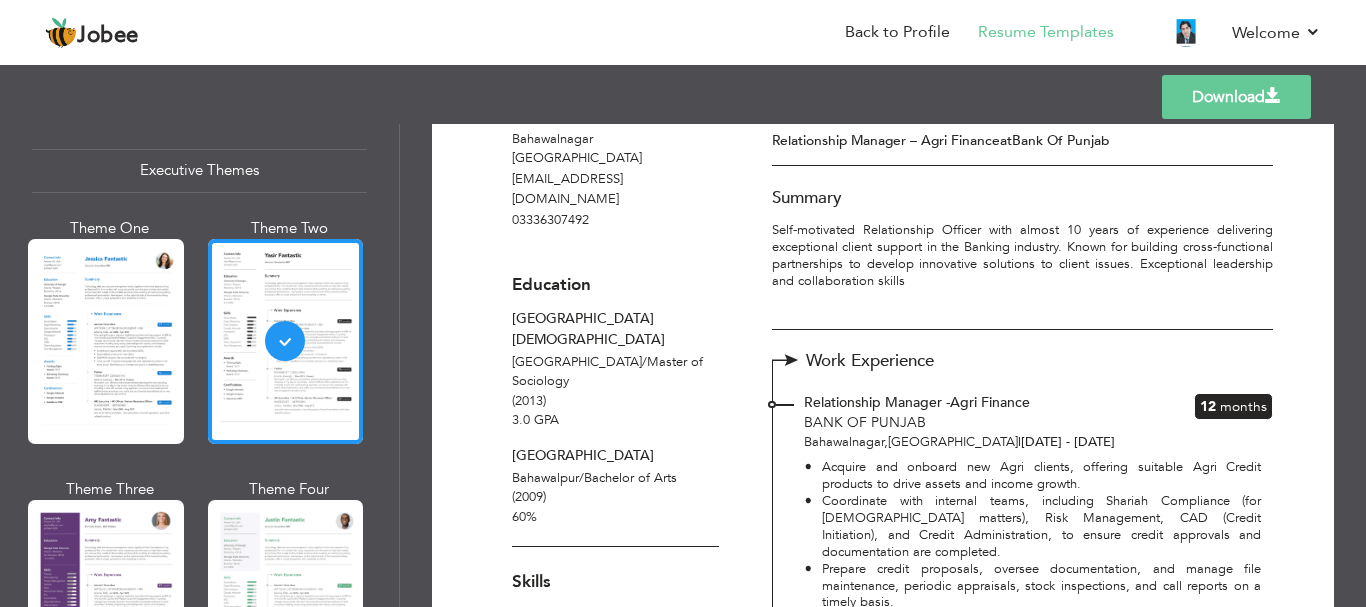 scroll, scrollTop: 0, scrollLeft: 0, axis: both 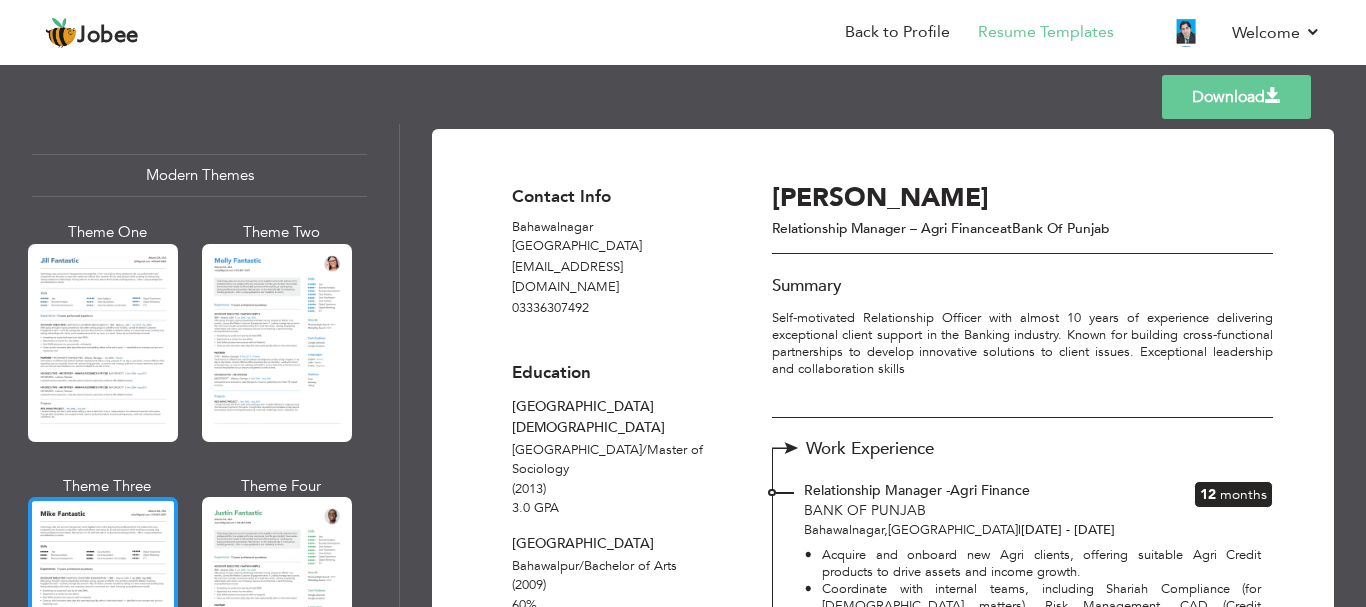 click at bounding box center [103, 596] 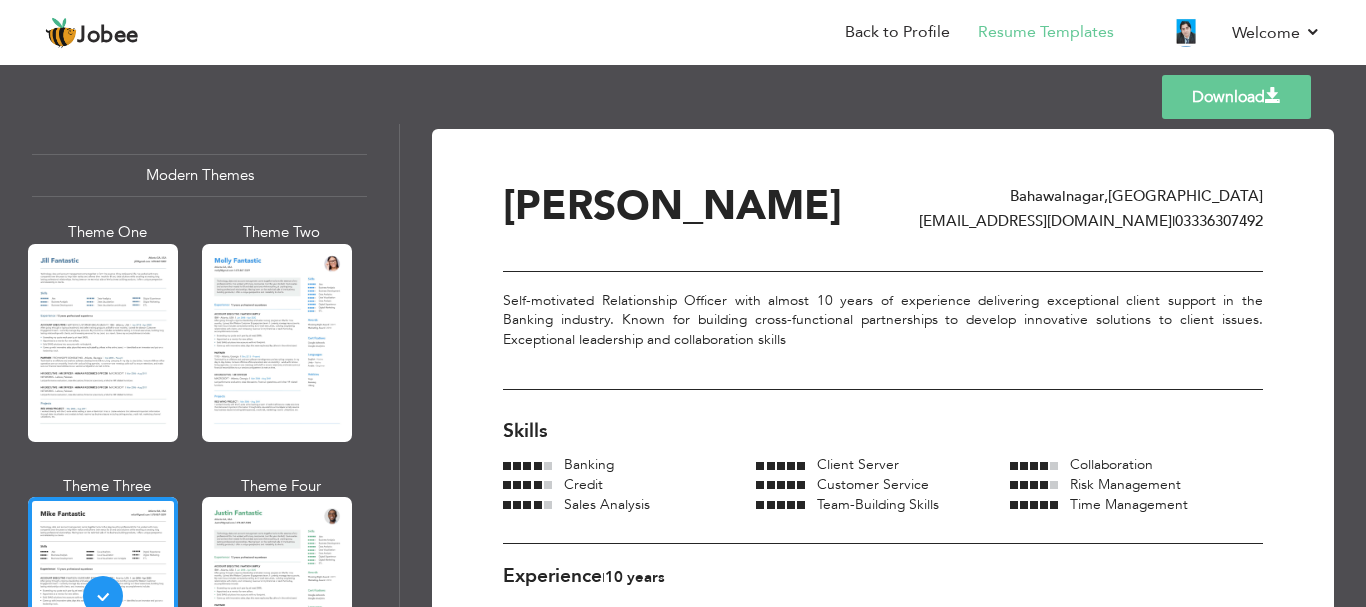click at bounding box center [277, 343] 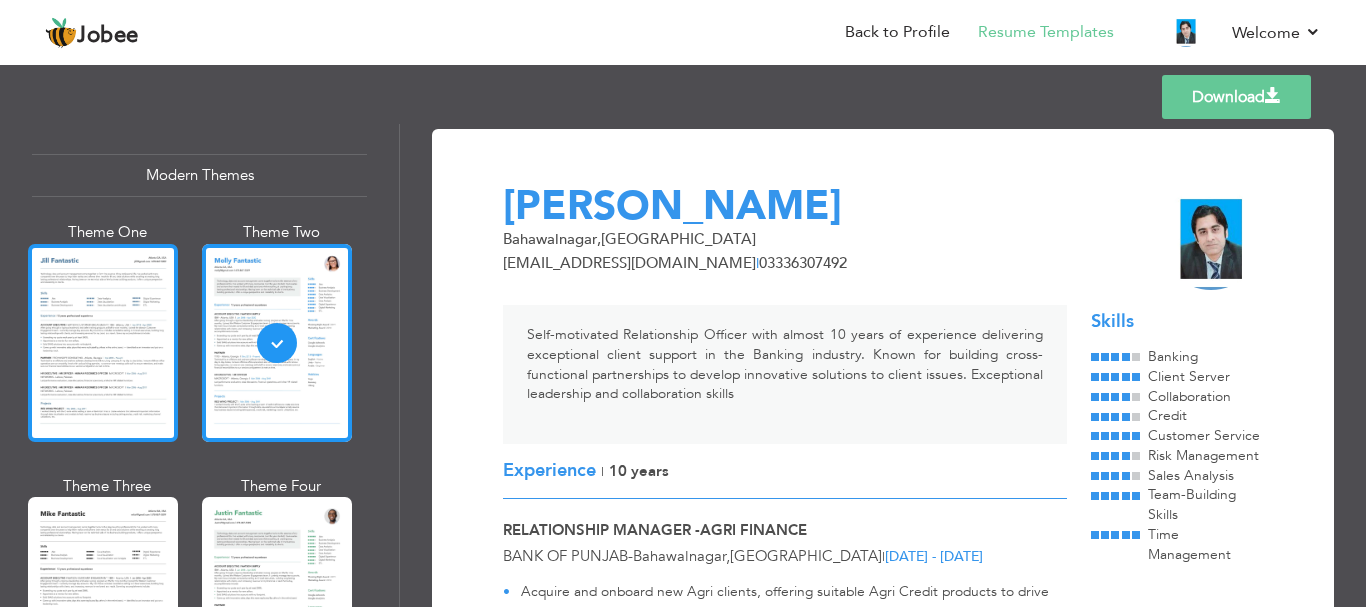 click at bounding box center [103, 343] 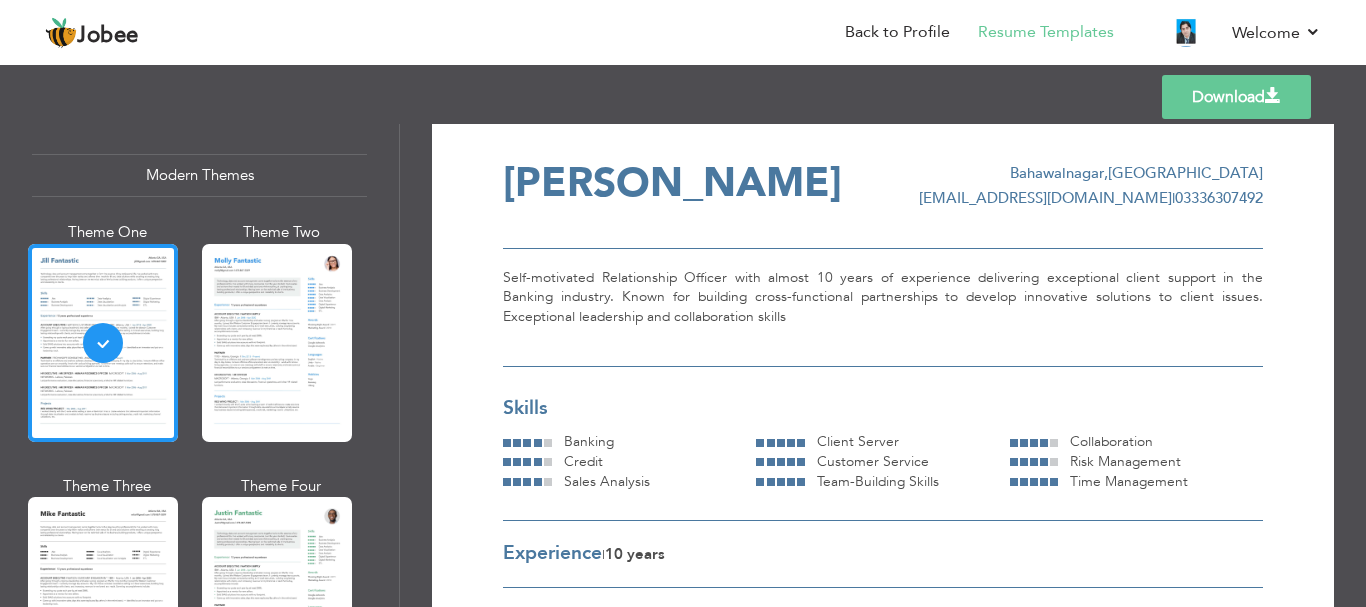 scroll, scrollTop: 0, scrollLeft: 0, axis: both 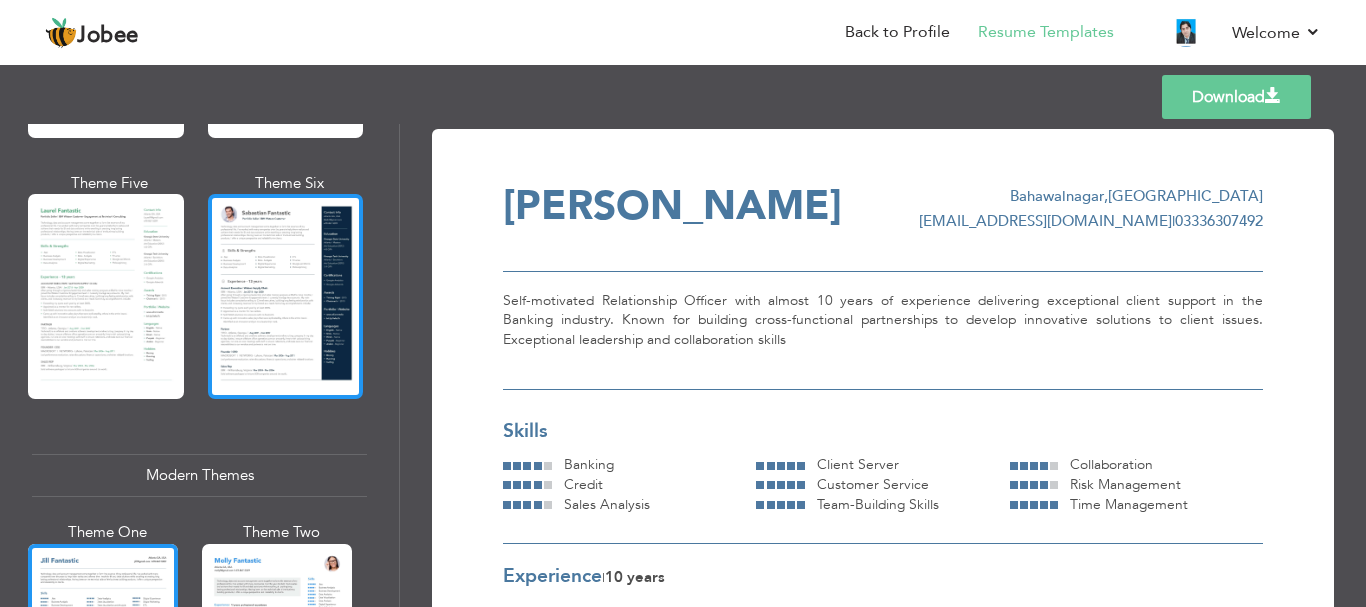 click at bounding box center (286, 296) 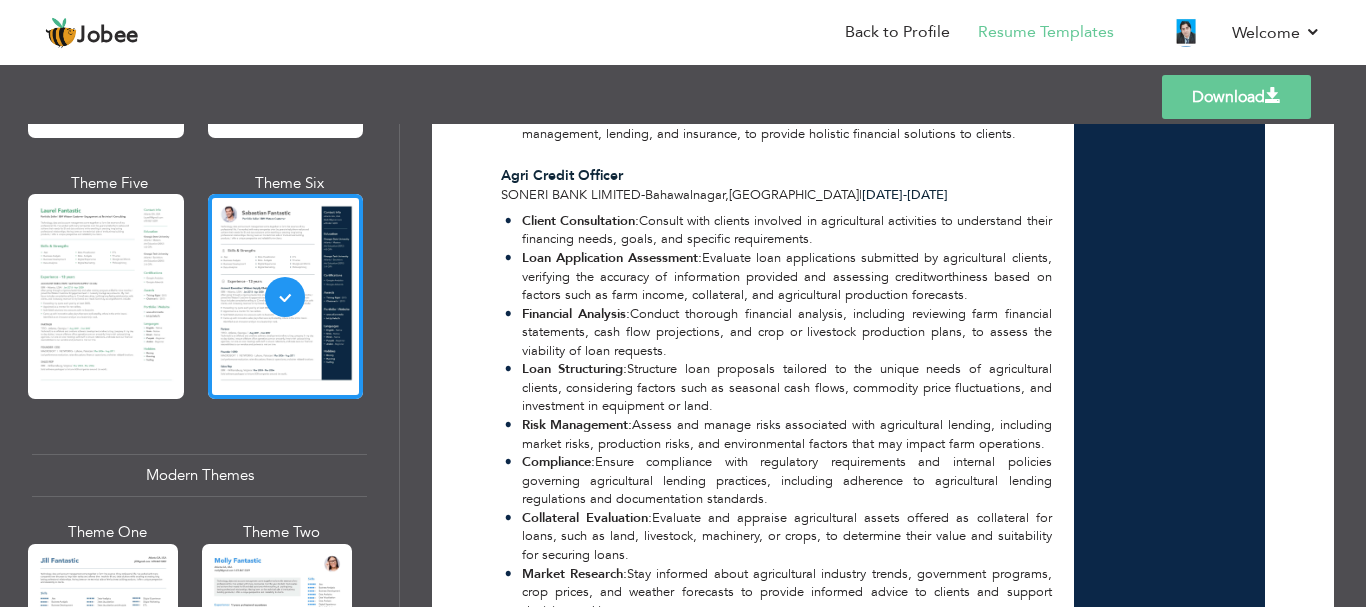 scroll, scrollTop: 1100, scrollLeft: 0, axis: vertical 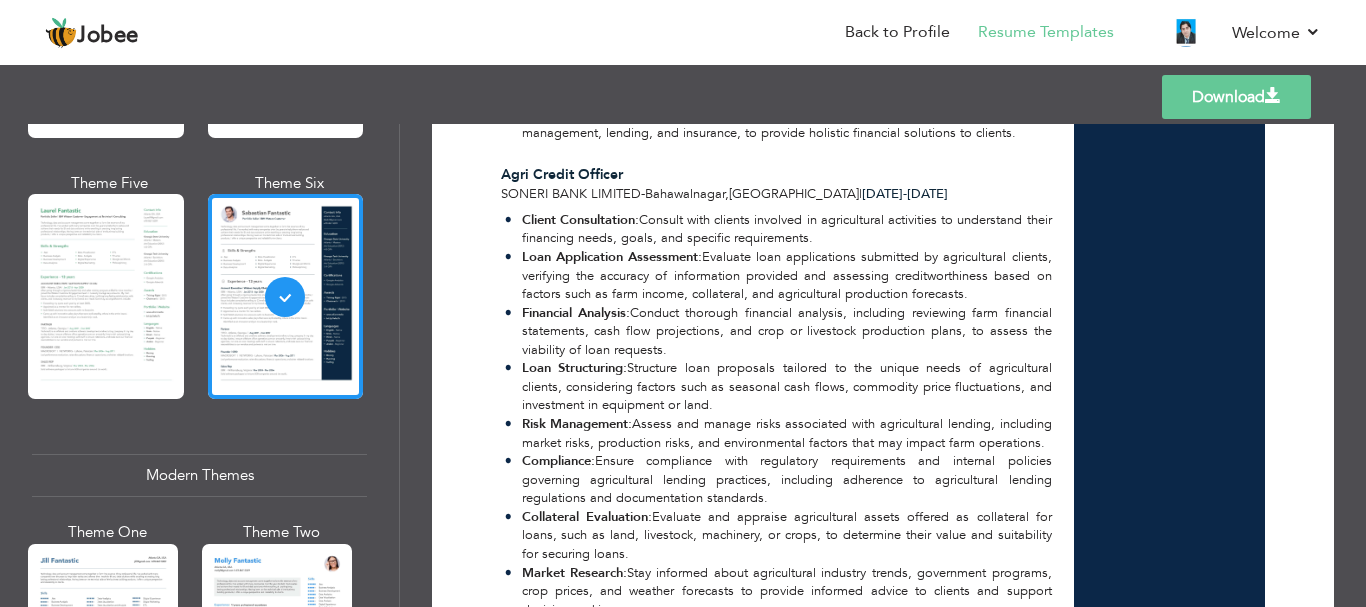 click on "Download" at bounding box center (1236, 97) 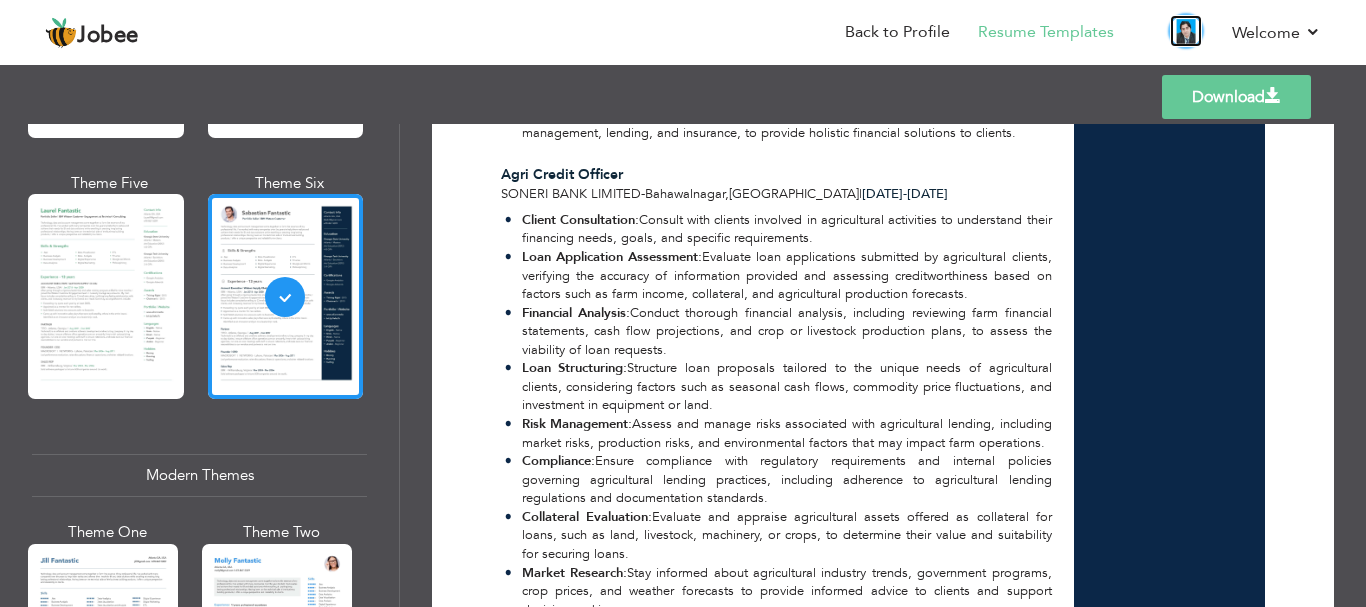 click at bounding box center [1186, 31] 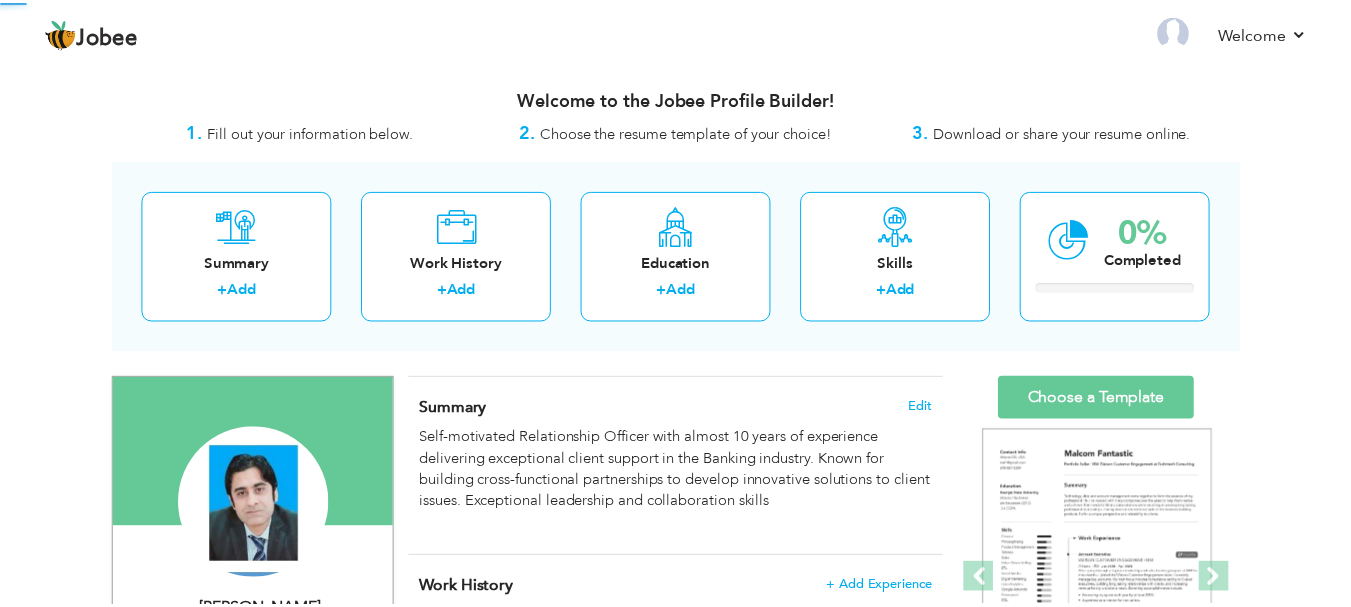 scroll, scrollTop: 0, scrollLeft: 0, axis: both 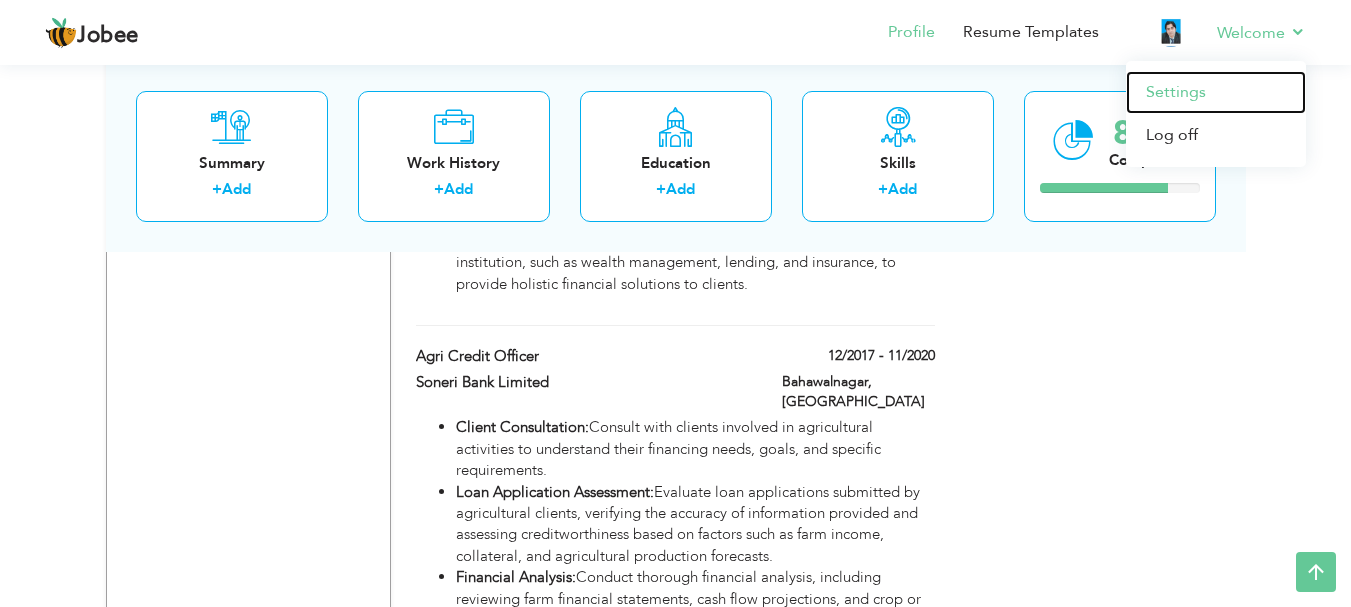 click on "Settings" at bounding box center [1216, 92] 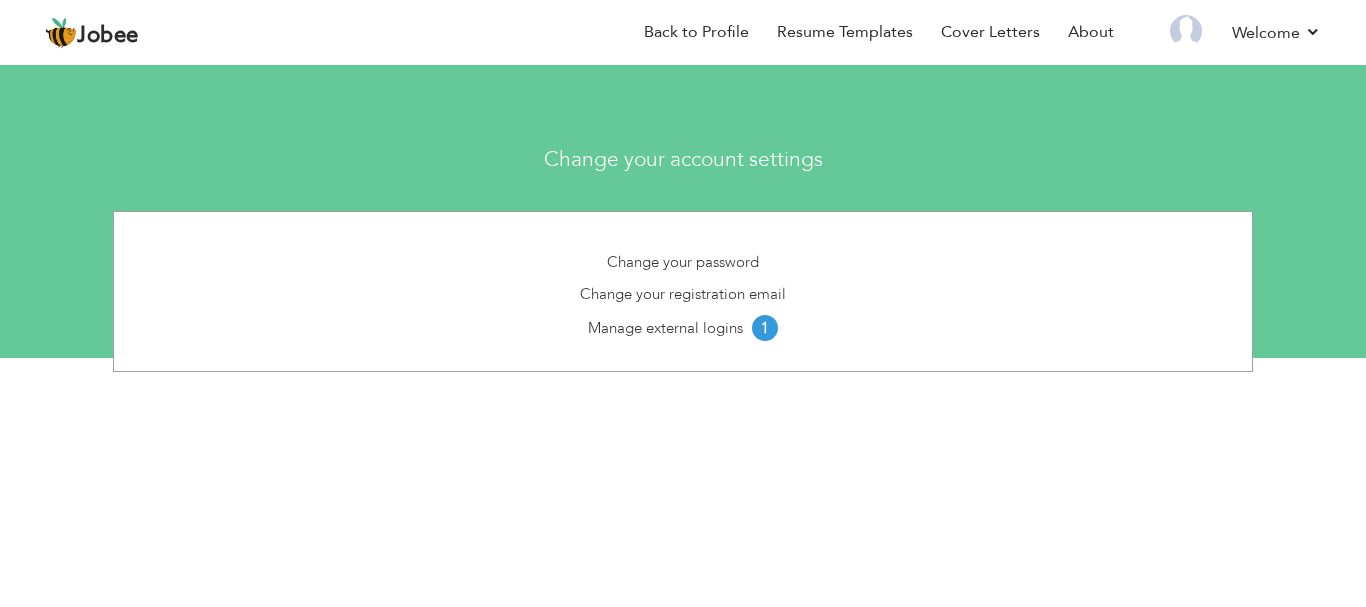 scroll, scrollTop: 0, scrollLeft: 0, axis: both 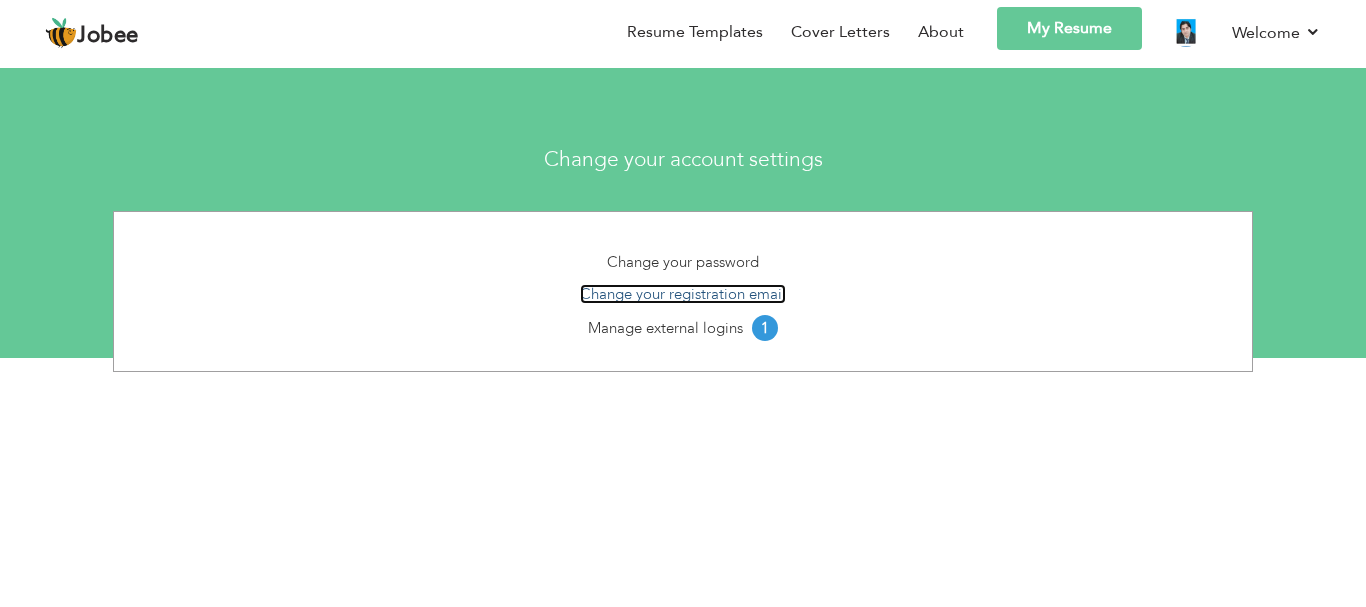 click on "Change your registration email" at bounding box center (683, 294) 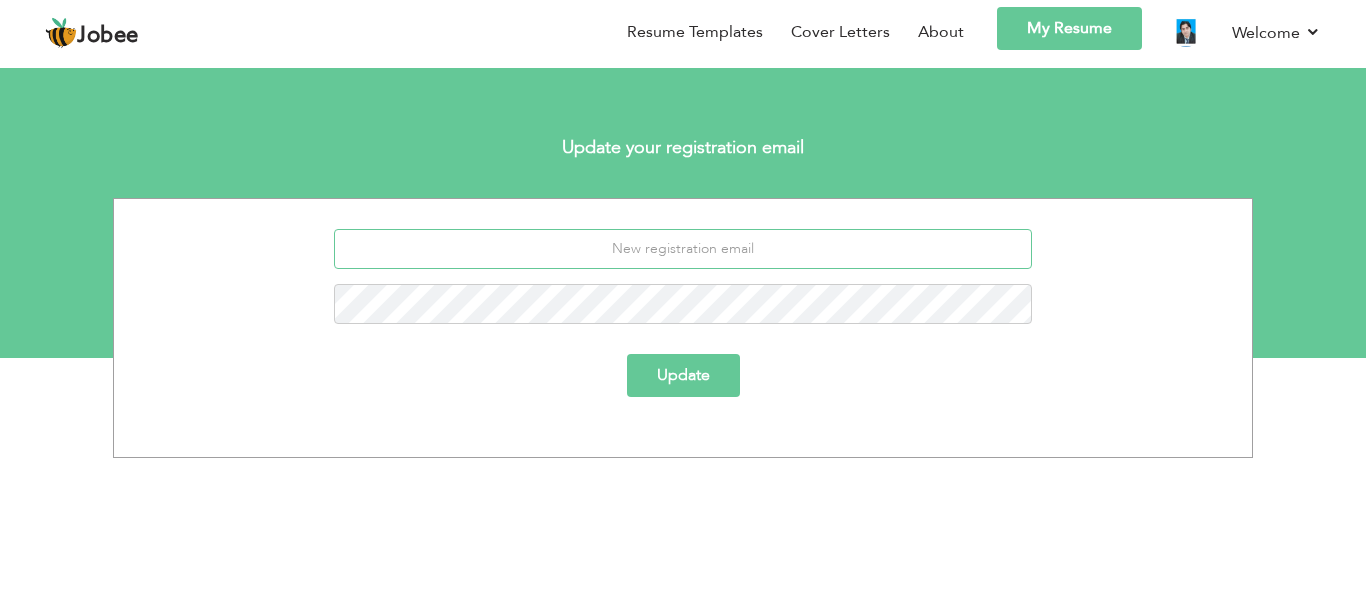 click at bounding box center (683, 249) 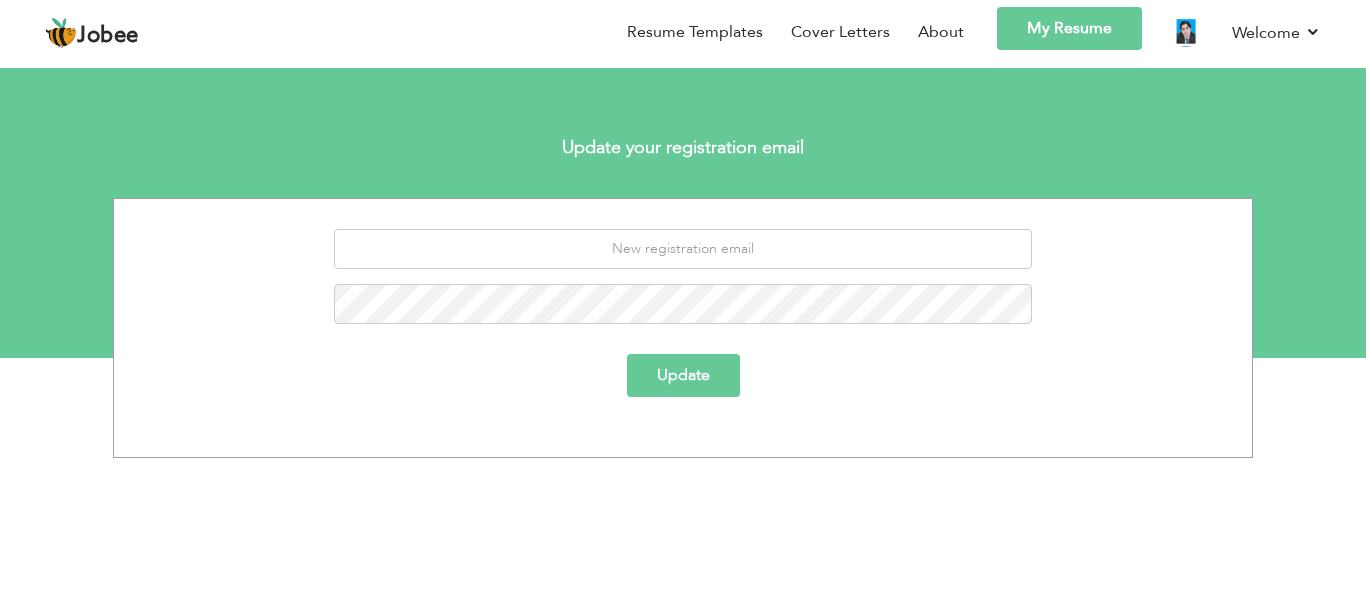 click on "Update" at bounding box center (683, 375) 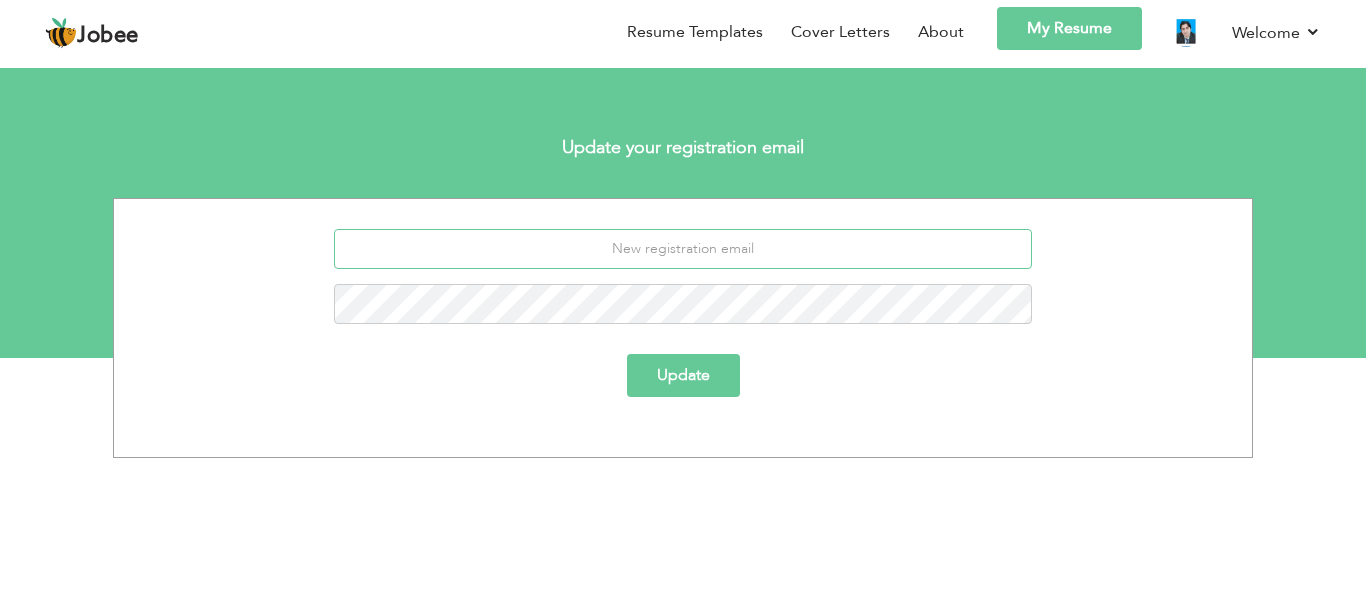 click at bounding box center [683, 249] 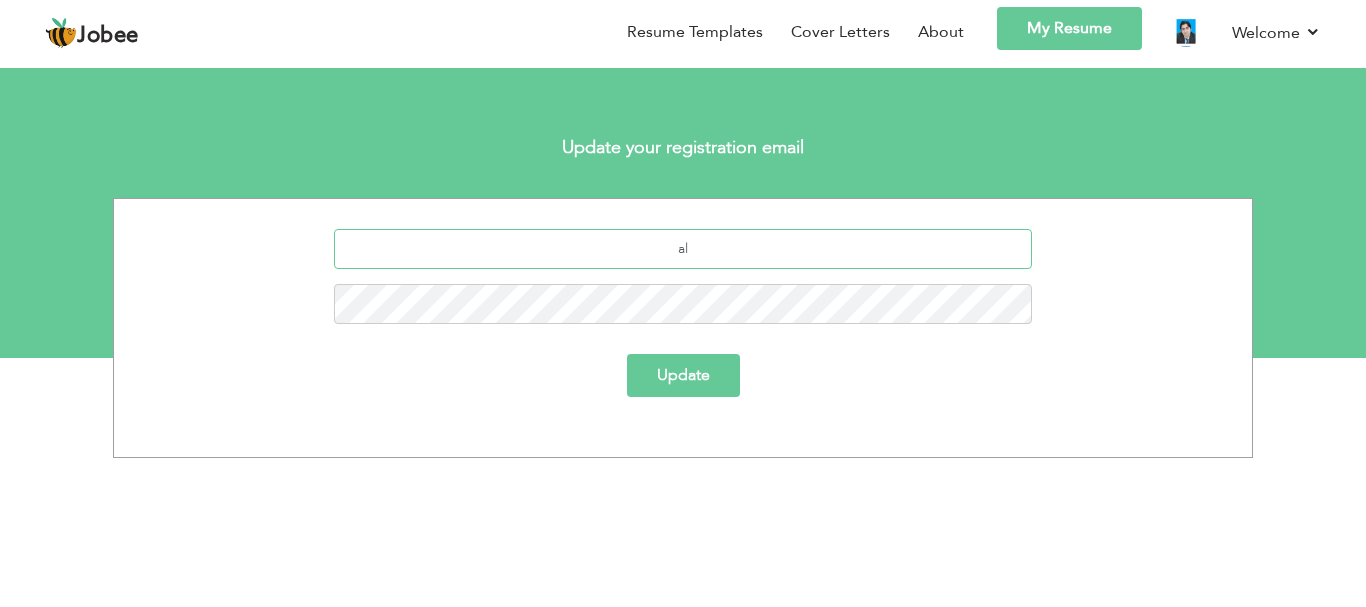 type on "a" 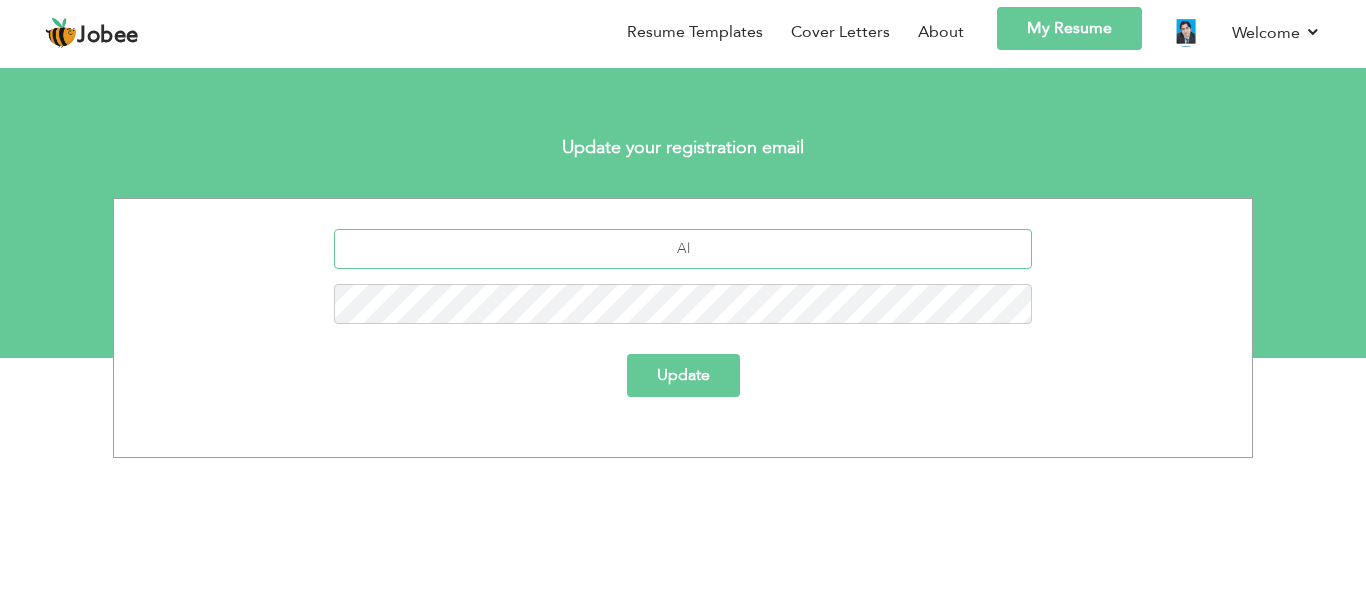 type on "A" 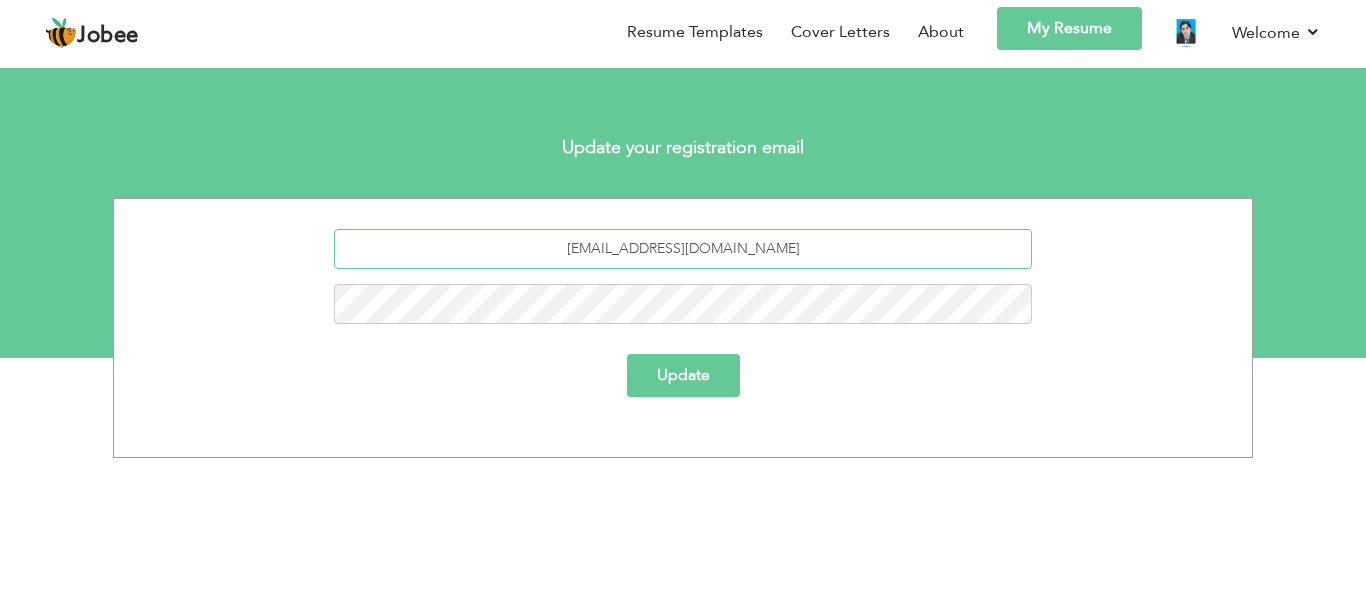 type on "[EMAIL_ADDRESS][DOMAIN_NAME]" 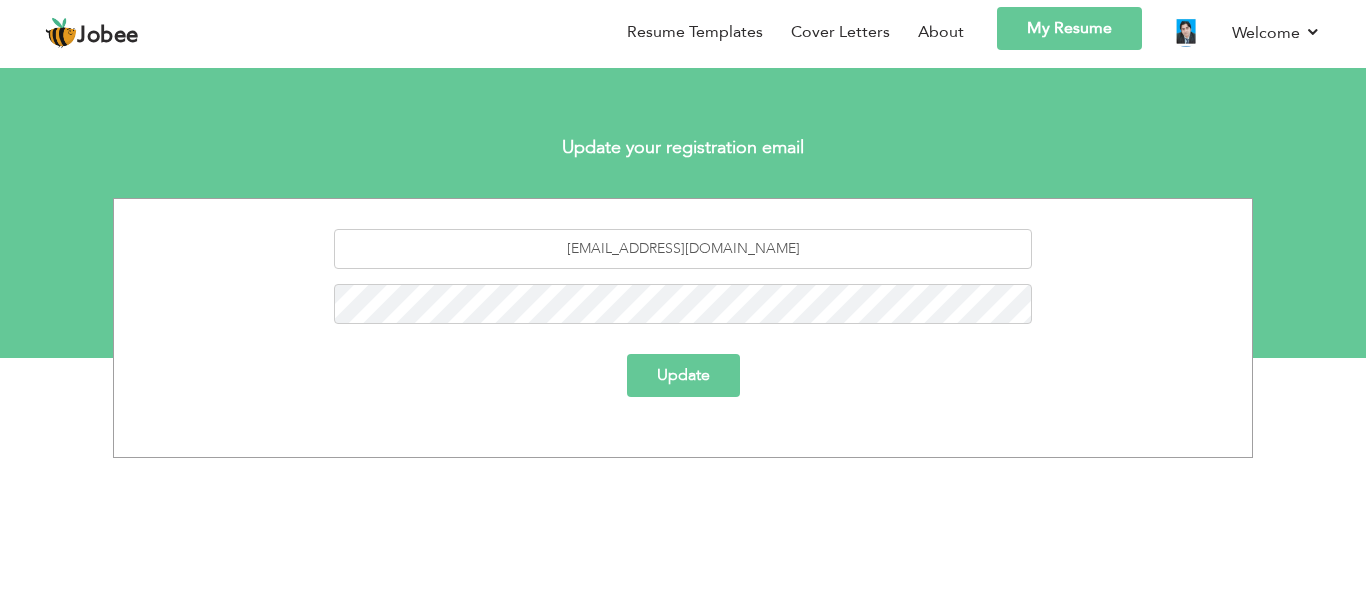 click on "Update" at bounding box center [683, 375] 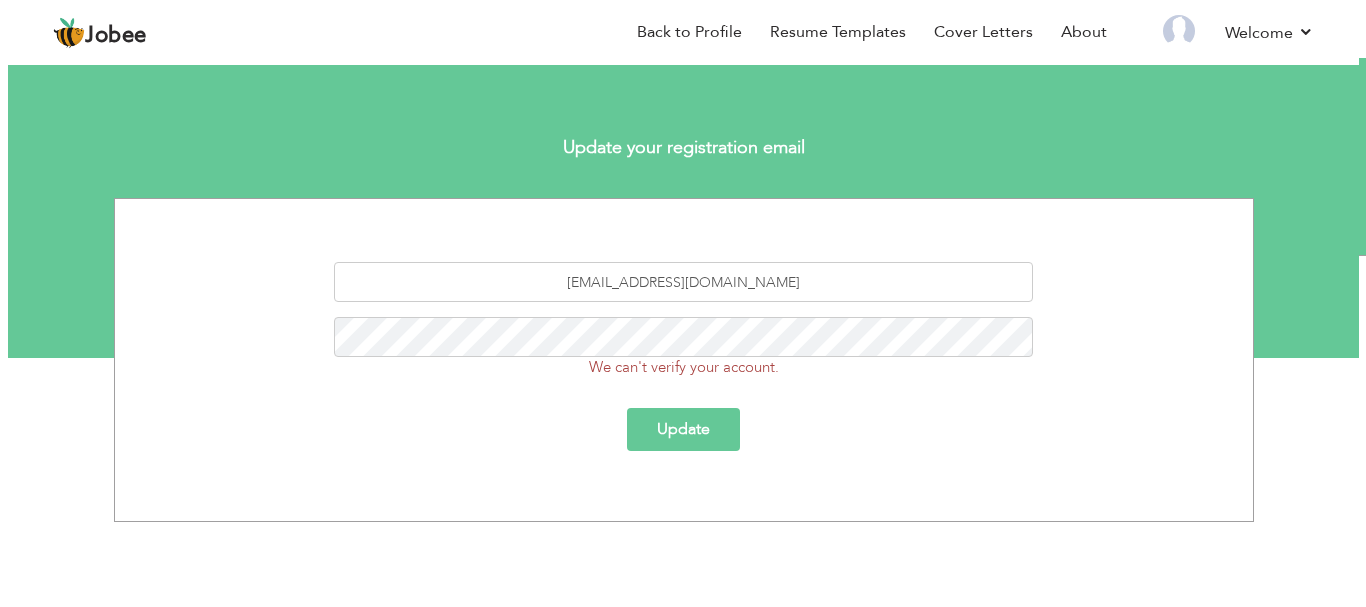scroll, scrollTop: 0, scrollLeft: 0, axis: both 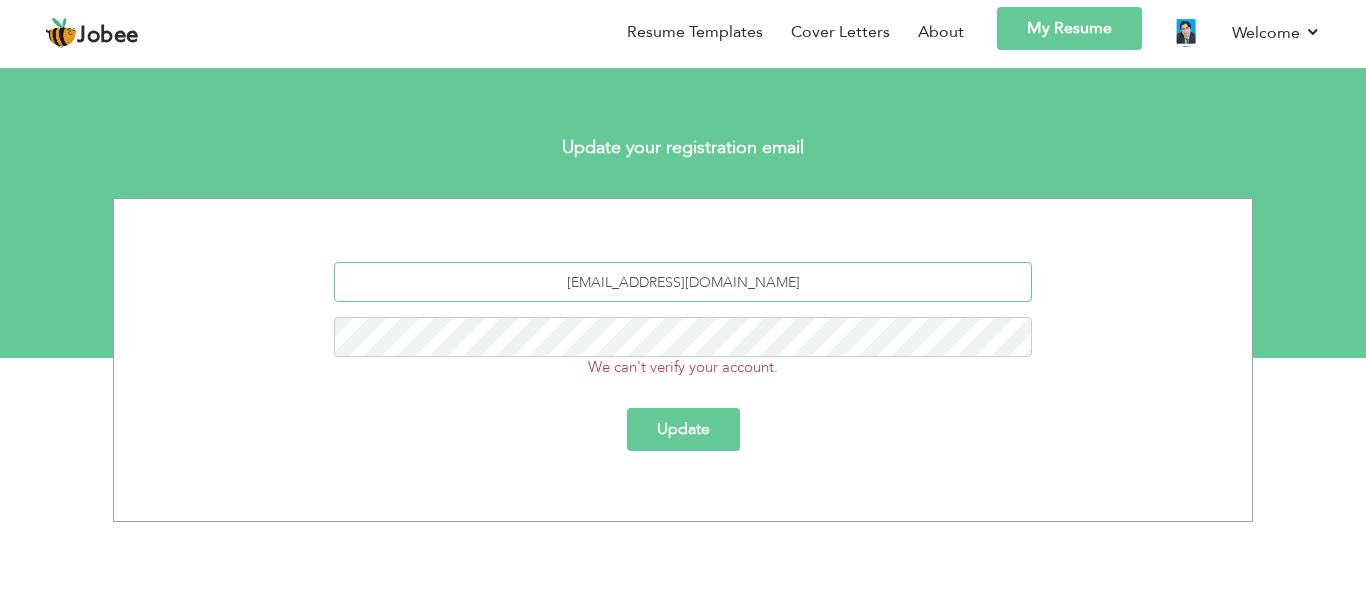click on "[EMAIL_ADDRESS][DOMAIN_NAME]" at bounding box center (683, 282) 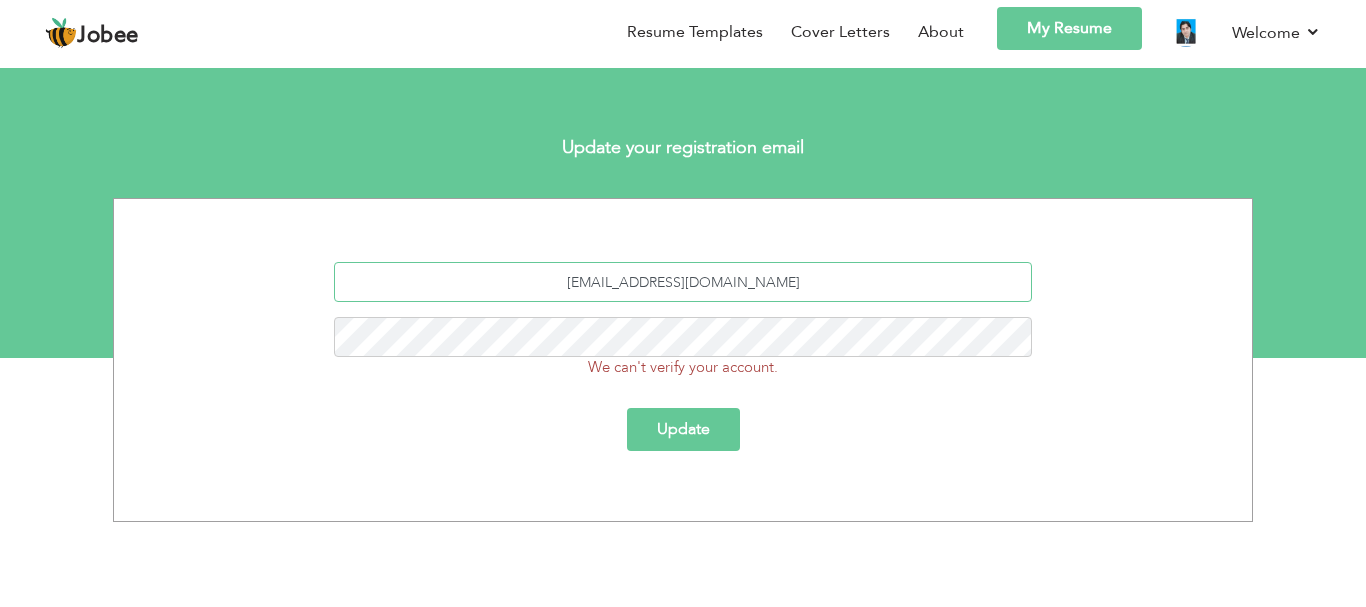type on "[EMAIL_ADDRESS][DOMAIN_NAME]" 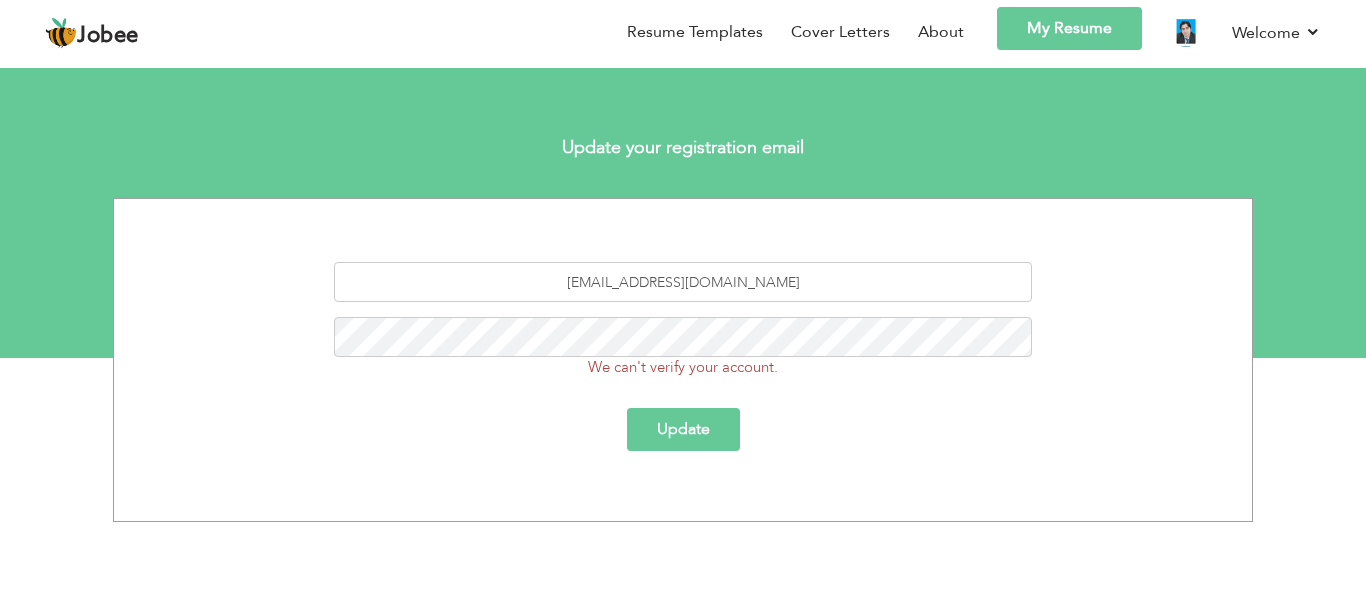 click on "Update" at bounding box center (683, 429) 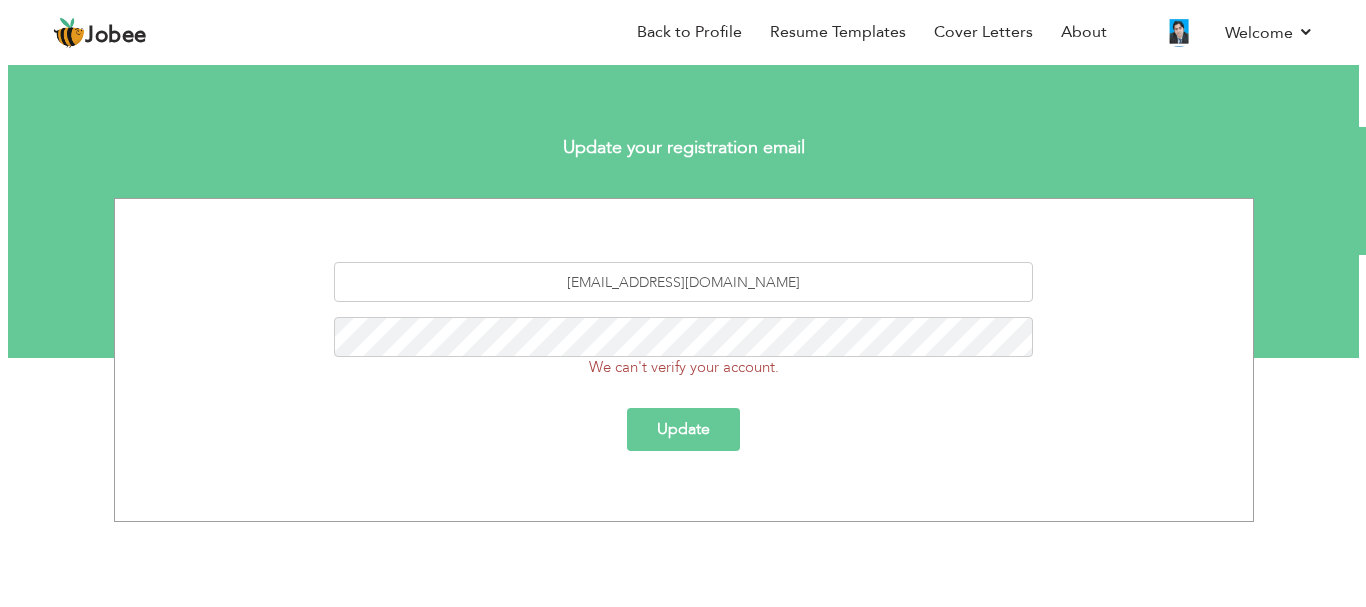 scroll, scrollTop: 0, scrollLeft: 0, axis: both 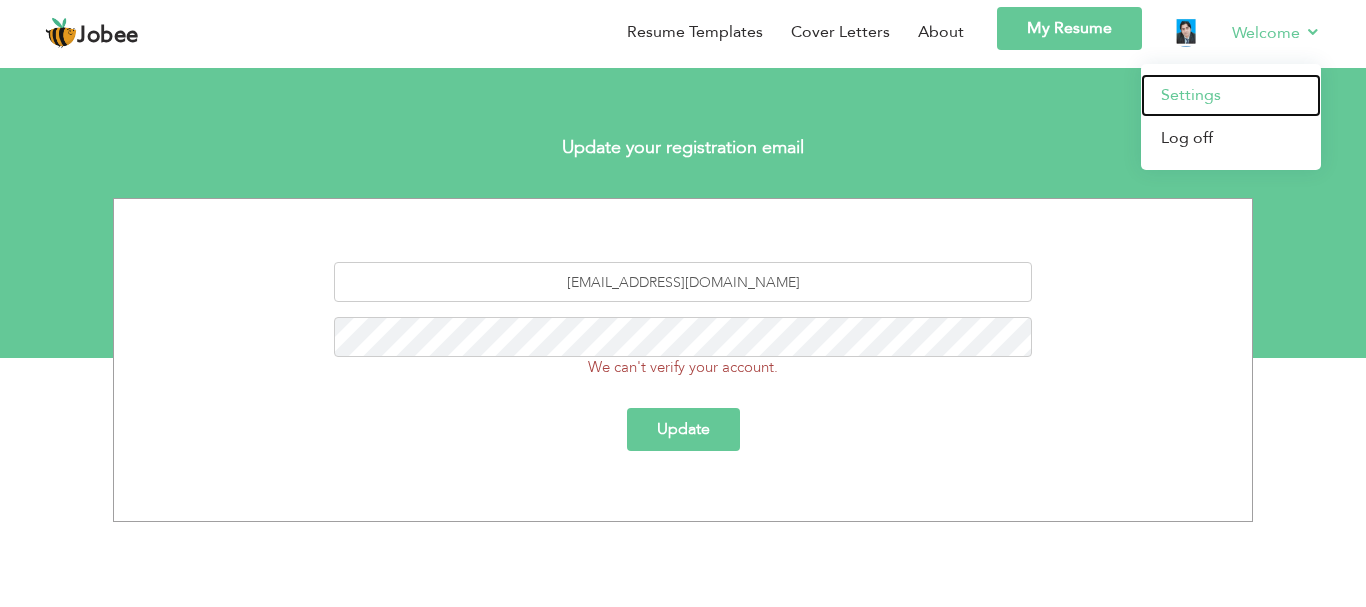 click on "Settings" at bounding box center [1231, 95] 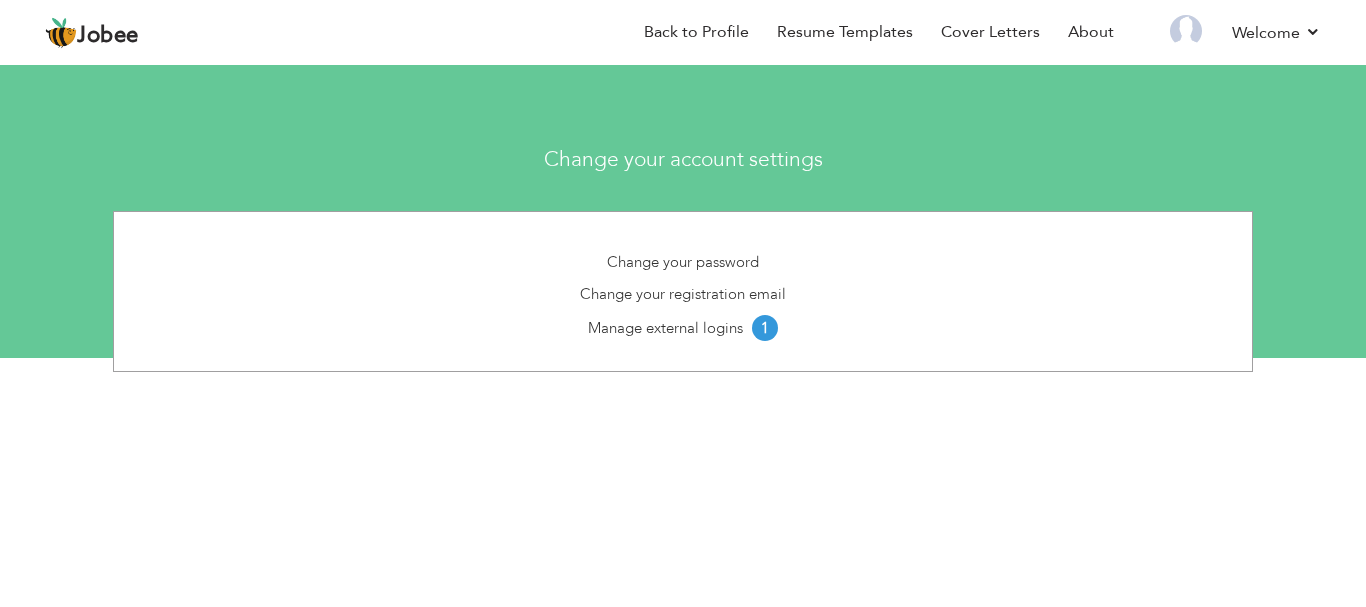 scroll, scrollTop: 0, scrollLeft: 0, axis: both 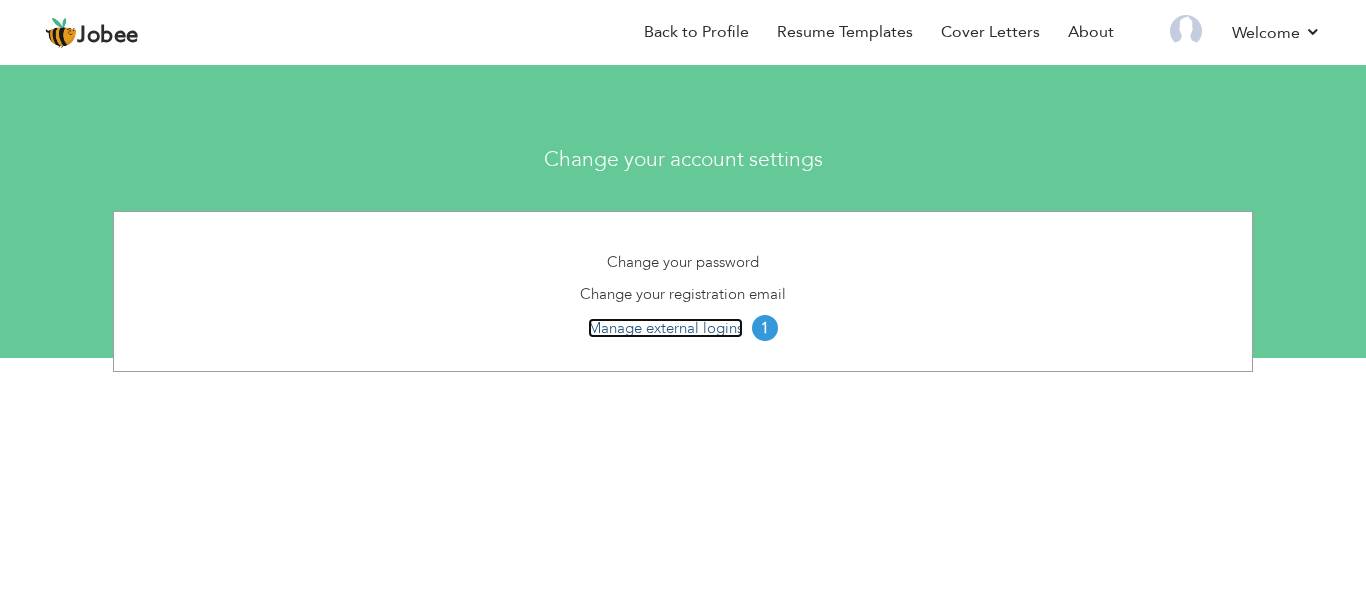 click on "Manage external logins" at bounding box center (665, 328) 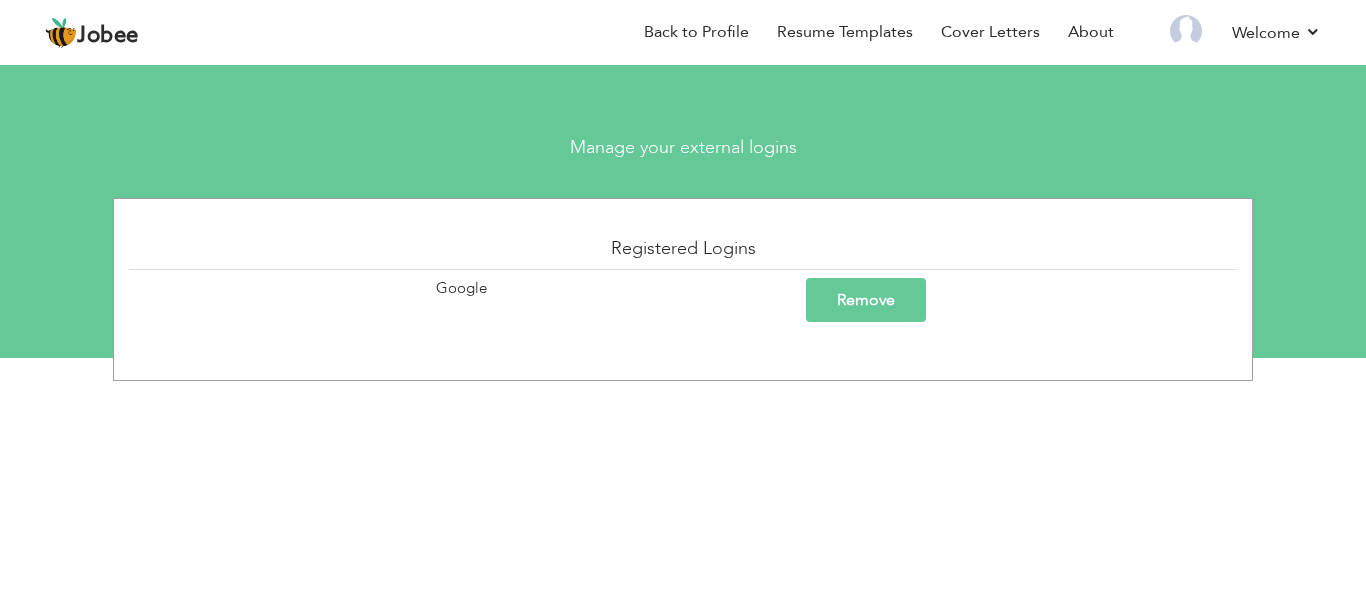 scroll, scrollTop: 0, scrollLeft: 0, axis: both 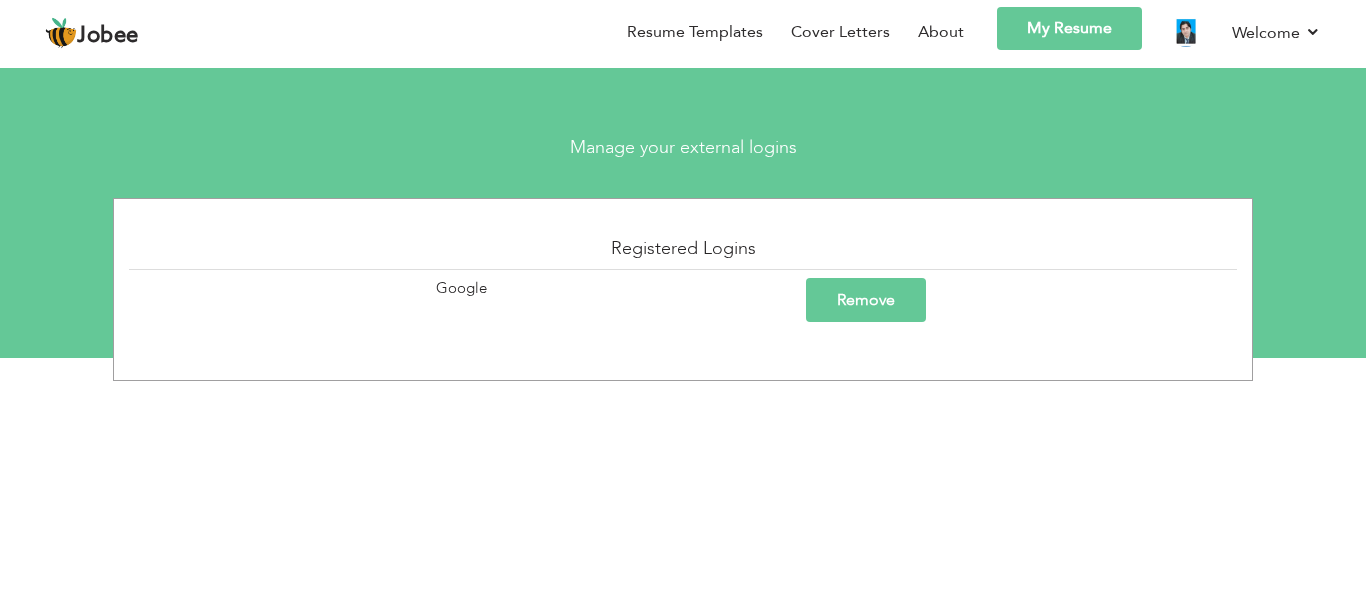 click on "Google" at bounding box center [312, 299] 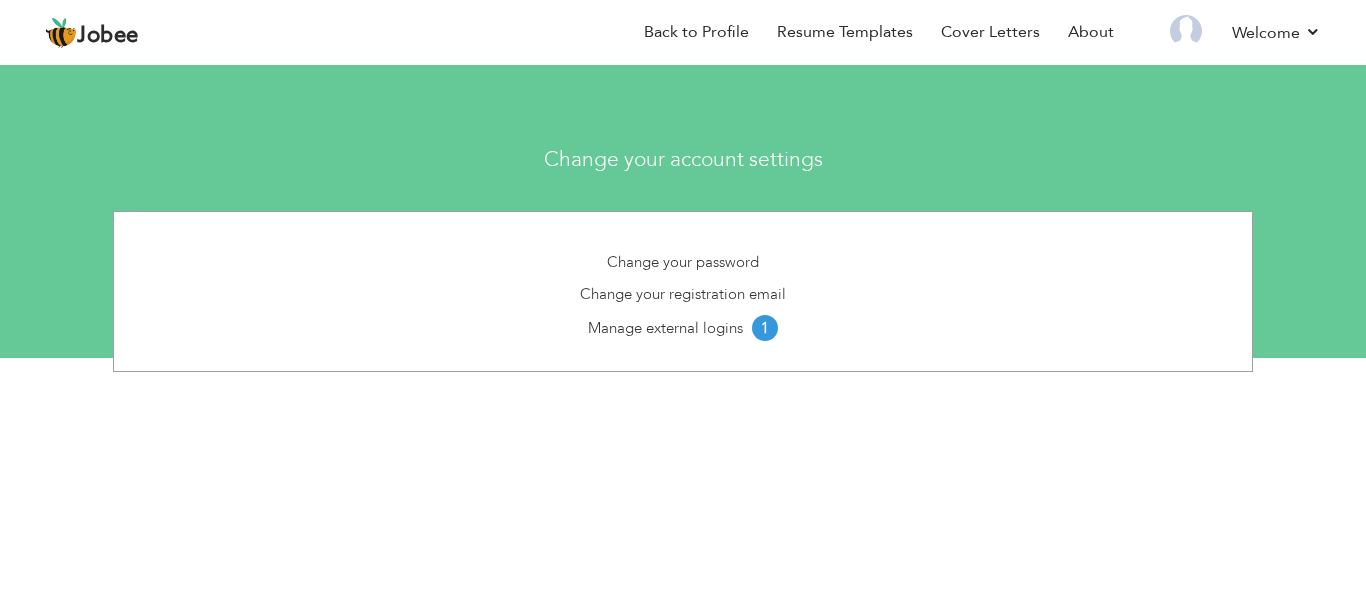 scroll, scrollTop: 0, scrollLeft: 0, axis: both 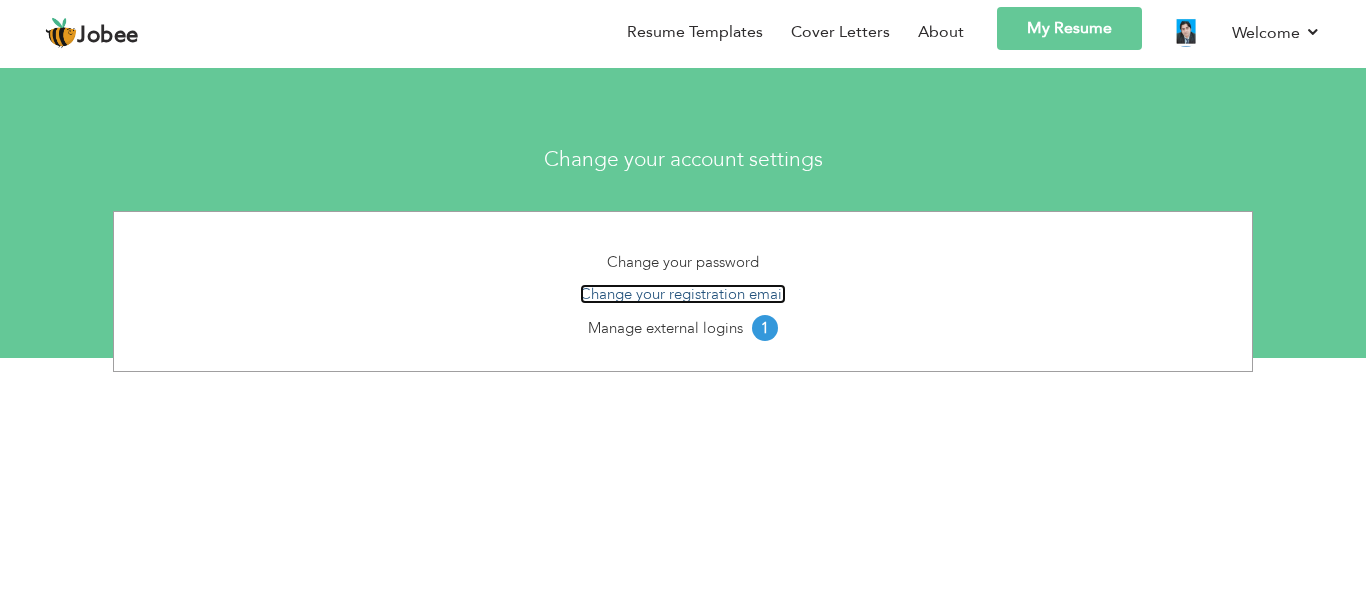 click on "Change your registration email" at bounding box center (683, 294) 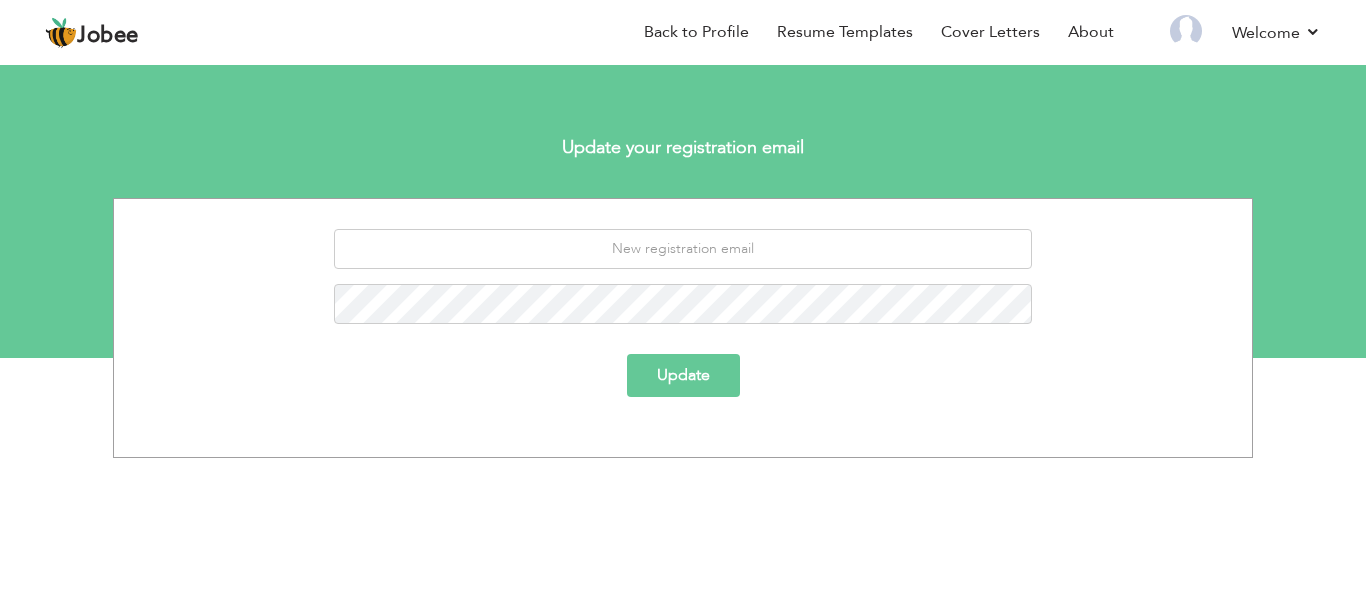 scroll, scrollTop: 0, scrollLeft: 0, axis: both 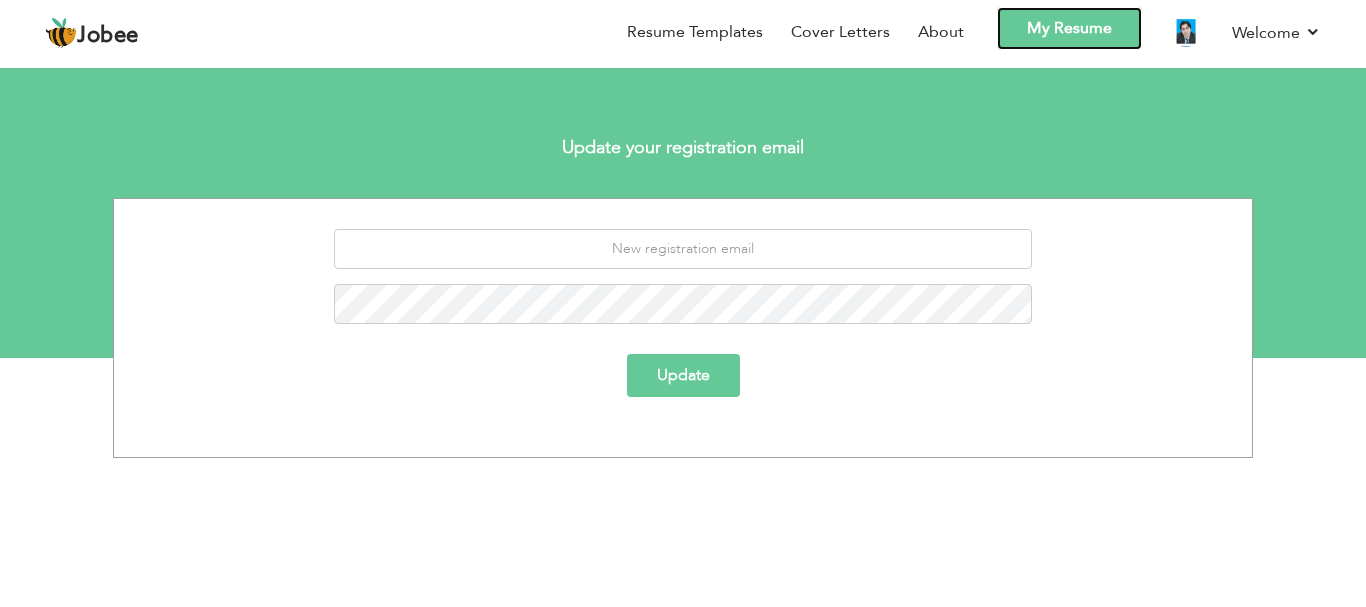 click on "My Resume" at bounding box center [1069, 28] 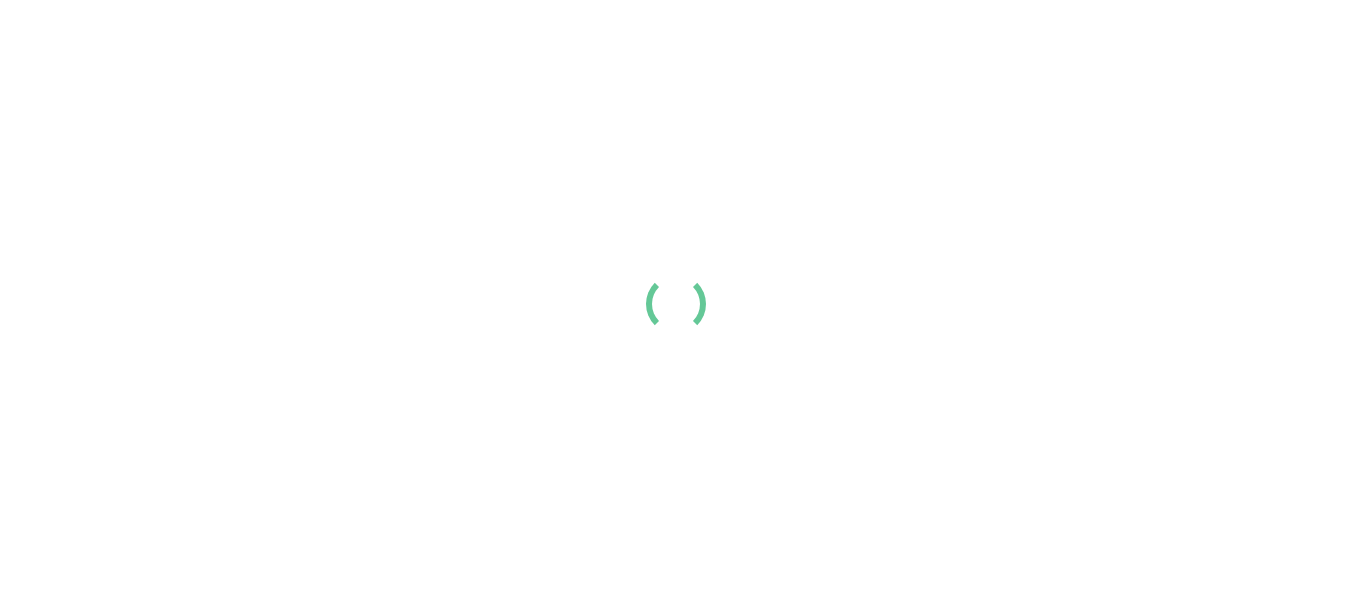 scroll, scrollTop: 0, scrollLeft: 0, axis: both 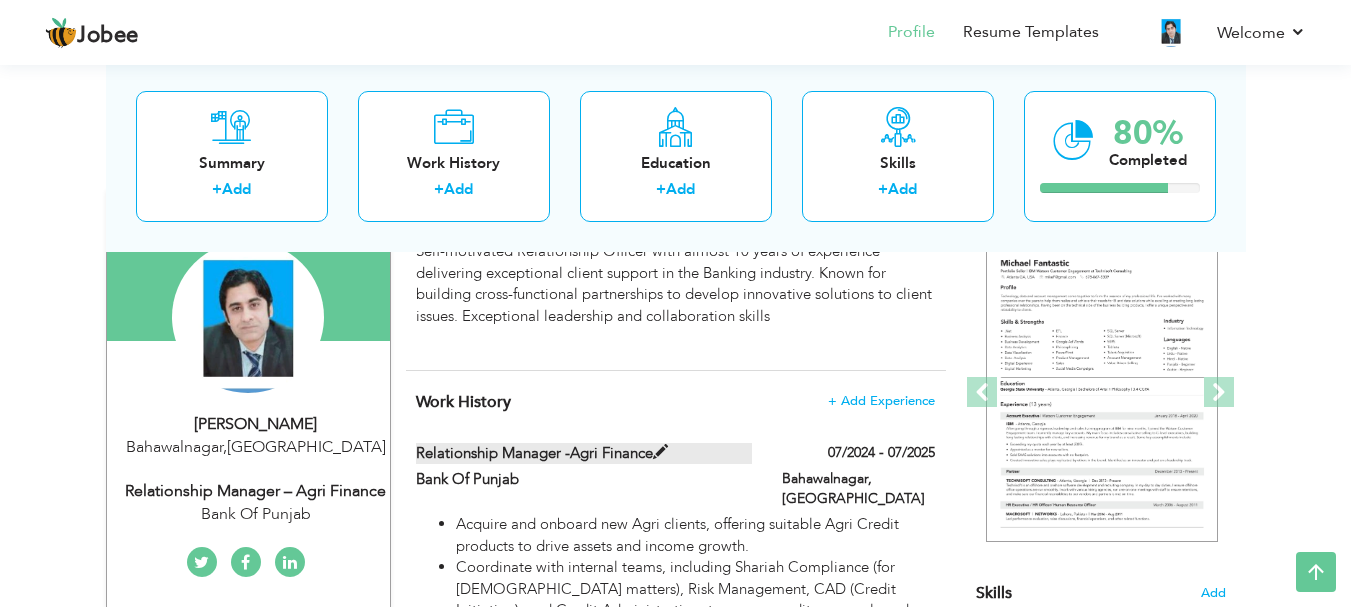 click on "Relationship Manager -Agri Finance" at bounding box center (584, 453) 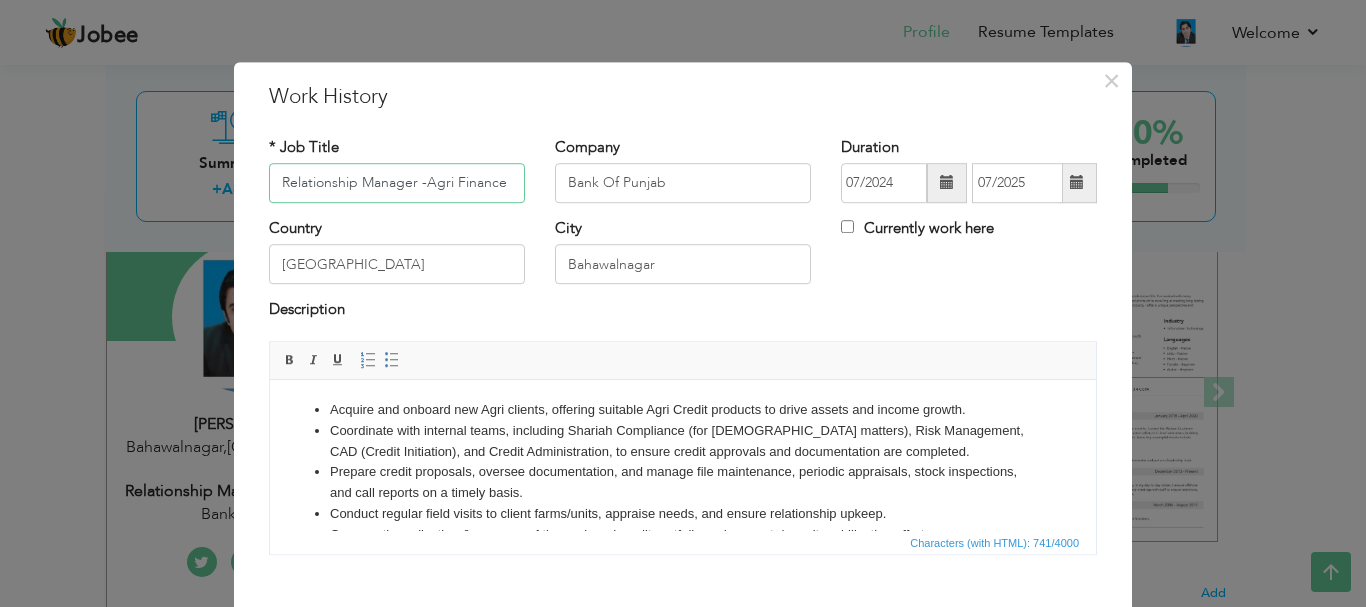 click on "Relationship Manager -Agri Finance" at bounding box center (397, 183) 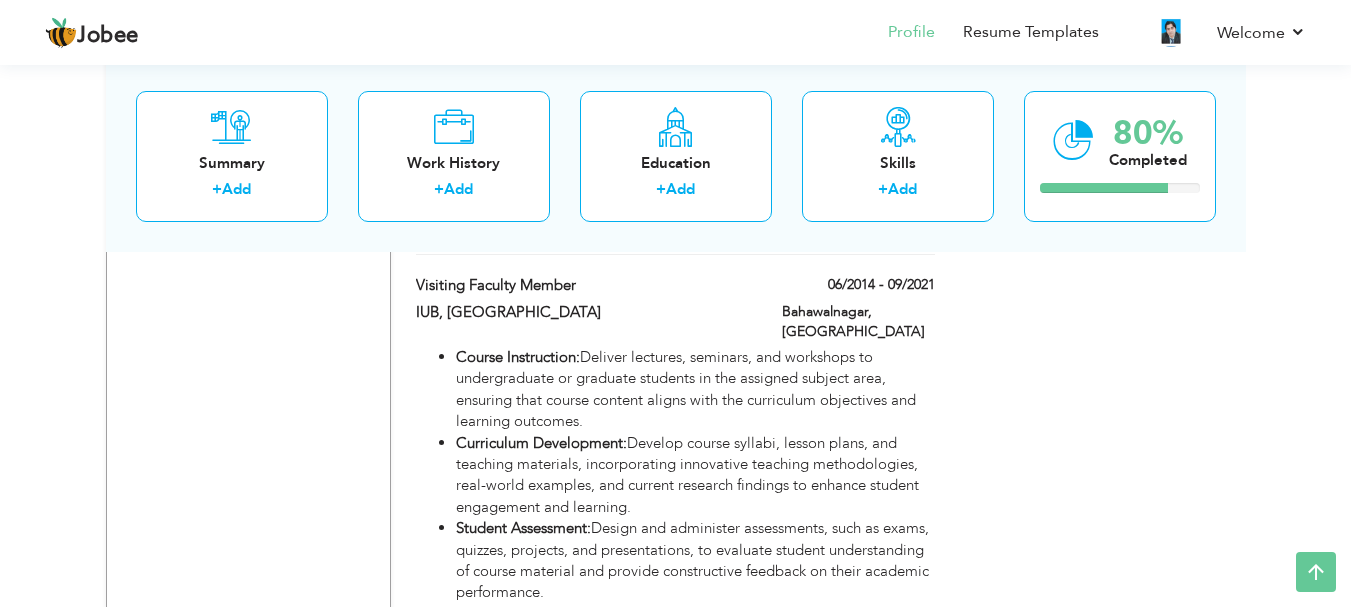 scroll, scrollTop: 2900, scrollLeft: 0, axis: vertical 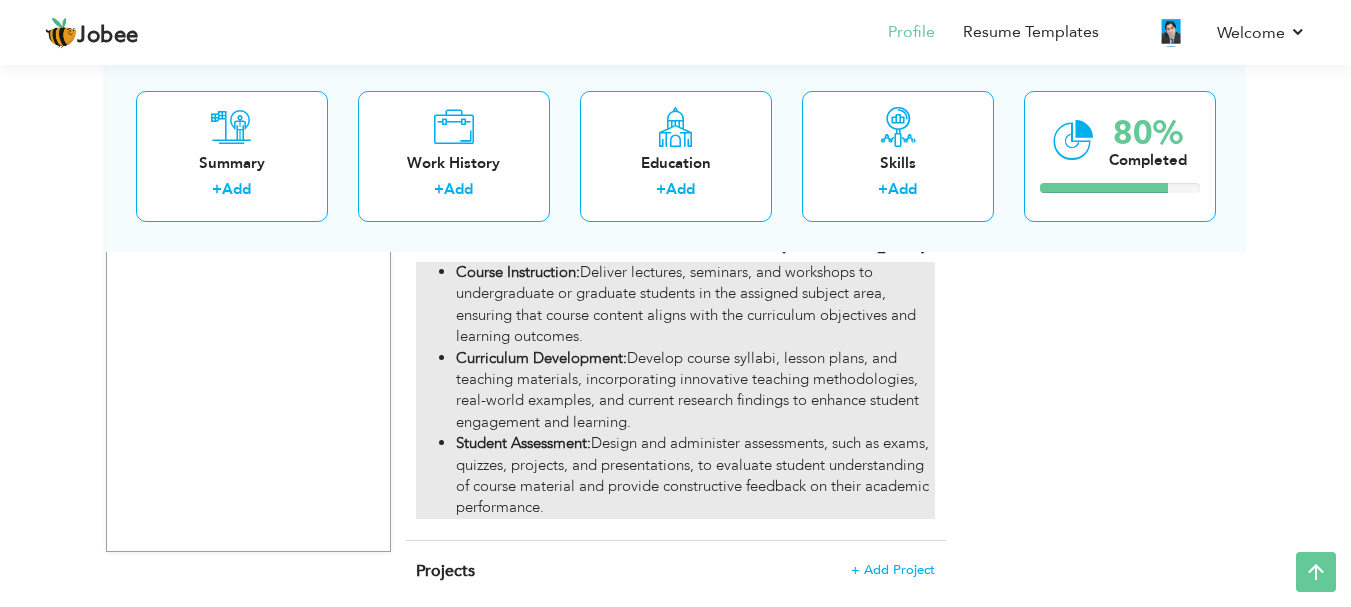 click on "Student Assessment:  Design and administer assessments, such as exams, quizzes, projects, and presentations, to evaluate student understanding of course material and provide constructive feedback on their academic performance." at bounding box center (695, 476) 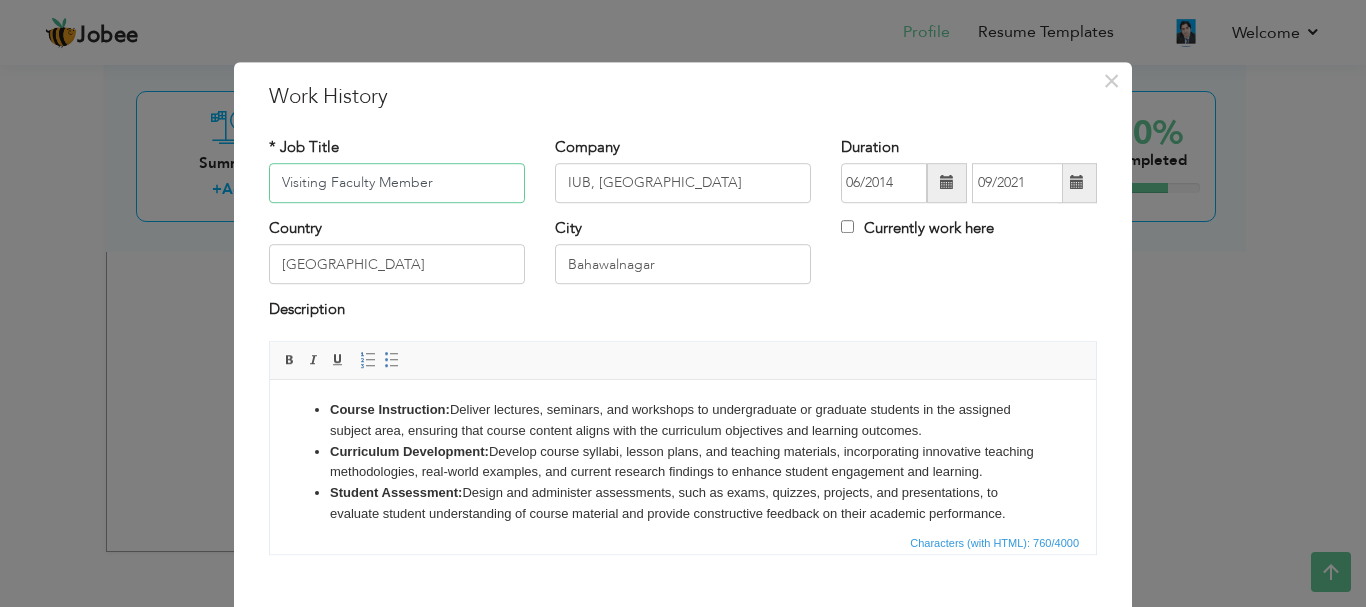 click on "Visiting Faculty Member" at bounding box center [397, 183] 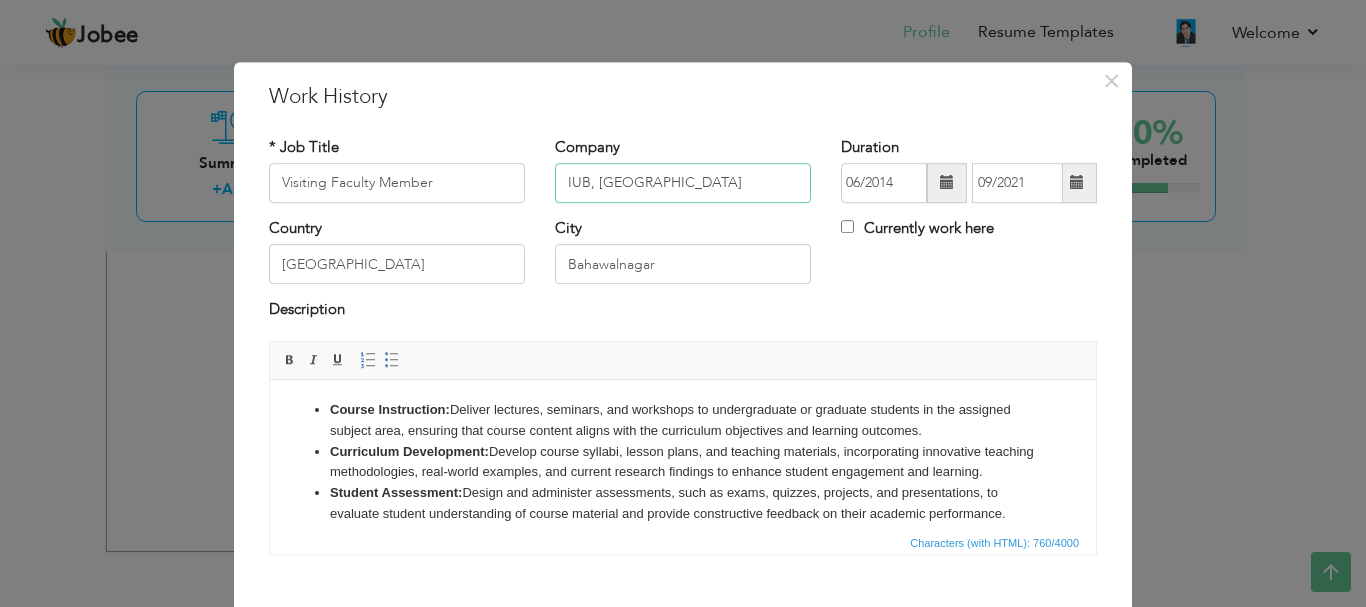 click on "IUB, [GEOGRAPHIC_DATA]" at bounding box center (683, 183) 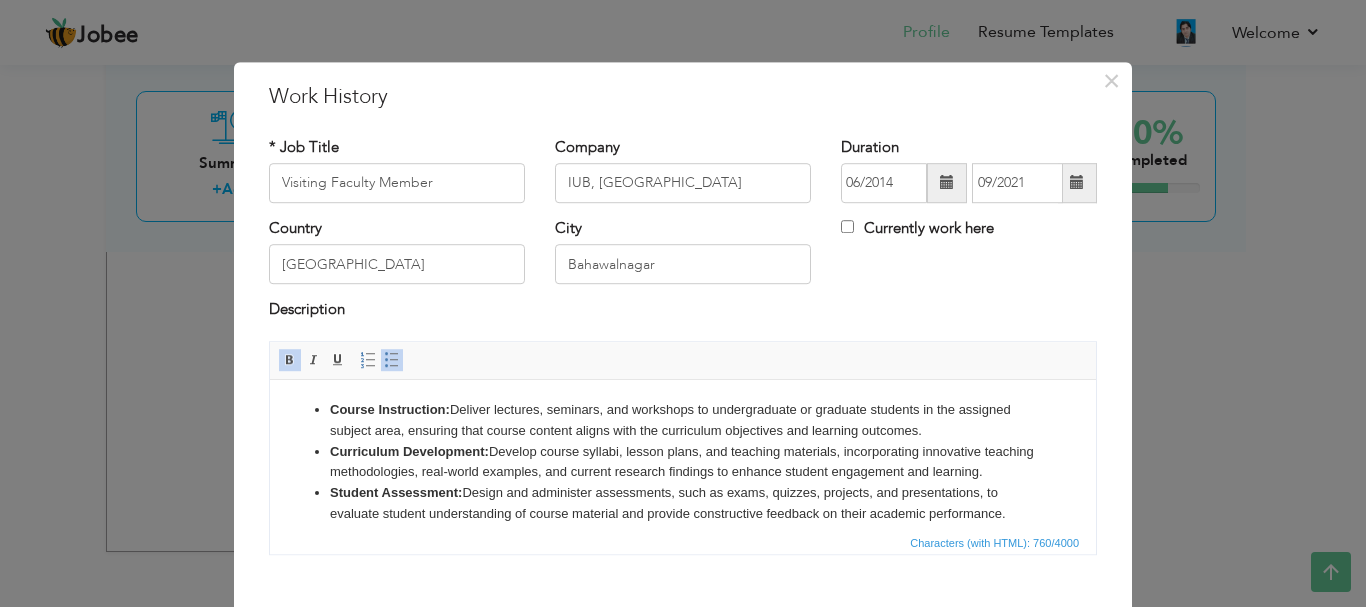 click on "Course Instruction:  Deliver lectures, seminars, and workshops to undergraduate or graduate students in the assigned subject area, ensuring that course content aligns with the curriculum objectives and learning outcomes." at bounding box center (683, 420) 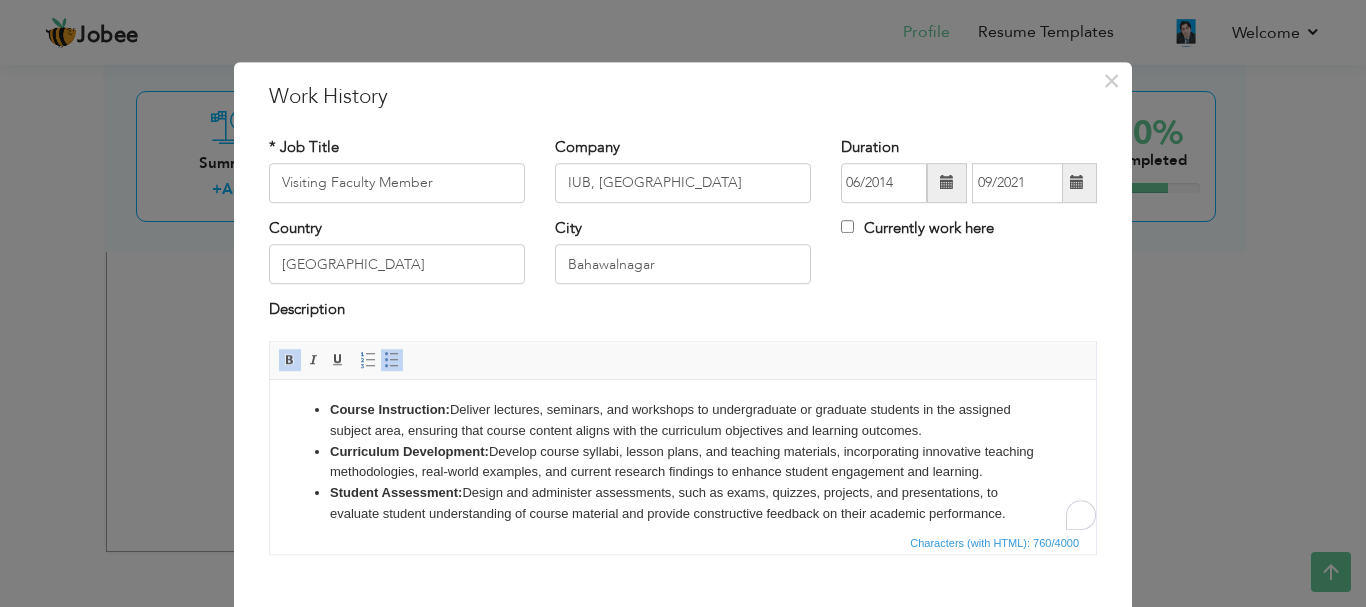 copy on "Course Instruction:  Deliver lectures, seminars, and workshops to undergraduate or graduate students in the assigned subject area, ensuring that course content aligns with the curriculum objectives and learning outcomes. Curriculum Development:  Develop course syllabi, lesson plans, and teaching materials, incorporating innovative teaching methodologies, real-world examples, and current research findings to enhance student engagement and learning. Student Assessment:  Design and administer assessments, such as exams, quizzes, projects, and presentations, to evaluate student understanding of course material and provide constructive feedback on their academic performance." 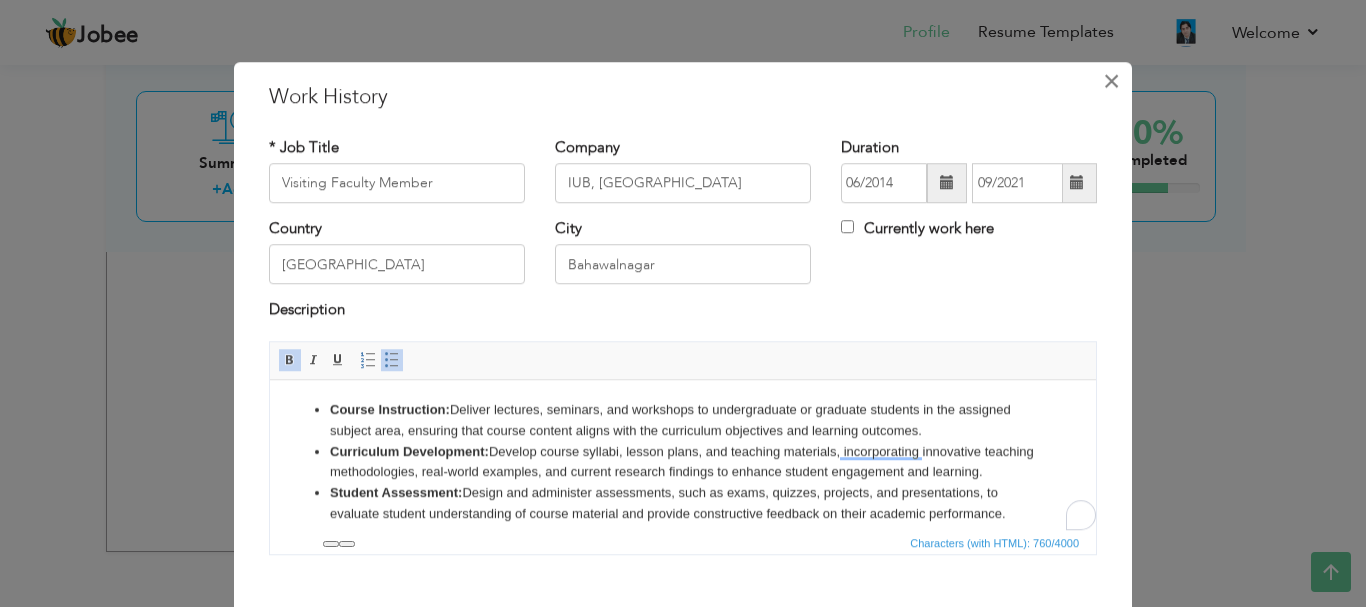click on "×" at bounding box center (1111, 81) 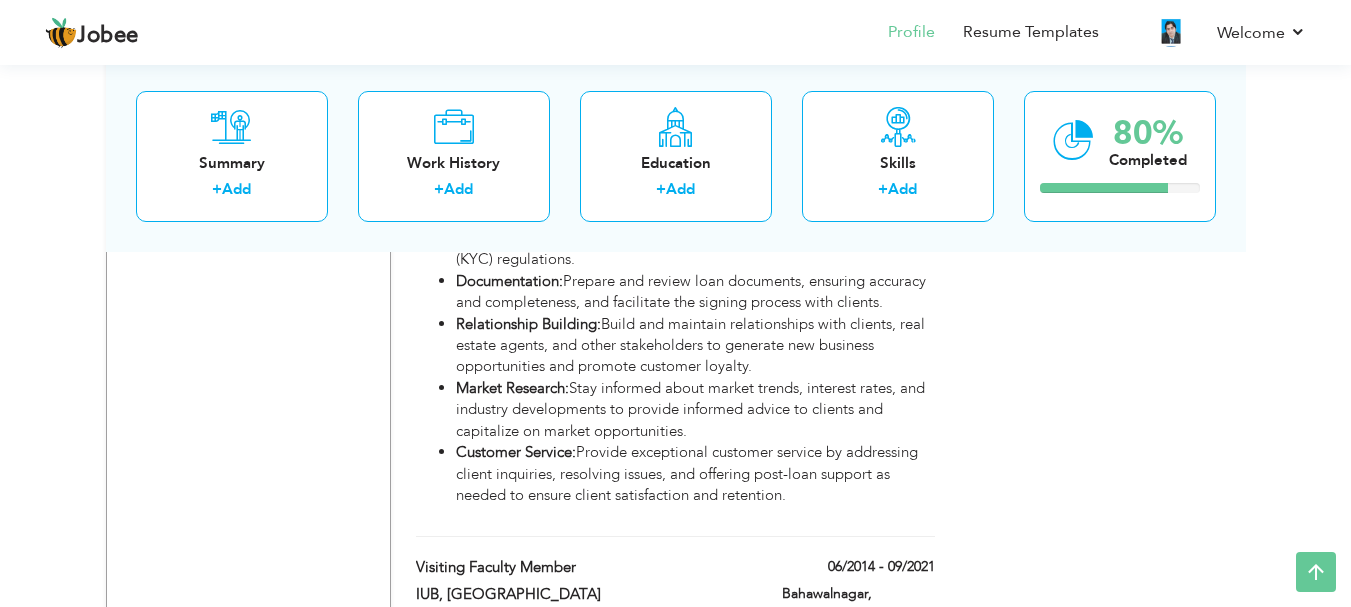 scroll, scrollTop: 2527, scrollLeft: 0, axis: vertical 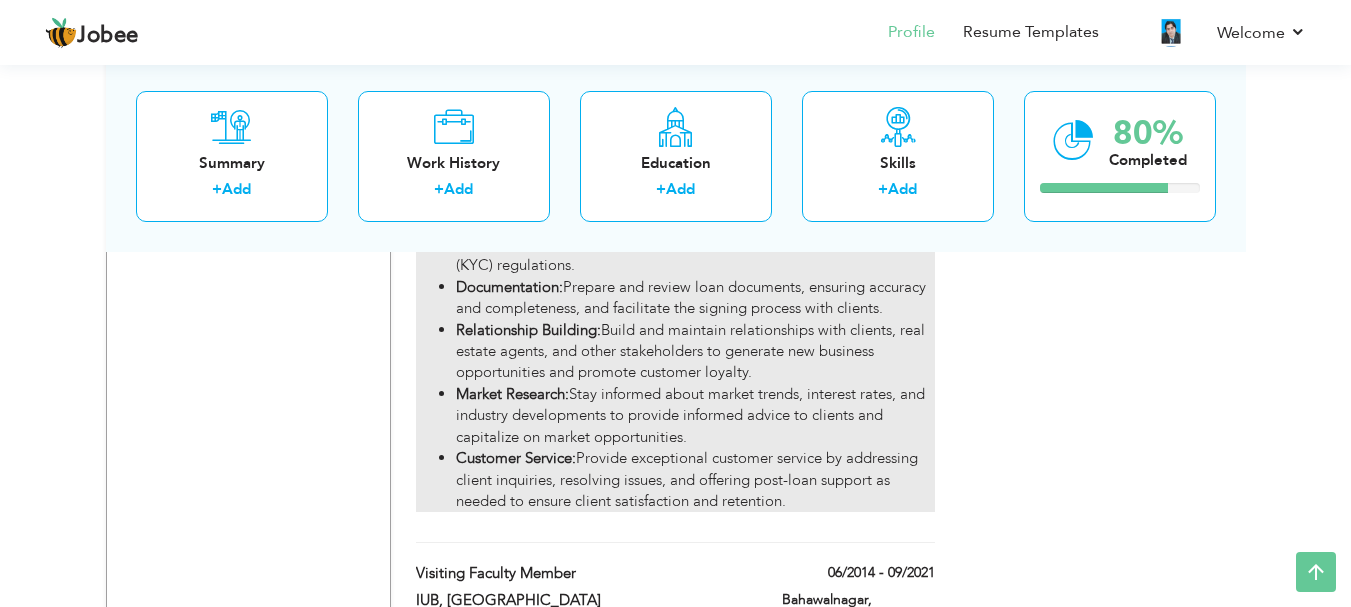 click on "Customer Service:  Provide exceptional customer service by addressing client inquiries, resolving issues, and offering post-loan support as needed to ensure client satisfaction and retention." at bounding box center [695, 480] 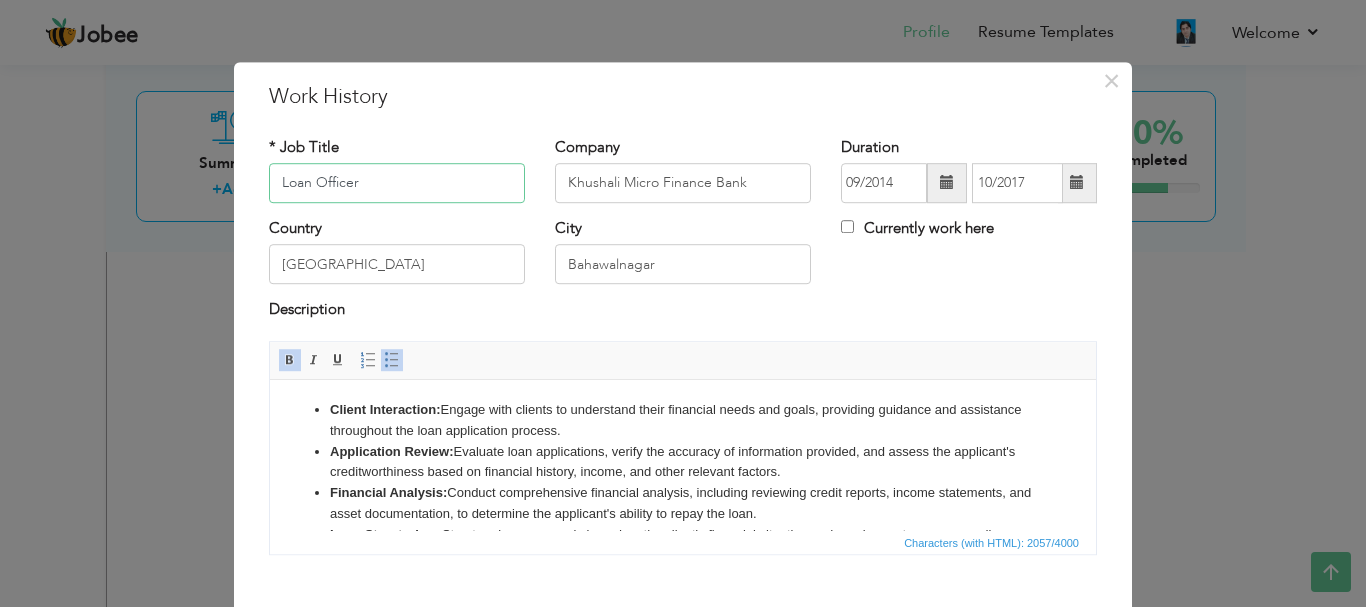 click on "Loan Officer" at bounding box center (397, 183) 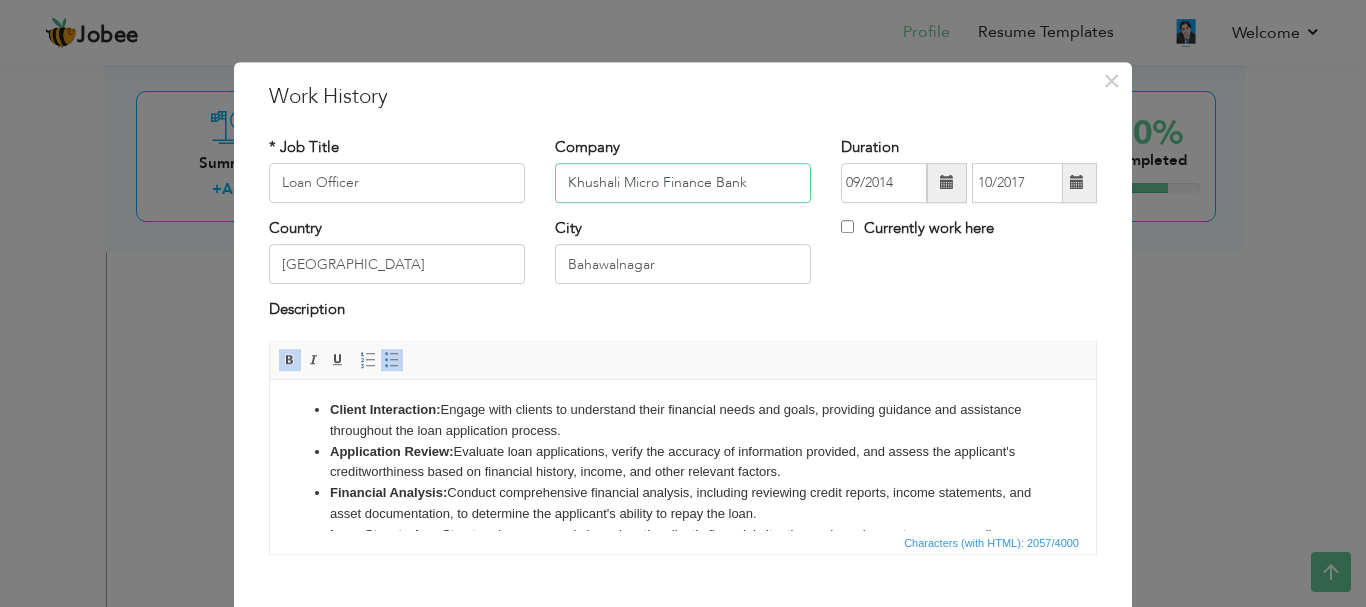 click on "Khushali Micro Finance Bank" at bounding box center [683, 183] 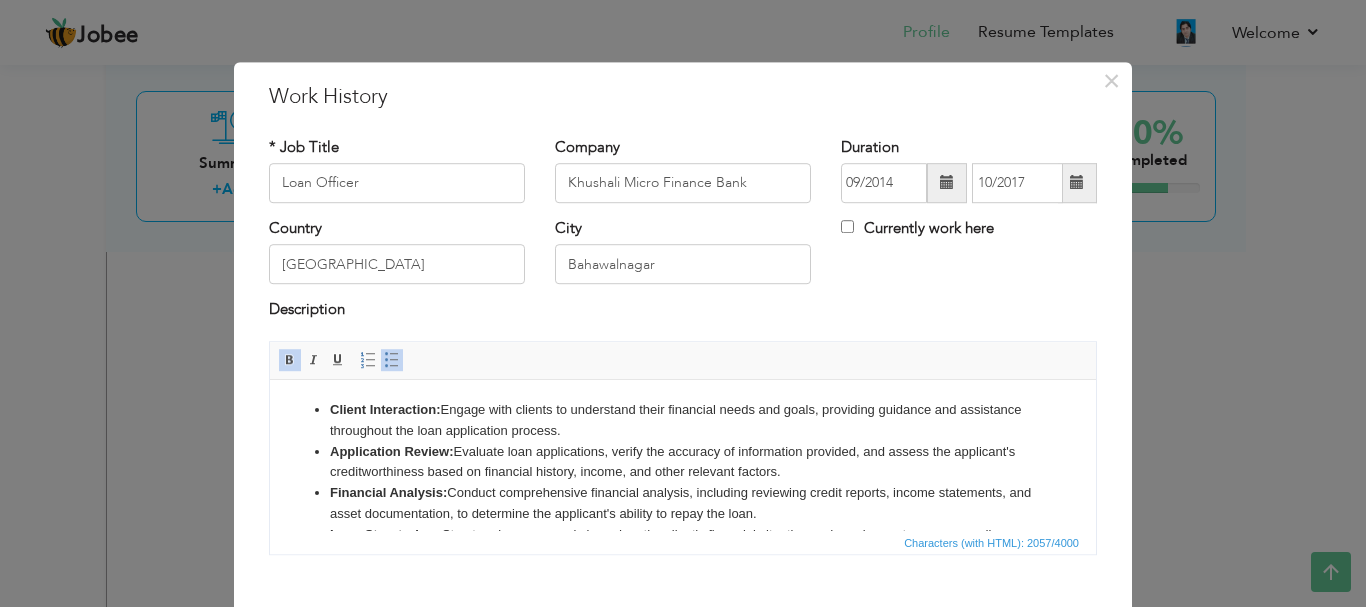 click on "Client Interaction:  Engage with clients to understand their financial needs and goals, providing guidance and assistance throughout the loan application process." at bounding box center [683, 420] 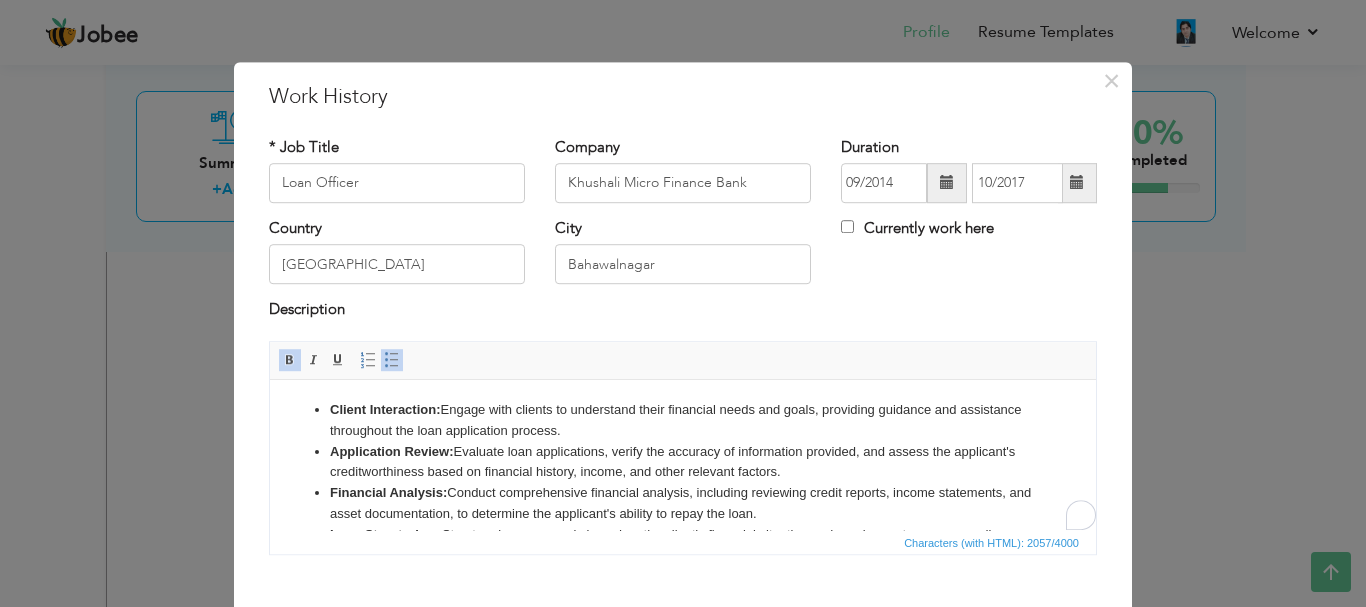 copy on "Client Interaction:  Engage with clients to understand their financial needs and goals, providing guidance and assistance throughout the loan application process. Application Review:  Evaluate loan applications, verify the accuracy of information provided, and assess the applicant's creditworthiness based on financial history, income, and other relevant factors. Financial Analysis:  Conduct comprehensive financial analysis, including reviewing credit reports, income statements, and asset documentation, to determine the applicant's ability to repay the loan. Loan Structuring : Structure loan proposals based on the client's financial situation and requirements, recommending appropriate loan products and terms. Risk Assessment:  Assess the level of risk associated with each loan application, considering factors such as collateral, borrower's credit history, and economic conditions. Compliance:  Ensure compliance with regulatory requirements and internal policies throughout the loan origination process, includ..." 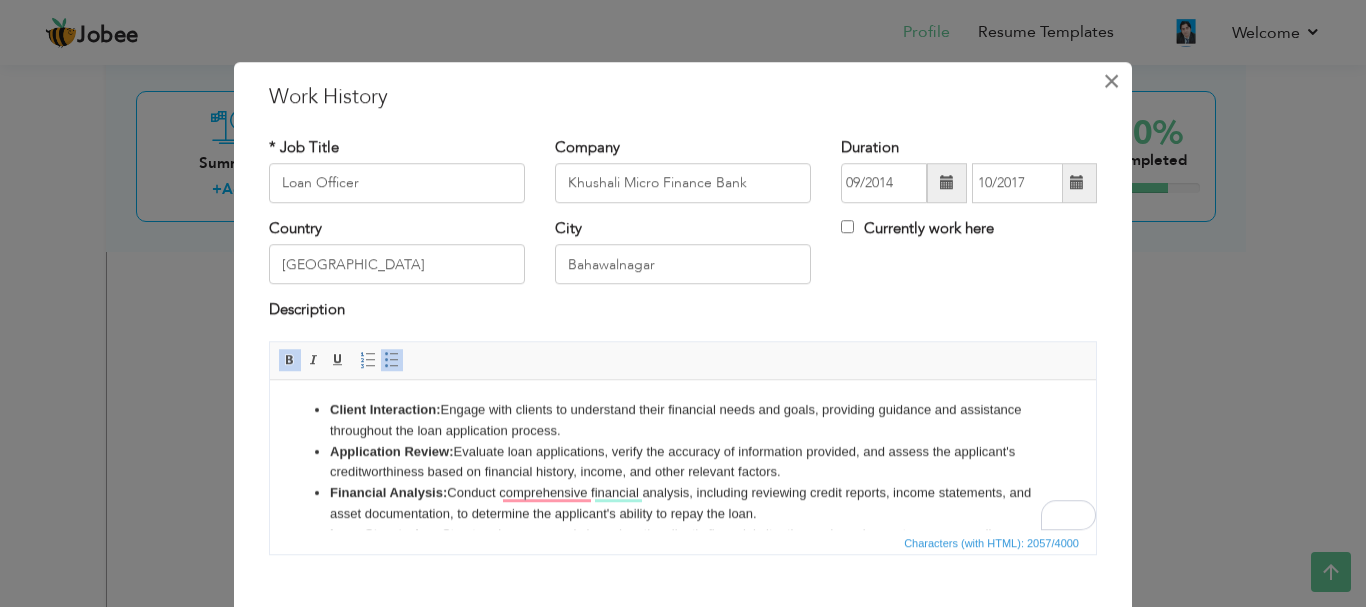 click on "×" at bounding box center (1111, 81) 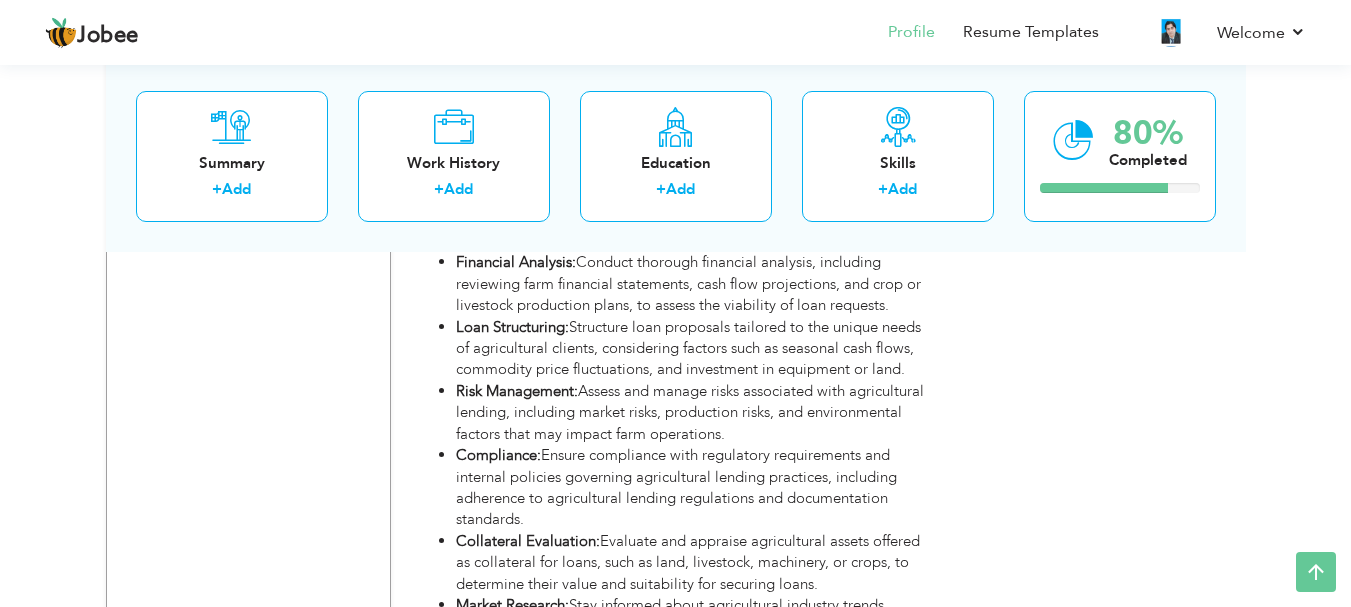 scroll, scrollTop: 1609, scrollLeft: 0, axis: vertical 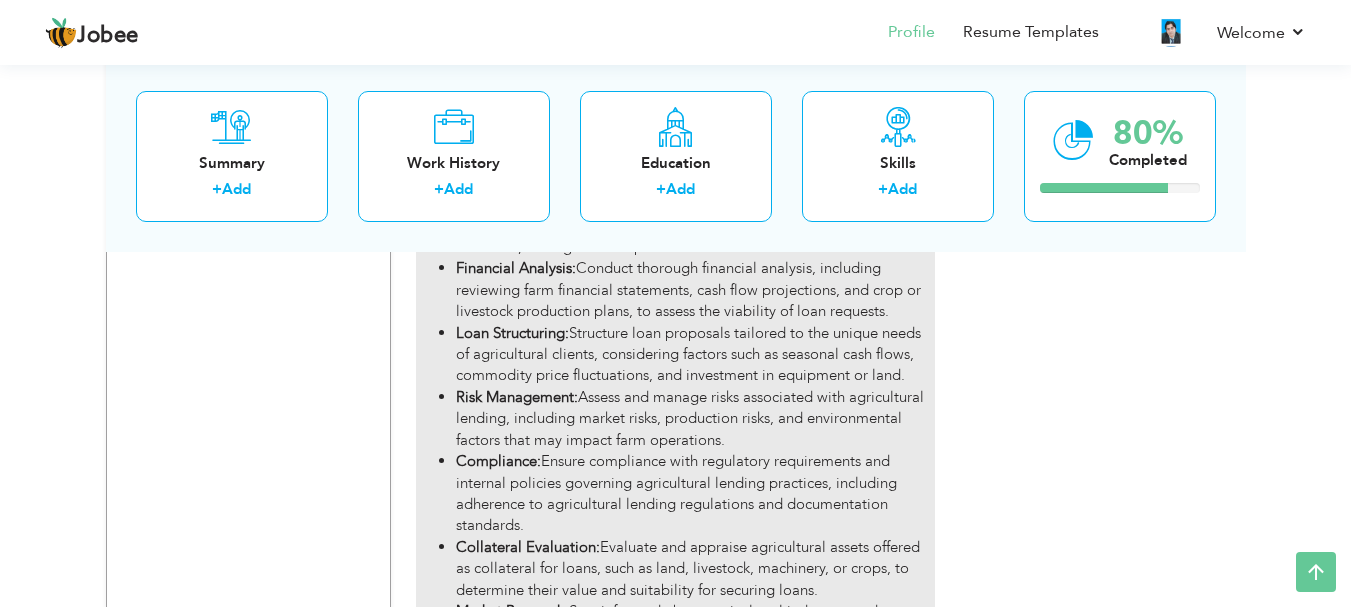 click on "Risk Management:  Assess and manage risks associated with agricultural lending, including market risks, production risks, and environmental factors that may impact farm operations." at bounding box center (695, 419) 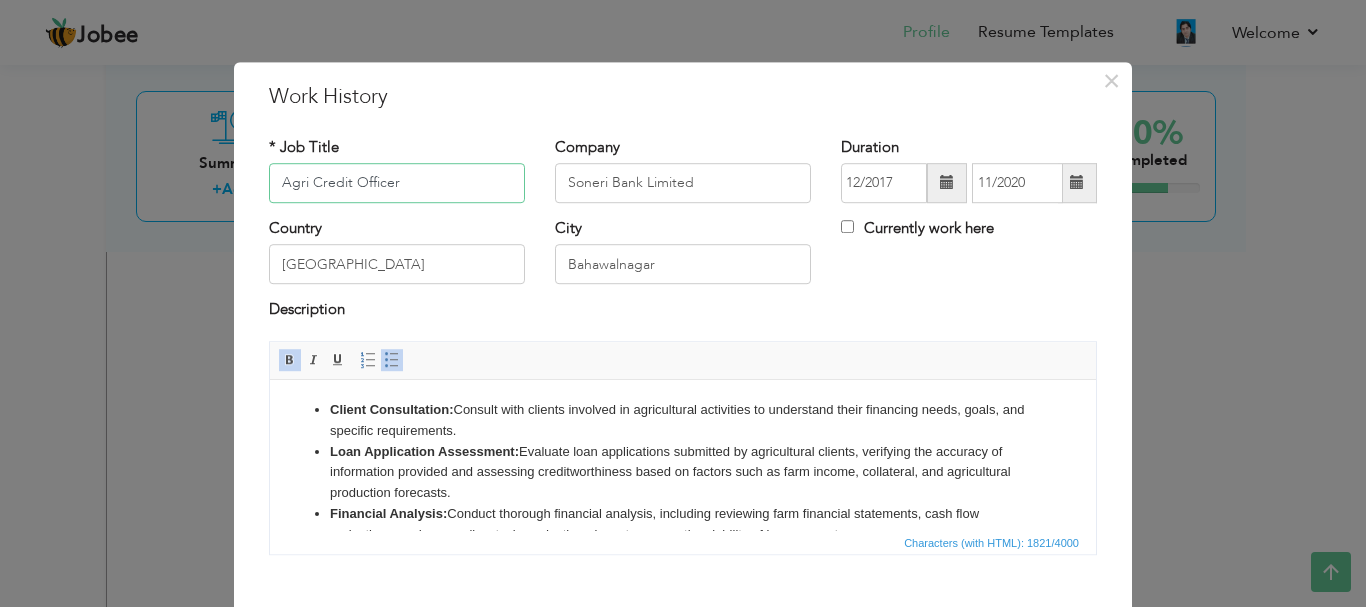 click on "Agri Credit Officer" at bounding box center [397, 183] 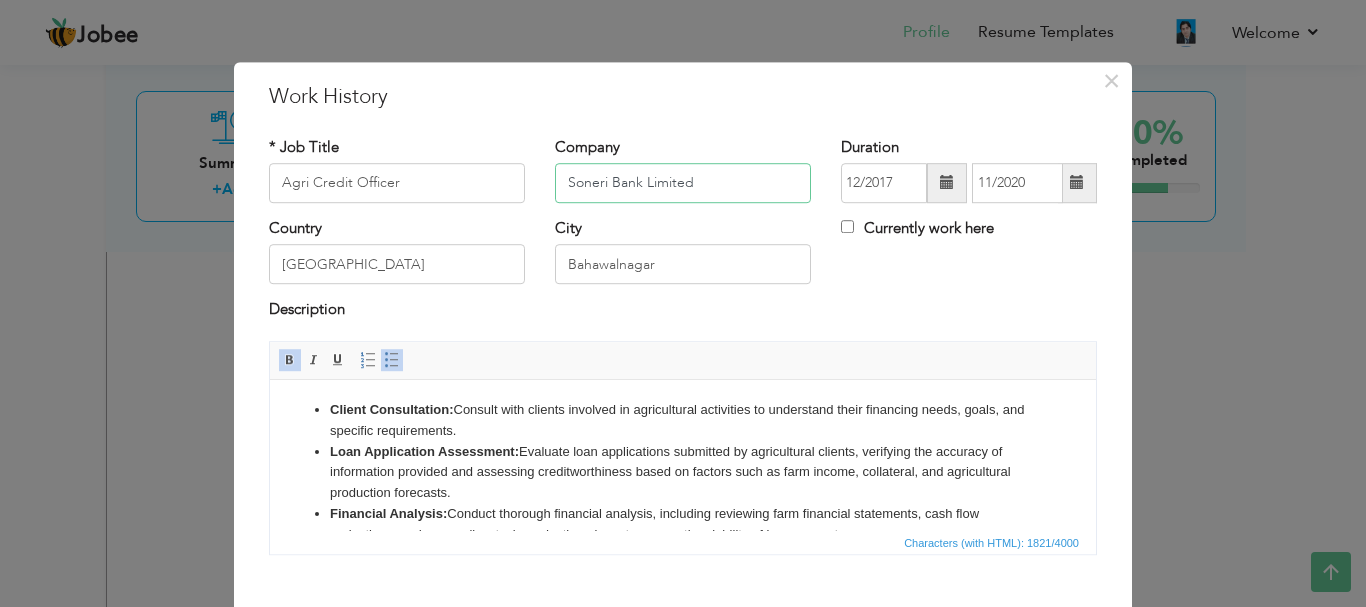 click on "Soneri Bank Limited" at bounding box center [683, 183] 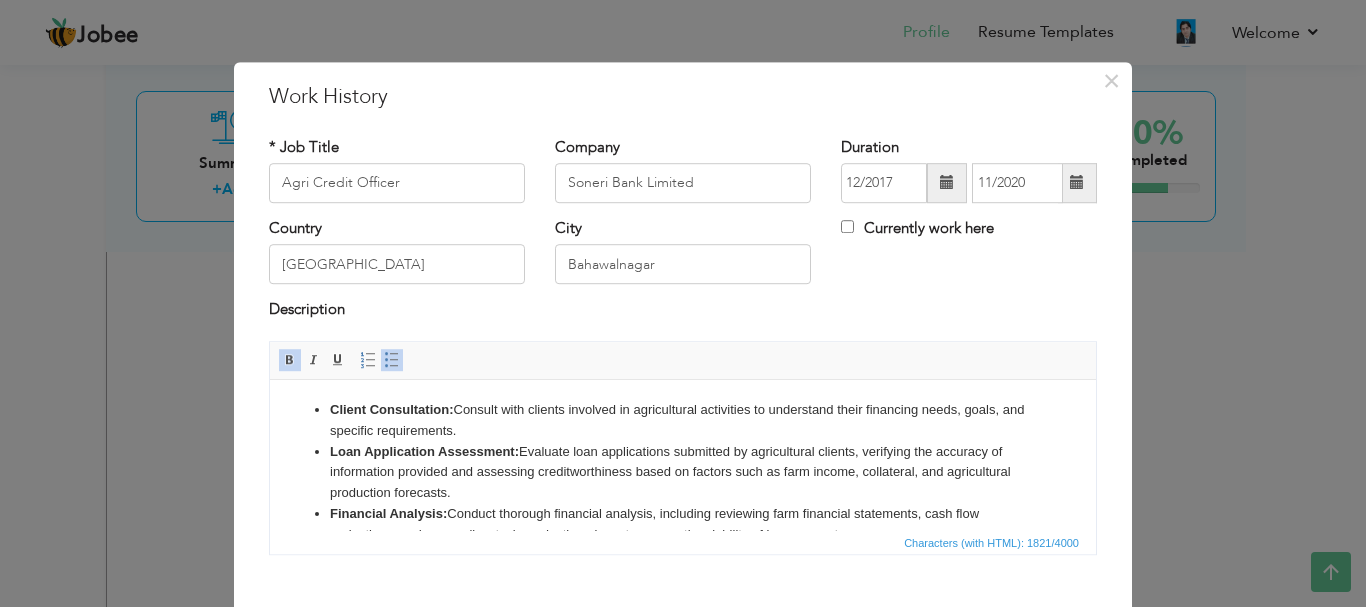 click on "Loan Application Assessment:  Evaluate loan applications submitted by agricultural clients, verifying the accuracy of information provided and assessing creditworthiness based on factors such as farm income, collateral, and agricultural production forecasts." at bounding box center [683, 472] 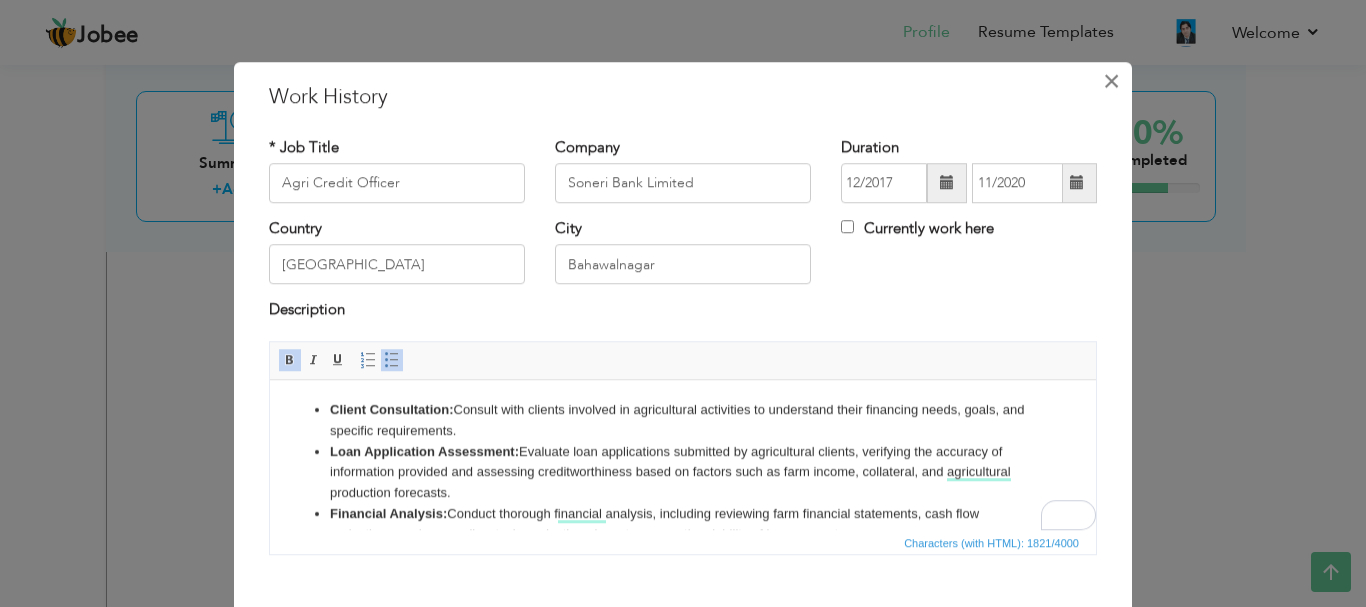 click on "×" at bounding box center [1111, 81] 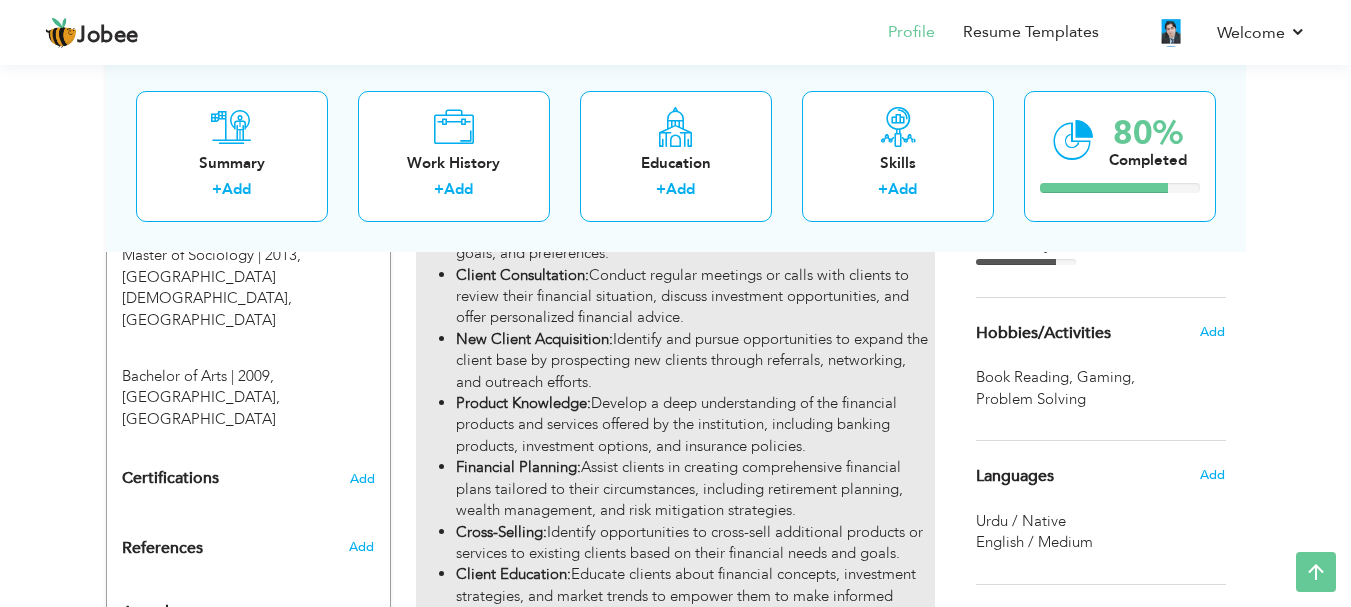 scroll, scrollTop: 901, scrollLeft: 0, axis: vertical 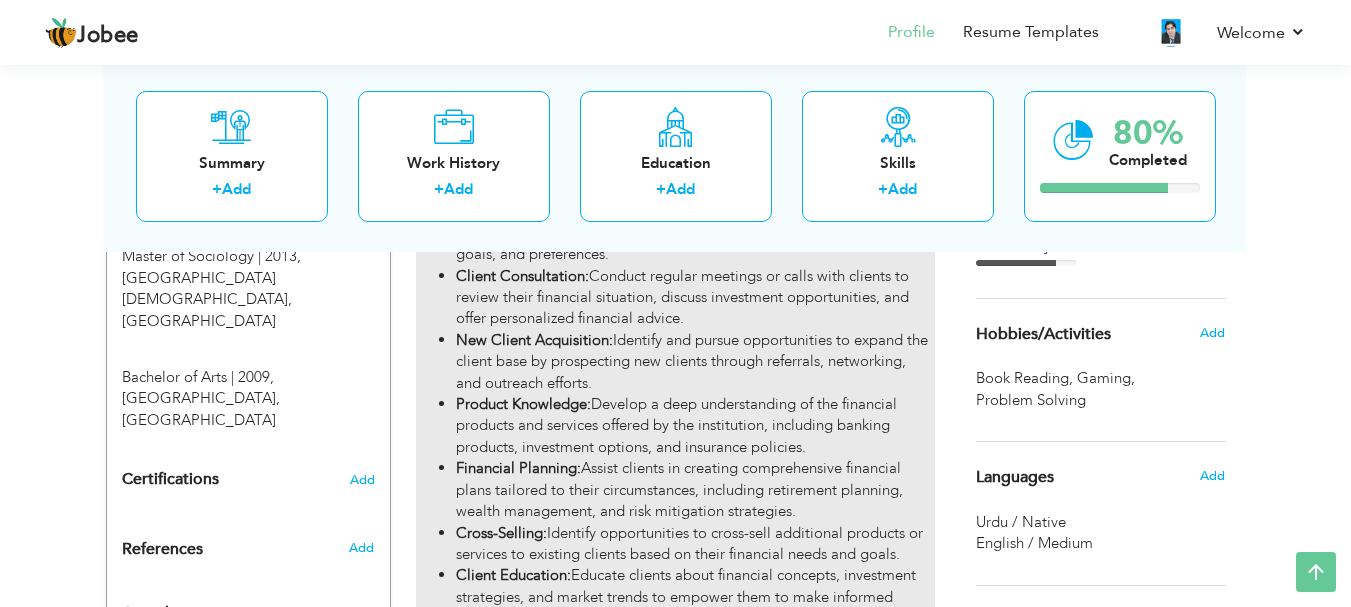 click on "Financial Planning:  Assist clients in creating comprehensive financial plans tailored to their circumstances, including retirement planning, wealth management, and risk mitigation strategies." at bounding box center (695, 490) 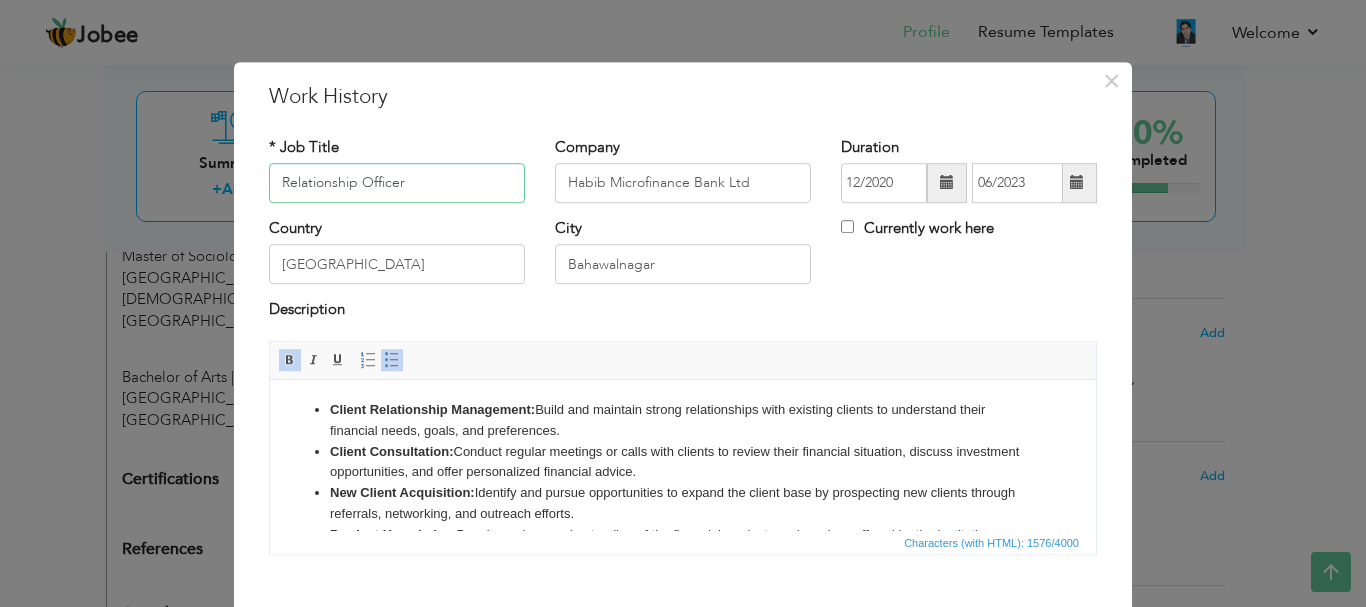 click on "Relationship Officer" at bounding box center [397, 183] 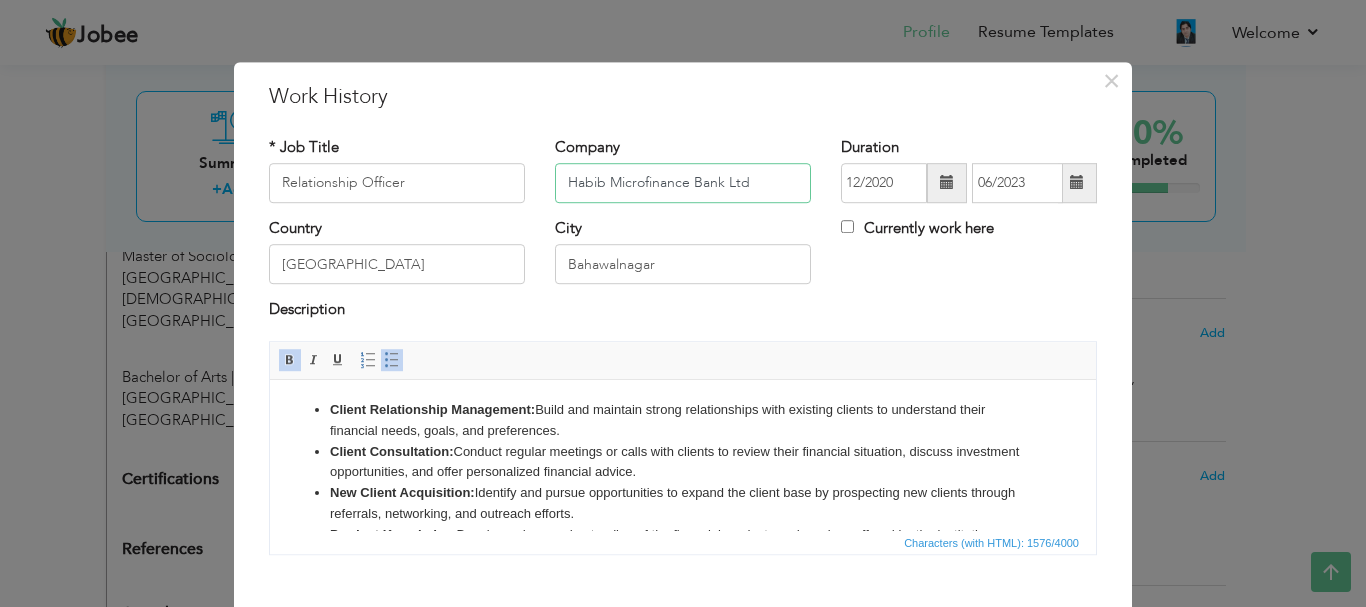 click on "Habib Microfinance Bank Ltd" at bounding box center (683, 183) 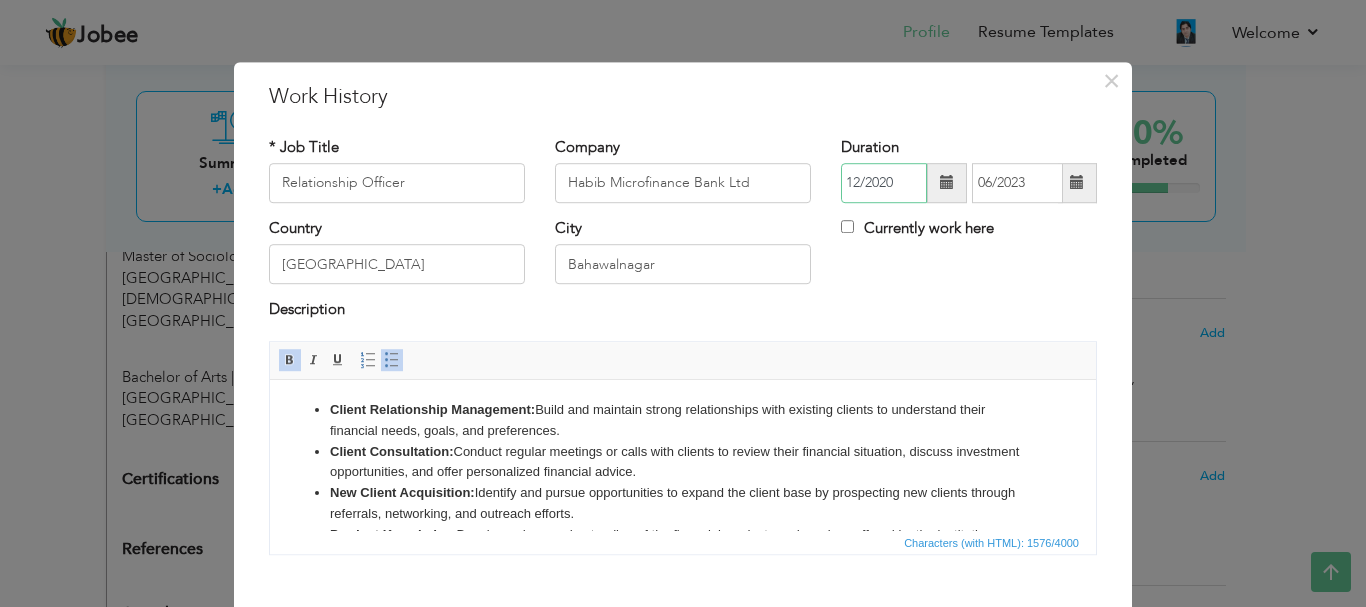 click on "12/2020" at bounding box center [884, 183] 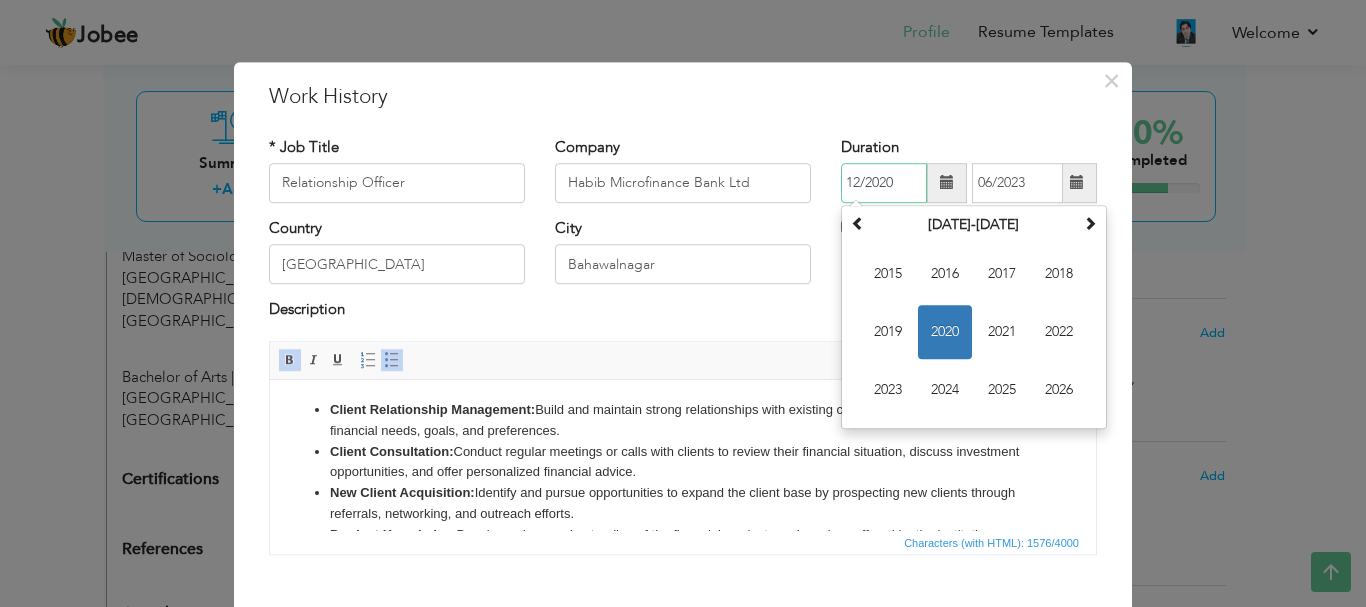 click on "12/2020" at bounding box center (884, 183) 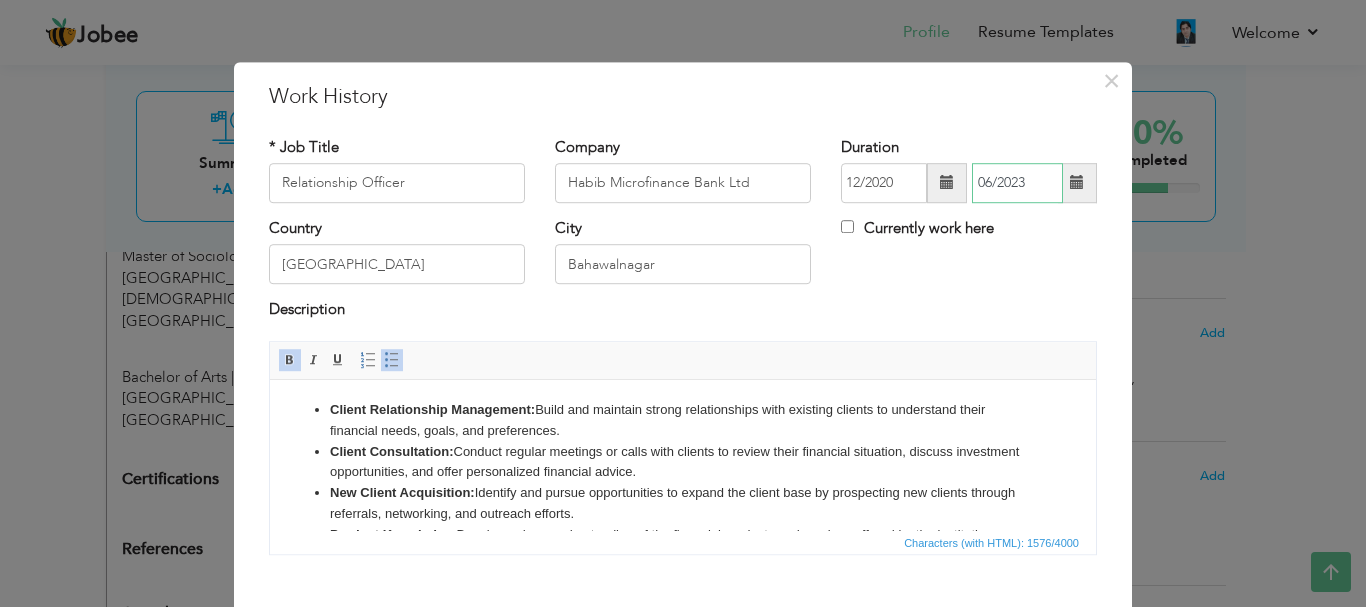 click on "06/2023" at bounding box center (1017, 183) 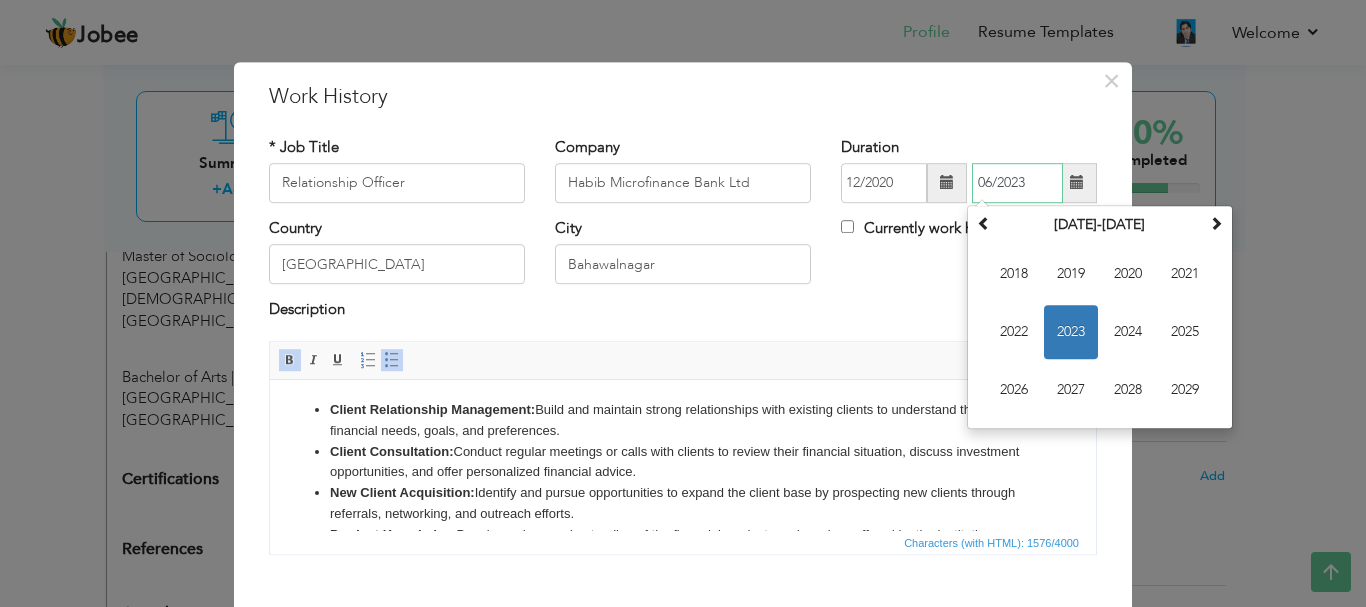 click on "06/2023" at bounding box center (1017, 183) 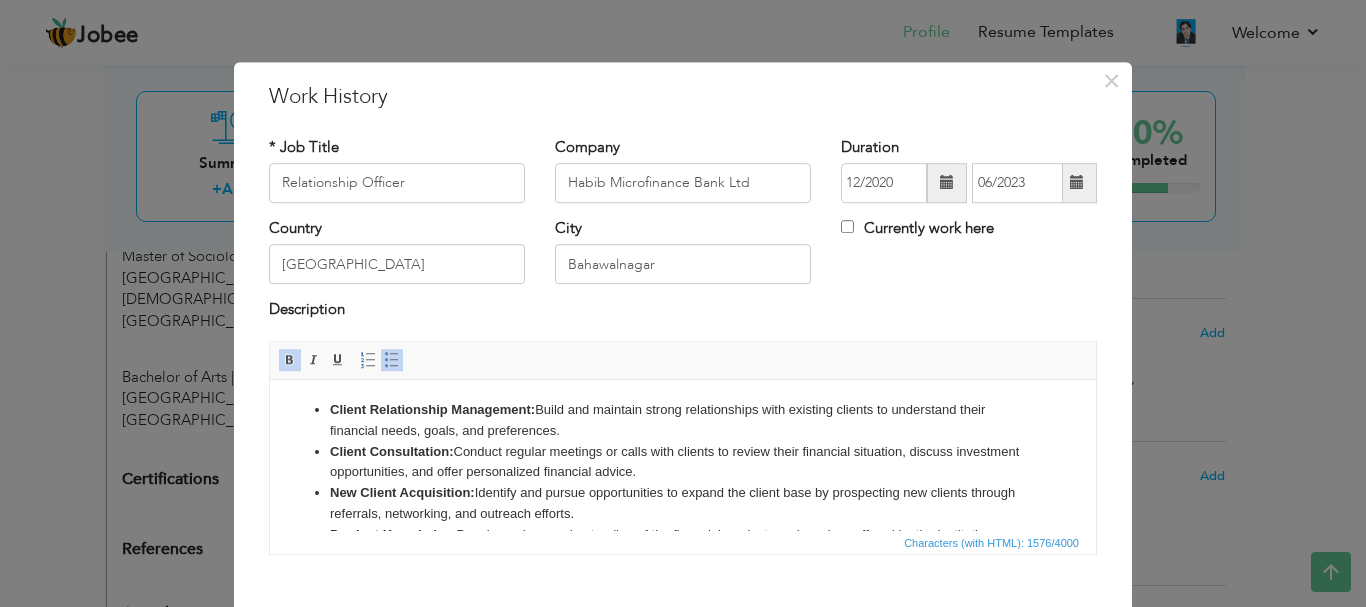 click on "Client Relationship Management:  Build and maintain strong relationships with existing clients to understand their financial needs, goals, and preferences." at bounding box center [683, 420] 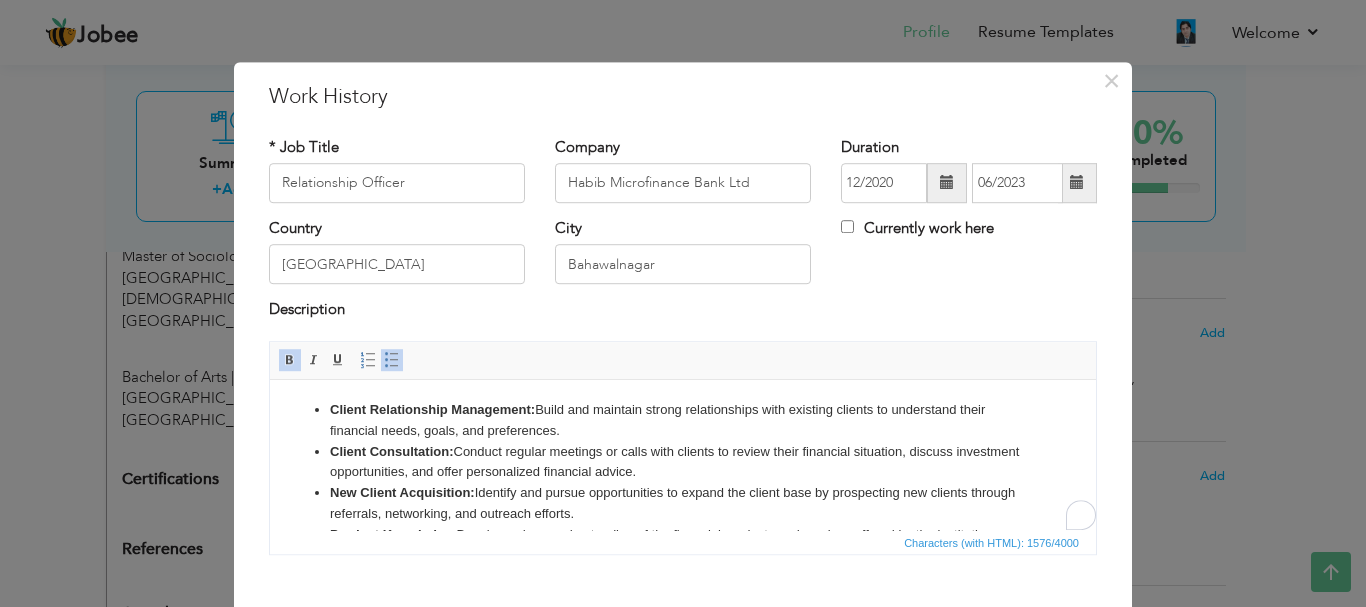 copy on "Client Relationship Management:  Build and maintain strong relationships with existing clients to understand their financial needs, goals, and preferences. Client Consultation:  Conduct regular meetings or calls with clients to review their financial situation, discuss investment opportunities, and offer personalized financial advice. New Client Acquisition:  Identify and pursue opportunities to expand the client base by prospecting new clients through referrals, networking, and outreach efforts. Product Knowledge:  Develop a deep understanding of the financial products and services offered by the institution, including banking products, investment options, and insurance policies. Financial Planning:  Assist clients in creating comprehensive financial plans tailored to their circumstances, including retirement planning, wealth management, and risk mitigation strategies. Cross-Selling:  Identify opportunities to cross-sell additional products or services to existing clients based on their financial needs an..." 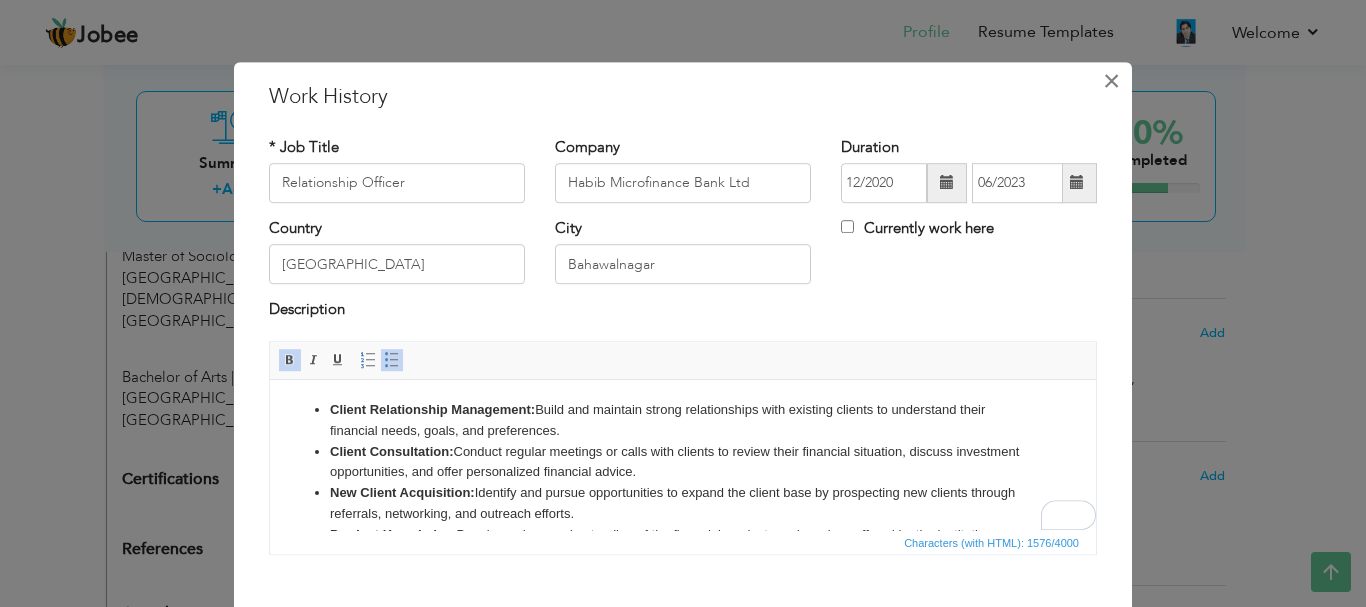 click on "×" at bounding box center [1111, 81] 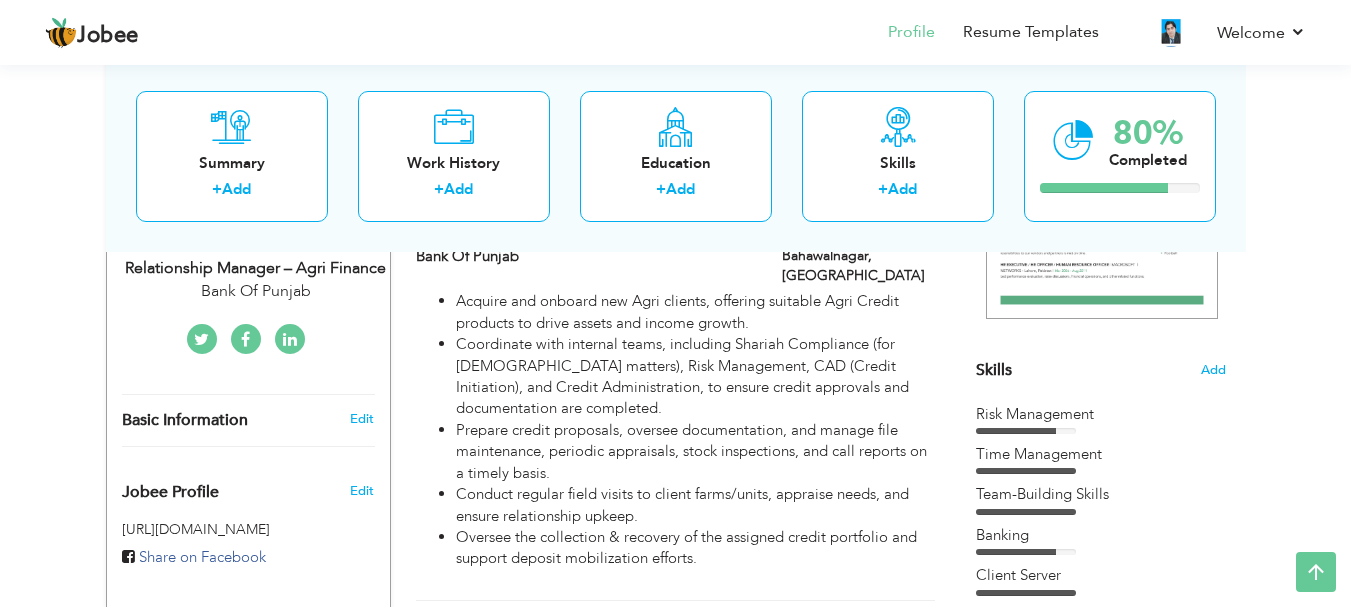 scroll, scrollTop: 403, scrollLeft: 0, axis: vertical 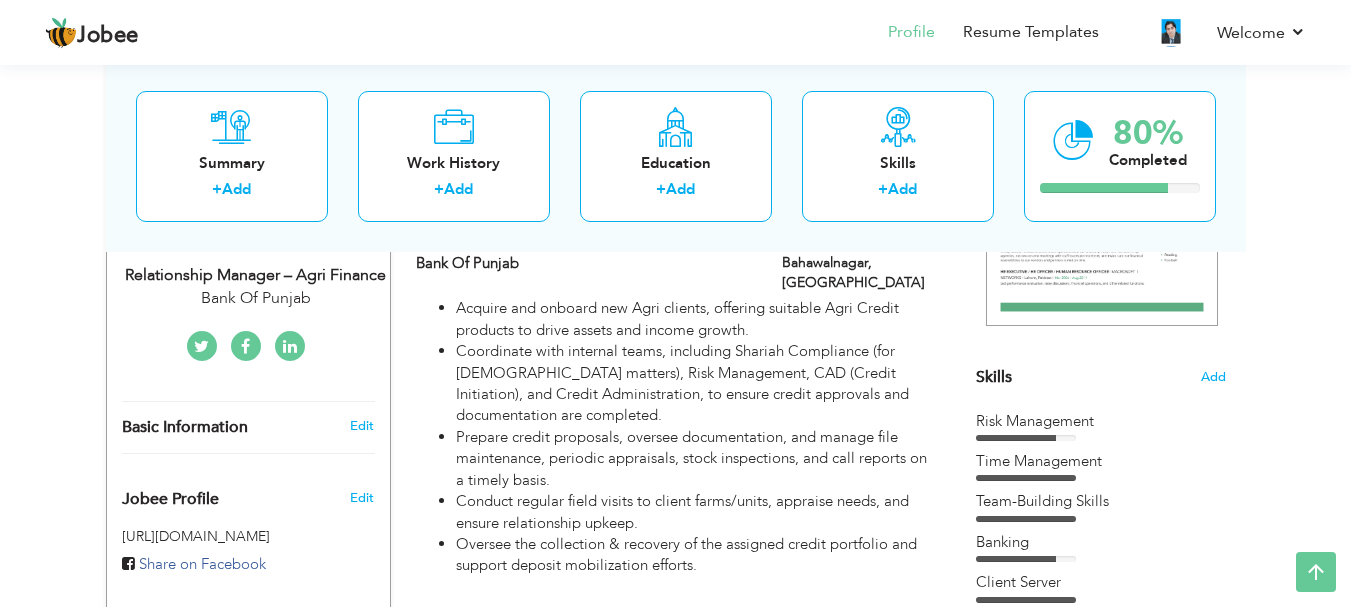 click on "Prepare credit proposals, oversee documentation, and manage file maintenance, periodic appraisals, stock inspections, and call reports on a timely basis." at bounding box center [695, 459] 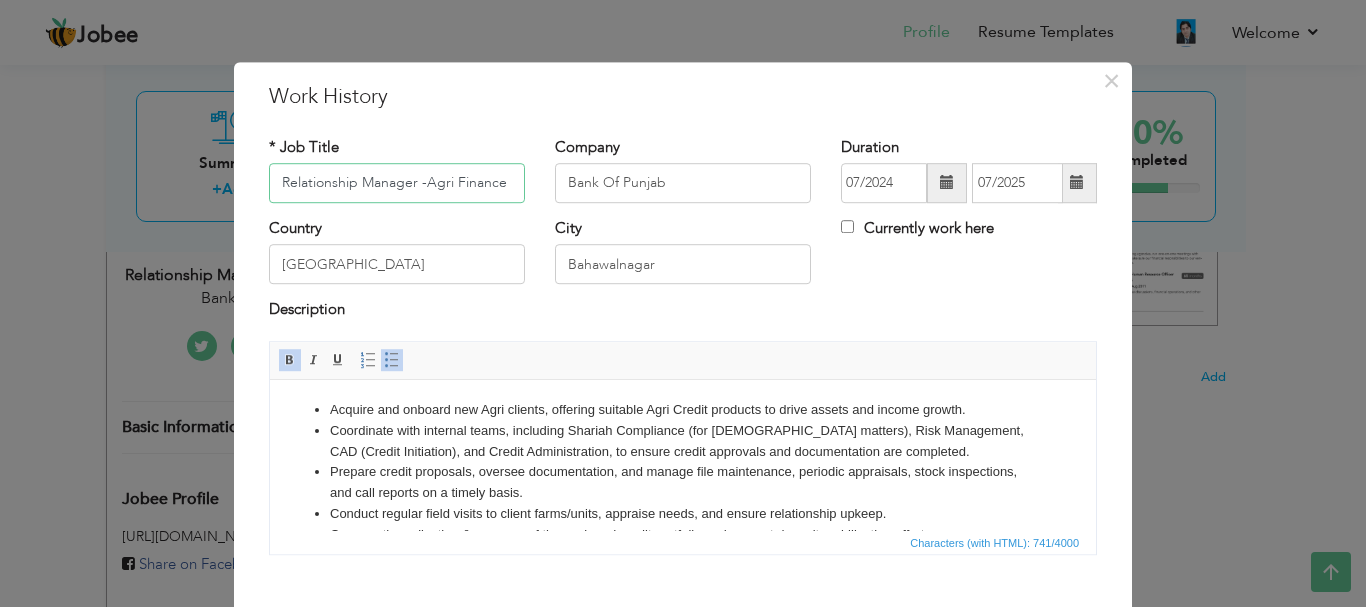 click on "Relationship Manager -Agri Finance" at bounding box center (397, 183) 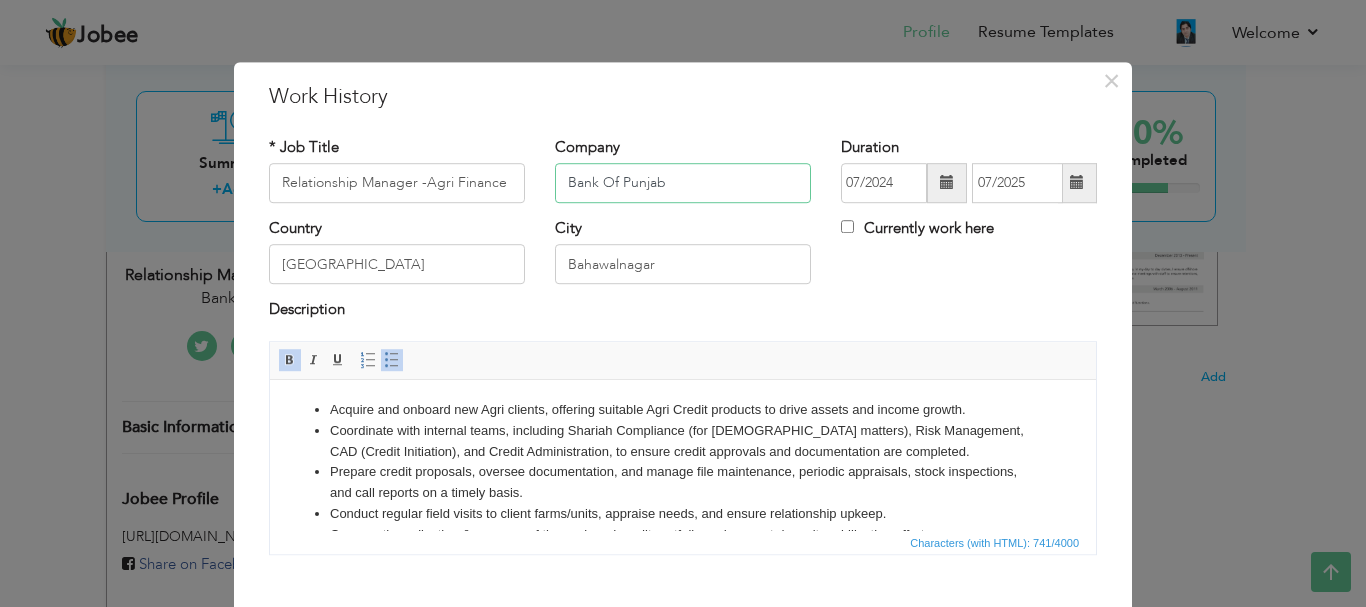 click on "Bank Of Punjab" at bounding box center [683, 183] 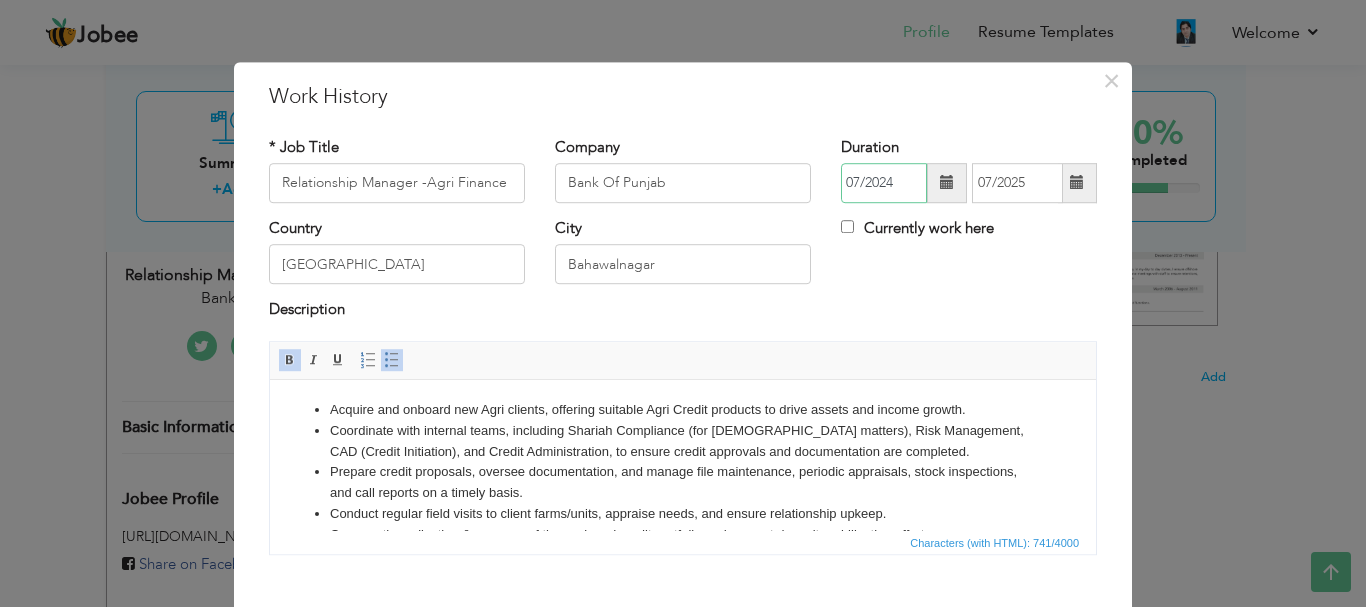 click on "07/2024" at bounding box center [884, 183] 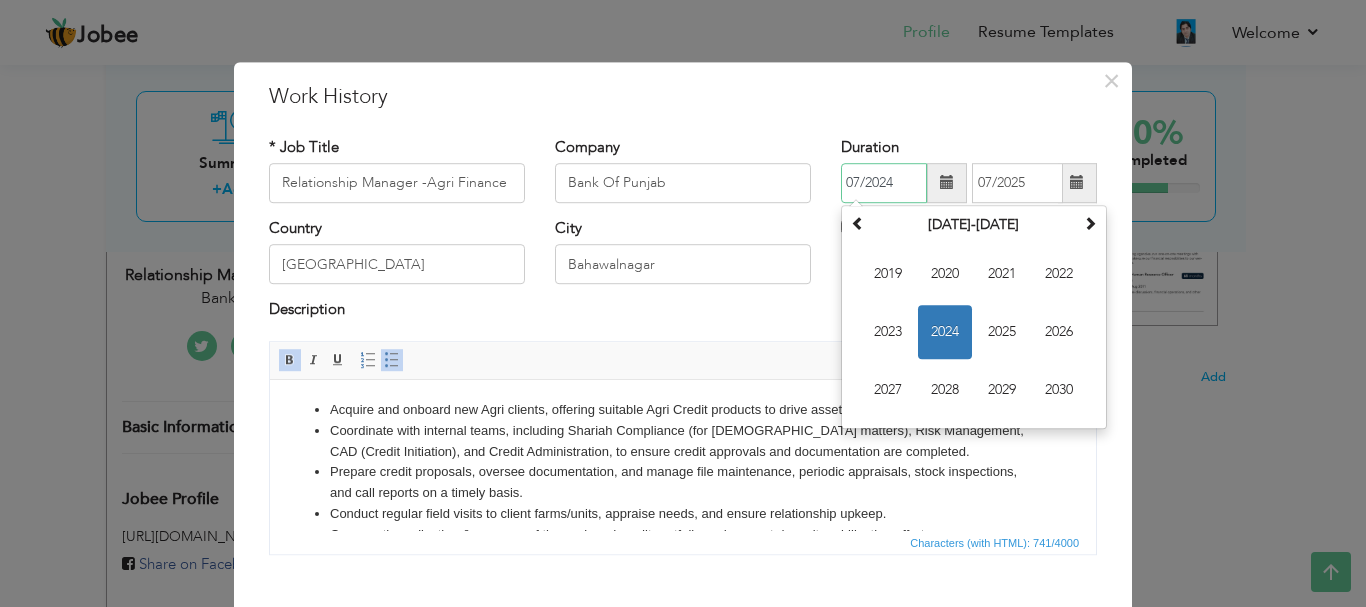 click on "07/2024" at bounding box center [884, 183] 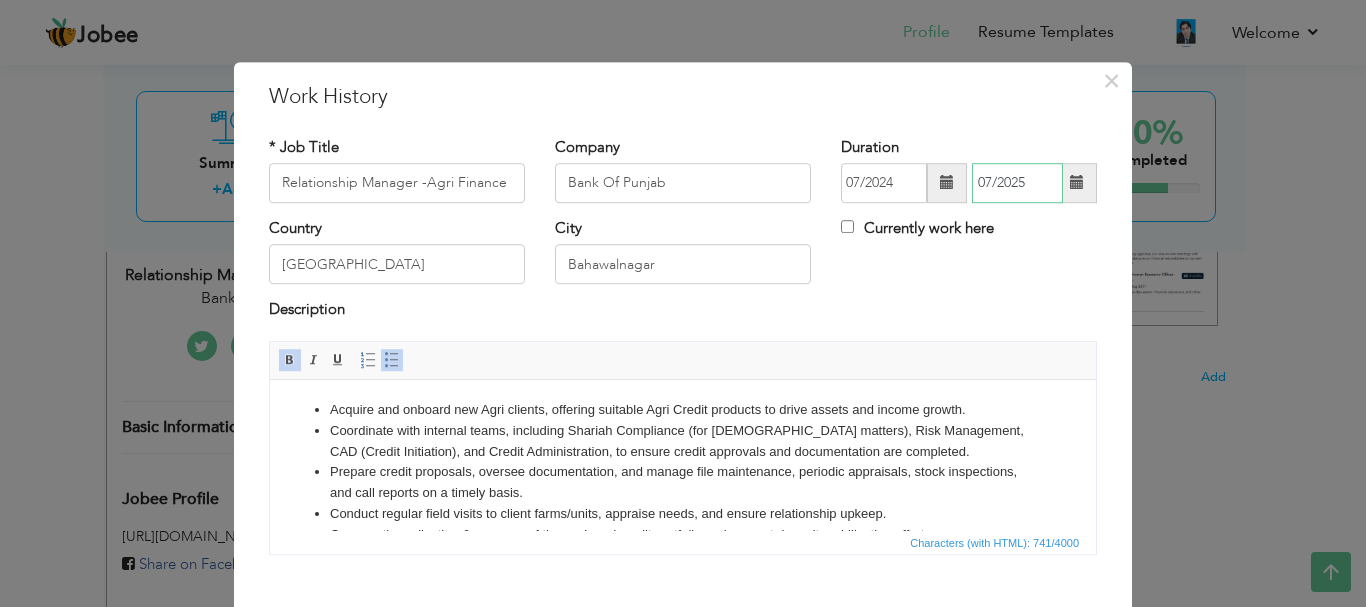 click on "07/2025" at bounding box center [1017, 183] 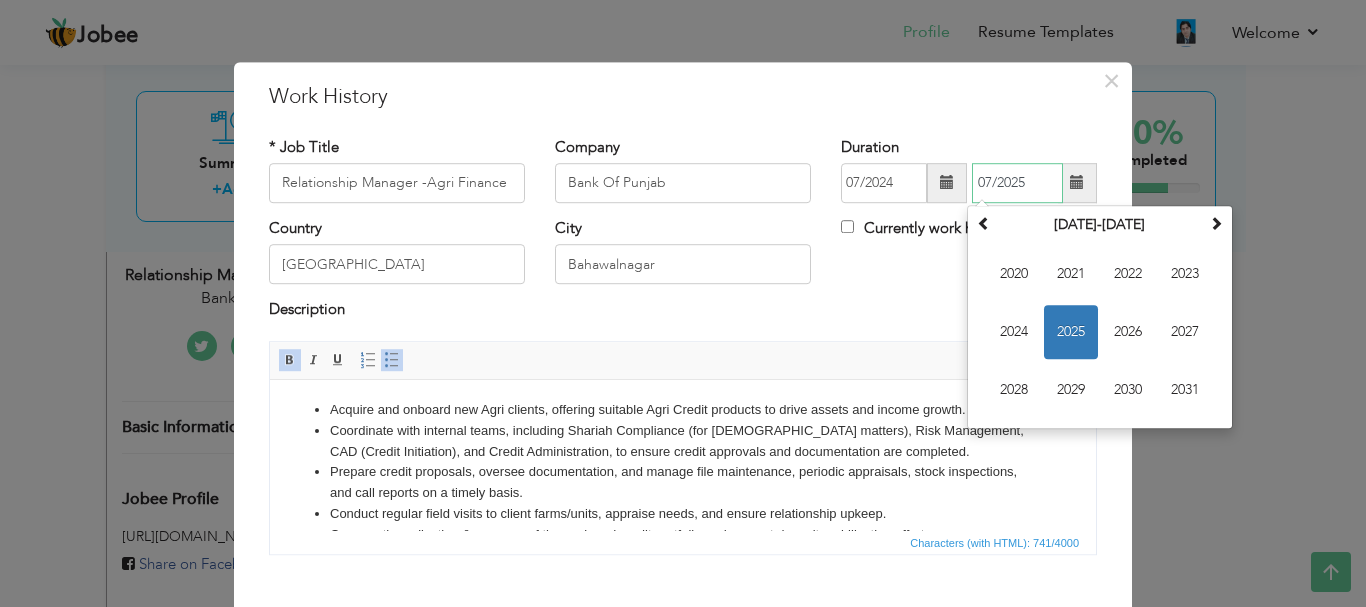 click on "07/2025" at bounding box center [1017, 183] 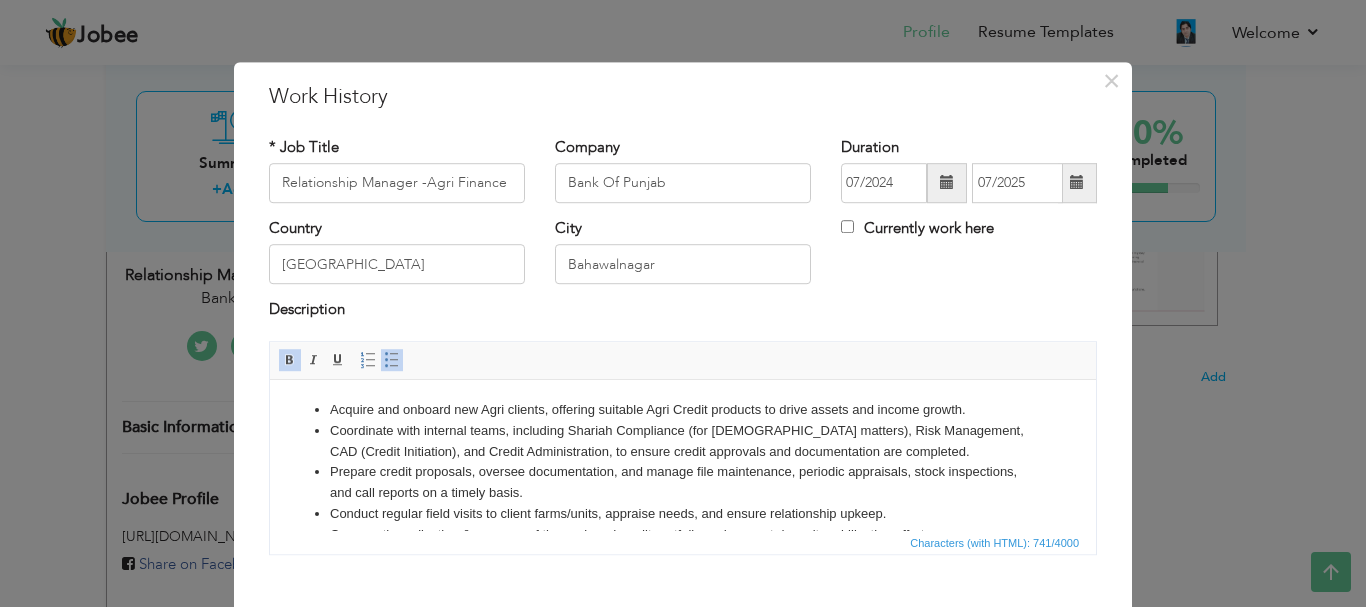 click on "Coordinate with internal teams, including Shariah Compliance (for [DEMOGRAPHIC_DATA] matters), Risk Management, CAD (Credit Initiation), and Credit Administration, to ensure credit approvals and documentation are completed." at bounding box center [683, 441] 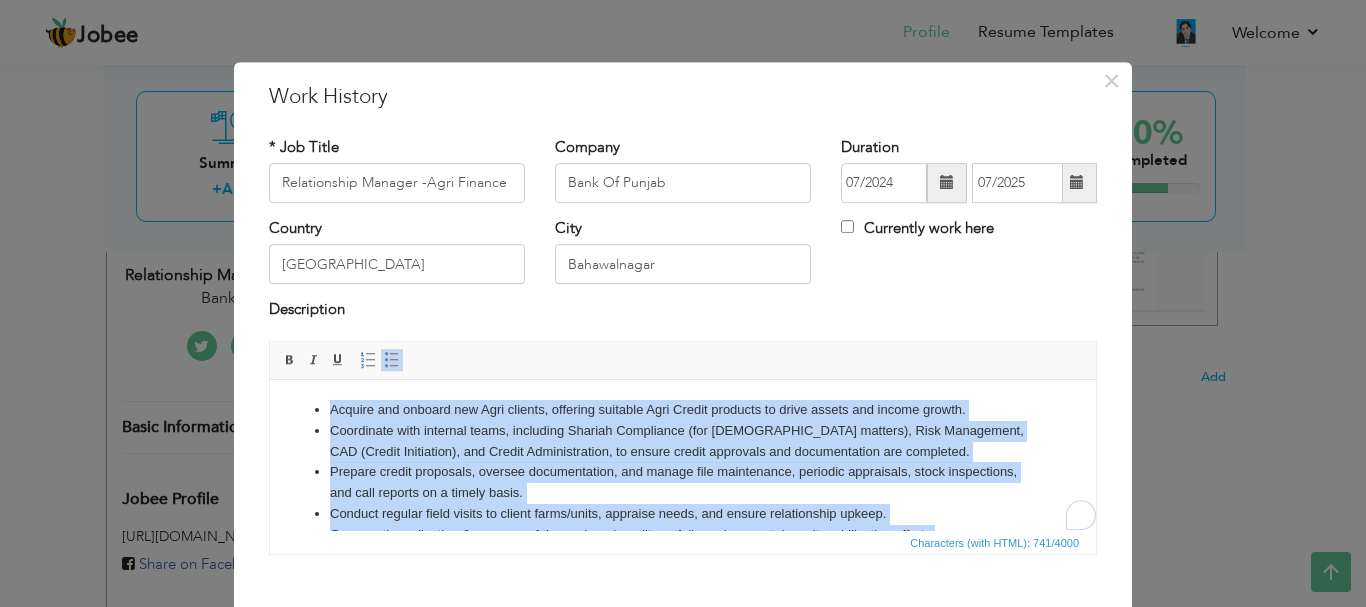 copy on "Acquire and onboard new Agri clients, offering suitable Agri Credit products to drive assets and income growth. Coordinate with internal teams, including Shariah Compliance (for [DEMOGRAPHIC_DATA] matters), Risk Management, CAD (Credit Initiation), and Credit Administration, to ensure credit approvals and documentation are completed. Prepare credit proposals, oversee documentation, and manage file maintenance, periodic appraisals, stock inspections, and call reports on a timely basis. Conduct regular field visits to client farms/units, appraise needs, and ensure relationship upkeep. Oversee the collection & recovery of the assigned credit portfolio and support deposit mobilization efforts." 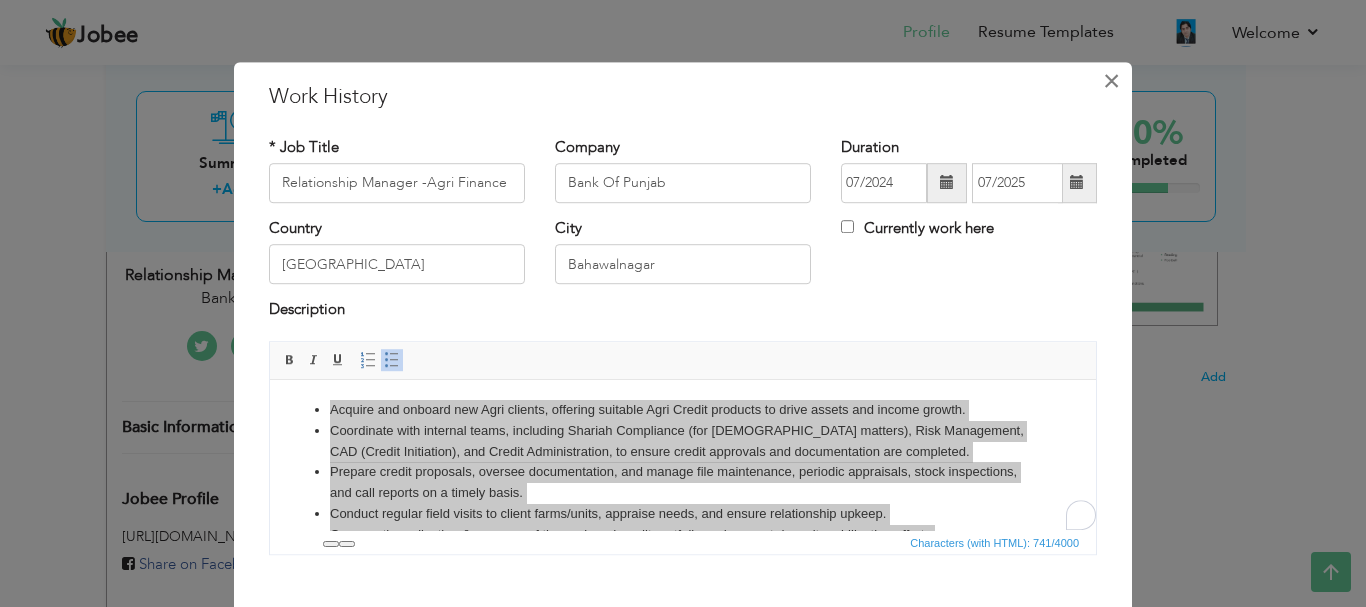 click on "×" at bounding box center [1111, 81] 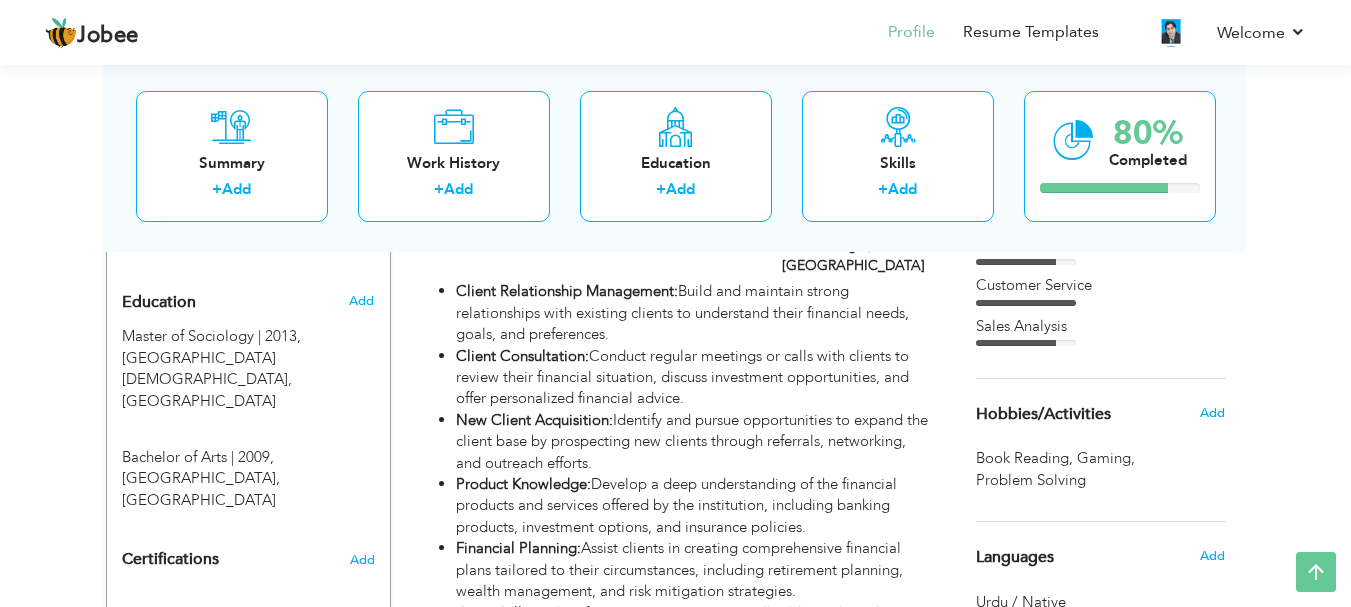 scroll, scrollTop: 816, scrollLeft: 0, axis: vertical 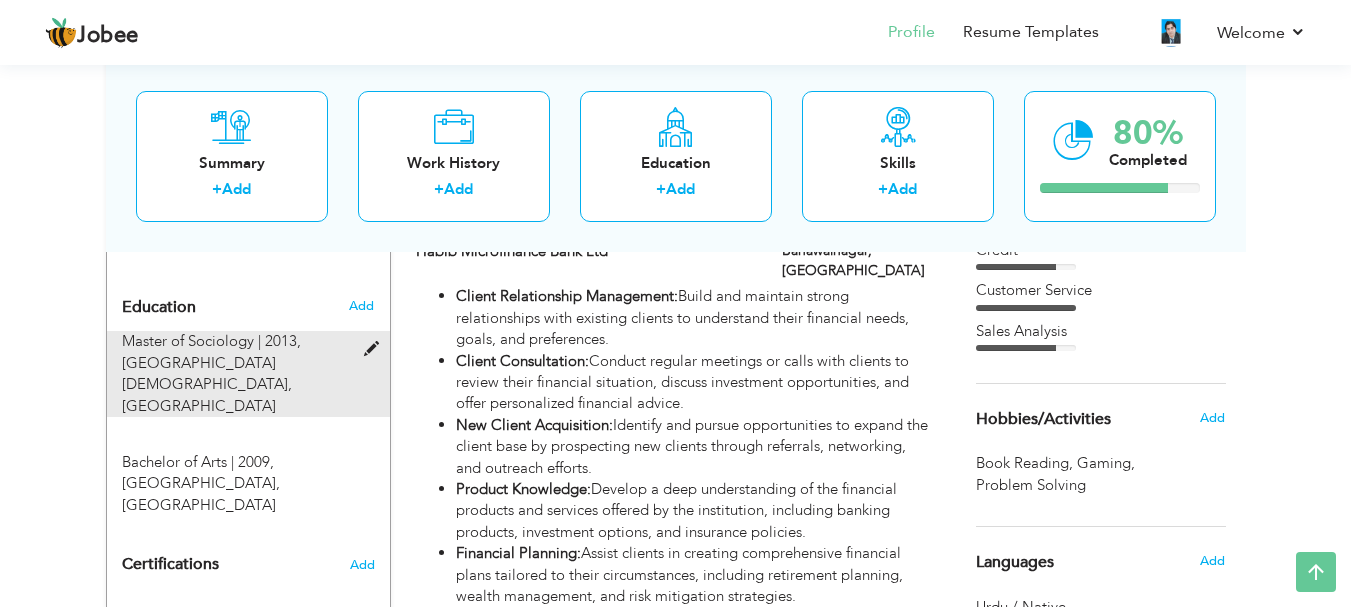 click on "Master of Sociology   |  2013,
[GEOGRAPHIC_DATA][DEMOGRAPHIC_DATA], [GEOGRAPHIC_DATA]" at bounding box center [236, 374] 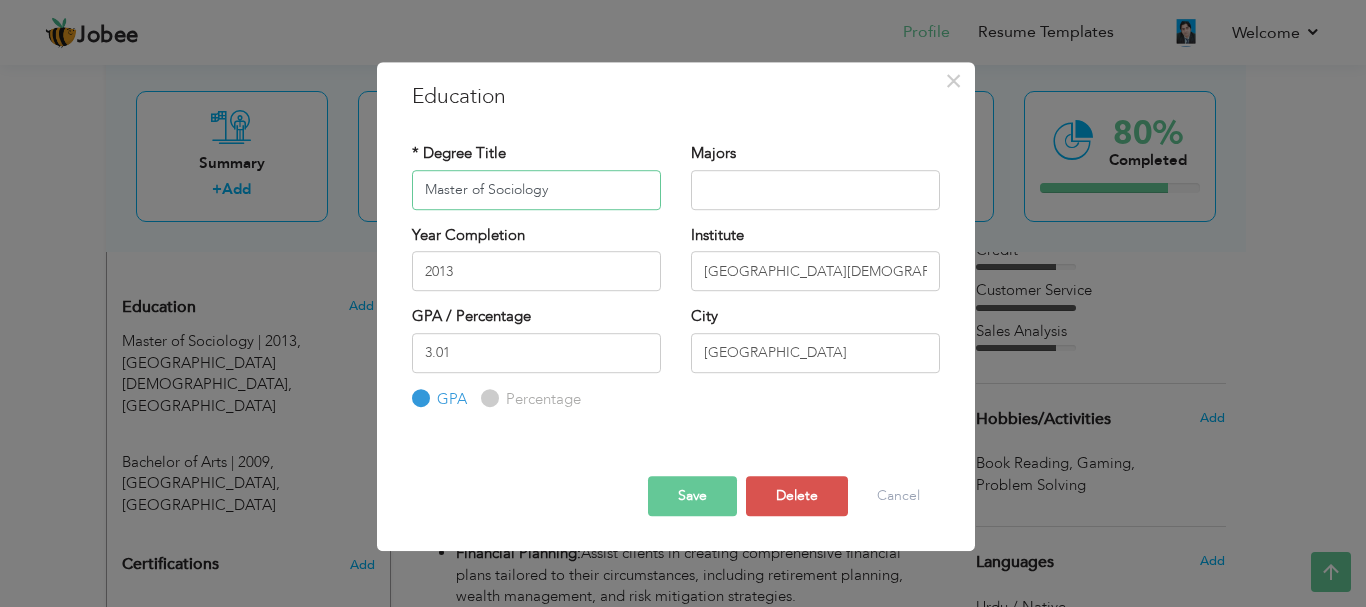 click on "Master of Sociology" at bounding box center (536, 190) 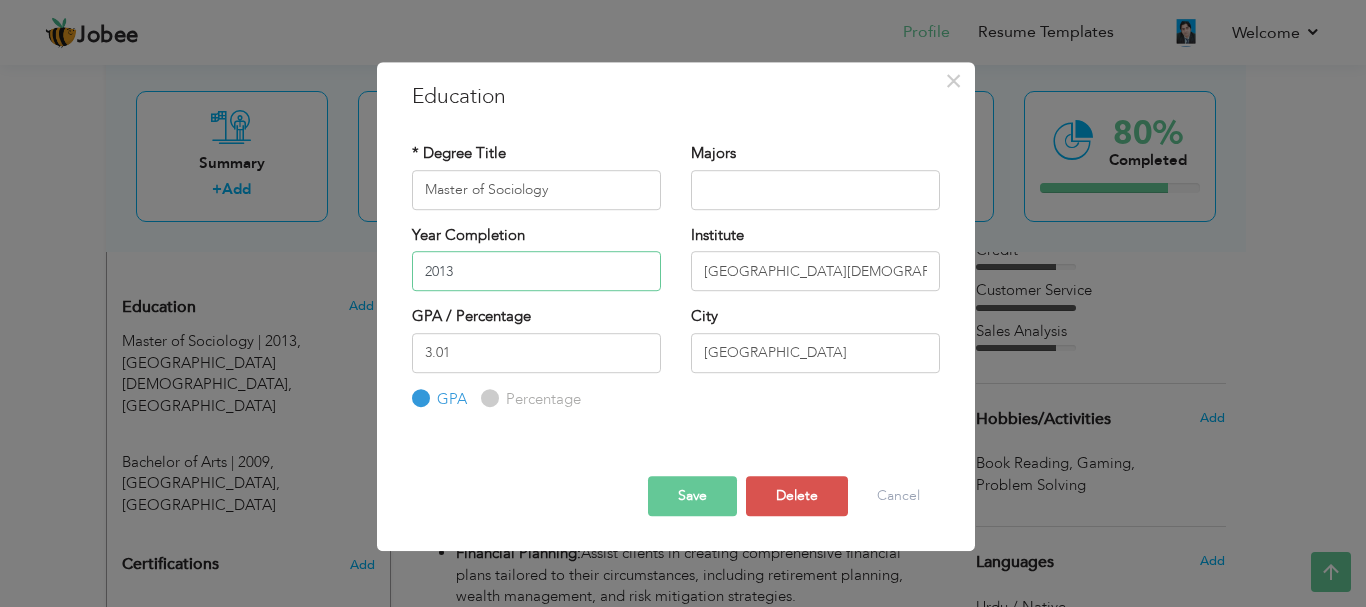 click on "2013" at bounding box center [536, 271] 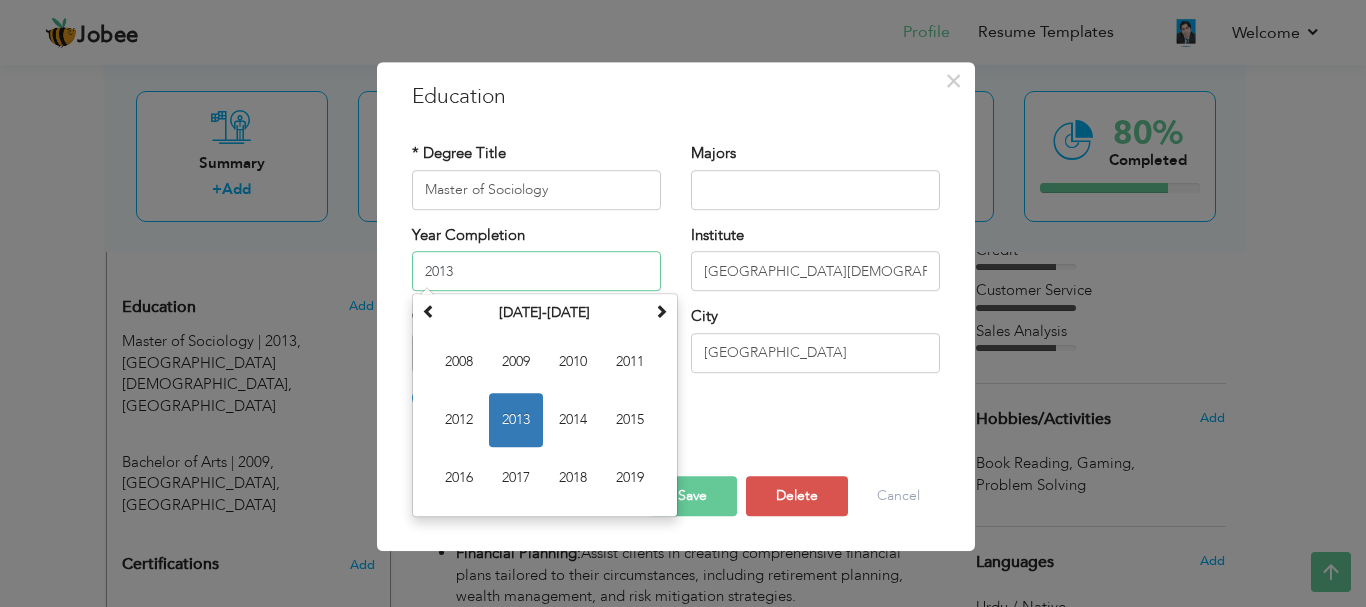 click on "2013" at bounding box center (536, 271) 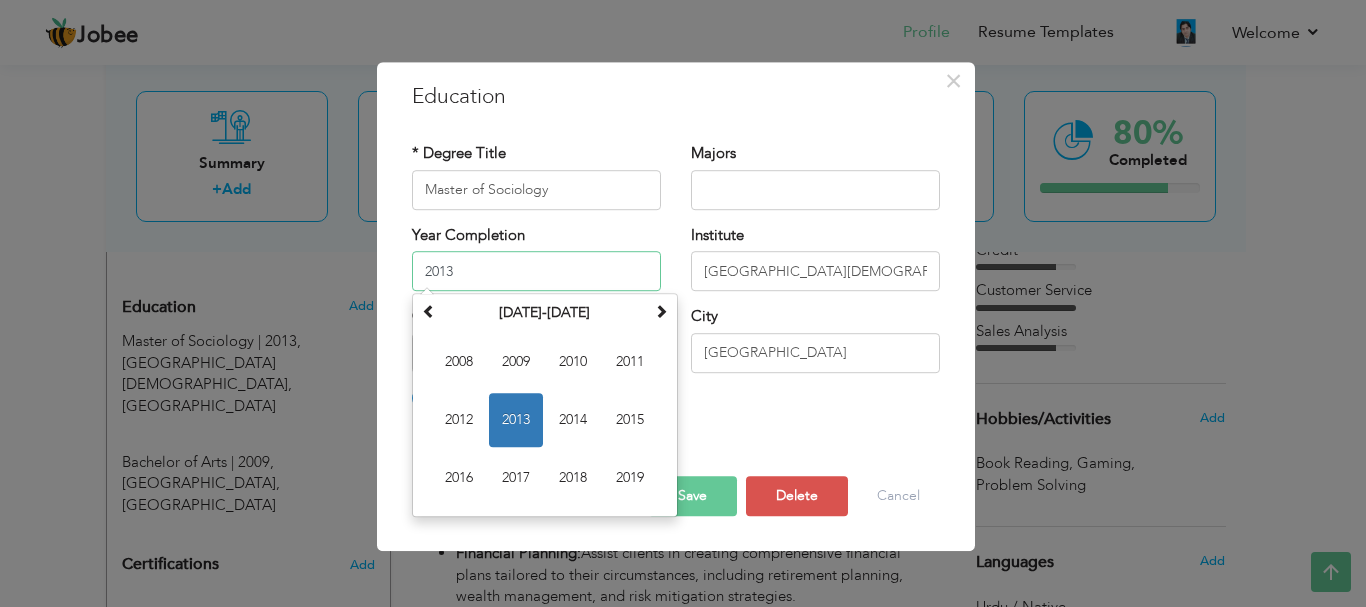click on "2013" at bounding box center [536, 271] 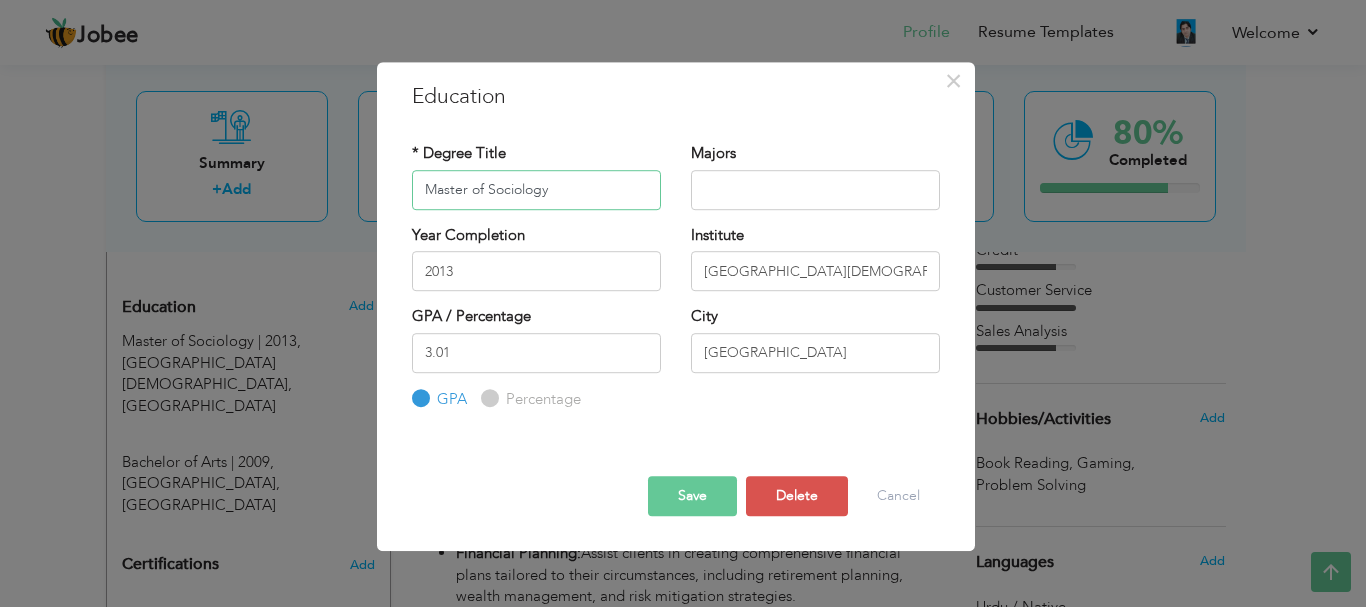 click on "Master of Sociology" at bounding box center [536, 190] 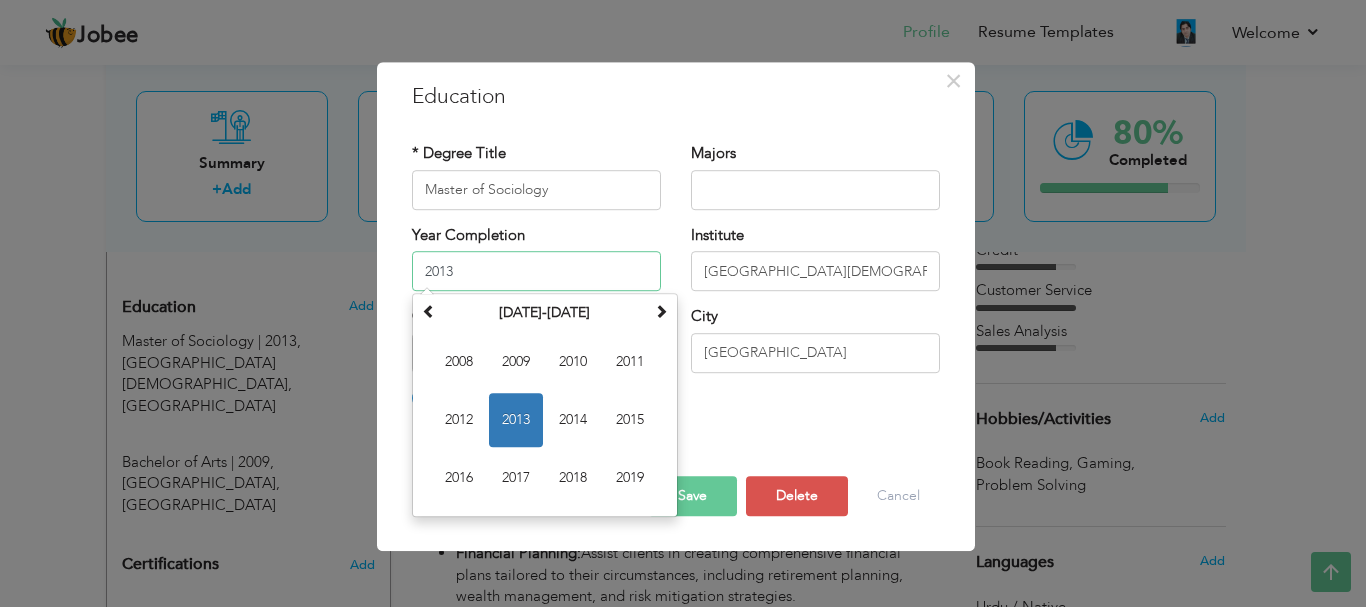 click on "2013" at bounding box center [536, 271] 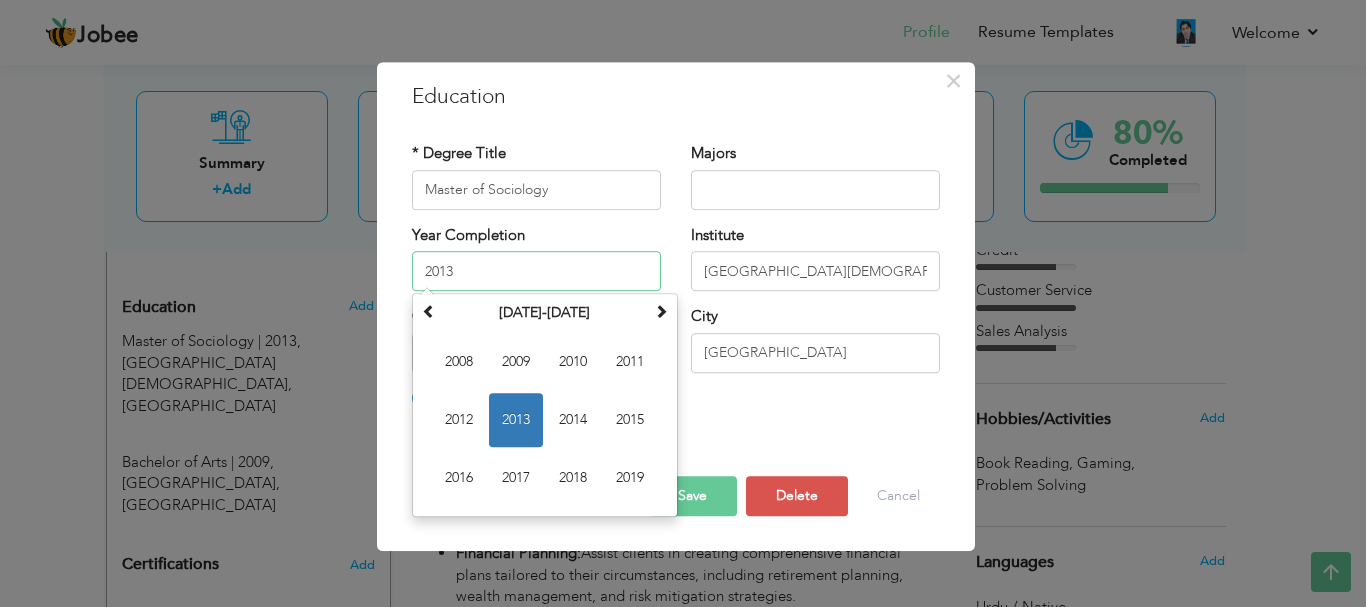 click on "2013" at bounding box center (536, 271) 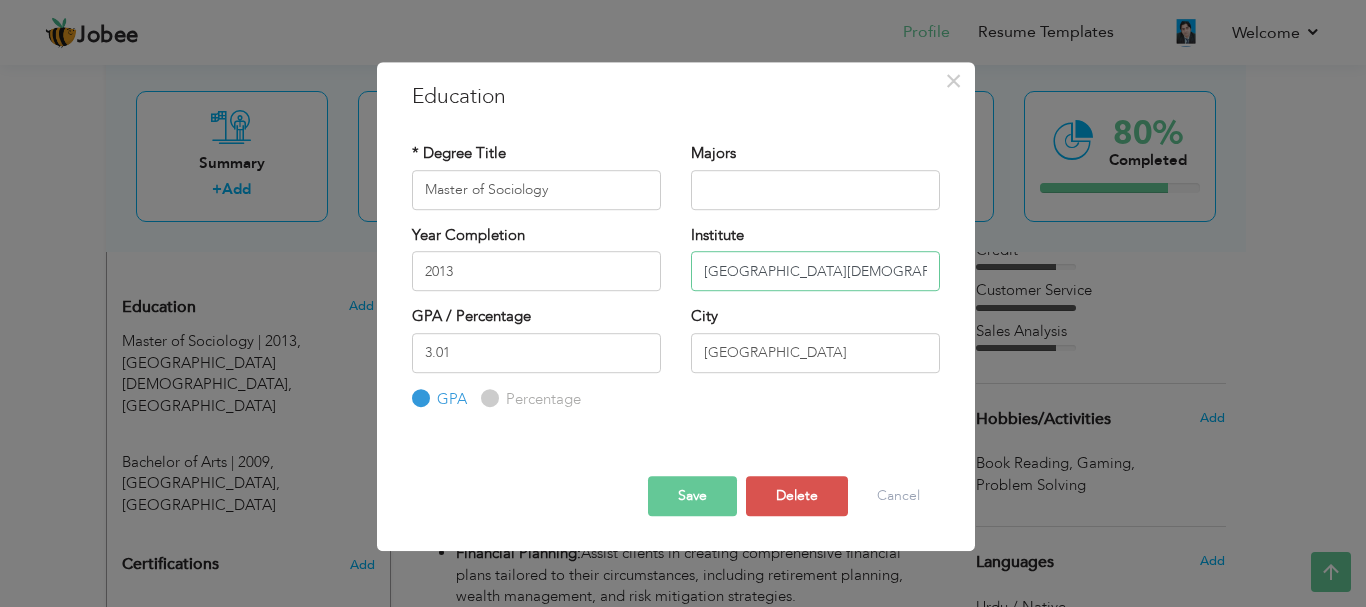 click on "[GEOGRAPHIC_DATA][DEMOGRAPHIC_DATA]" at bounding box center (815, 271) 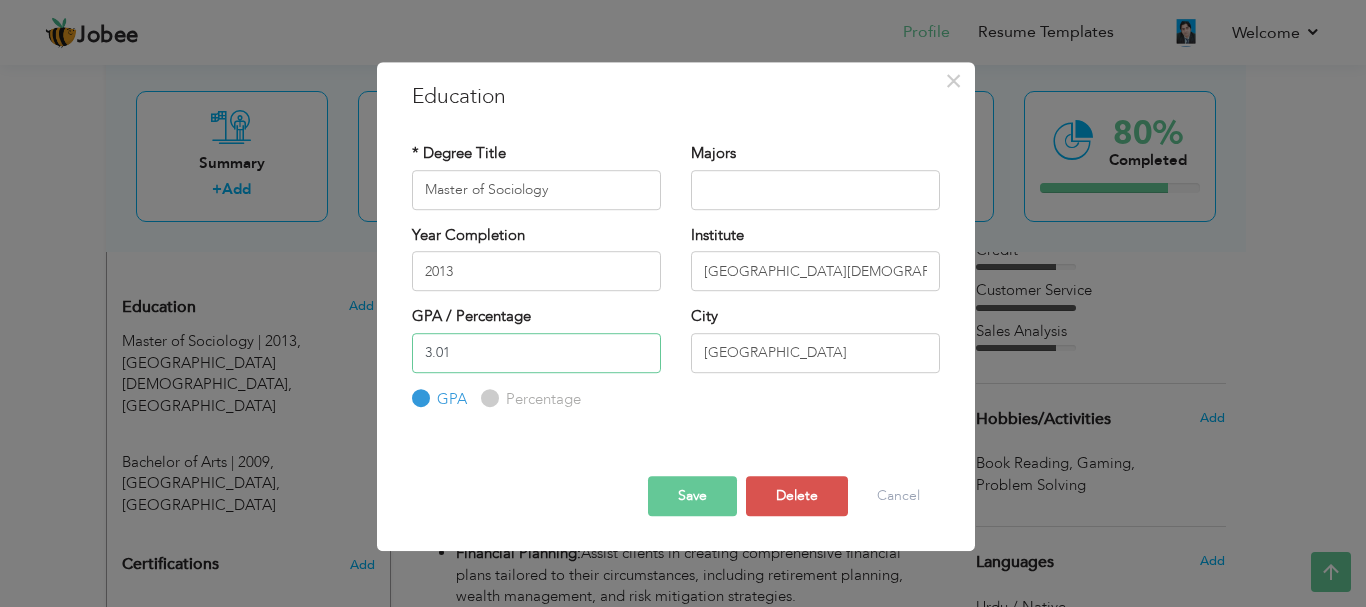 click on "3.01" at bounding box center [536, 353] 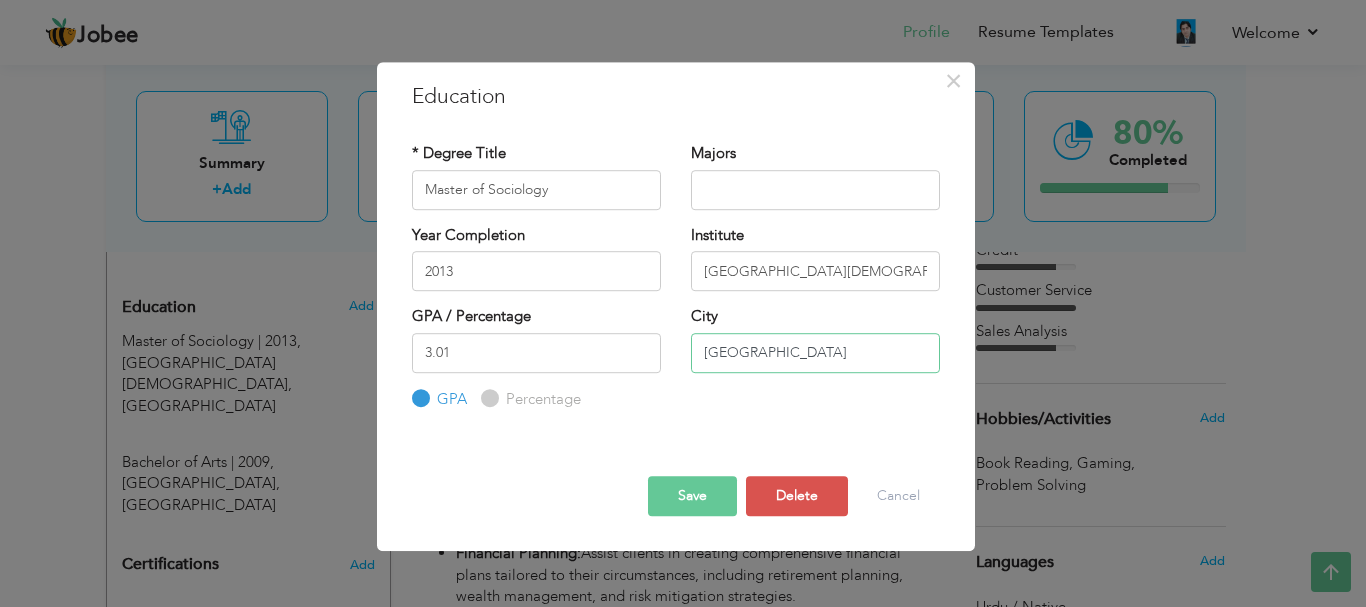 click on "[GEOGRAPHIC_DATA]" at bounding box center (815, 353) 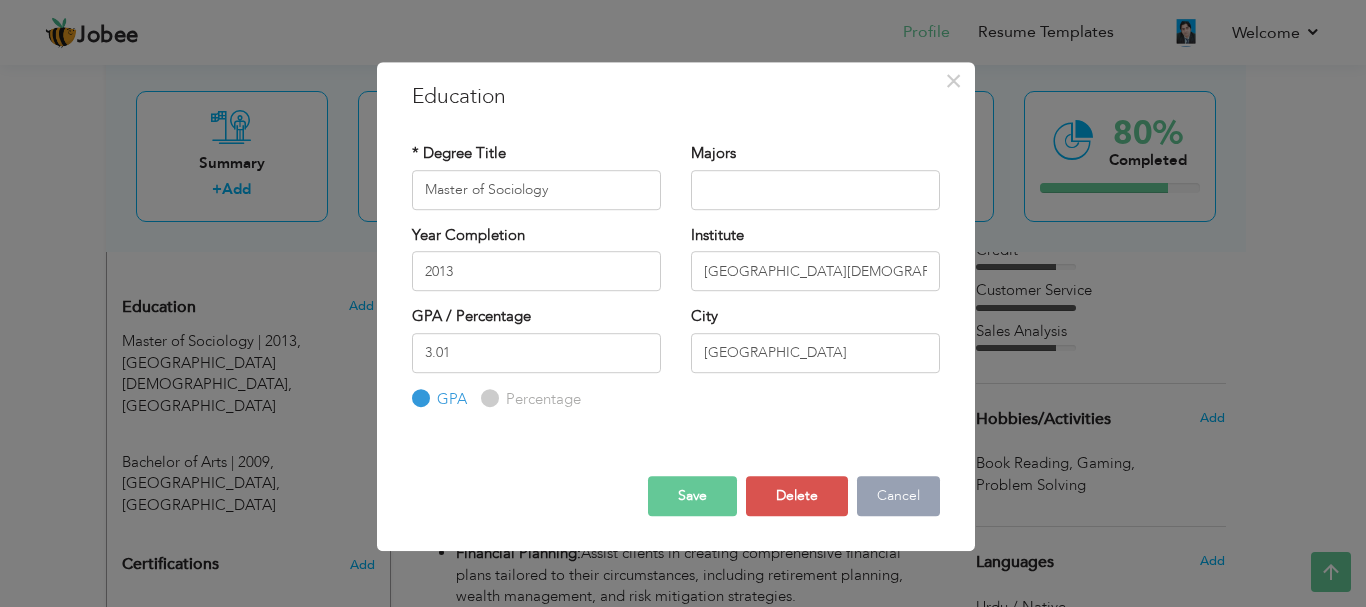 click on "Cancel" at bounding box center [898, 496] 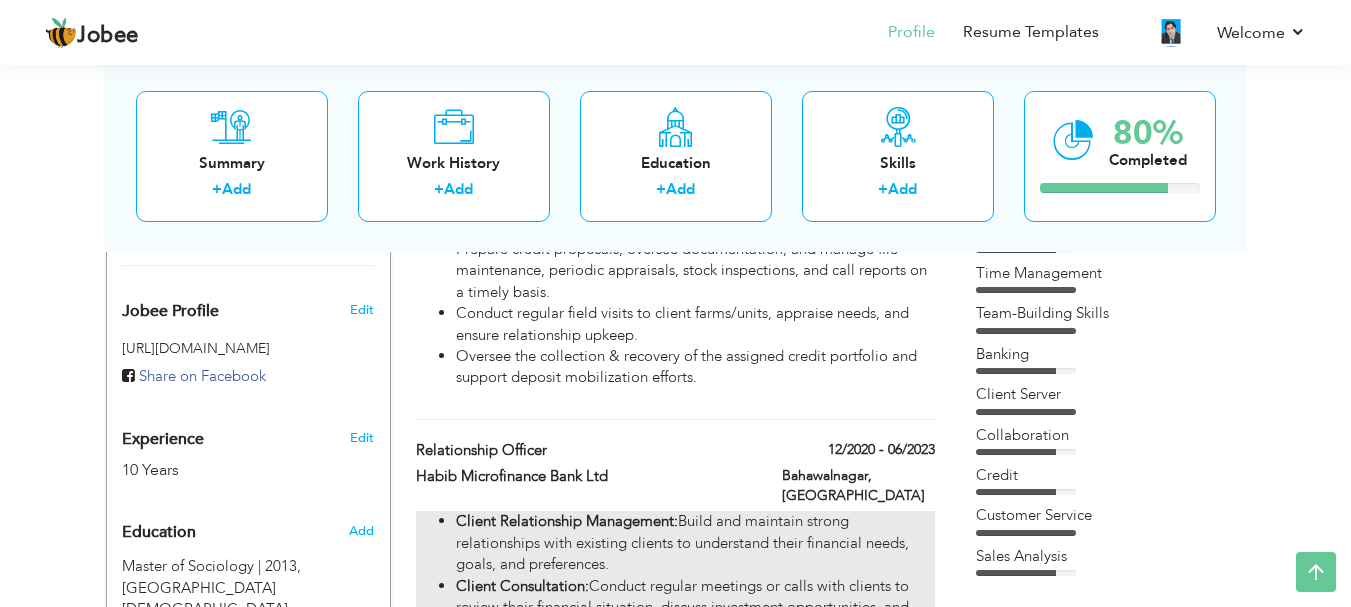 scroll, scrollTop: 568, scrollLeft: 0, axis: vertical 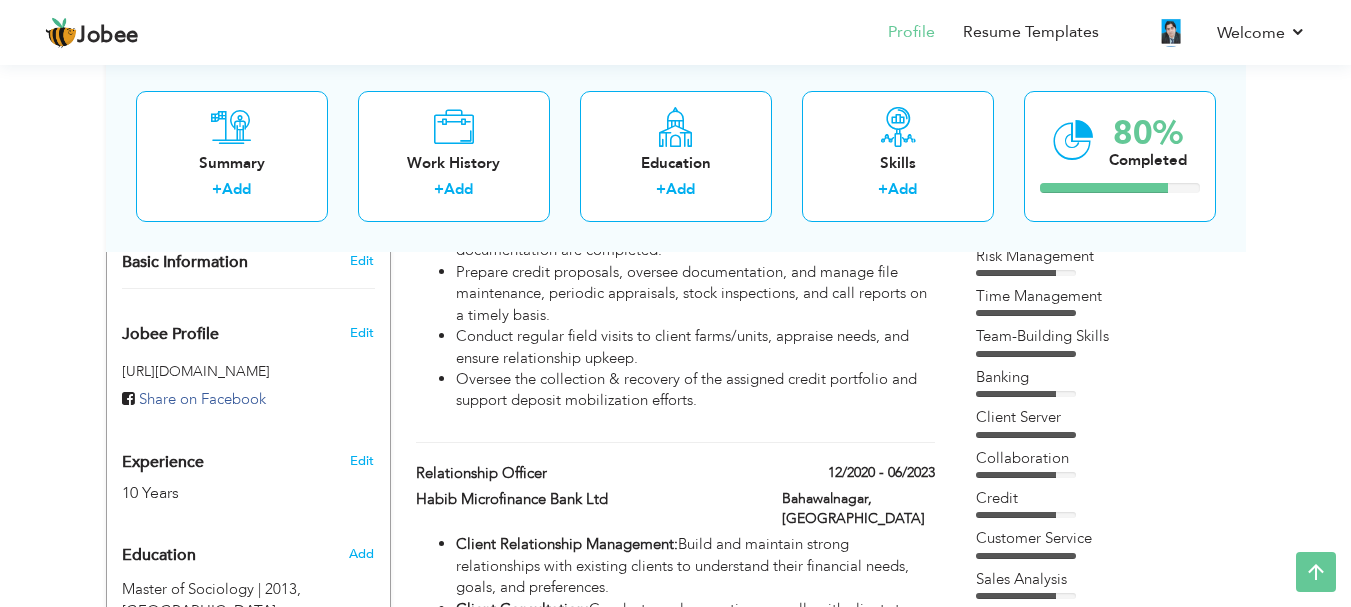 click on "Risk Management
Time Management
Team-Building Skills
Banking Credit" at bounding box center [1101, 423] 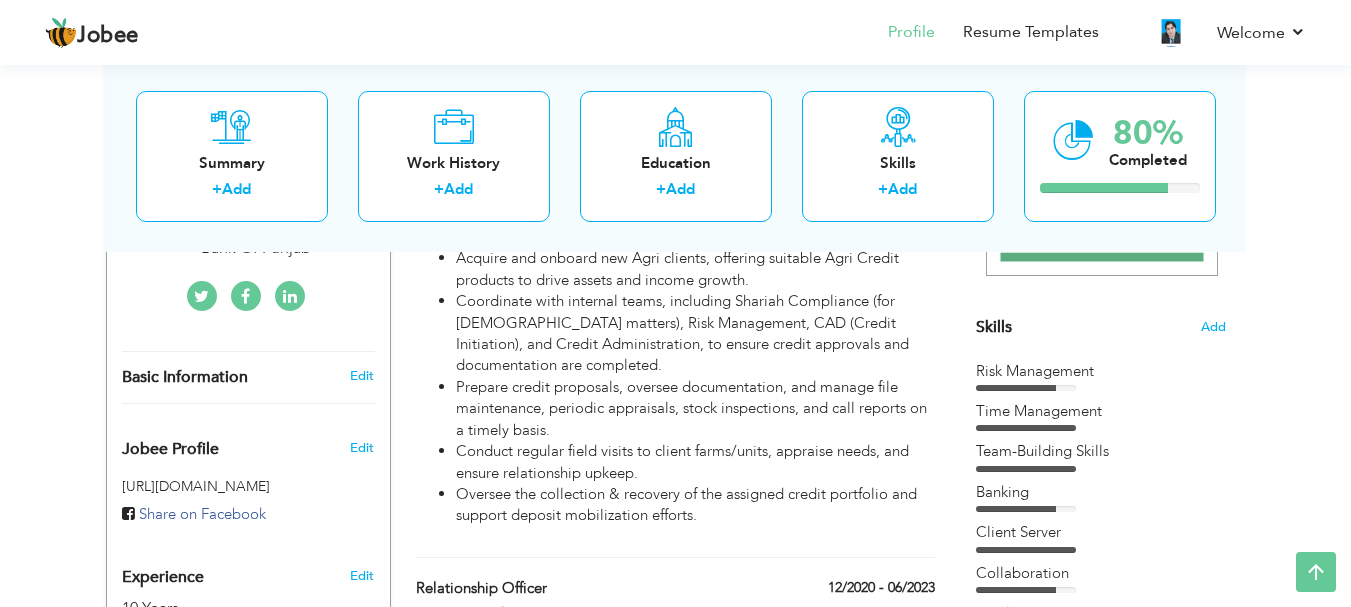 scroll, scrollTop: 436, scrollLeft: 0, axis: vertical 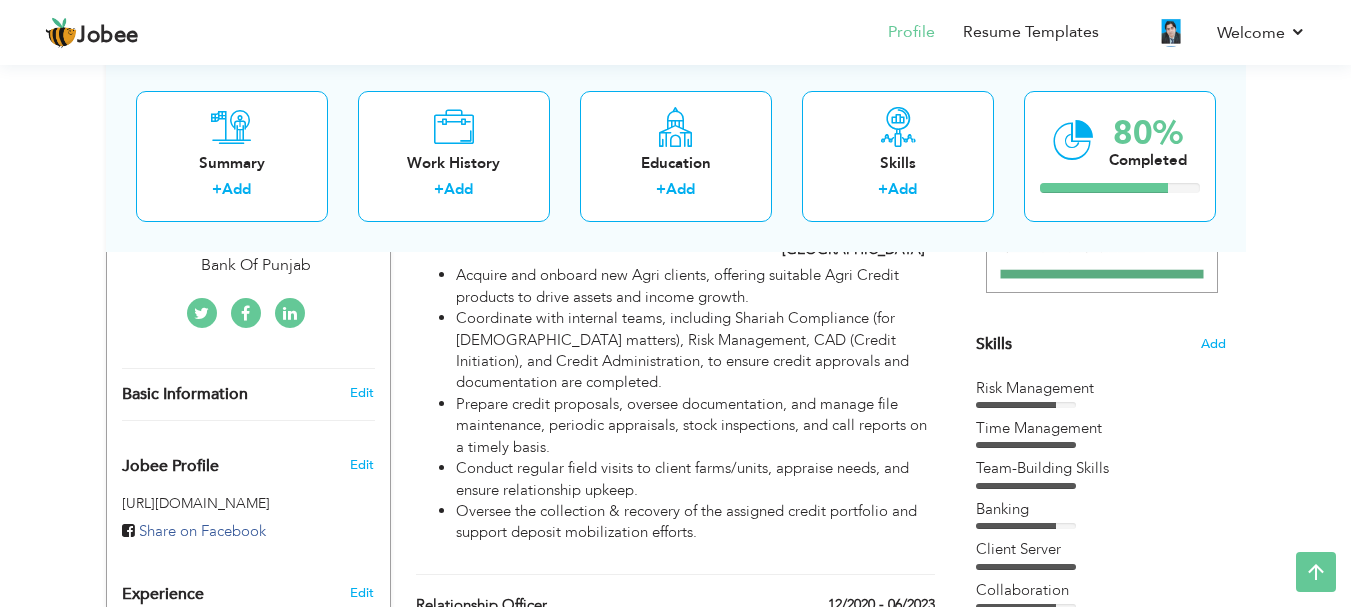 click on "Risk Management" at bounding box center (1101, 388) 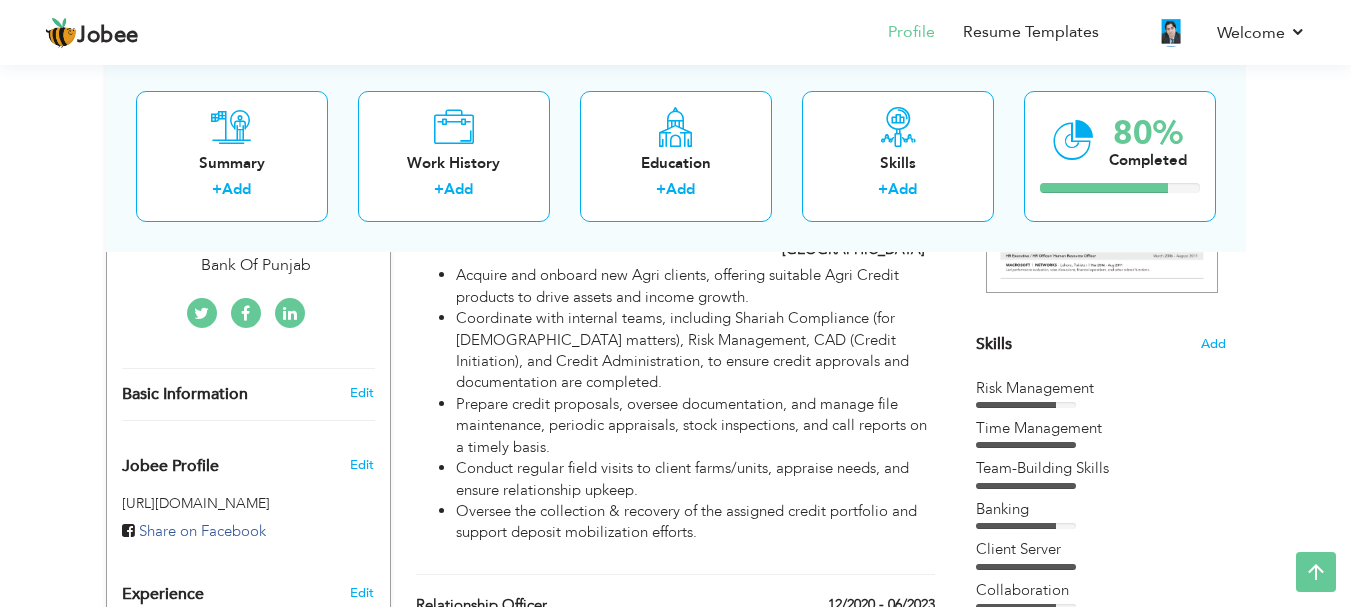 click on "Risk Management" at bounding box center (1101, 388) 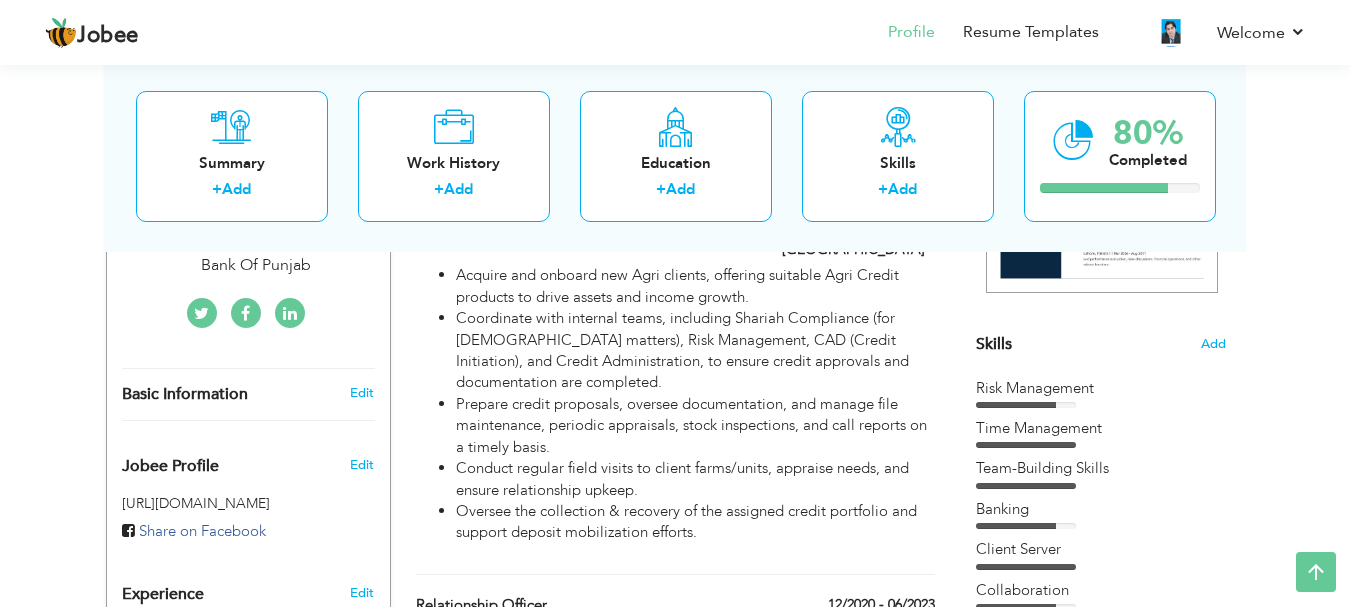 click on "Risk Management" at bounding box center [1101, 388] 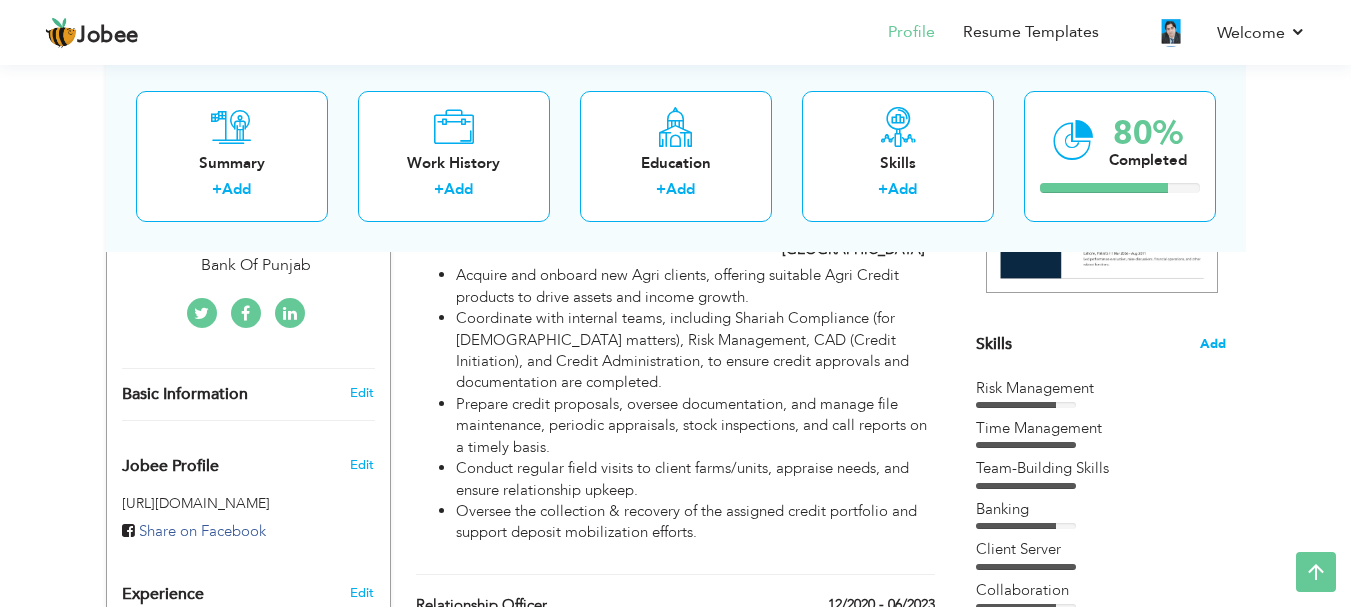 click on "Add" at bounding box center (1213, 344) 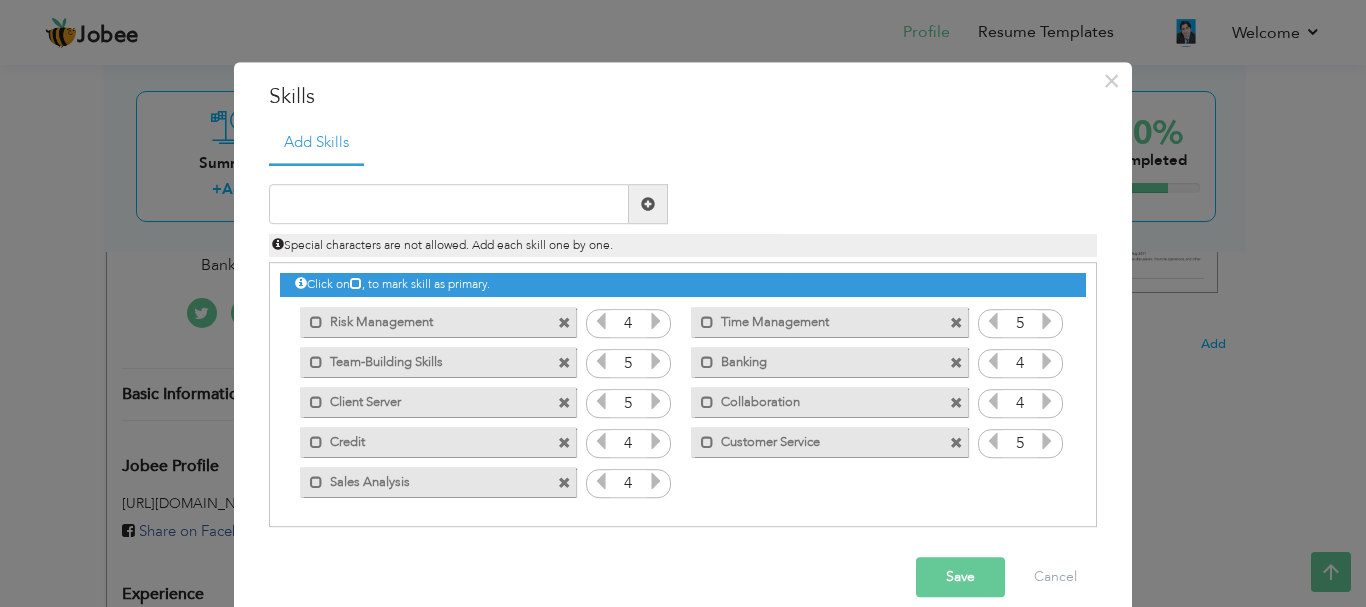 click on "Risk Management" at bounding box center (424, 319) 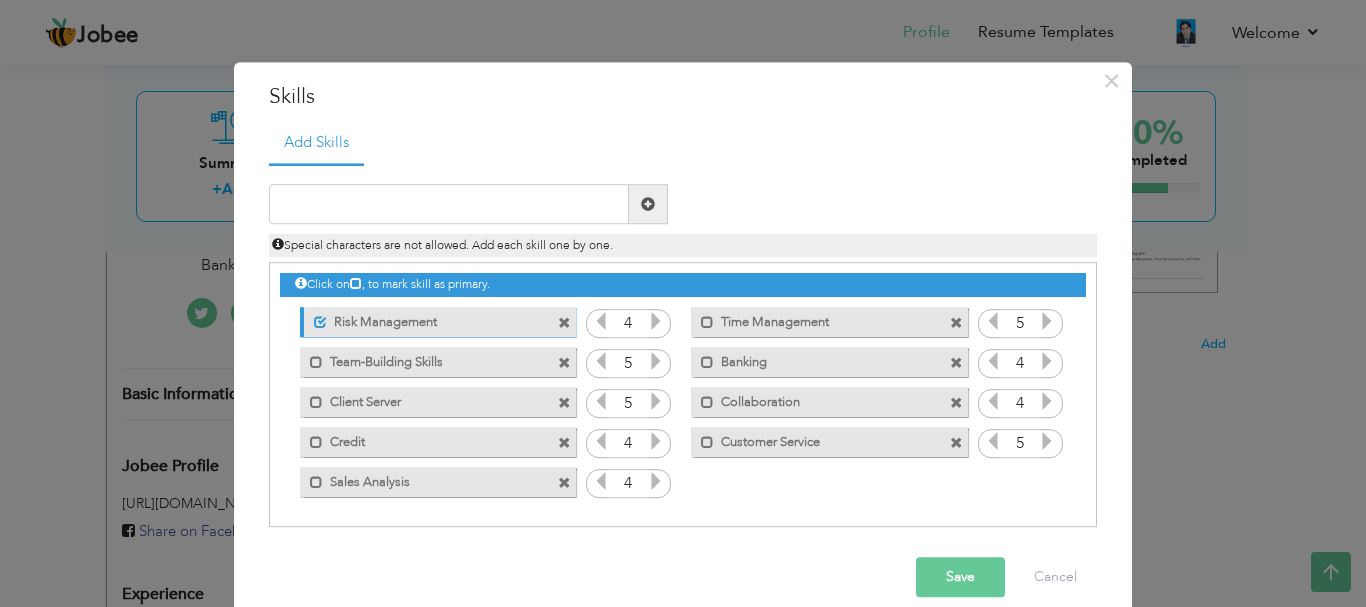 click on "Risk Management" at bounding box center (426, 319) 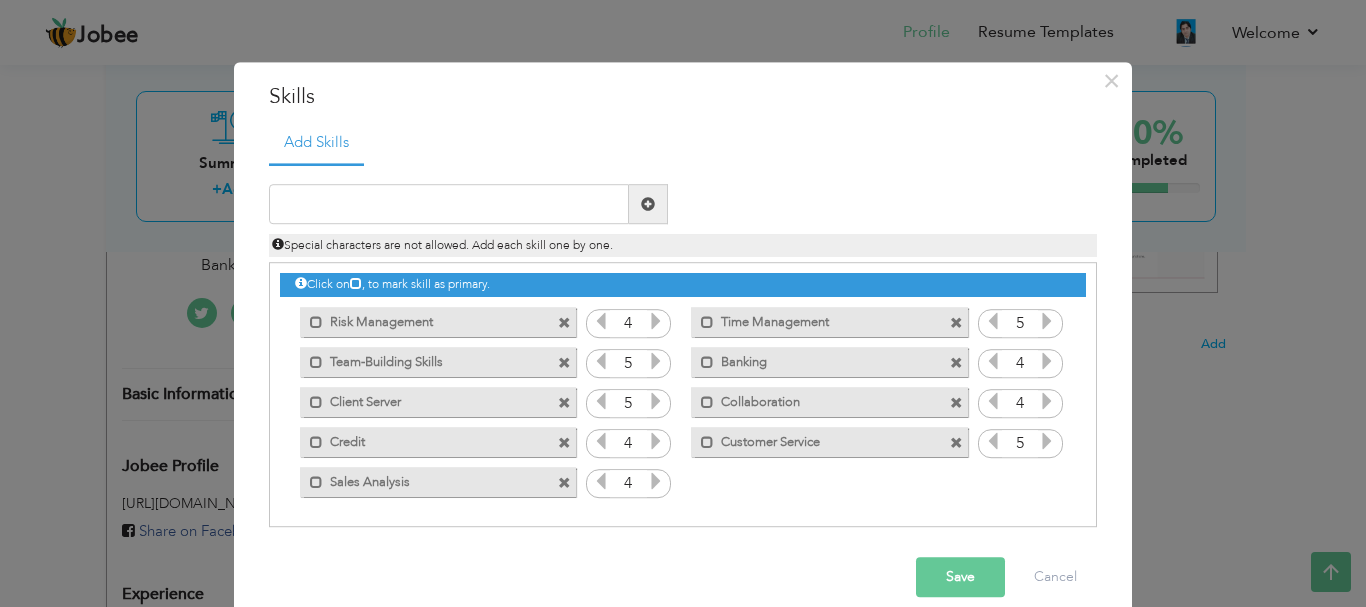 click on "Risk Management" at bounding box center (424, 319) 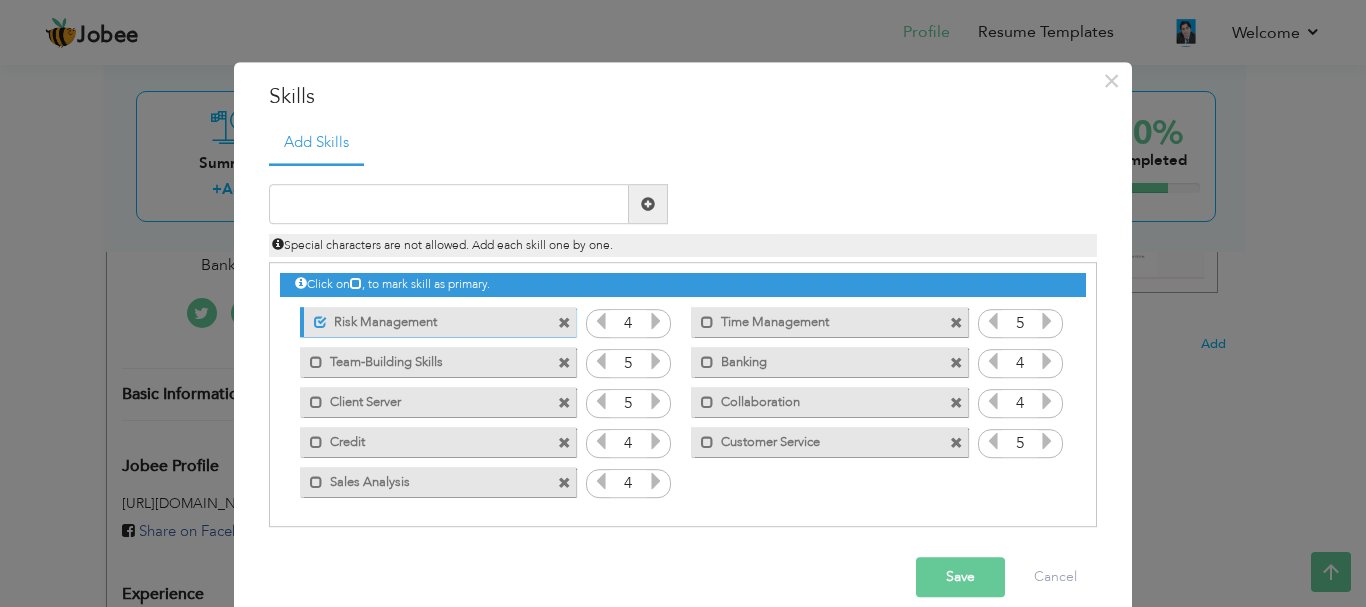 click on "Team-Building Skills" at bounding box center (424, 359) 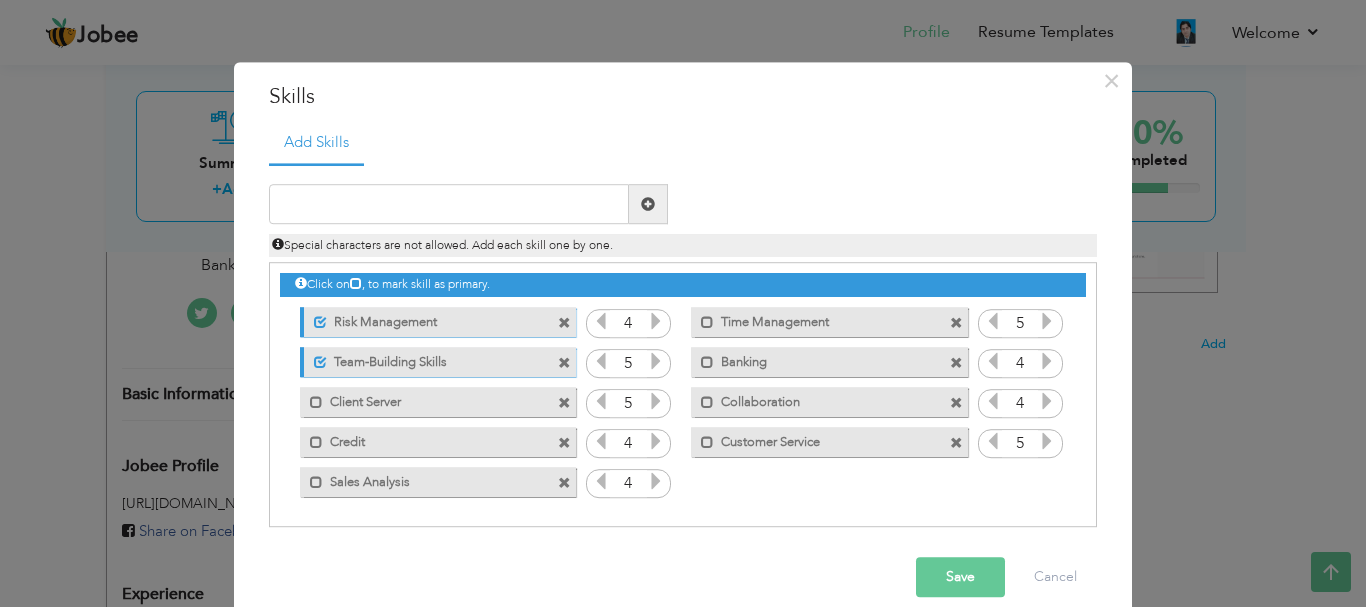 click on "Client Server" at bounding box center (424, 399) 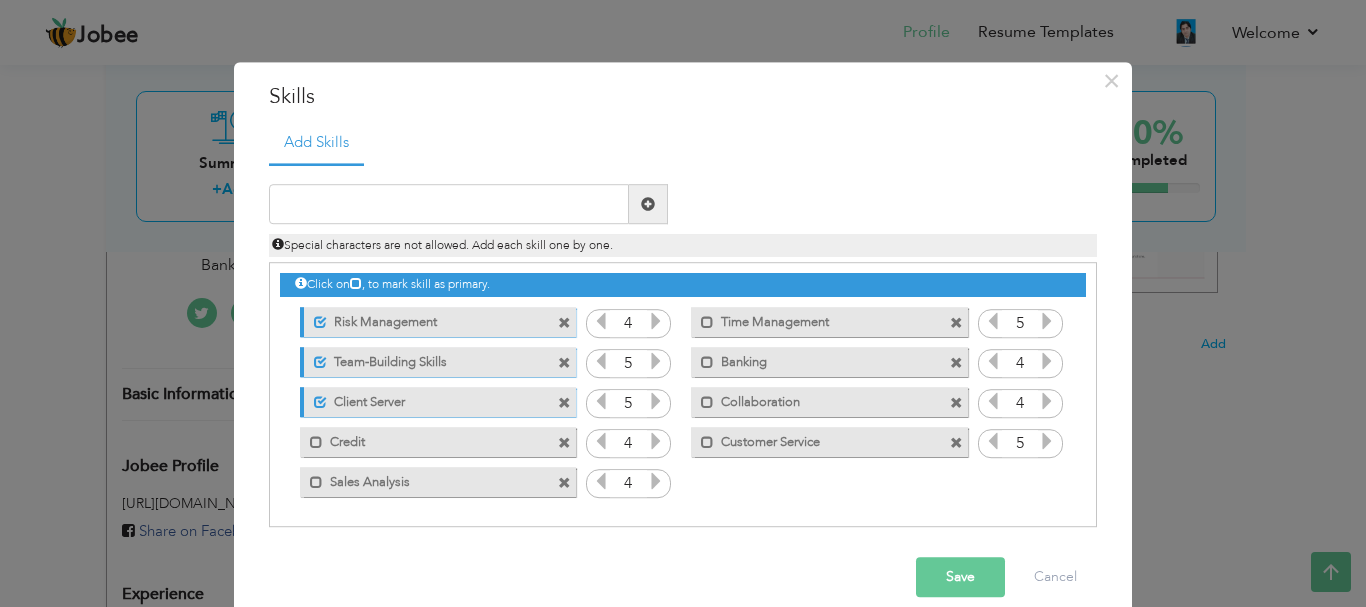 click on "Credit" at bounding box center [424, 439] 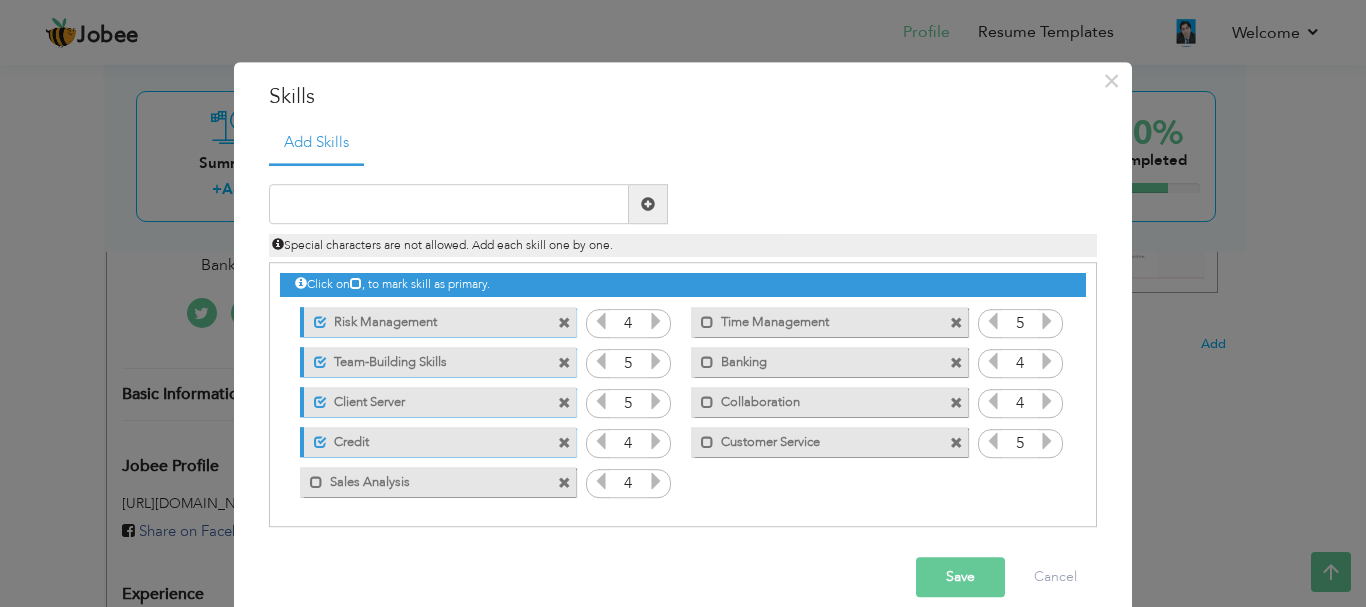 click on "Sales Analysis" at bounding box center (424, 479) 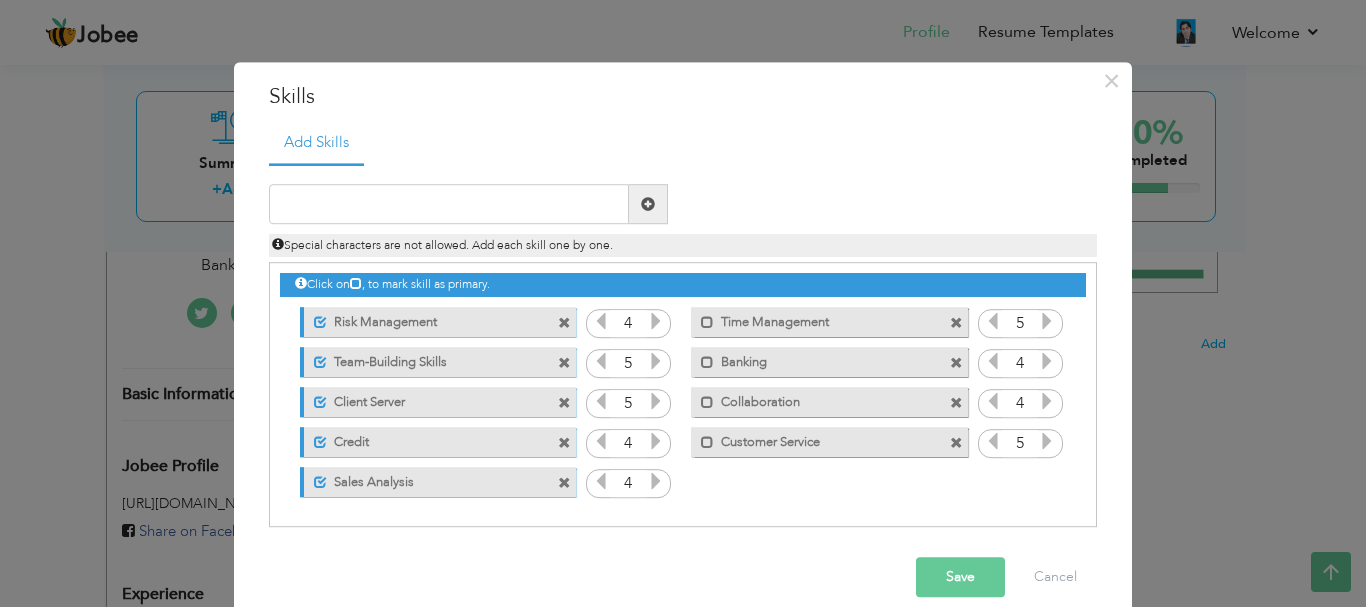 click on "Save" at bounding box center [960, 578] 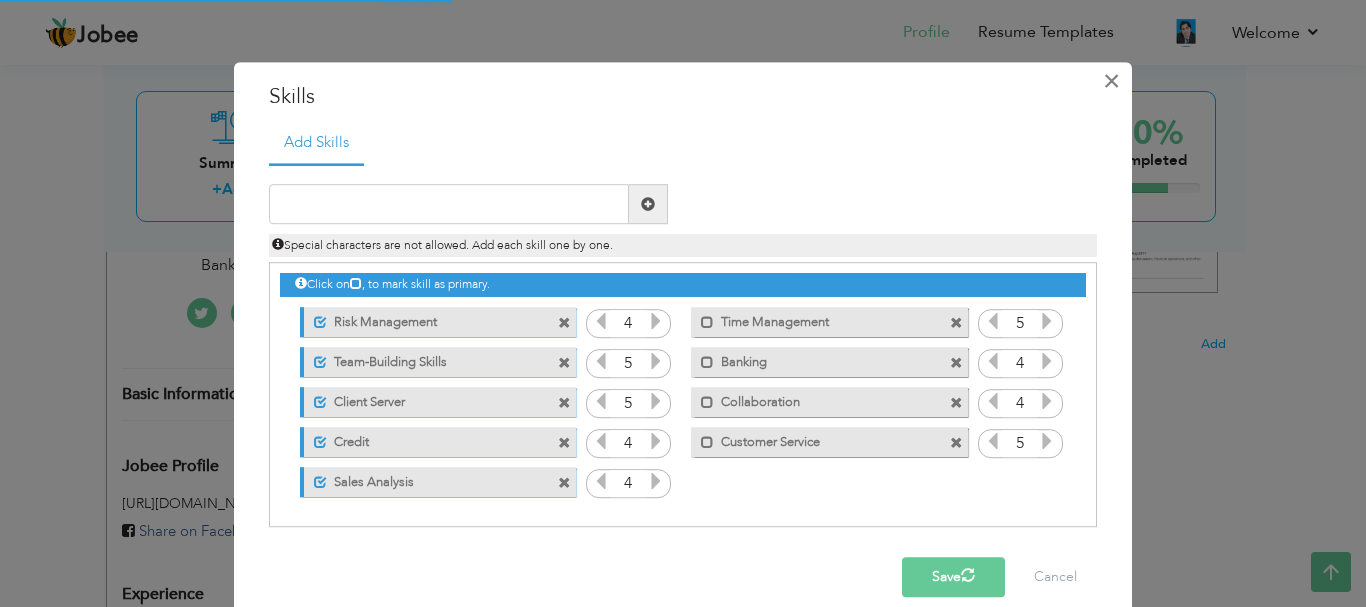 click on "×" at bounding box center (1111, 81) 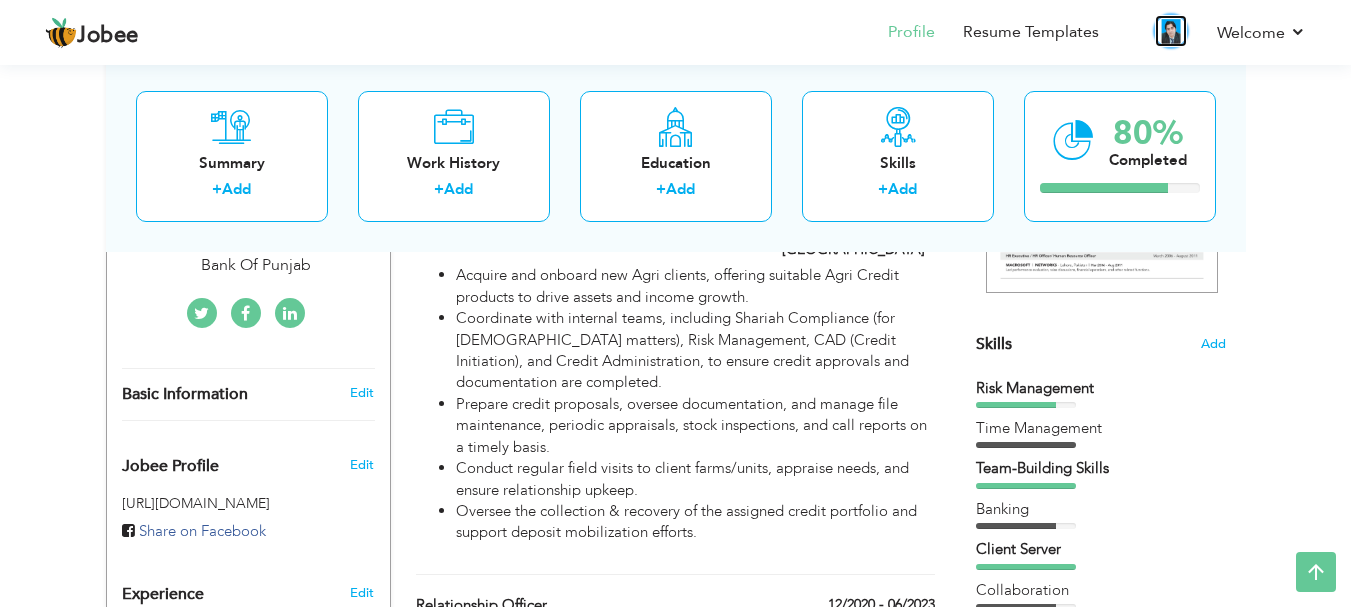 click at bounding box center (1171, 31) 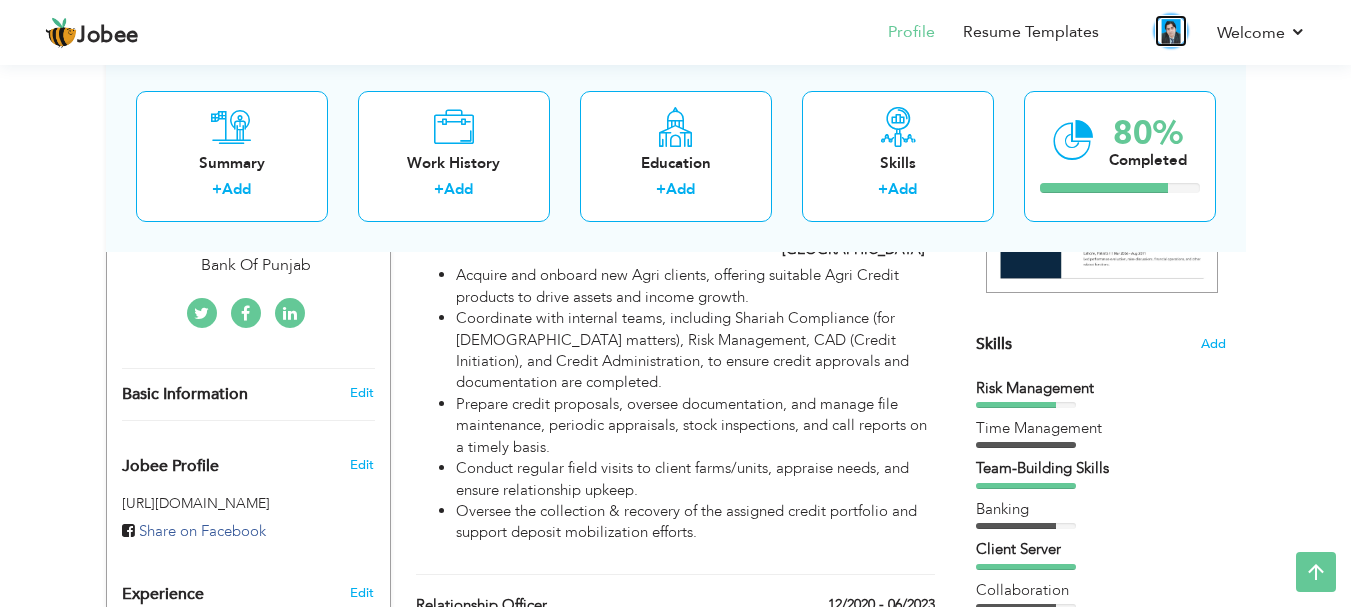 click at bounding box center (1171, 31) 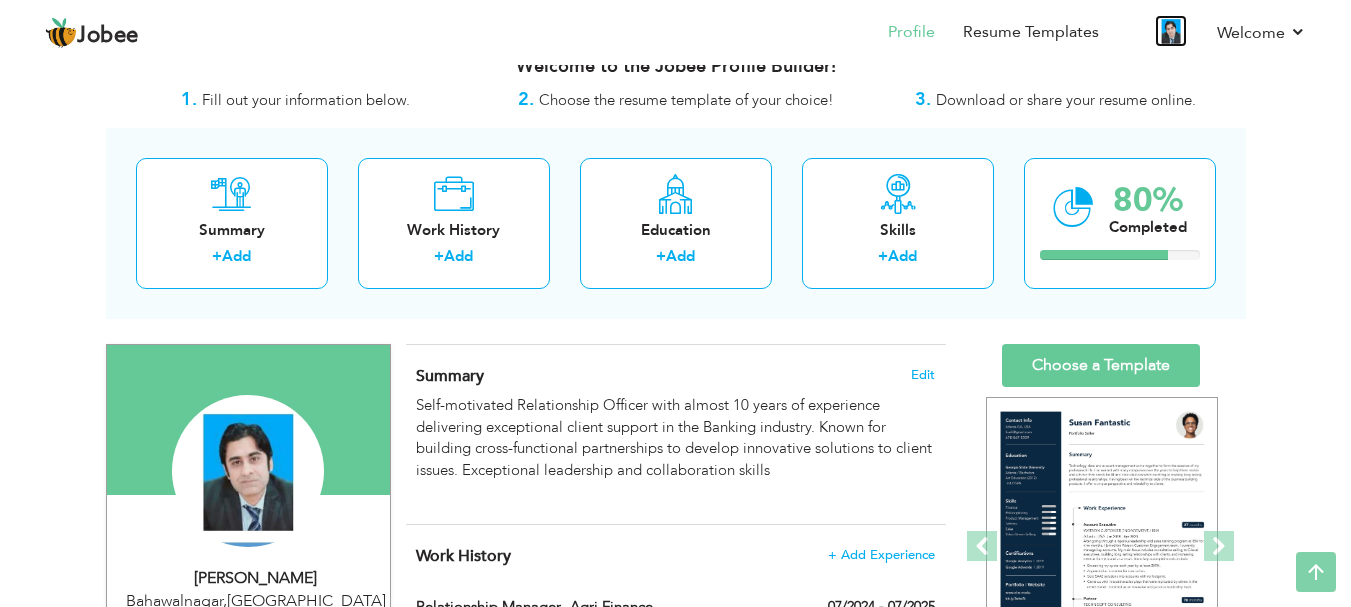 scroll, scrollTop: 0, scrollLeft: 0, axis: both 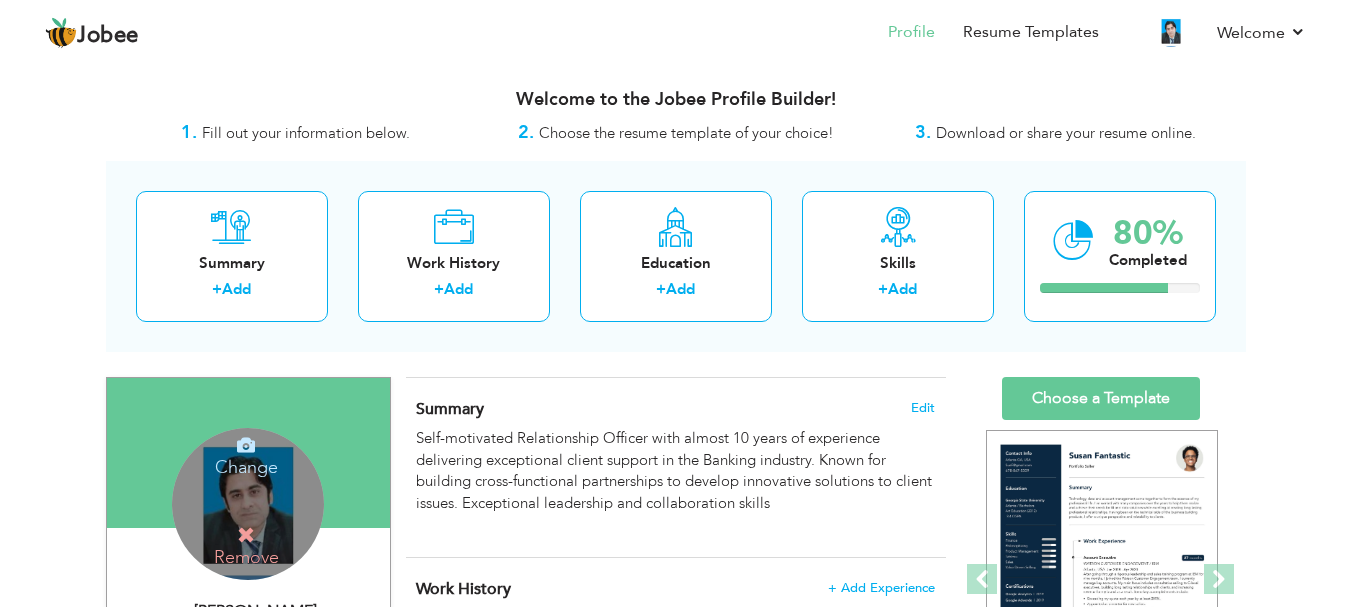 click on "Change
Remove" at bounding box center [248, 504] 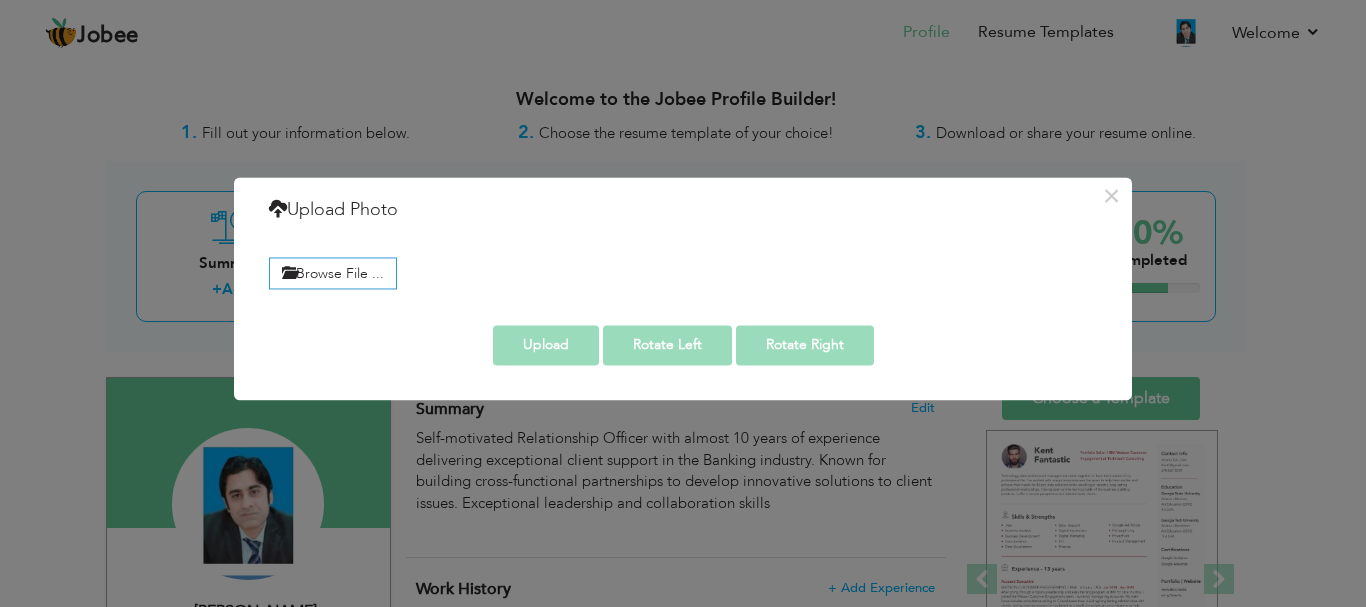 click on "×
Upload Photo
Browse File ..." at bounding box center (683, 303) 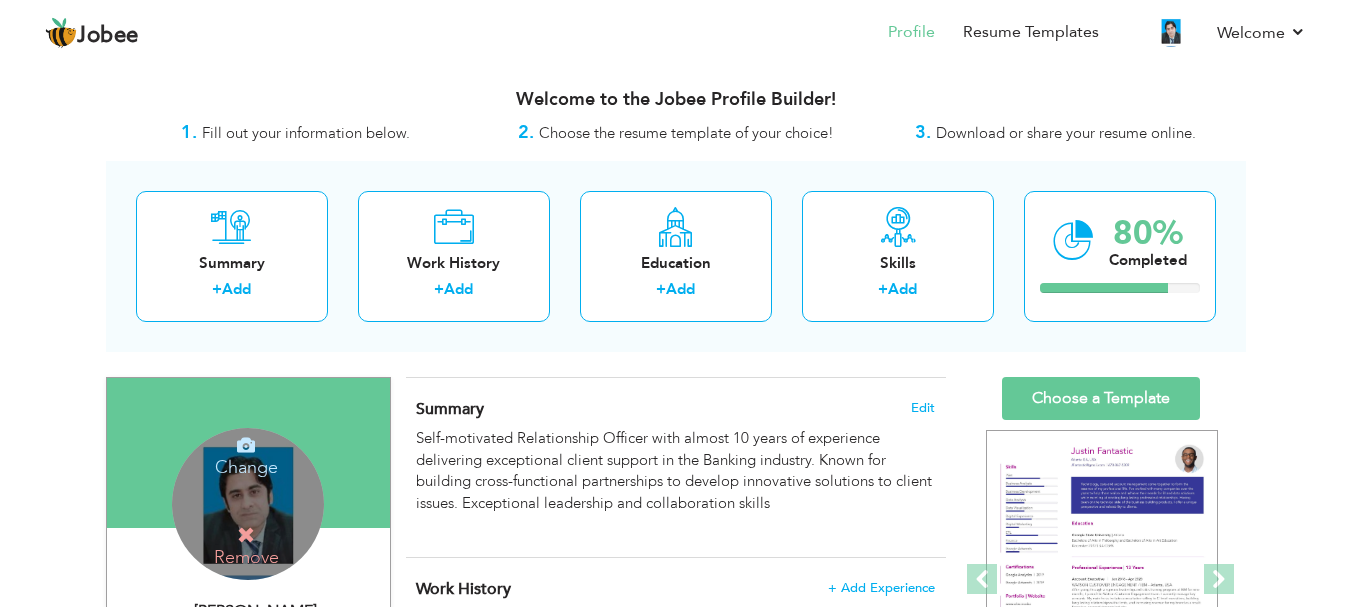 click on "Change
Remove" at bounding box center (248, 504) 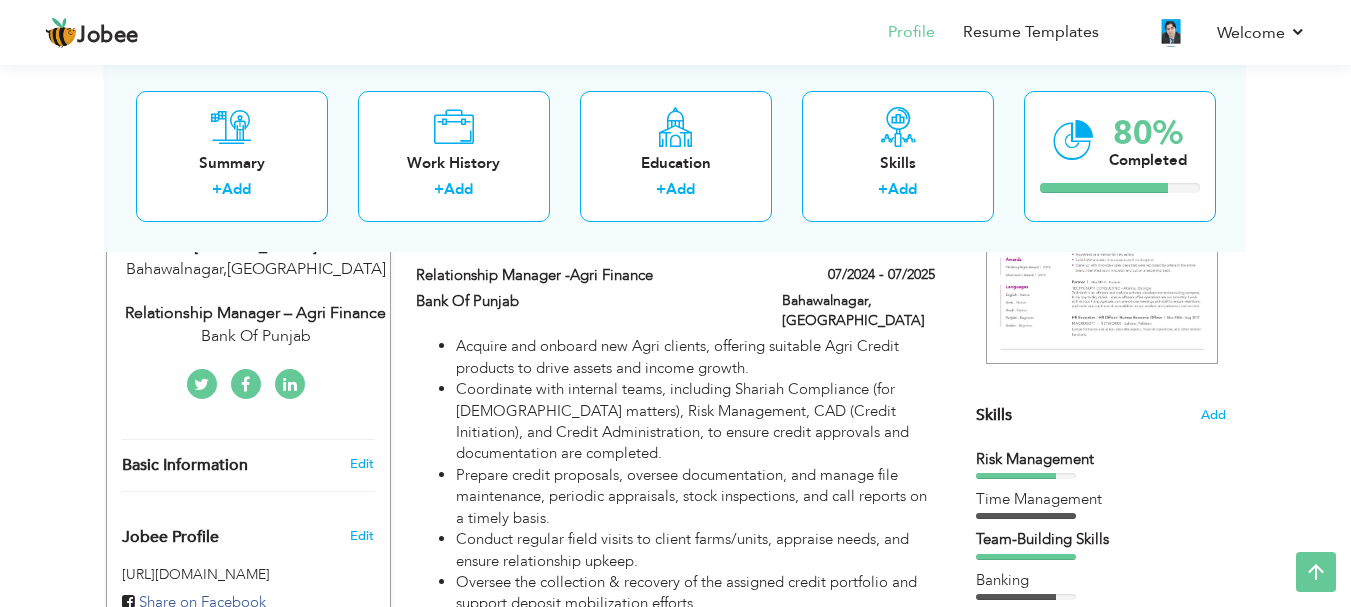 scroll, scrollTop: 0, scrollLeft: 0, axis: both 